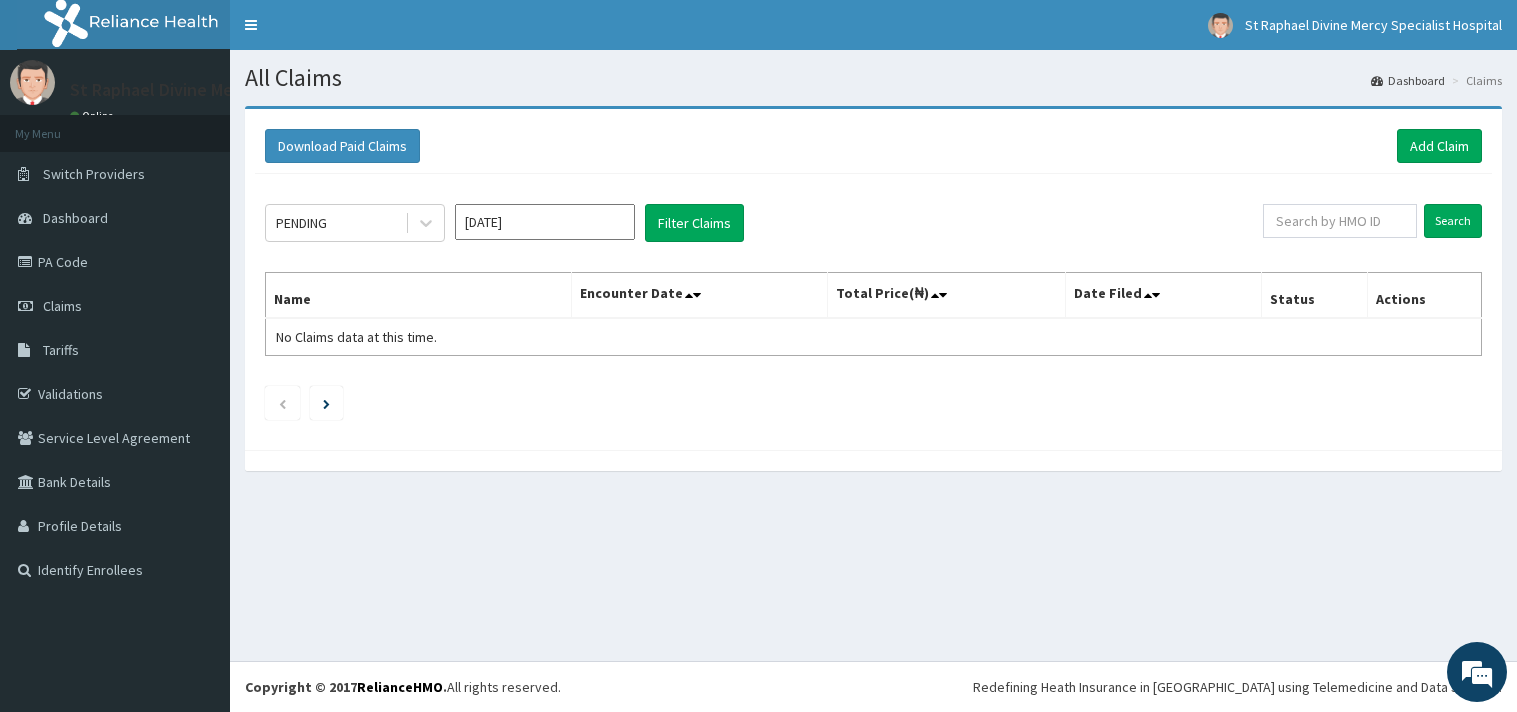 scroll, scrollTop: 0, scrollLeft: 0, axis: both 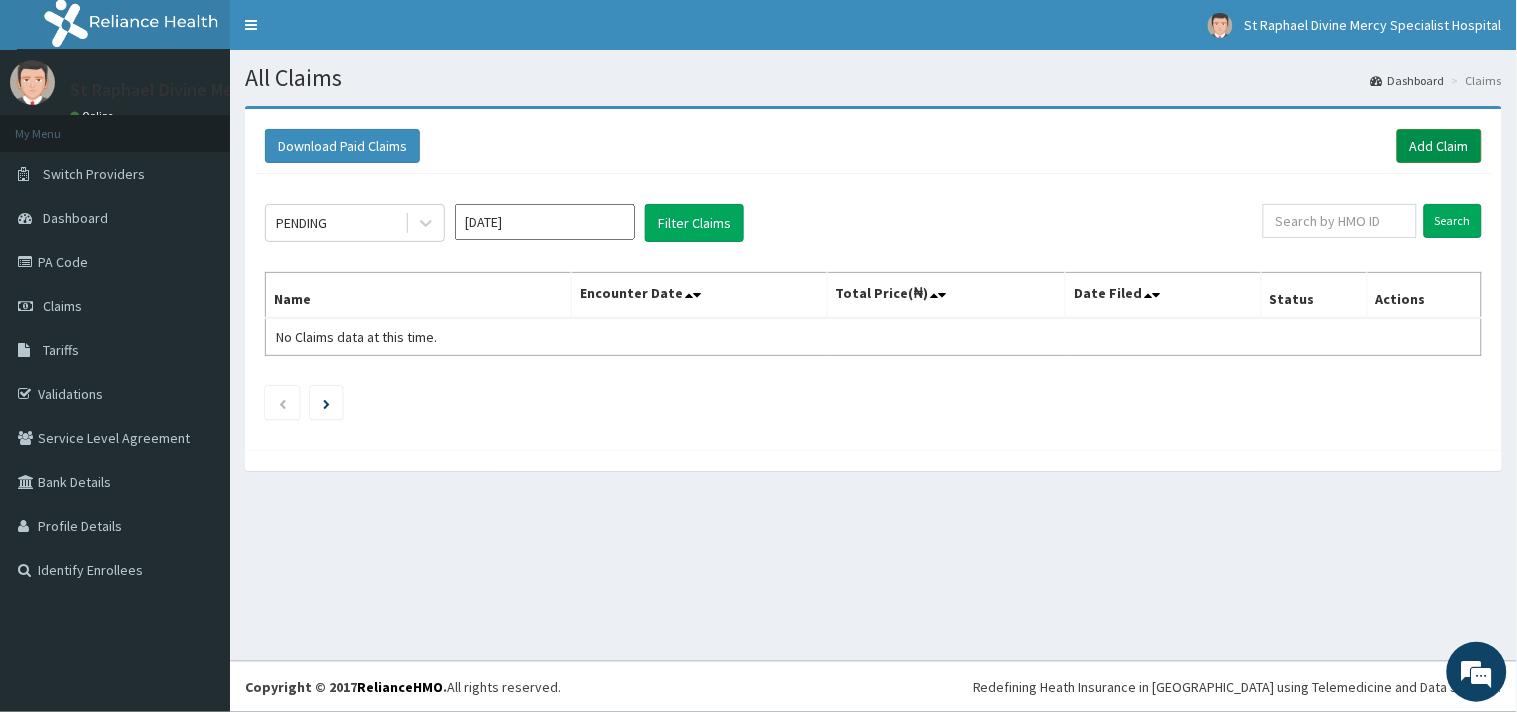 click on "Add Claim" at bounding box center (1439, 146) 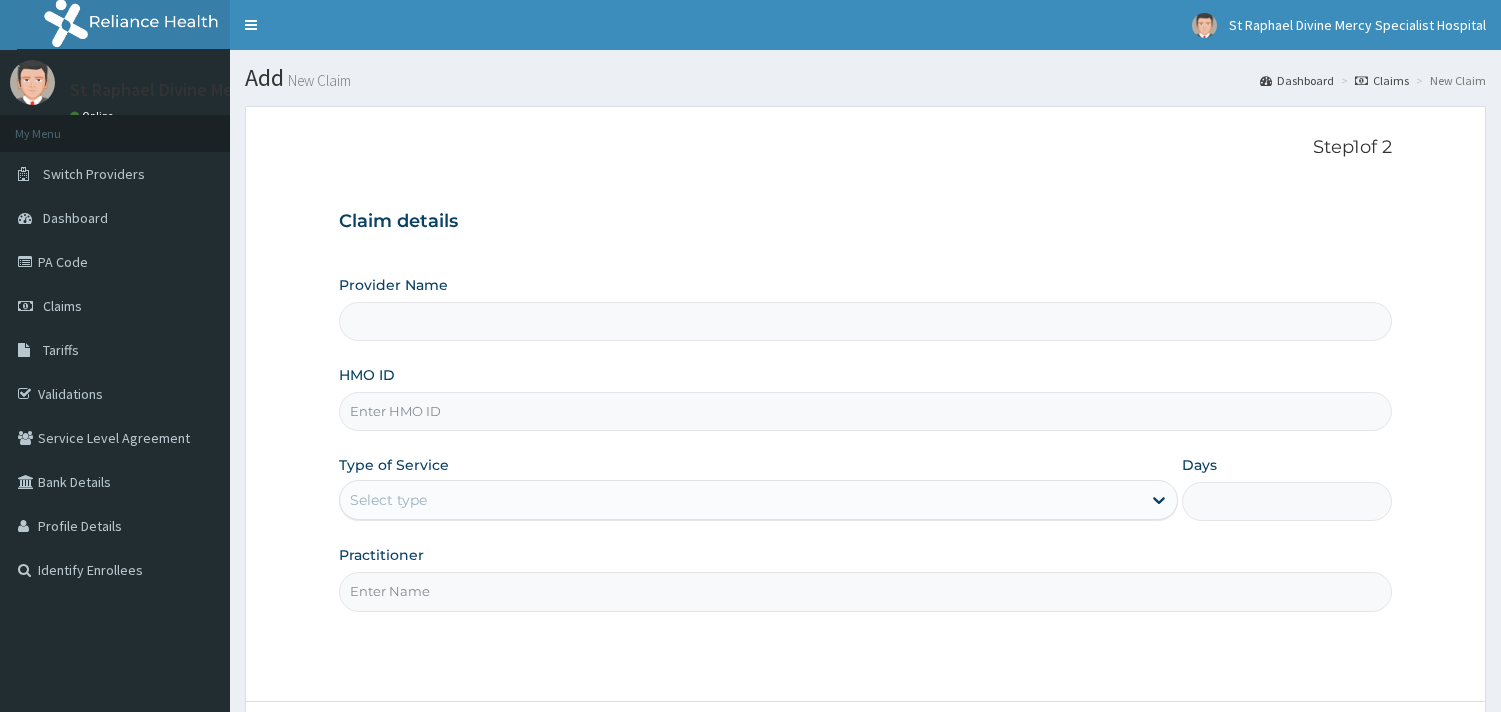 scroll, scrollTop: 0, scrollLeft: 0, axis: both 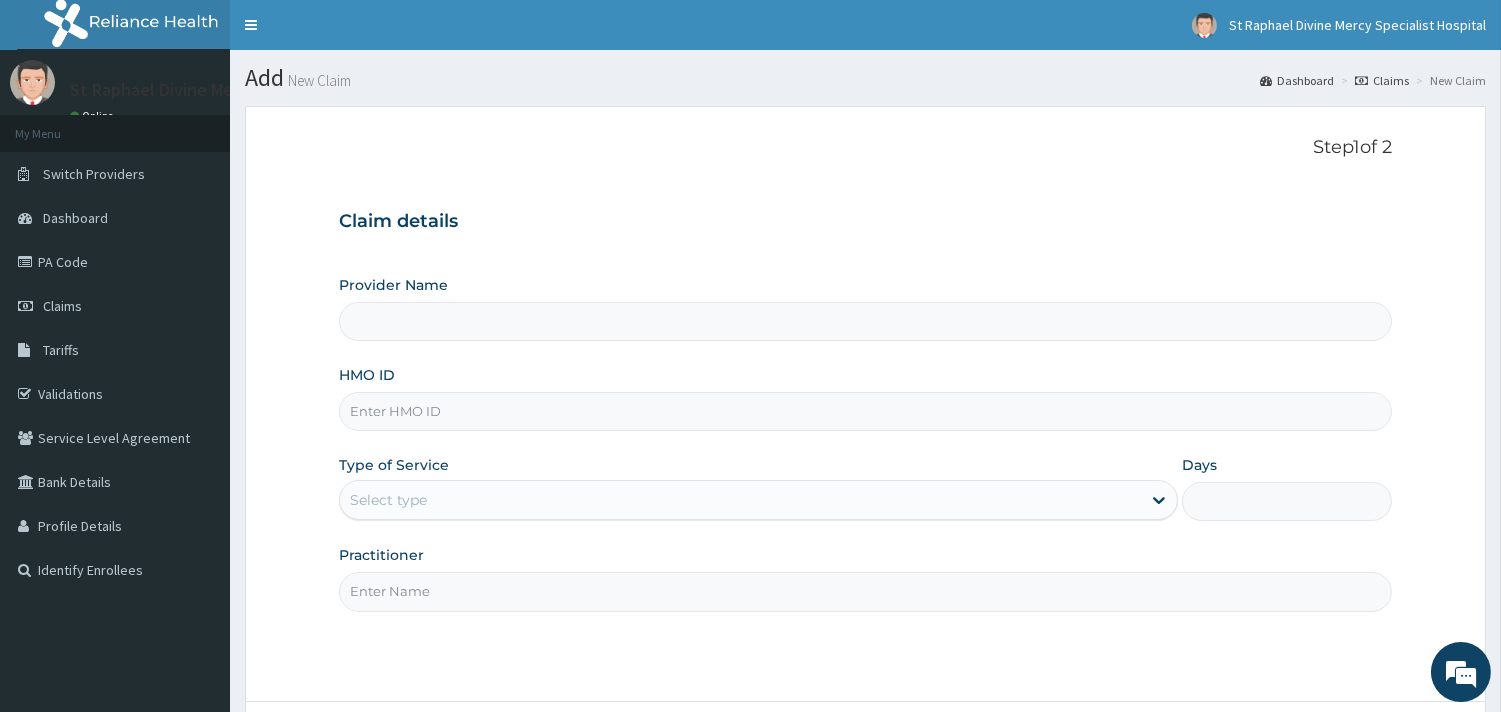 click on "HMO ID" at bounding box center (865, 411) 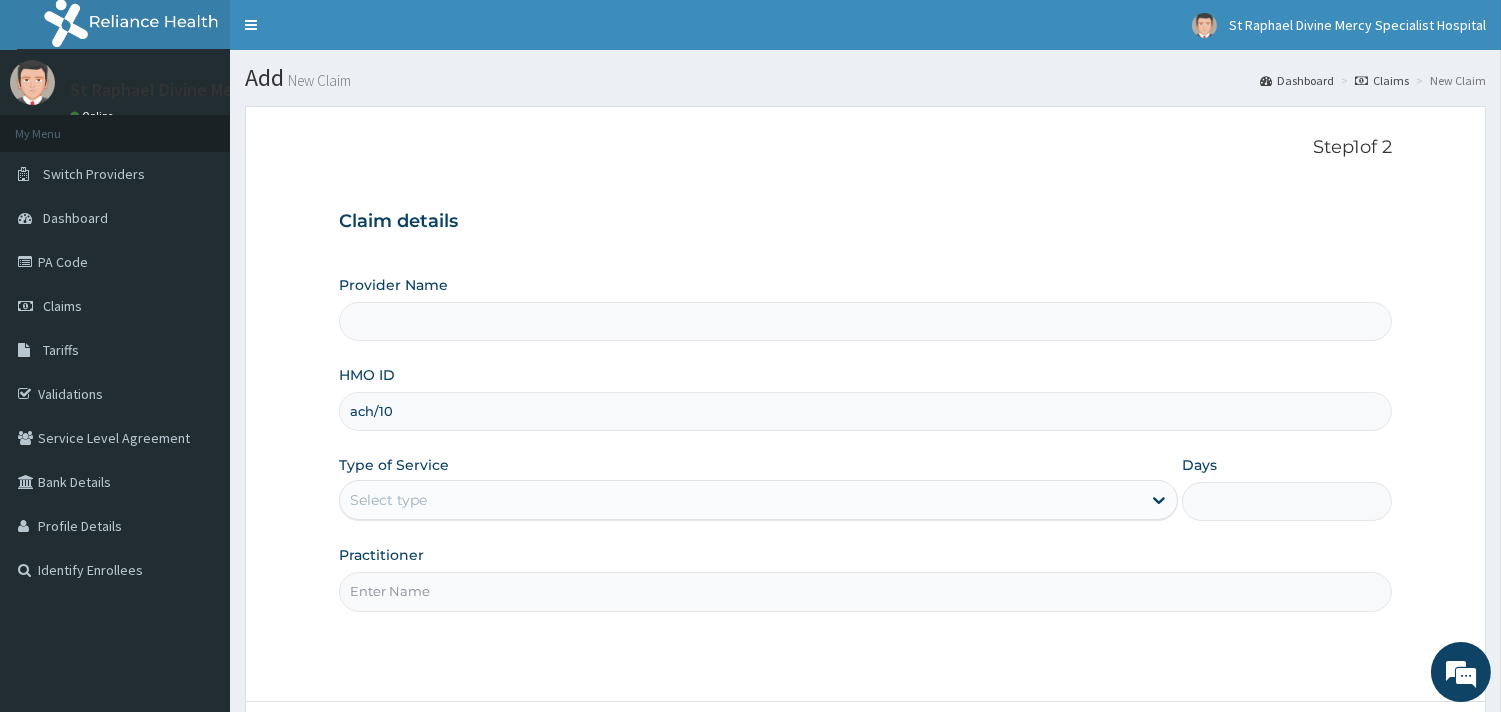 type on "ach/103" 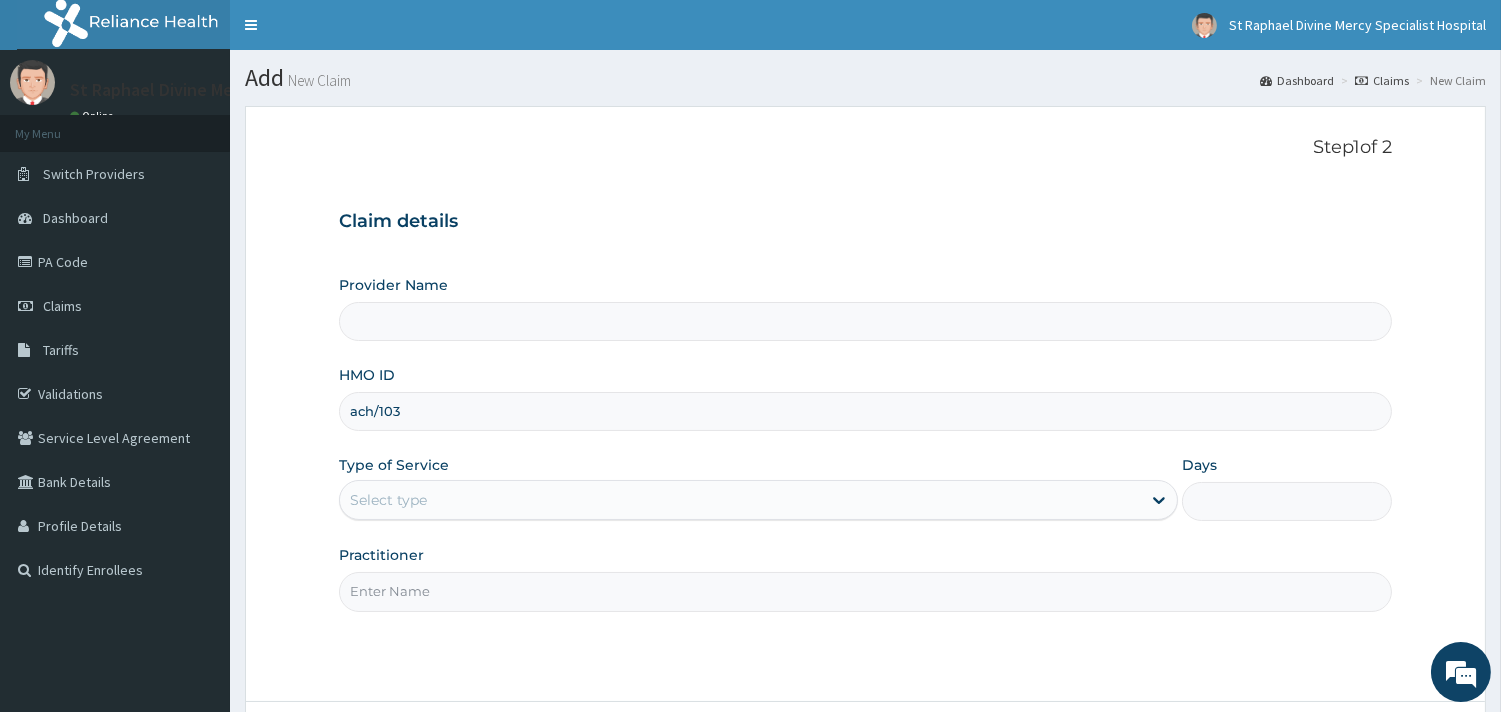 type on "St. Raphael Divine Mercy Specialist Hospital" 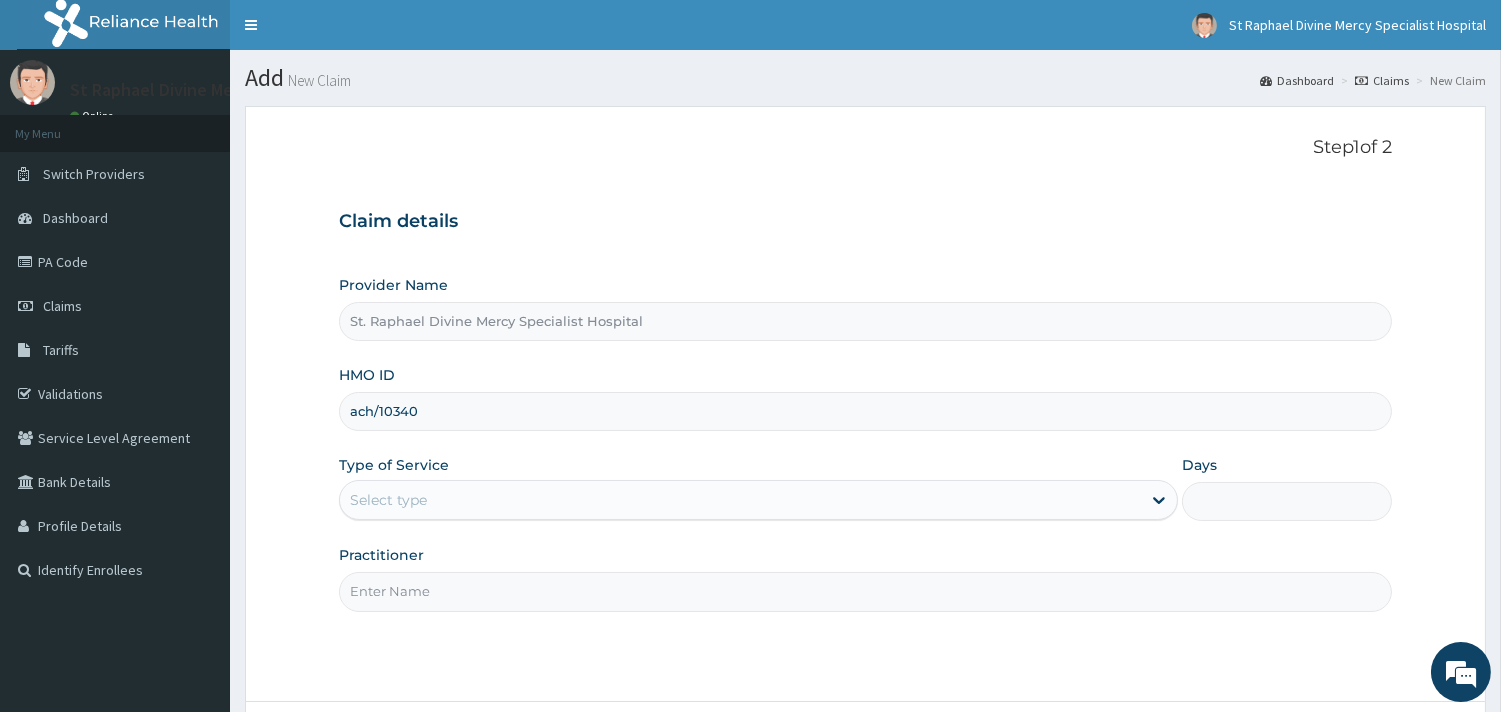 type on "ach/10340/d" 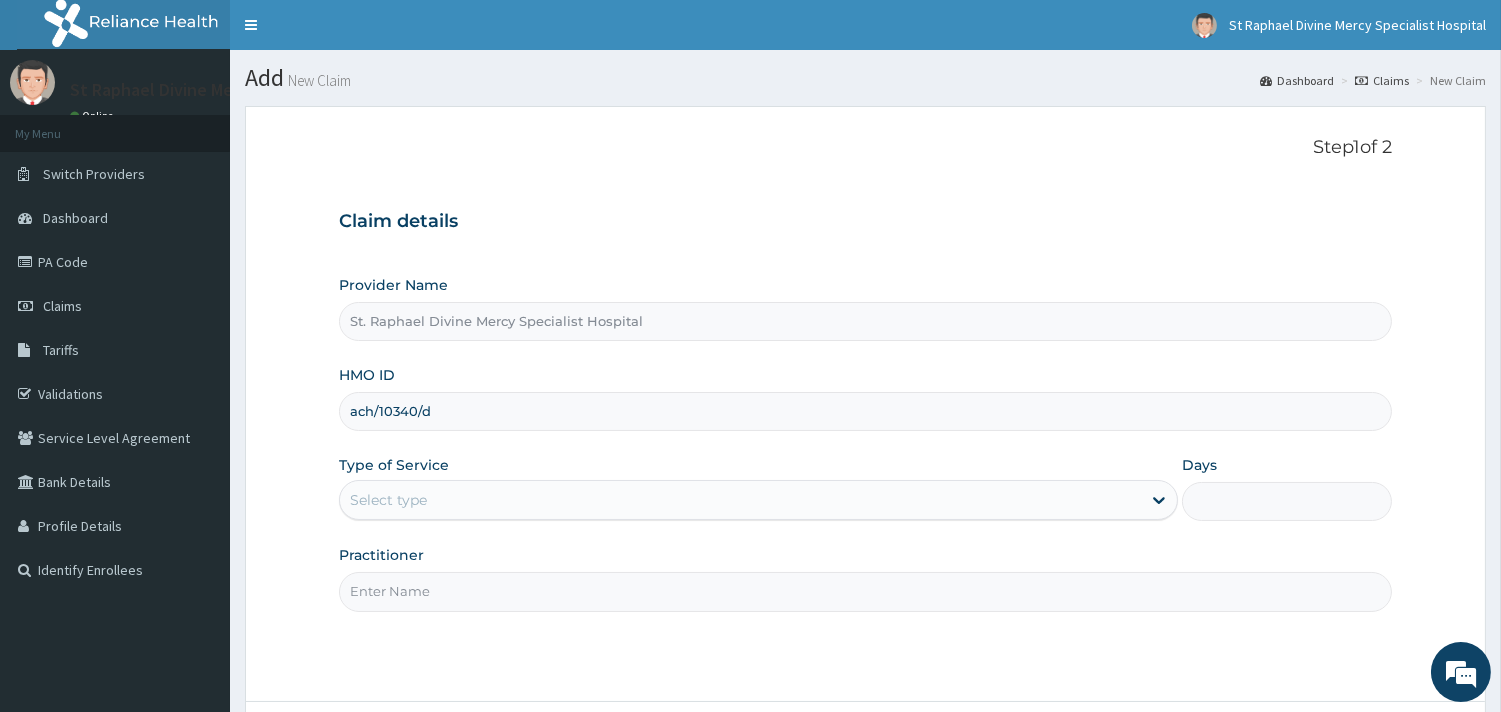 scroll, scrollTop: 0, scrollLeft: 0, axis: both 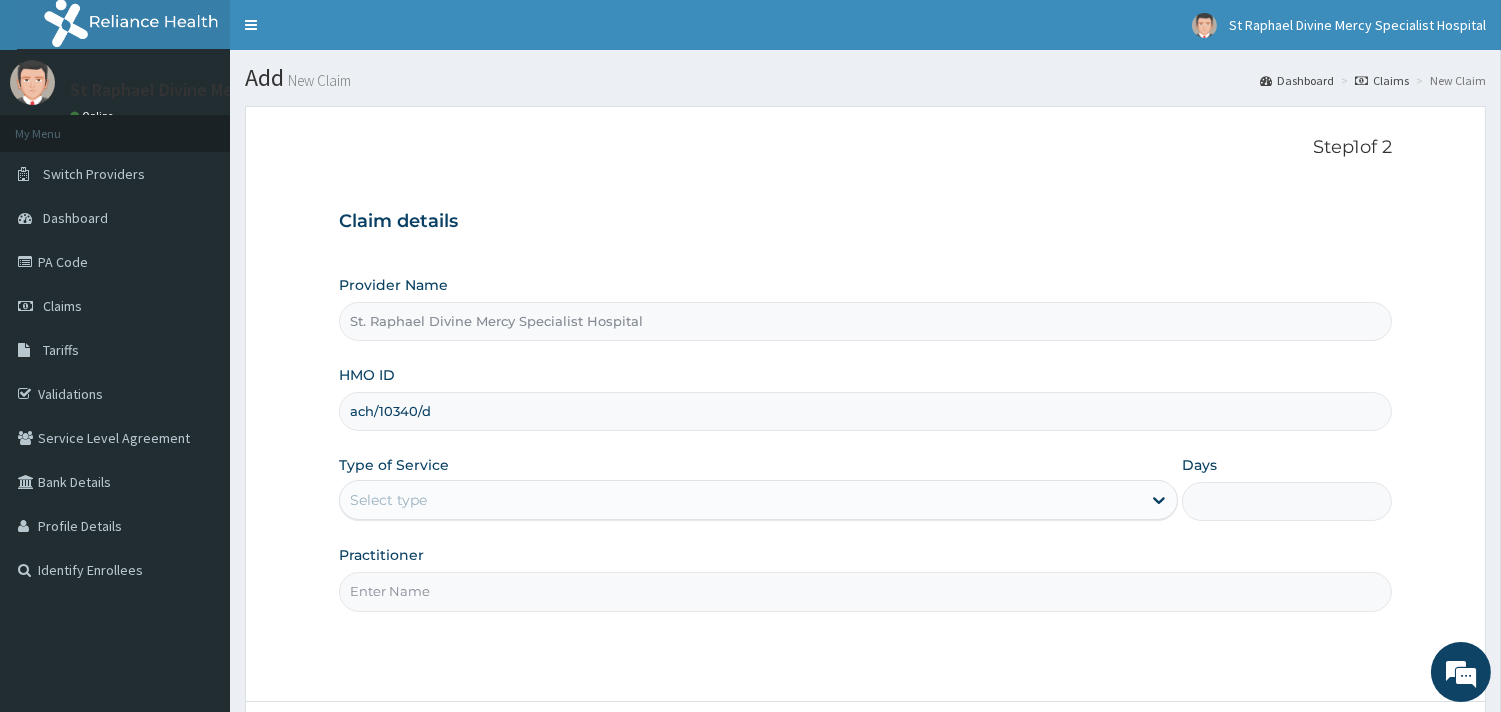 click on "Select type" at bounding box center [740, 500] 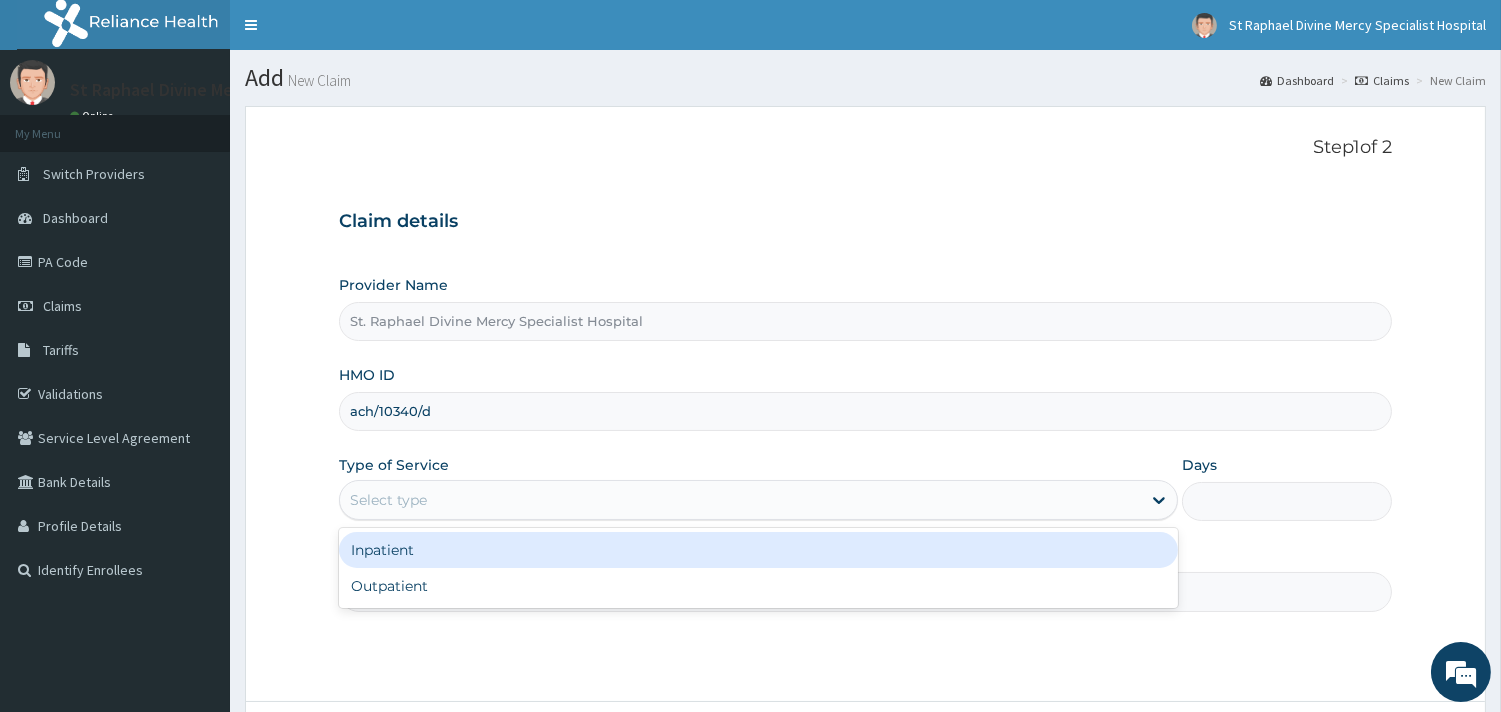 click on "Select type" at bounding box center (740, 500) 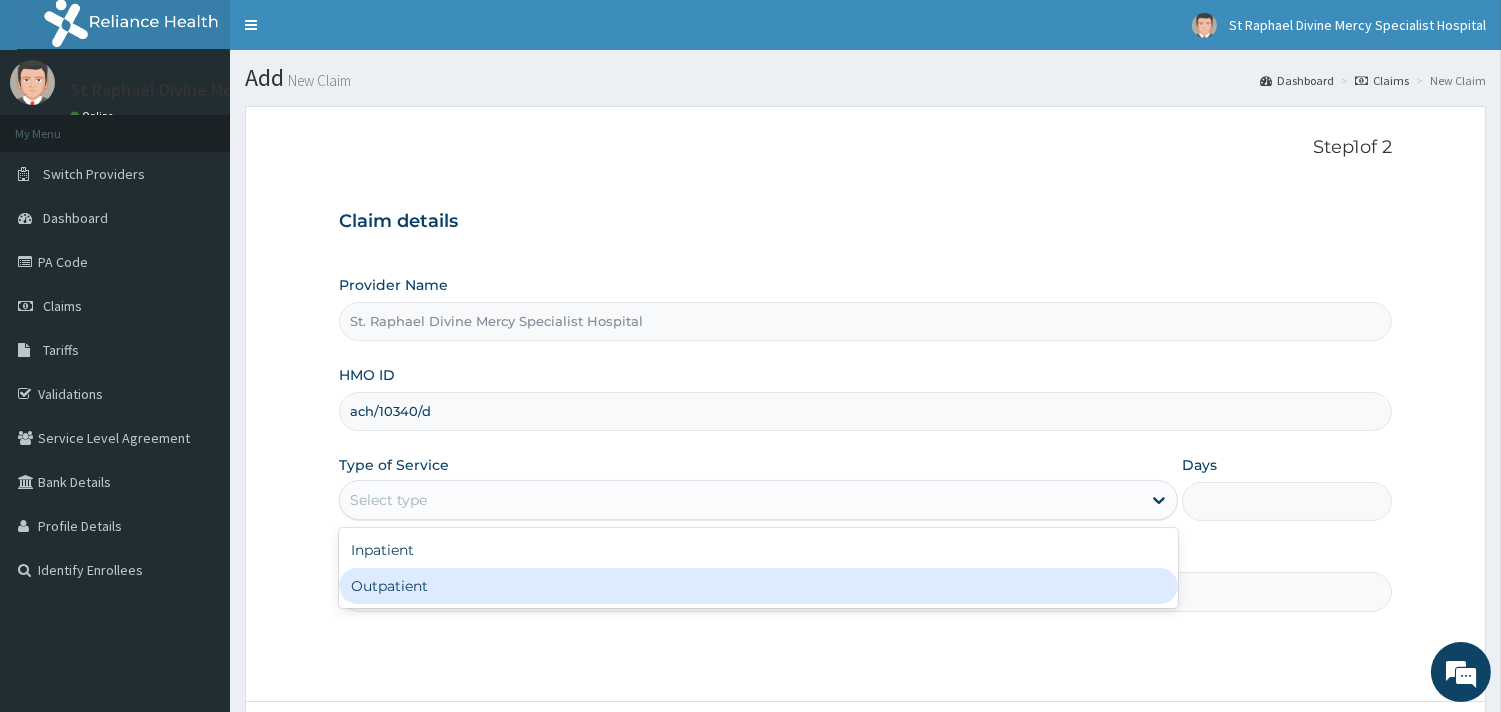 click on "Outpatient" at bounding box center [758, 586] 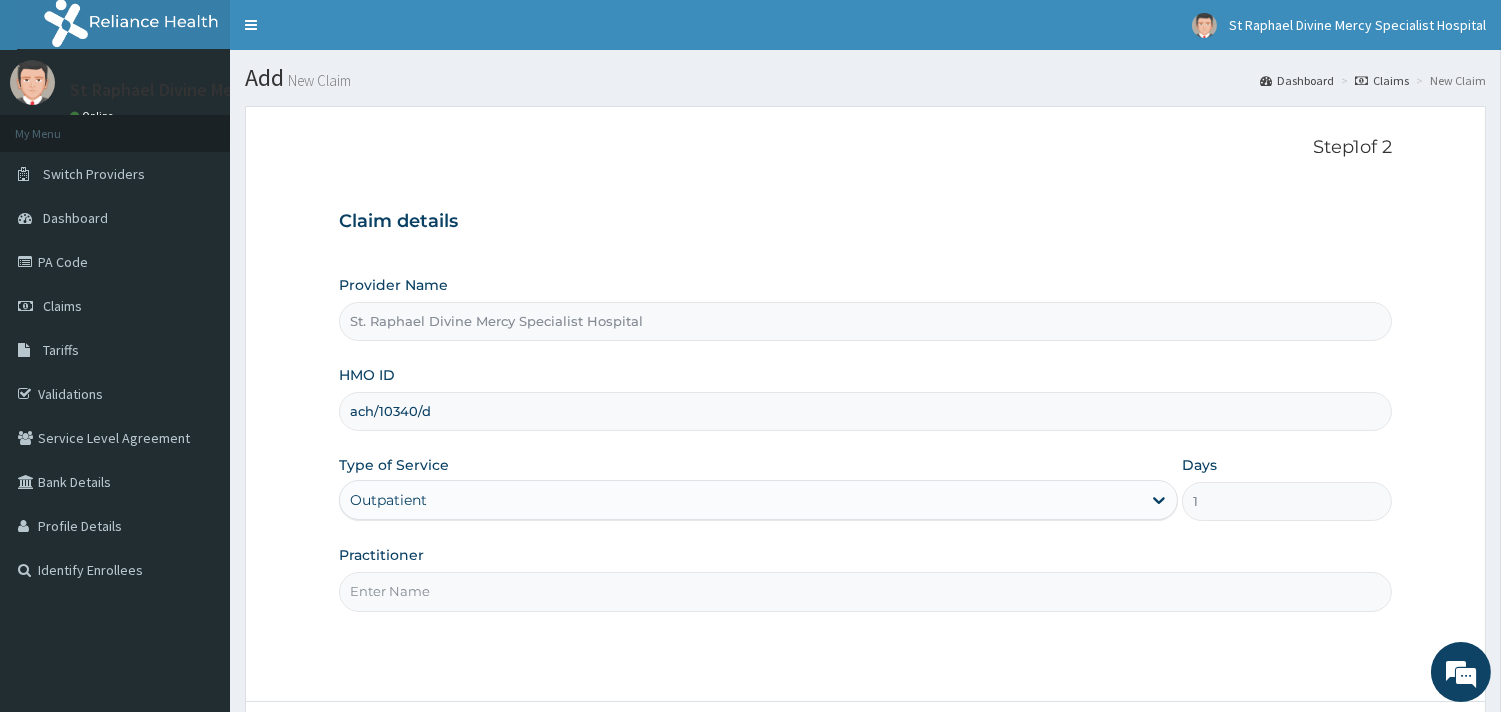 click on "Outpatient" at bounding box center [740, 500] 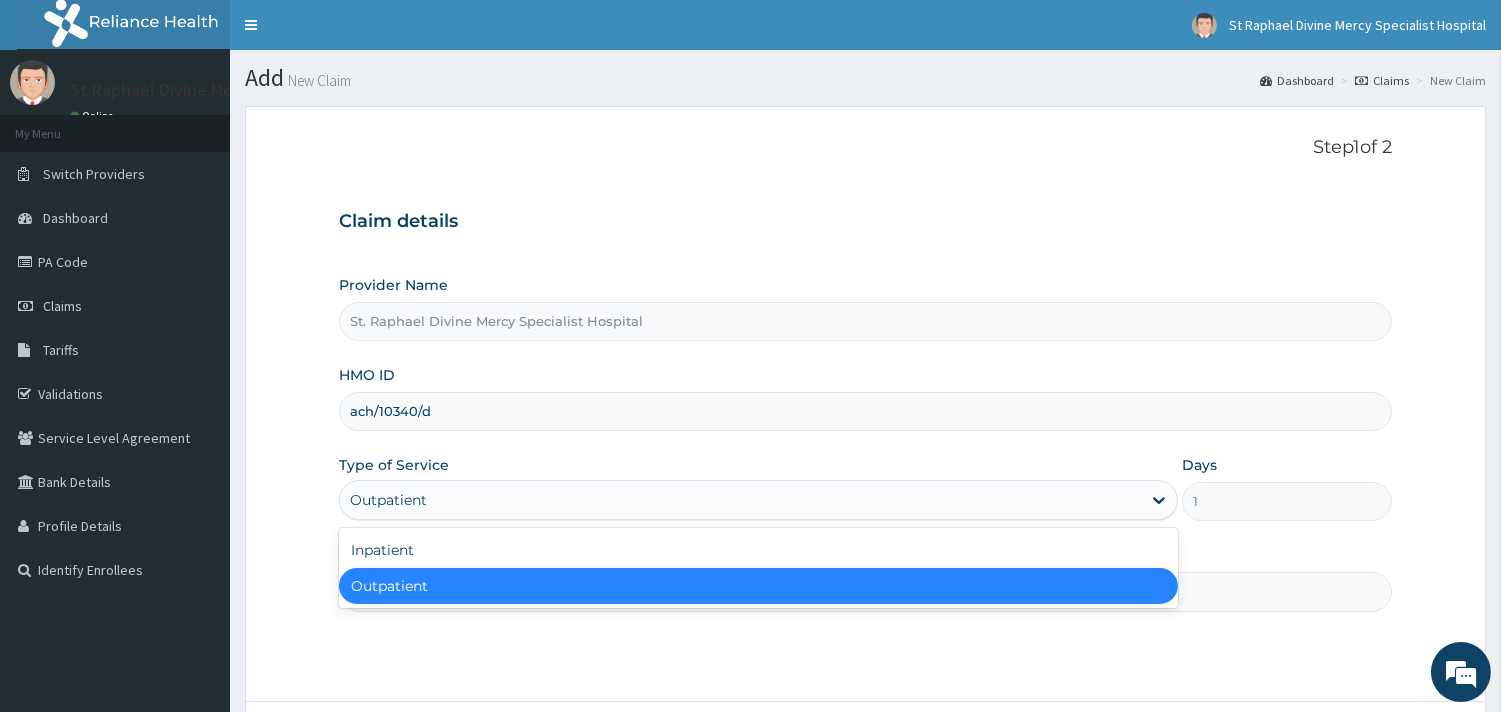 click on "Outpatient" at bounding box center (740, 500) 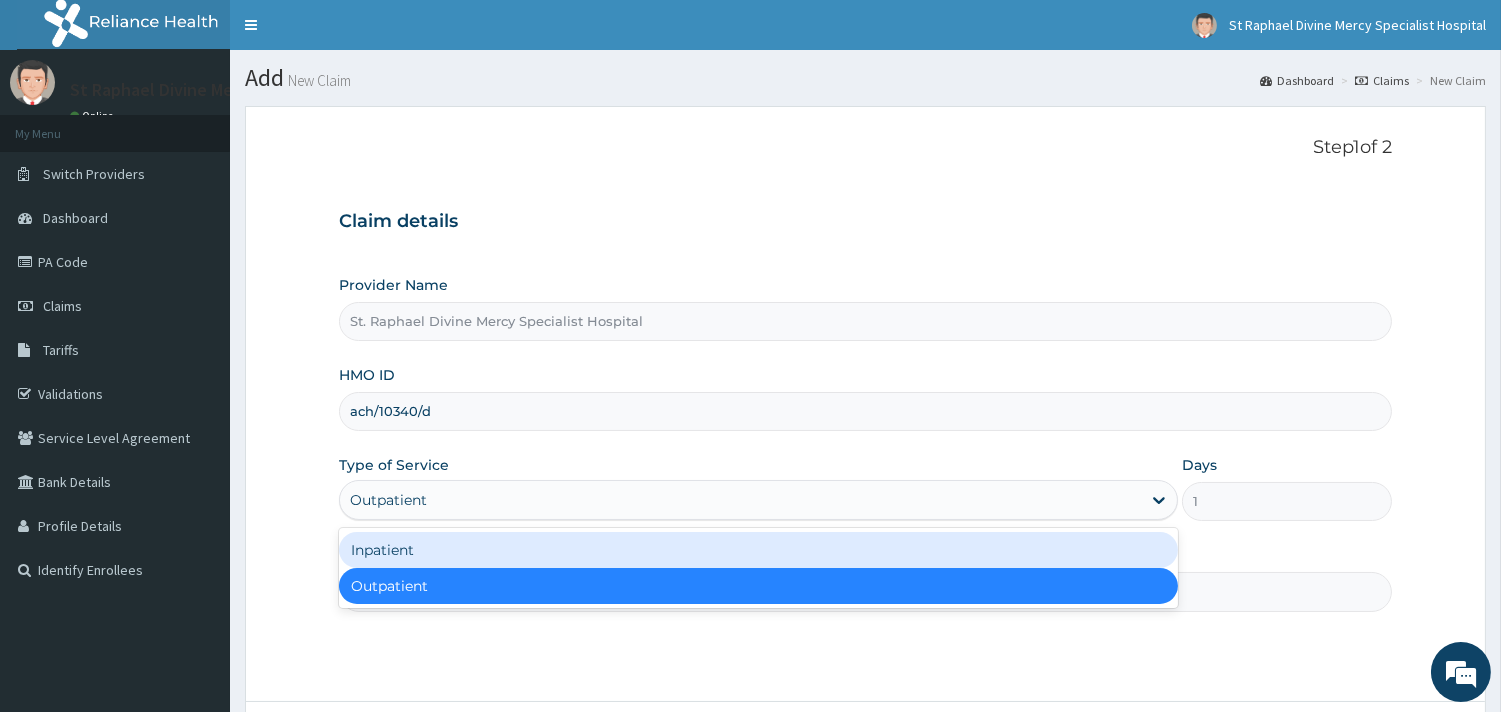click on "Inpatient" at bounding box center [758, 550] 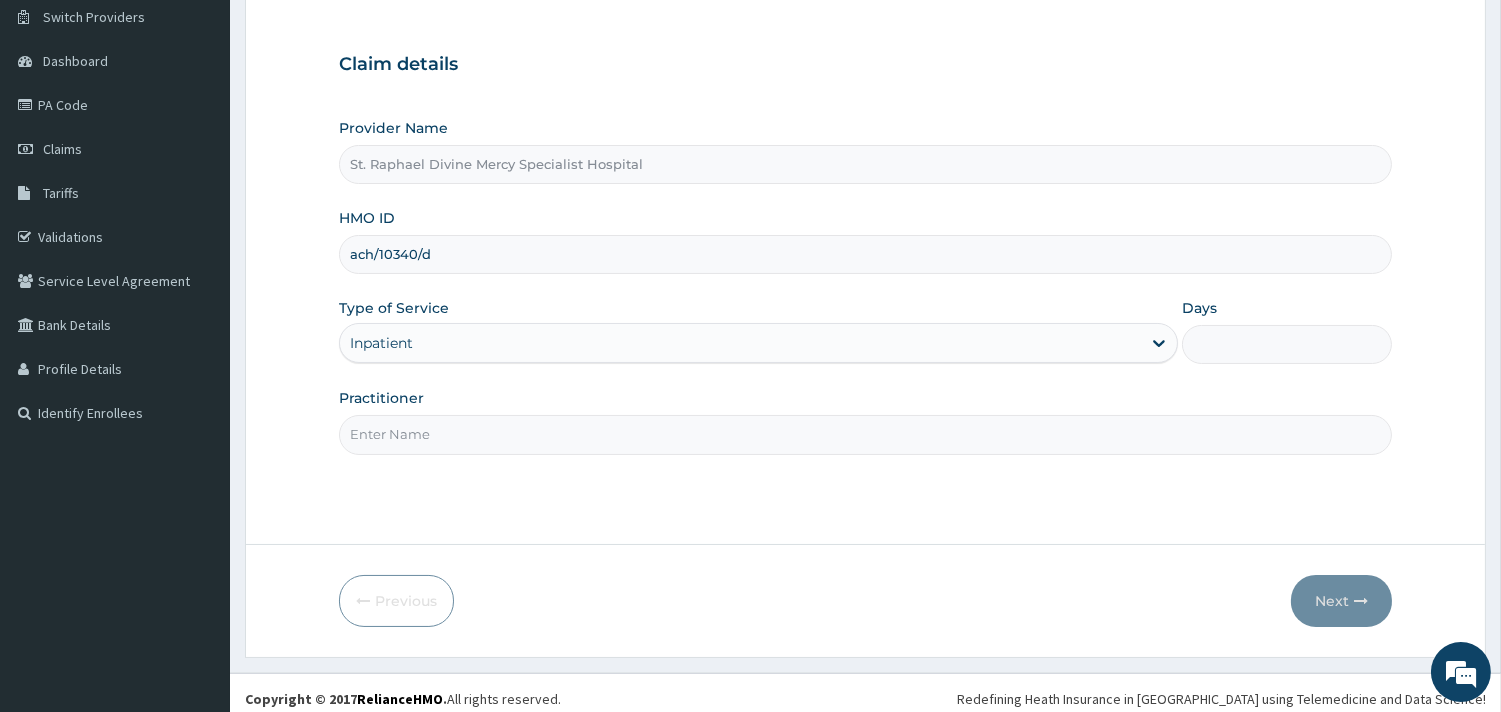 scroll, scrollTop: 170, scrollLeft: 0, axis: vertical 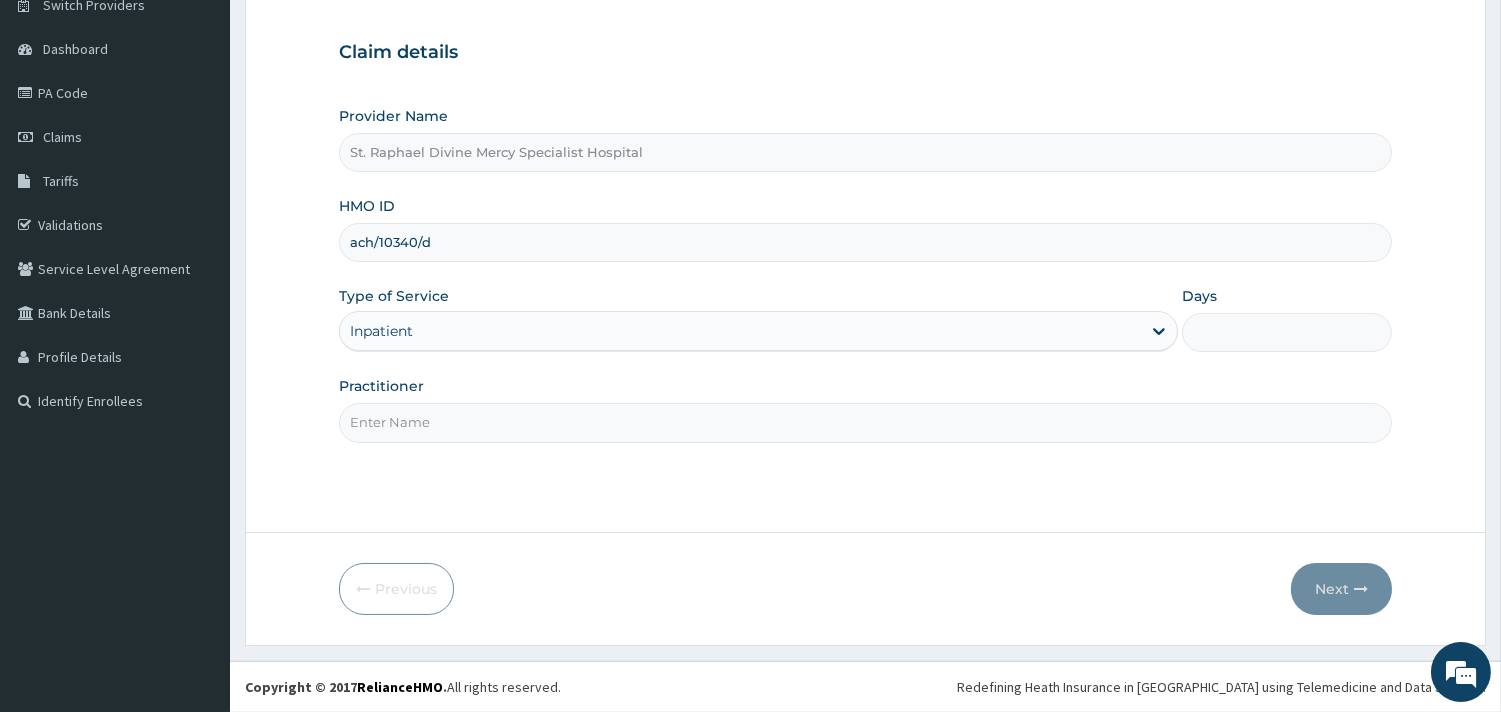 click on "Days" at bounding box center [1287, 332] 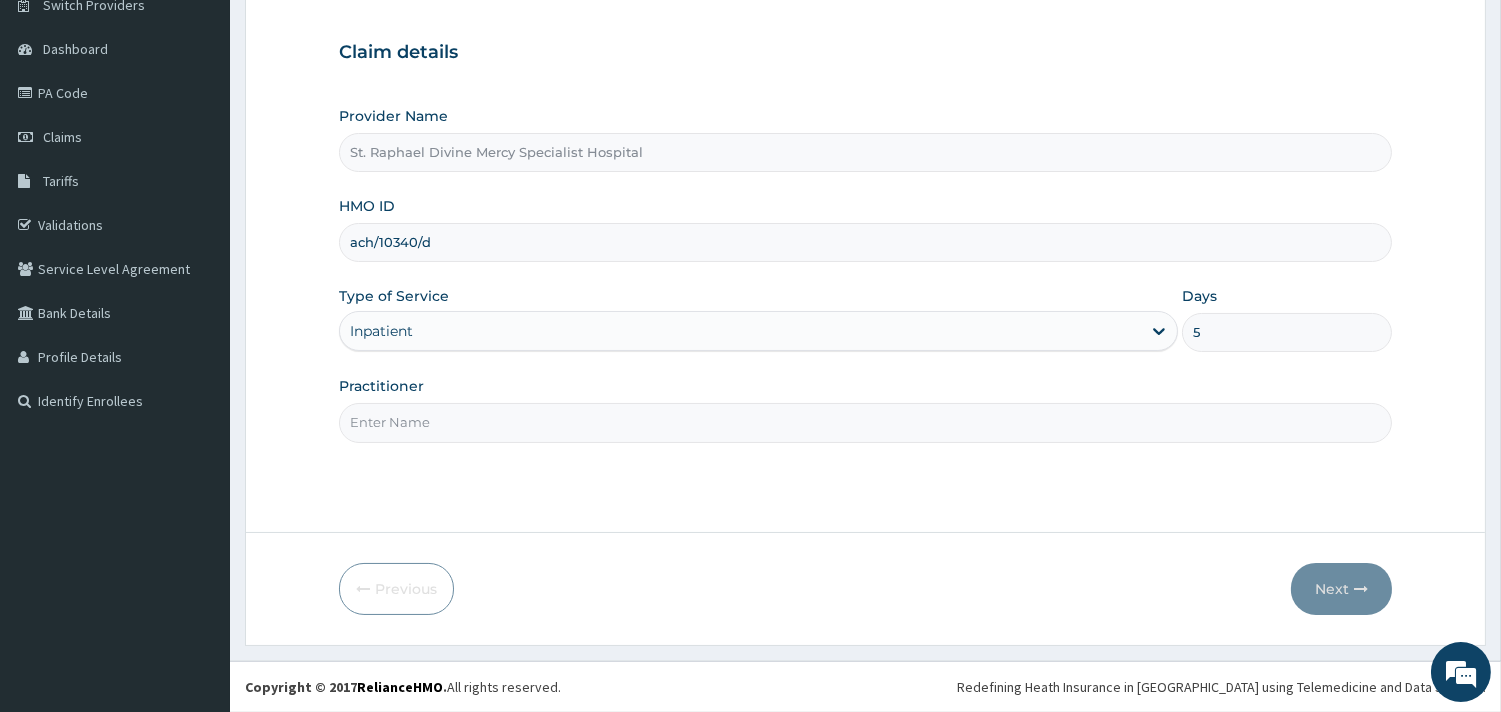 type on "5" 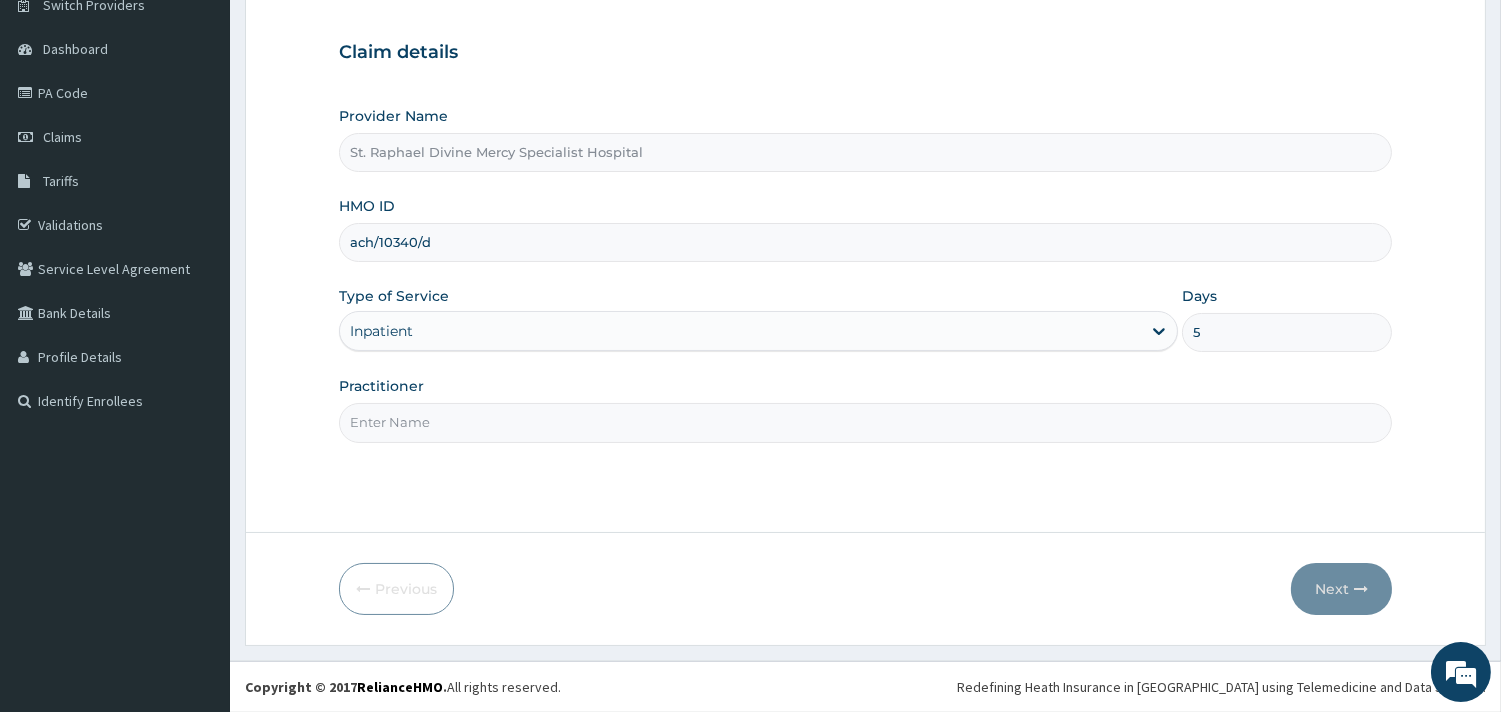 type on "Dr Malik" 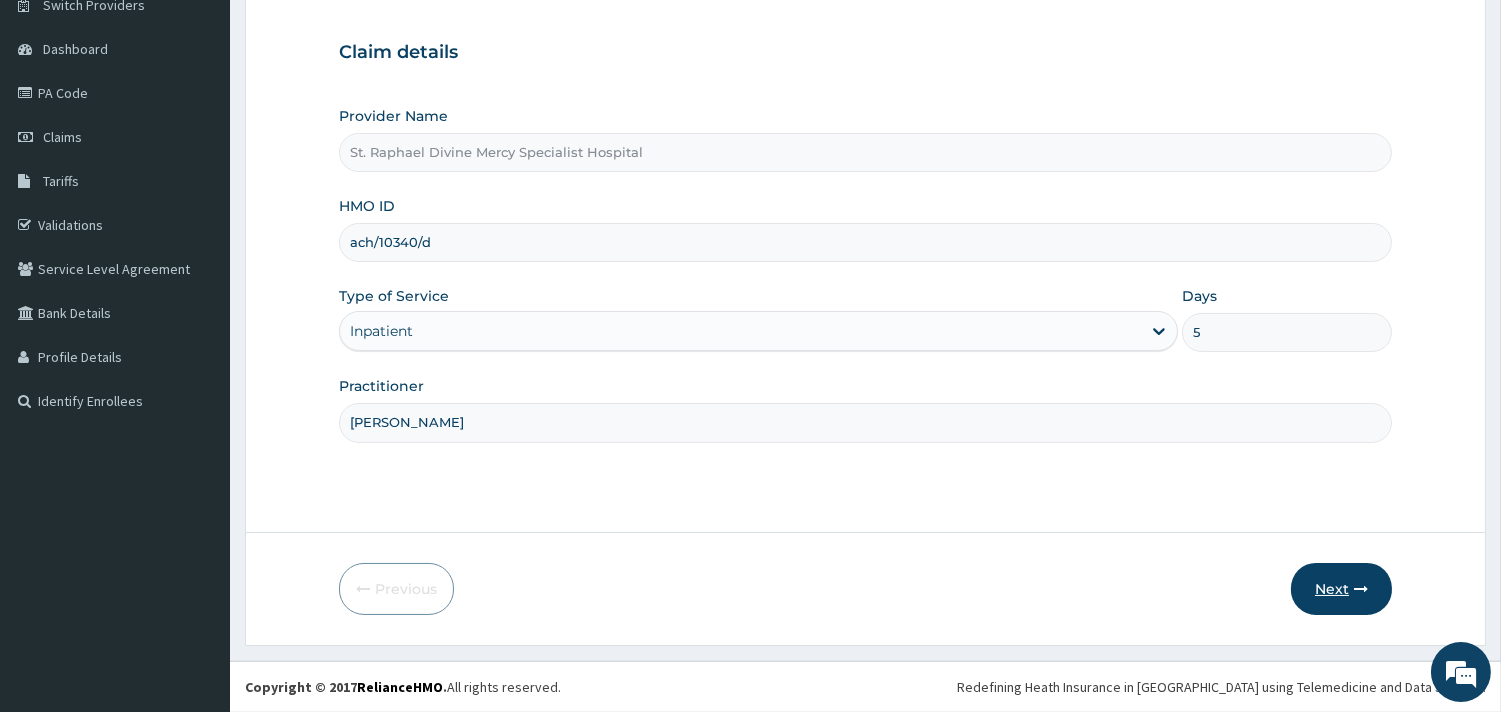 click on "Next" at bounding box center (1341, 589) 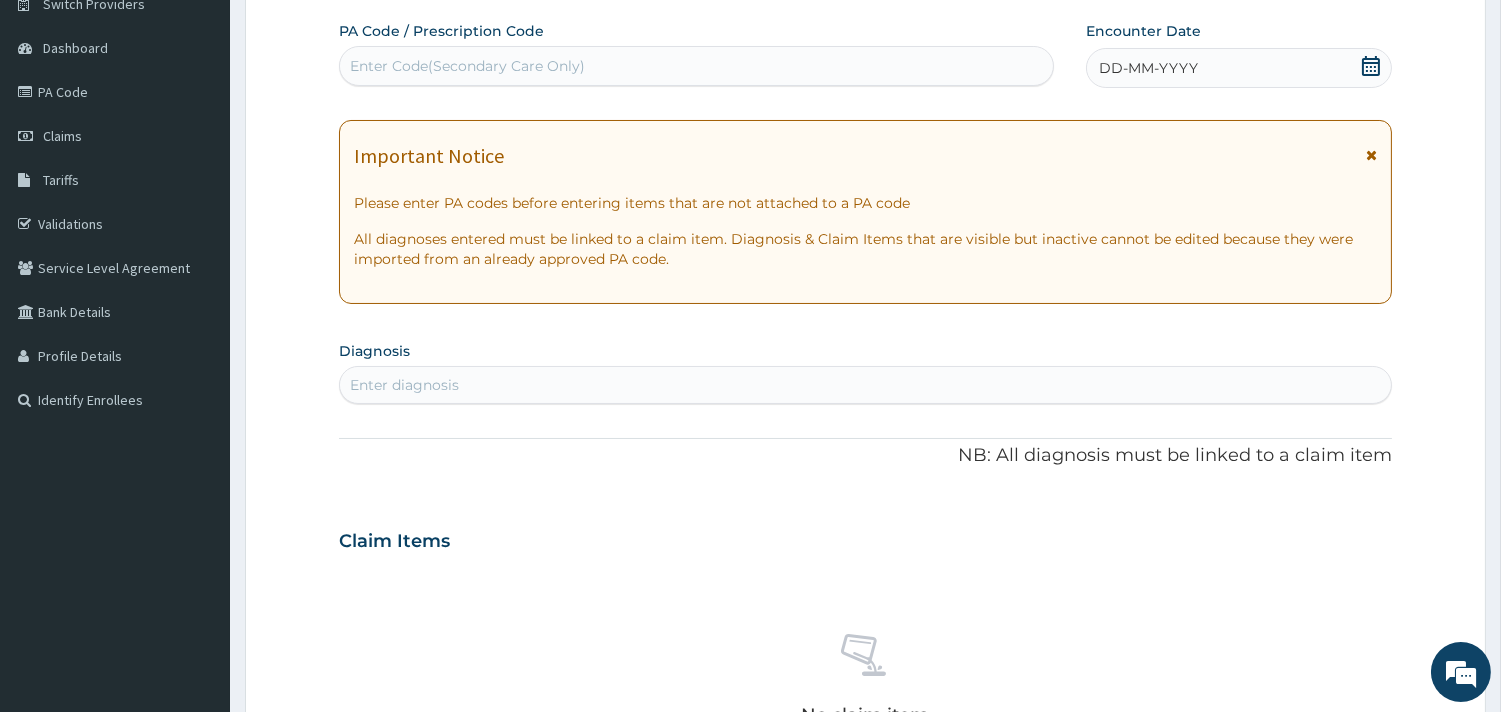 click on "No claim item" at bounding box center (865, 683) 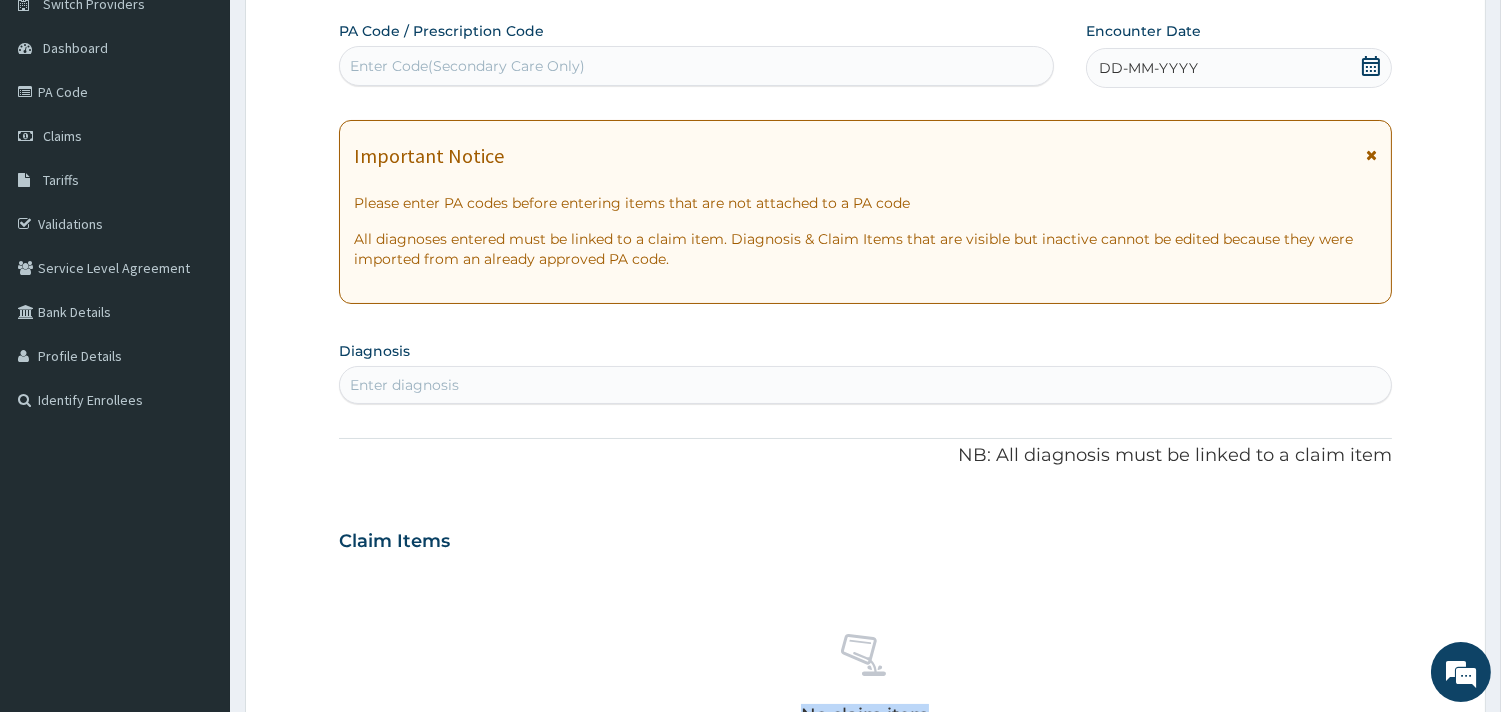 click on "No claim item" at bounding box center (865, 683) 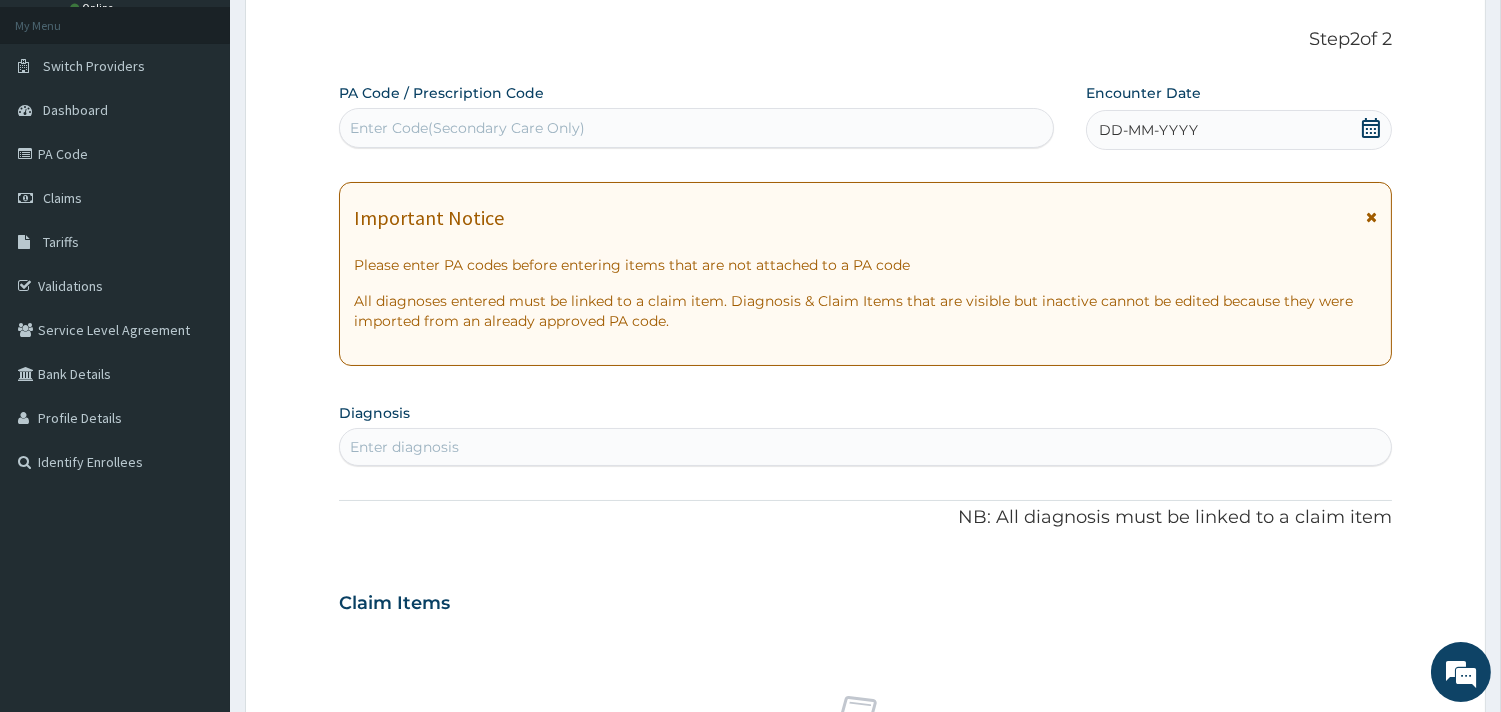 scroll, scrollTop: 0, scrollLeft: 0, axis: both 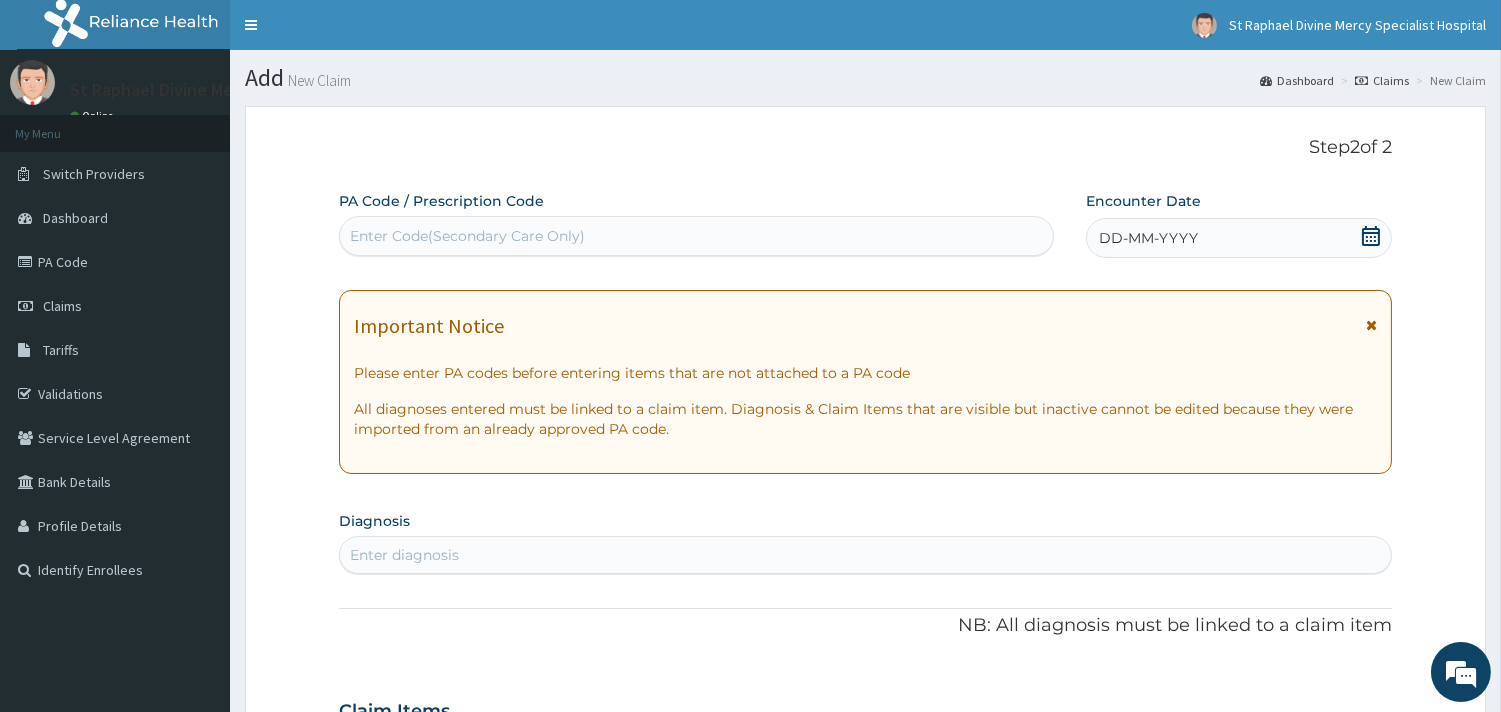 click on "Enter Code(Secondary Care Only)" at bounding box center (467, 236) 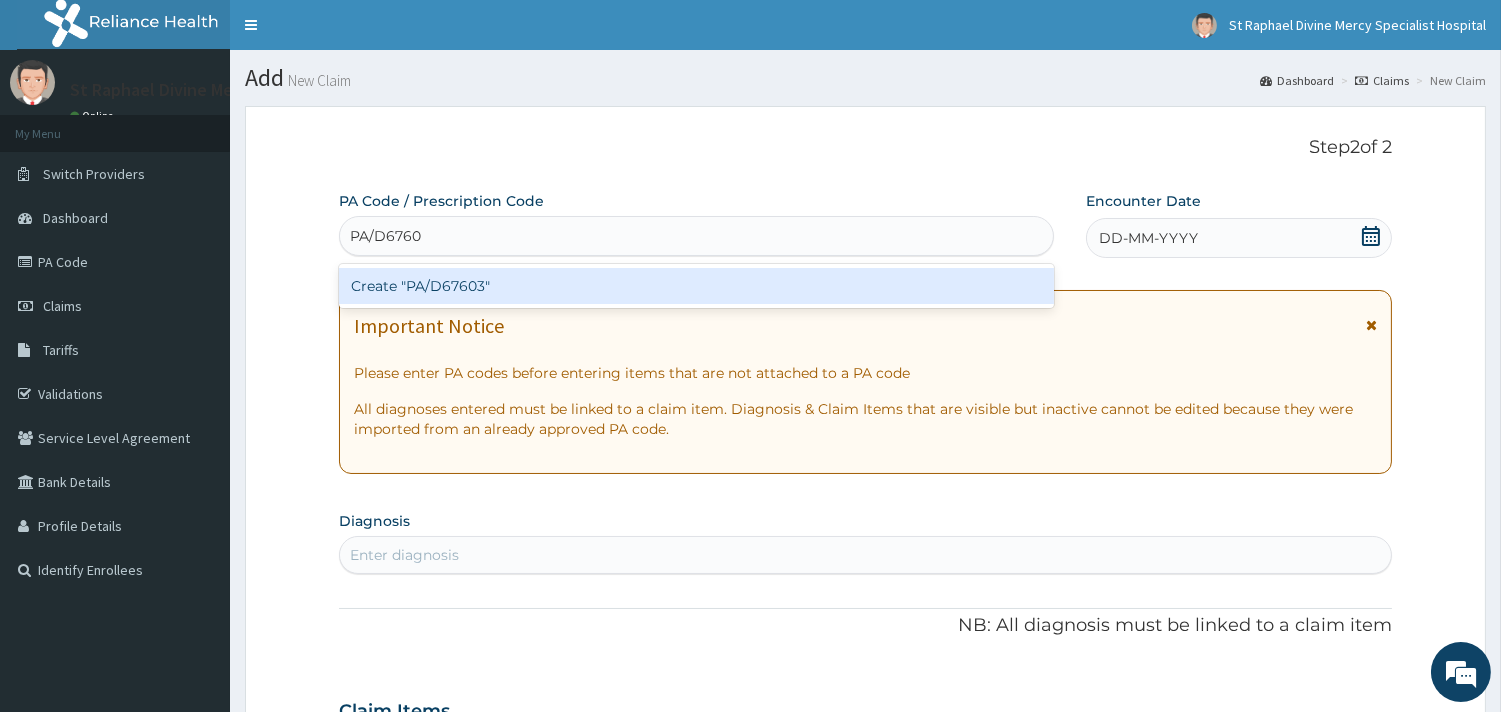 type on "PA/D67603" 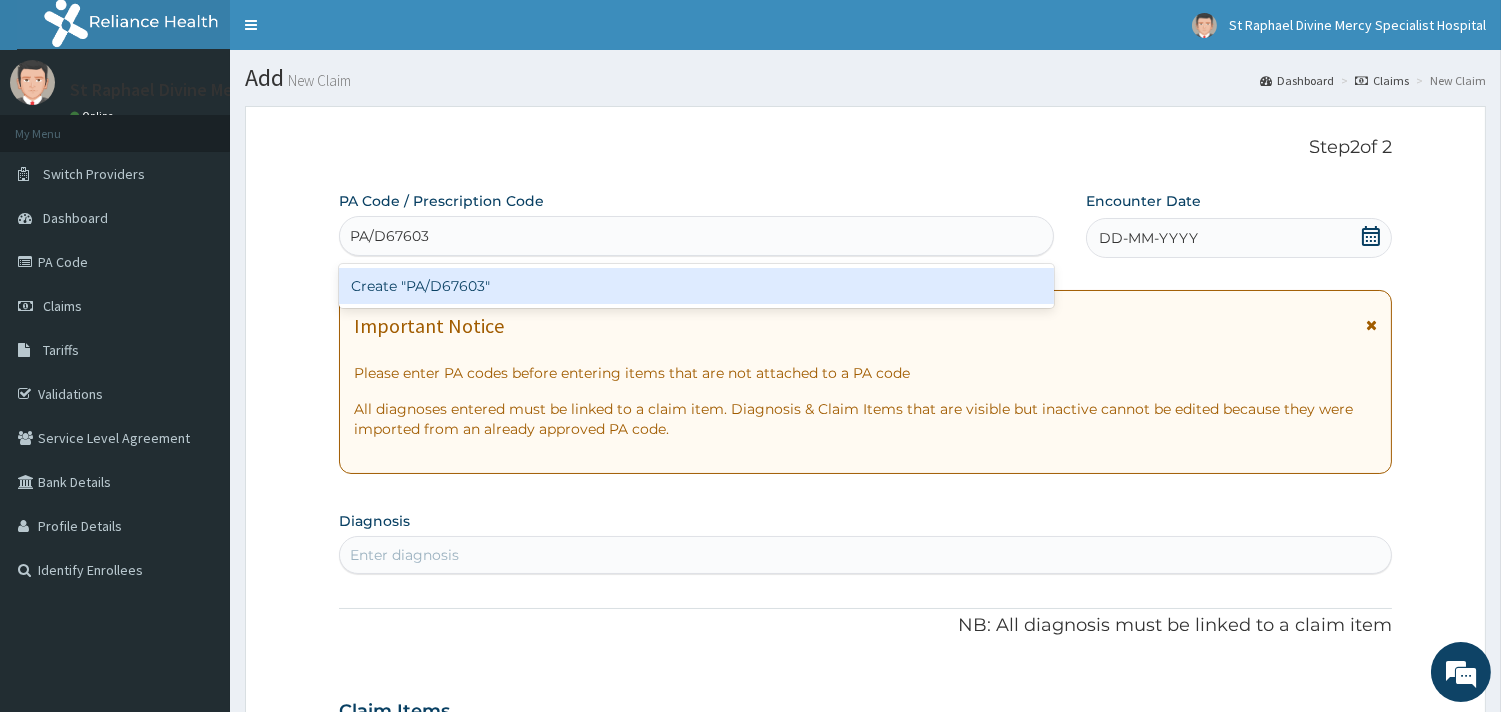 click on "Create "PA/D67603"" at bounding box center (696, 286) 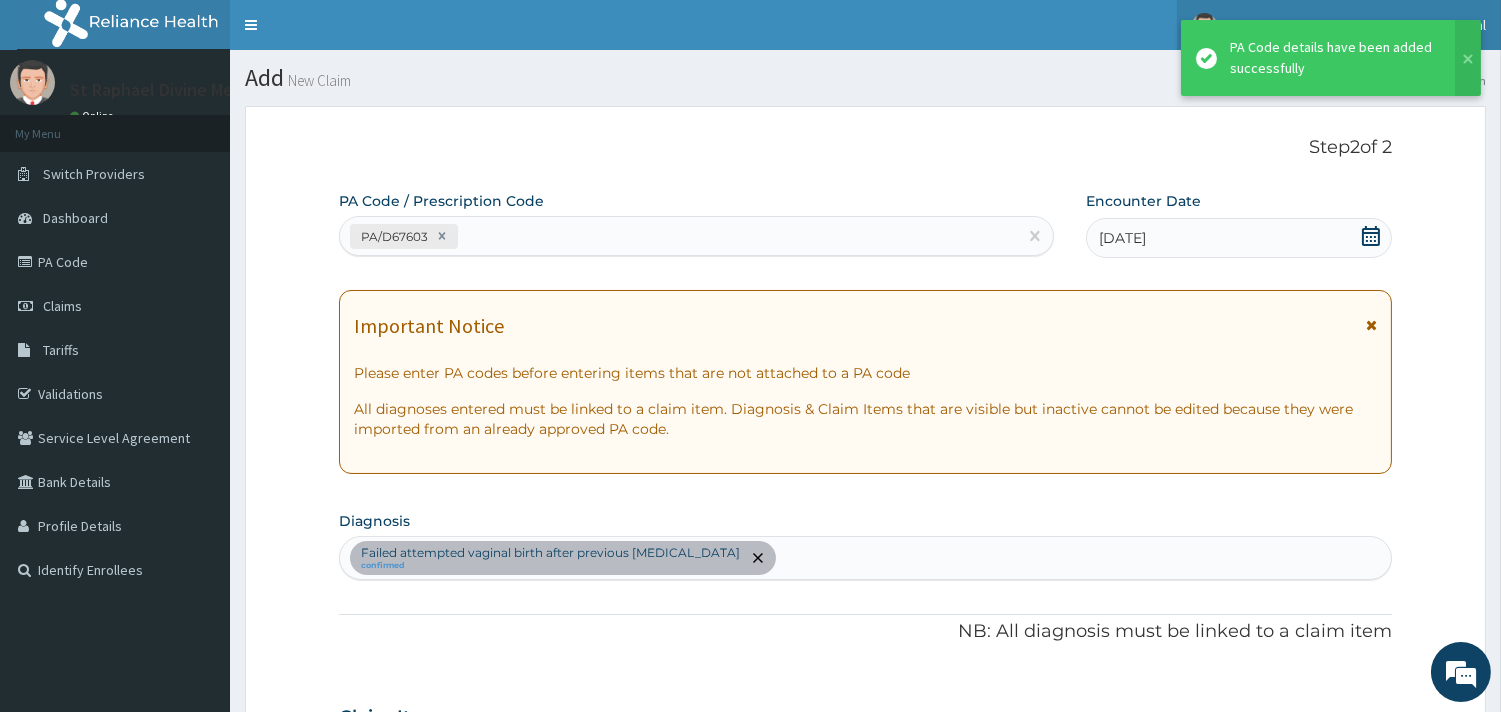 scroll, scrollTop: 474, scrollLeft: 0, axis: vertical 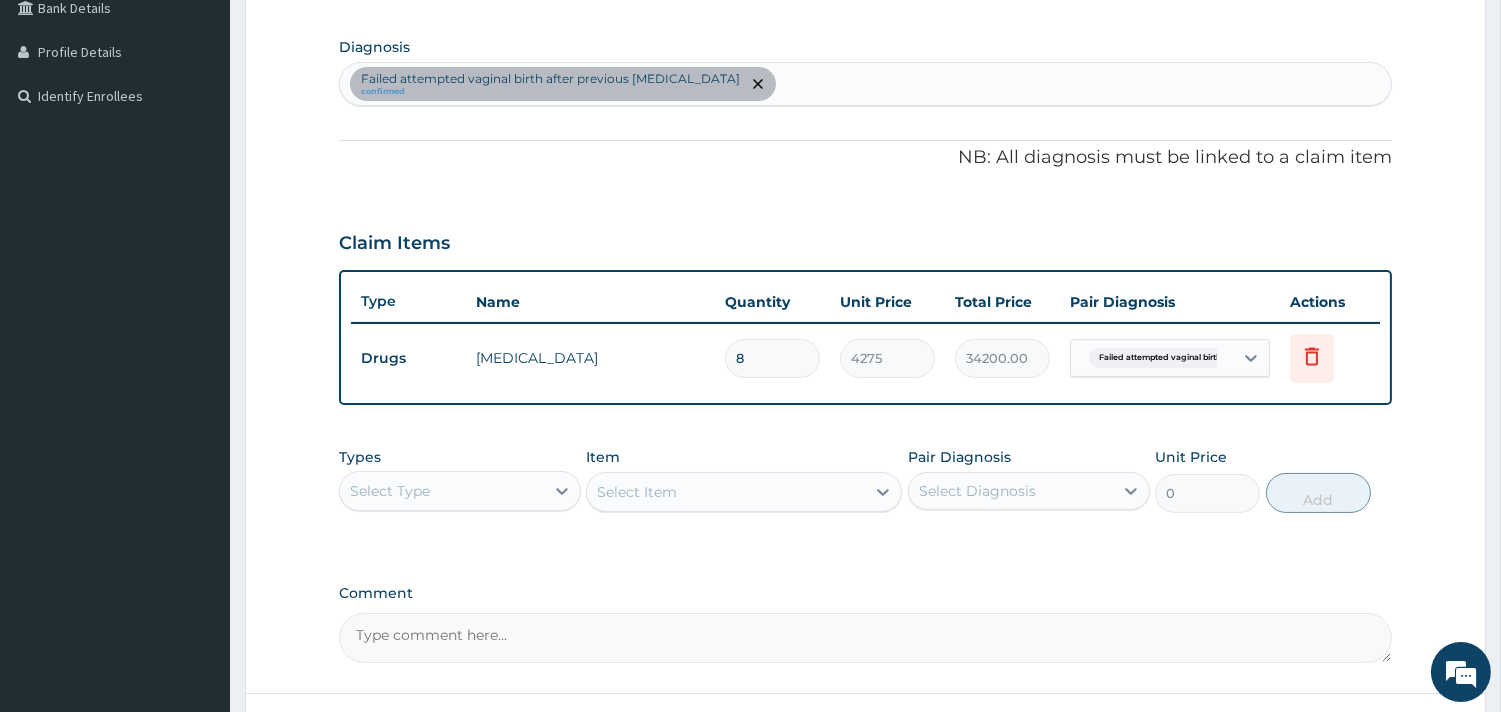 click on "Failed attempted vaginal birth after previous caesarean section confirmed" at bounding box center (865, 84) 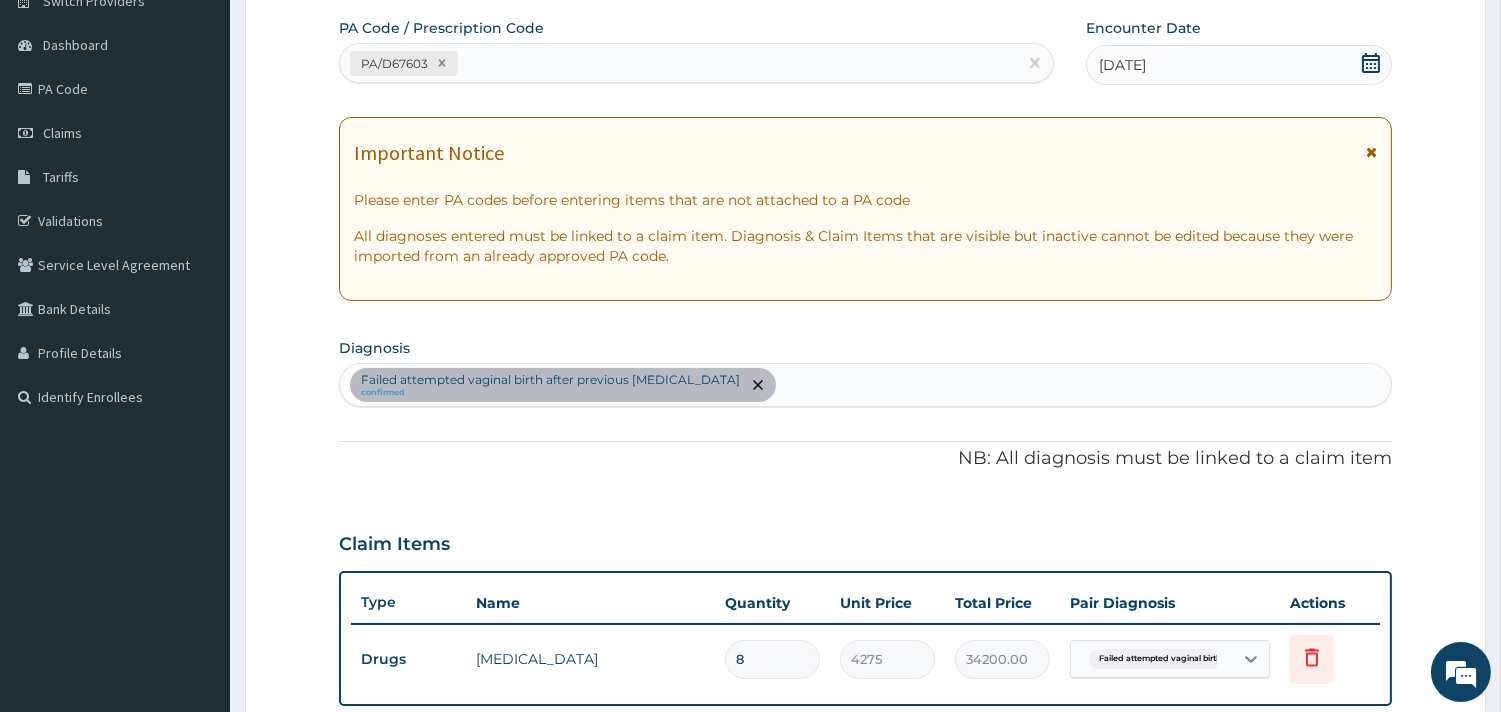 scroll, scrollTop: 141, scrollLeft: 0, axis: vertical 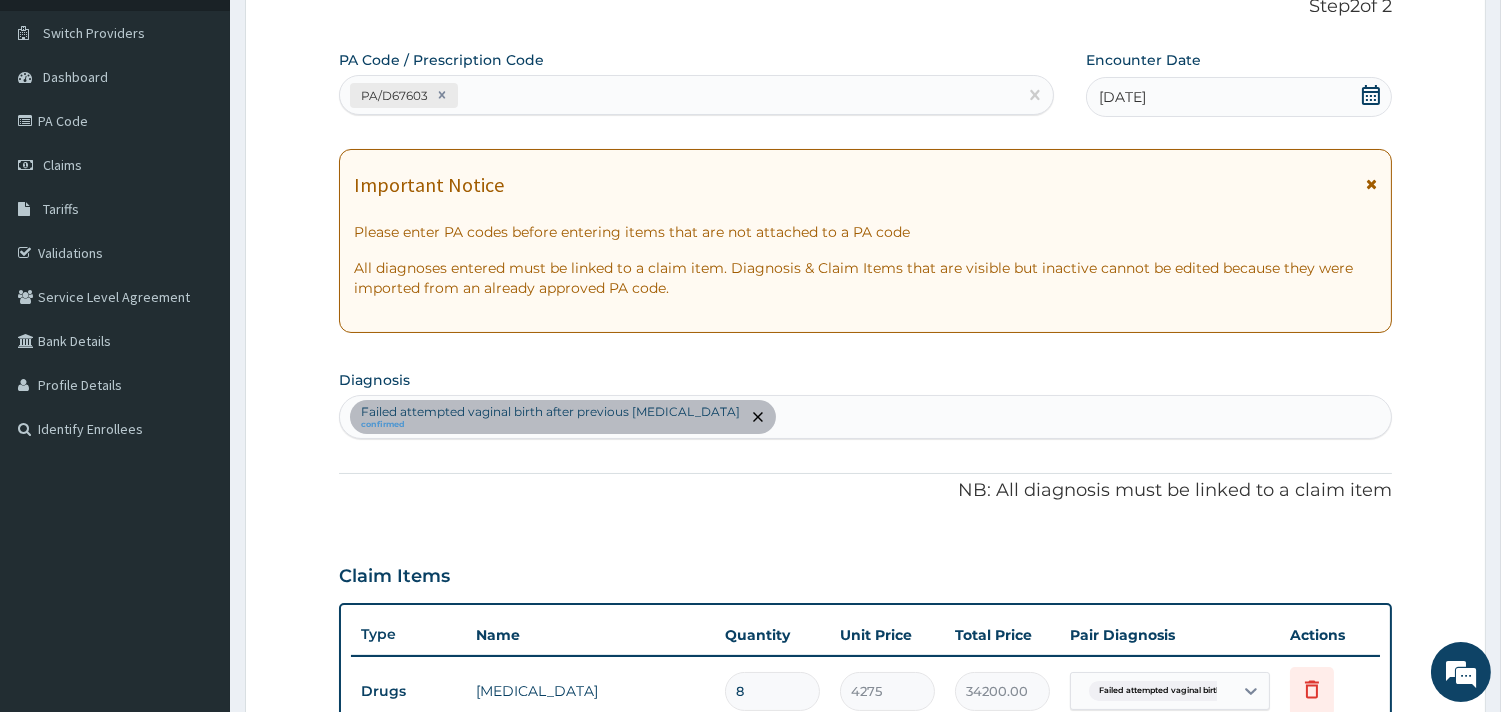 click on "PA/D67603" at bounding box center (678, 95) 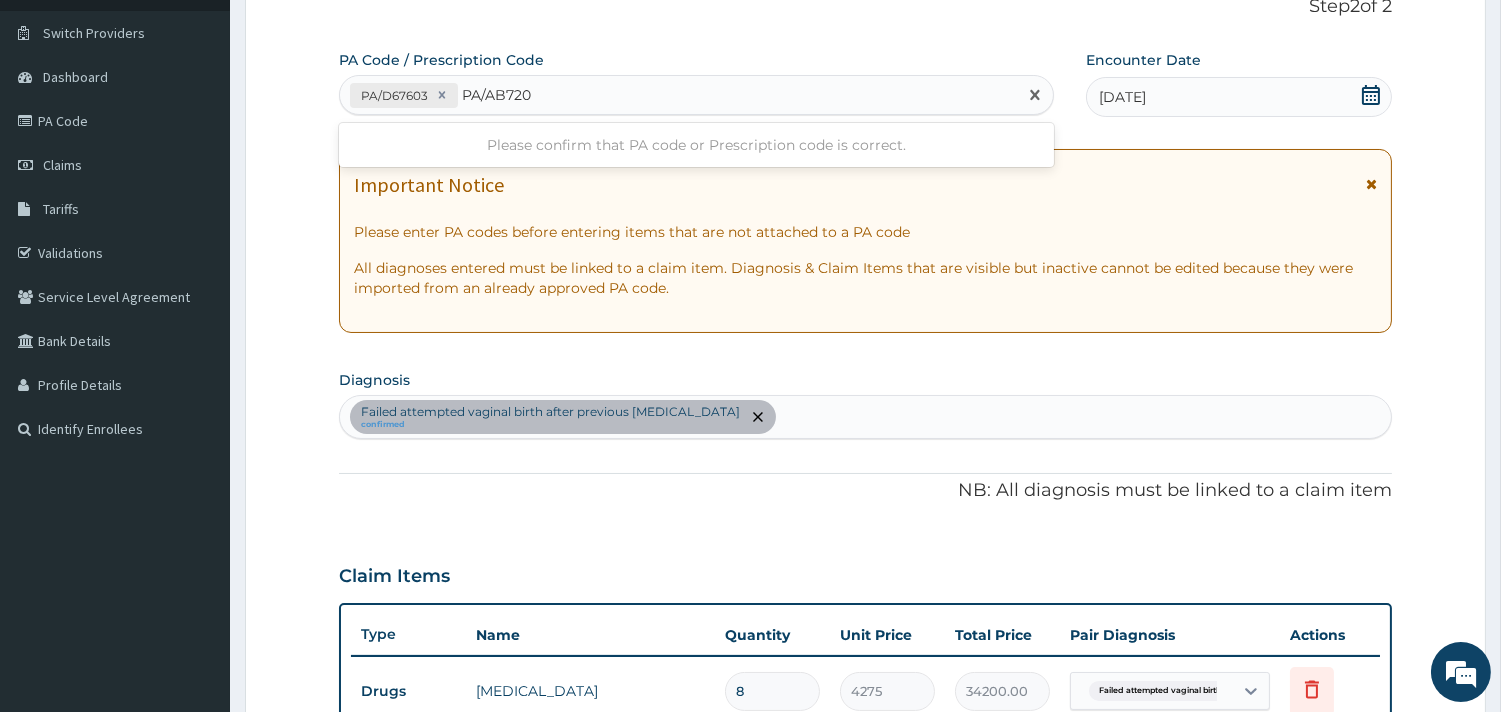 type on "PA/AB720D" 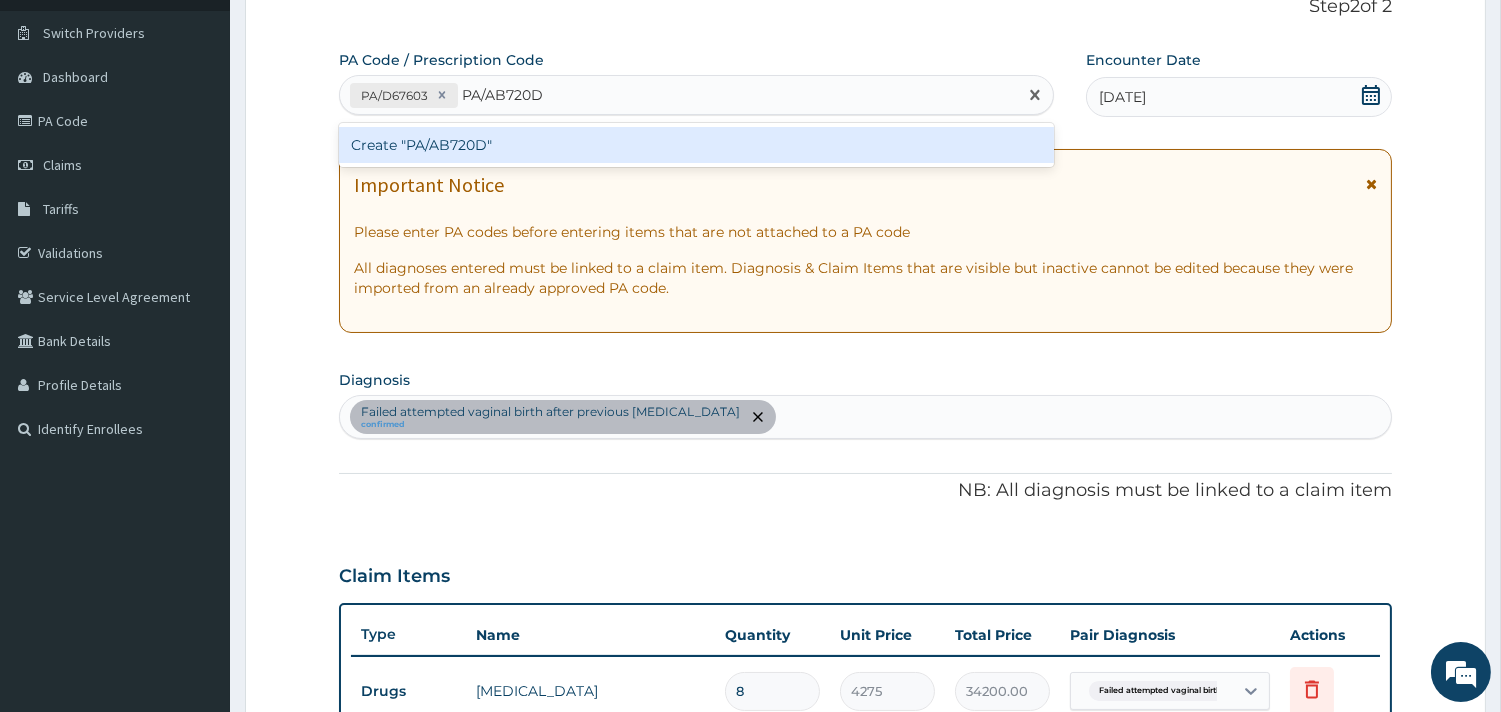 click on "Create "PA/AB720D"" at bounding box center [696, 145] 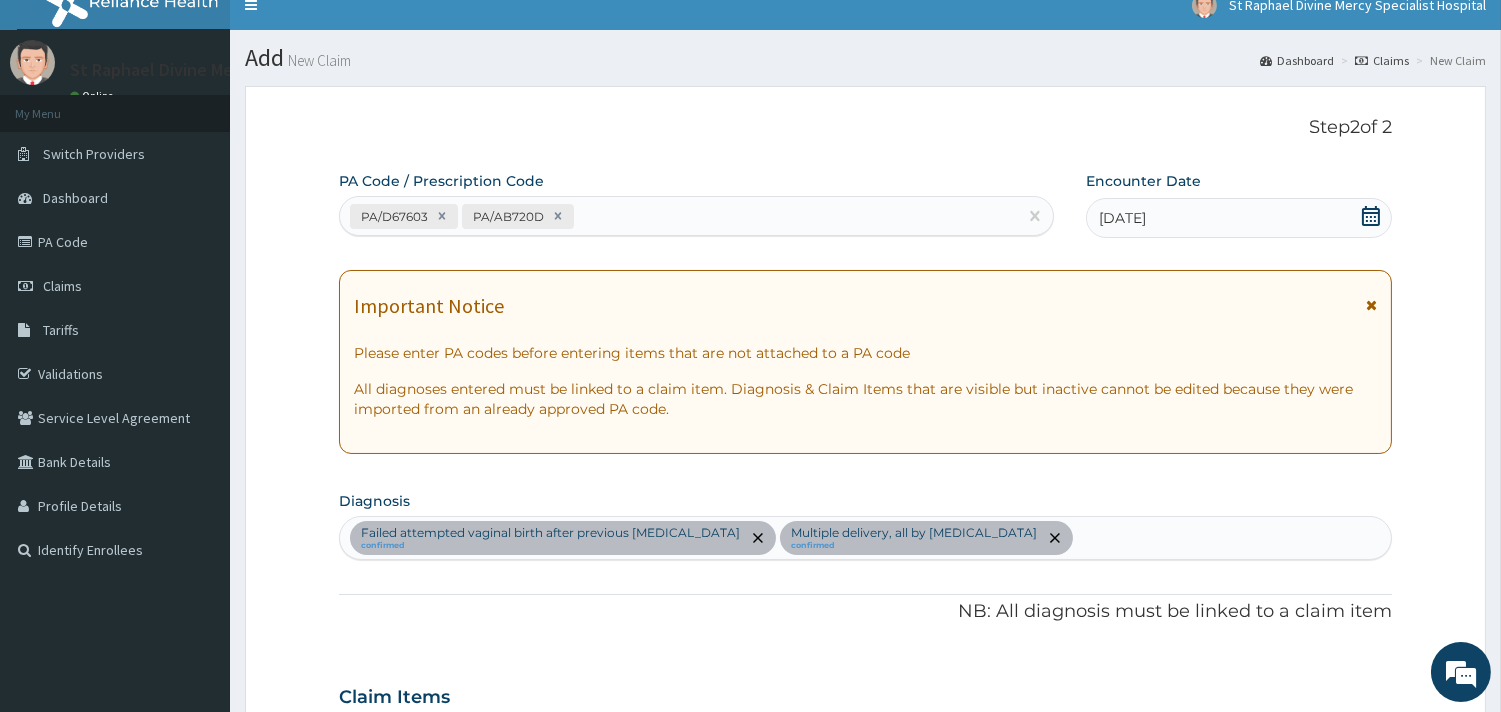 scroll, scrollTop: 0, scrollLeft: 0, axis: both 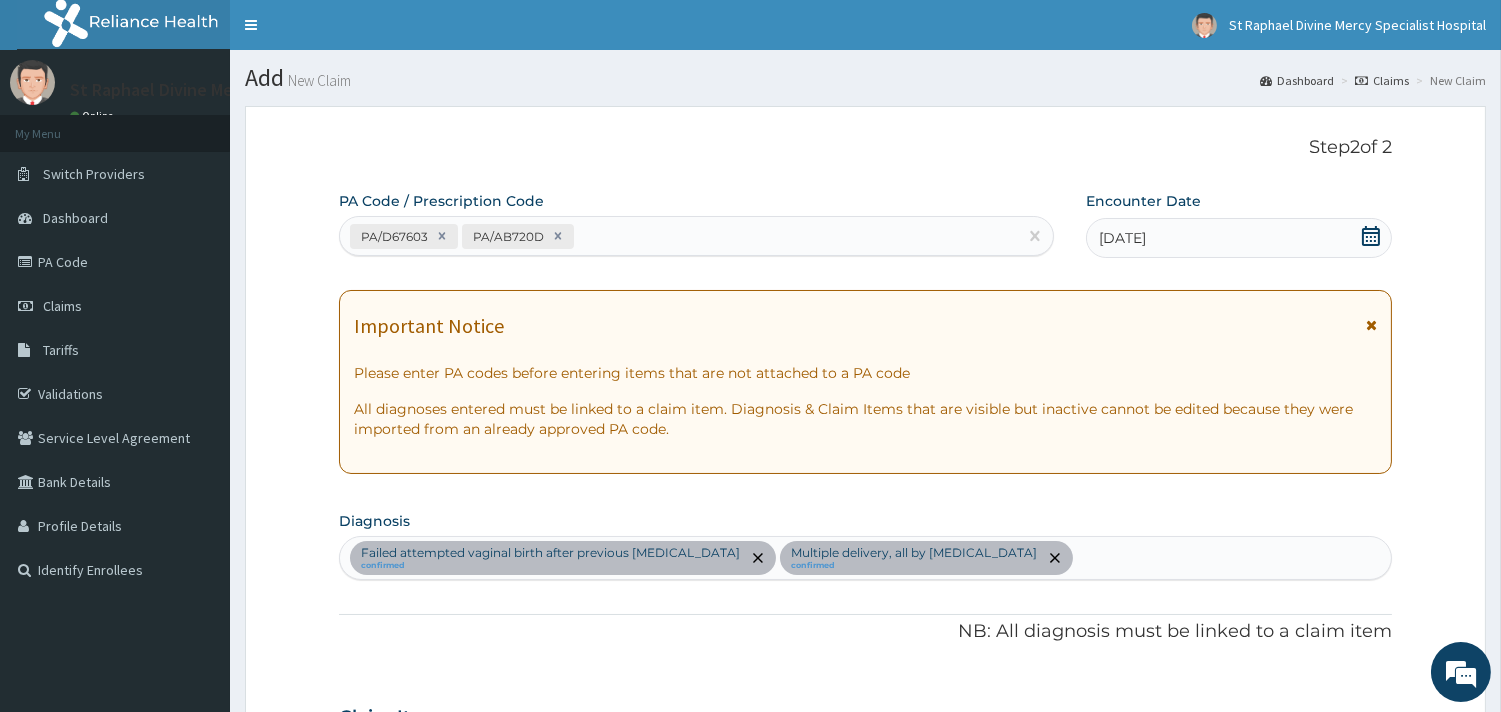 click on "PA/D67603 PA/AB720D" at bounding box center (678, 236) 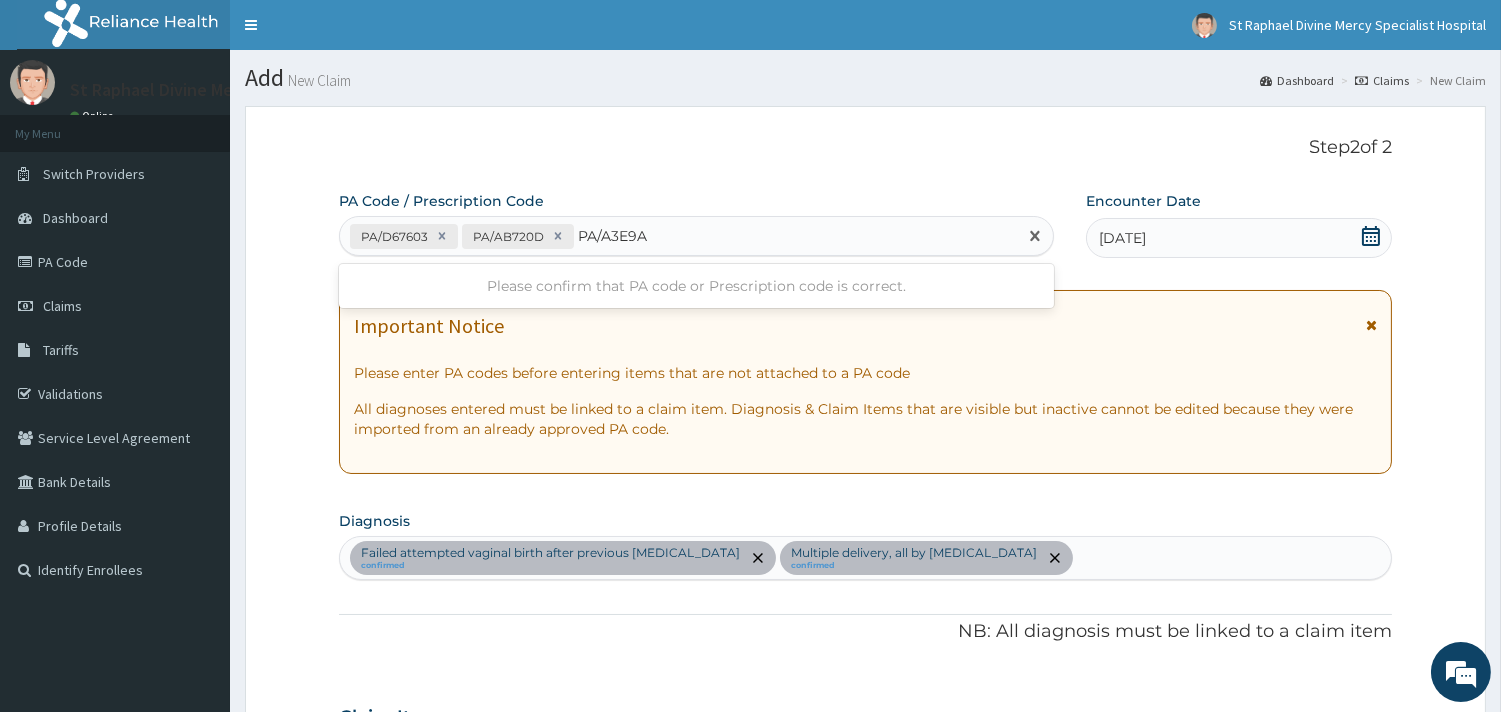 type on "PA/A3E9AE" 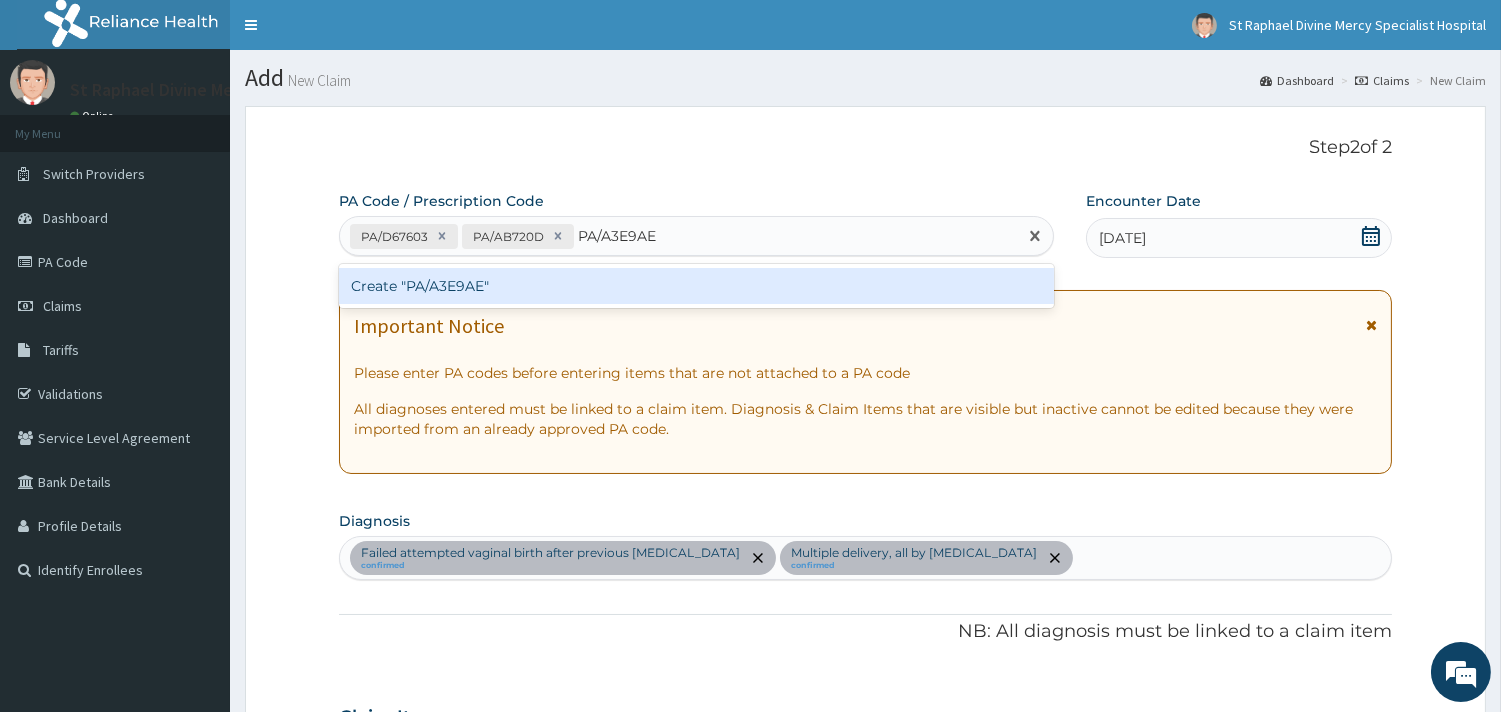 click on "Create "PA/A3E9AE"" at bounding box center [696, 286] 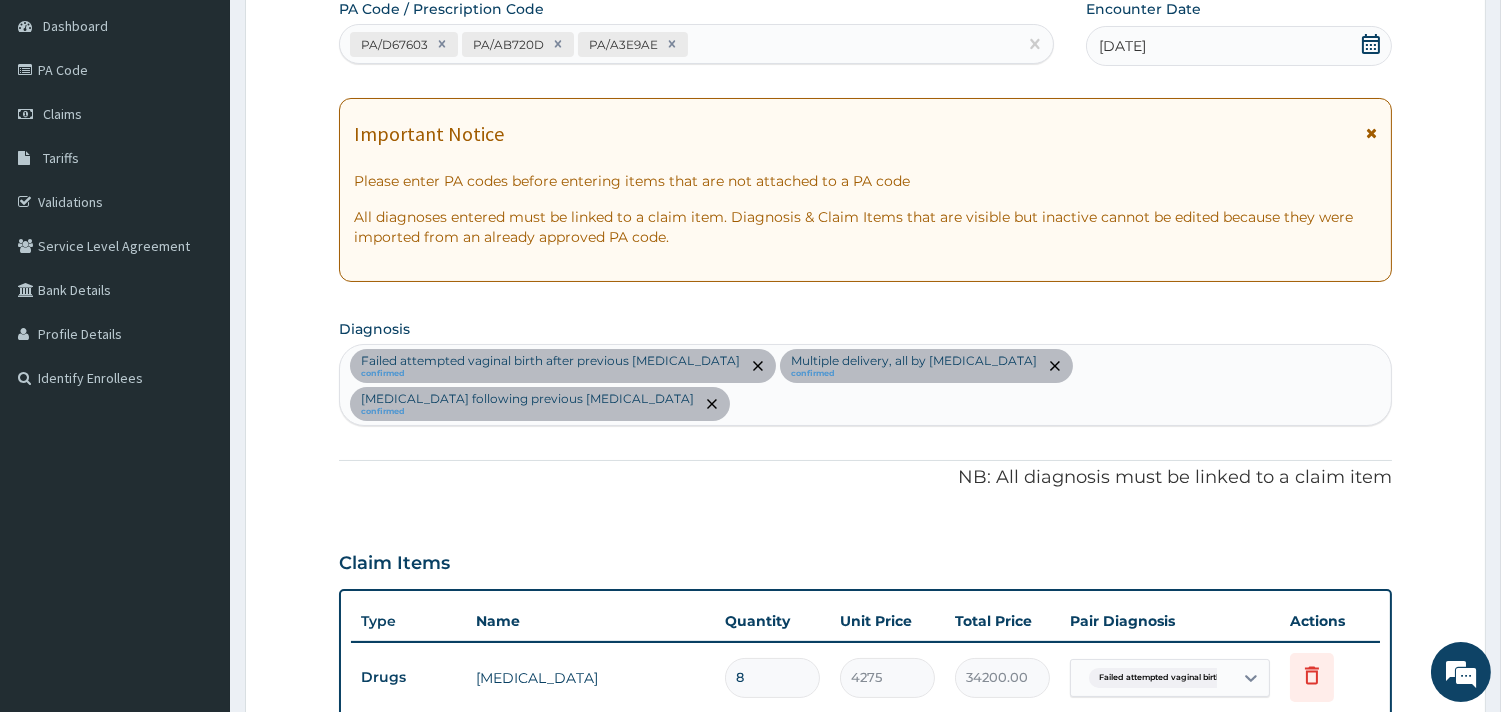 scroll, scrollTop: 0, scrollLeft: 0, axis: both 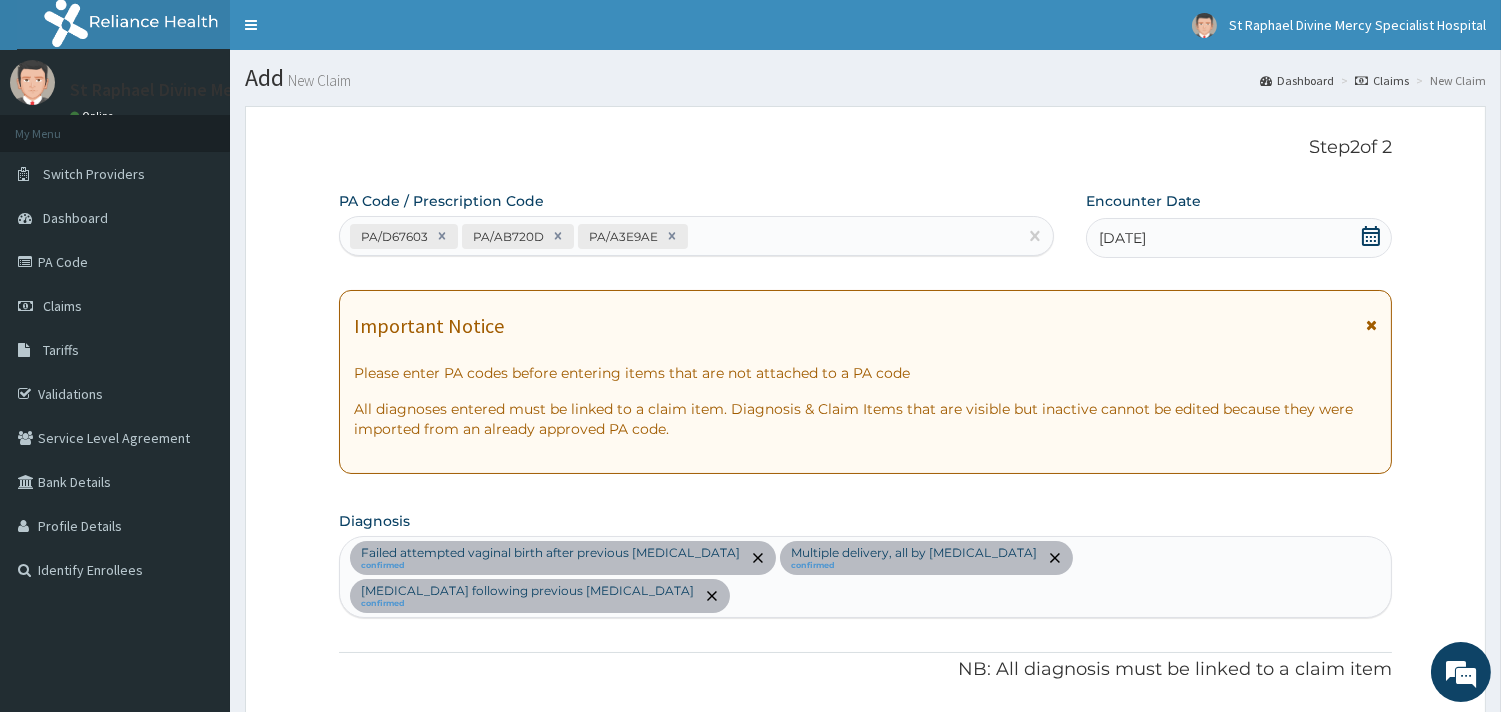 click on "PA/D67603 PA/AB720D PA/A3E9AE" at bounding box center (678, 236) 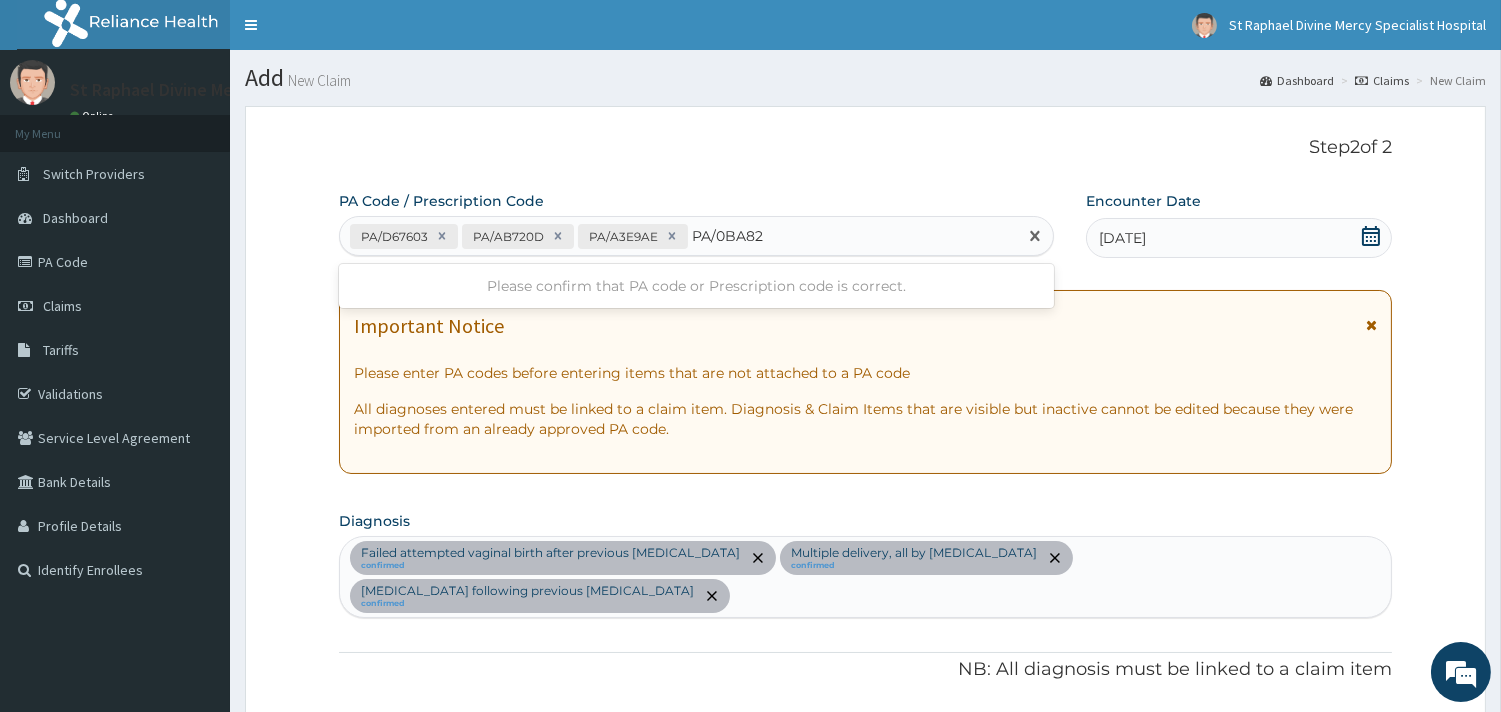 type on "PA/0BA821" 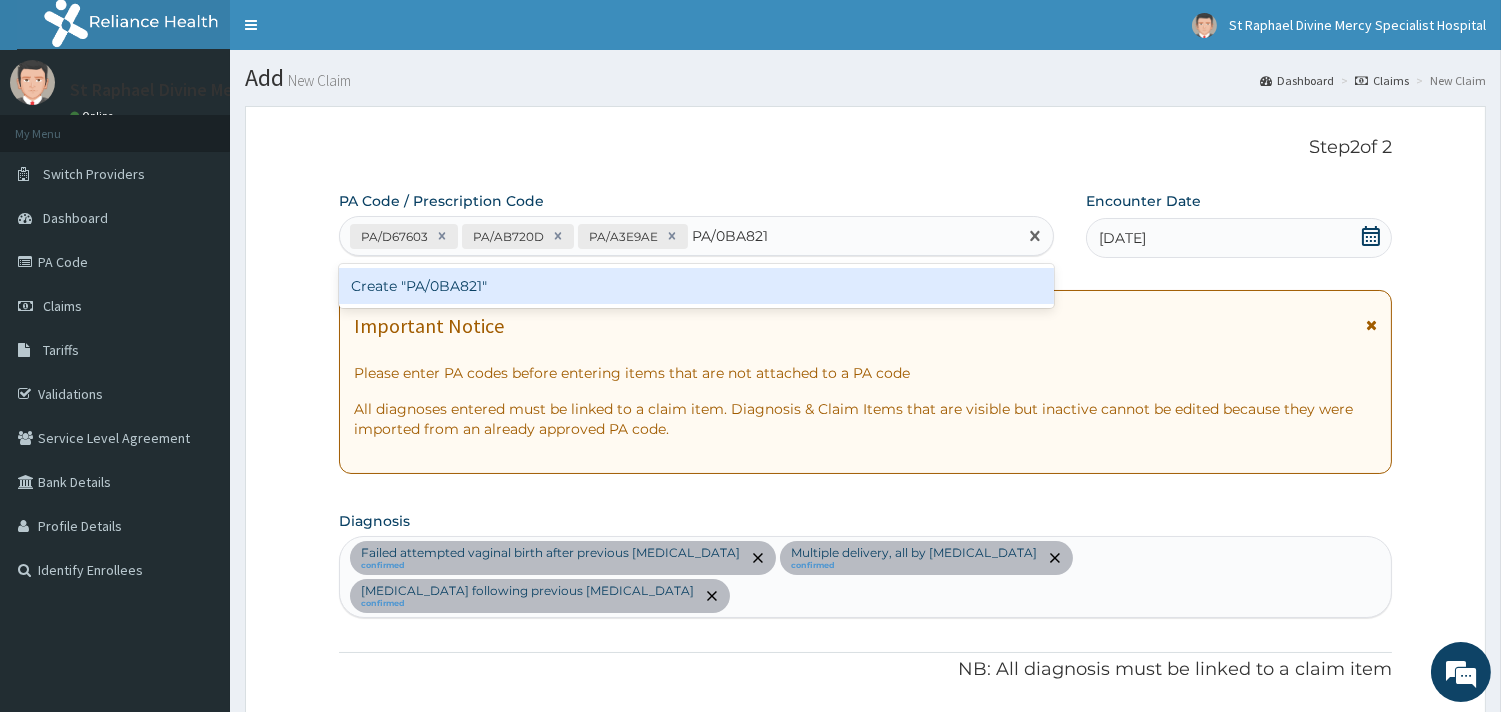 click on "Create "PA/0BA821"" at bounding box center [696, 286] 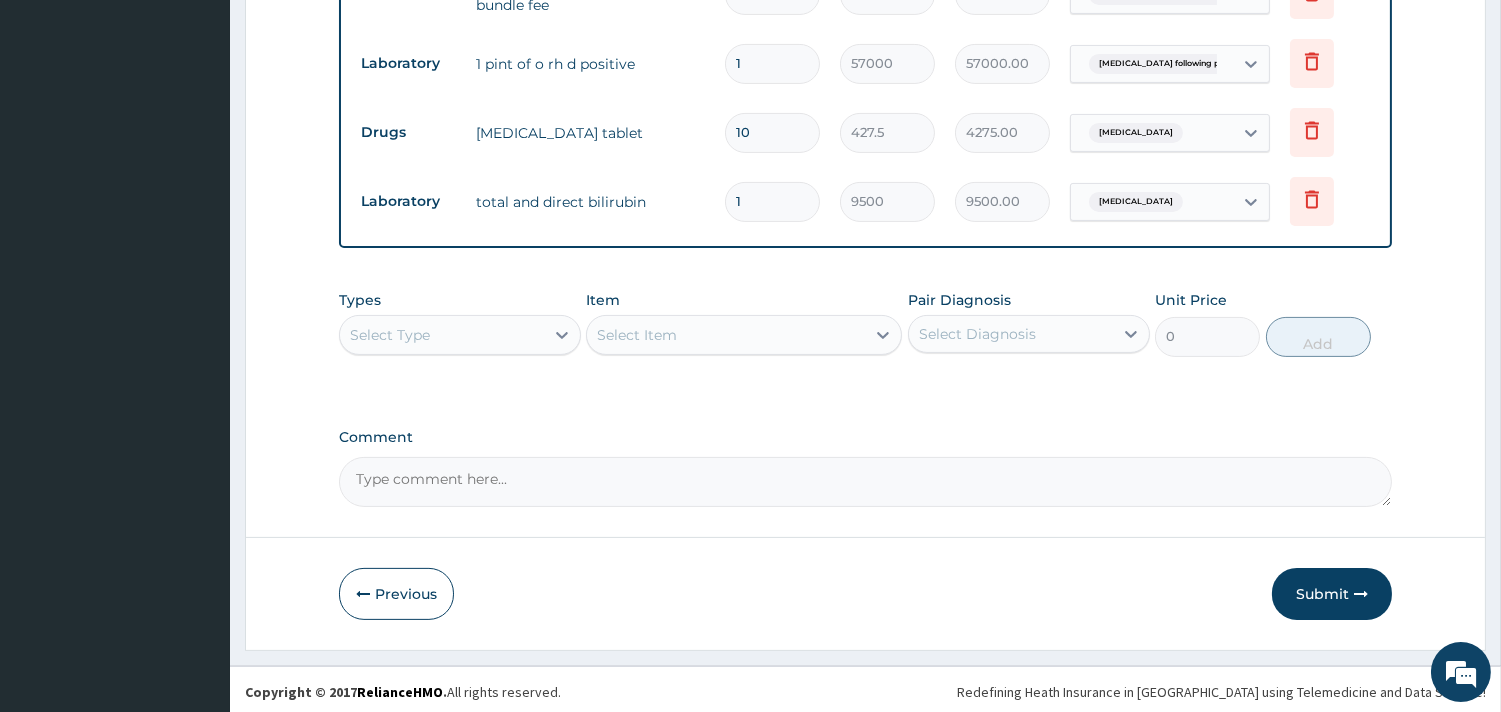 scroll, scrollTop: 948, scrollLeft: 0, axis: vertical 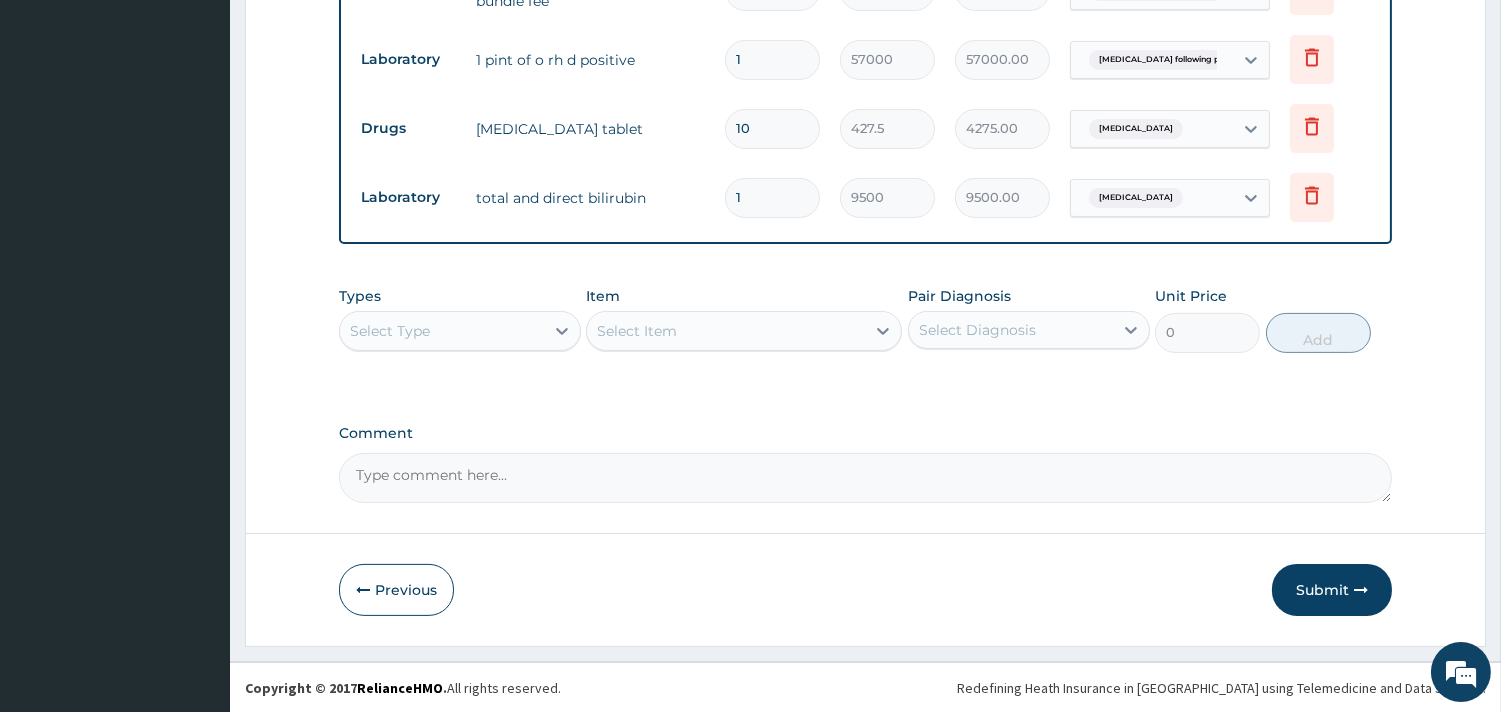 click on "Select Type" at bounding box center [442, 331] 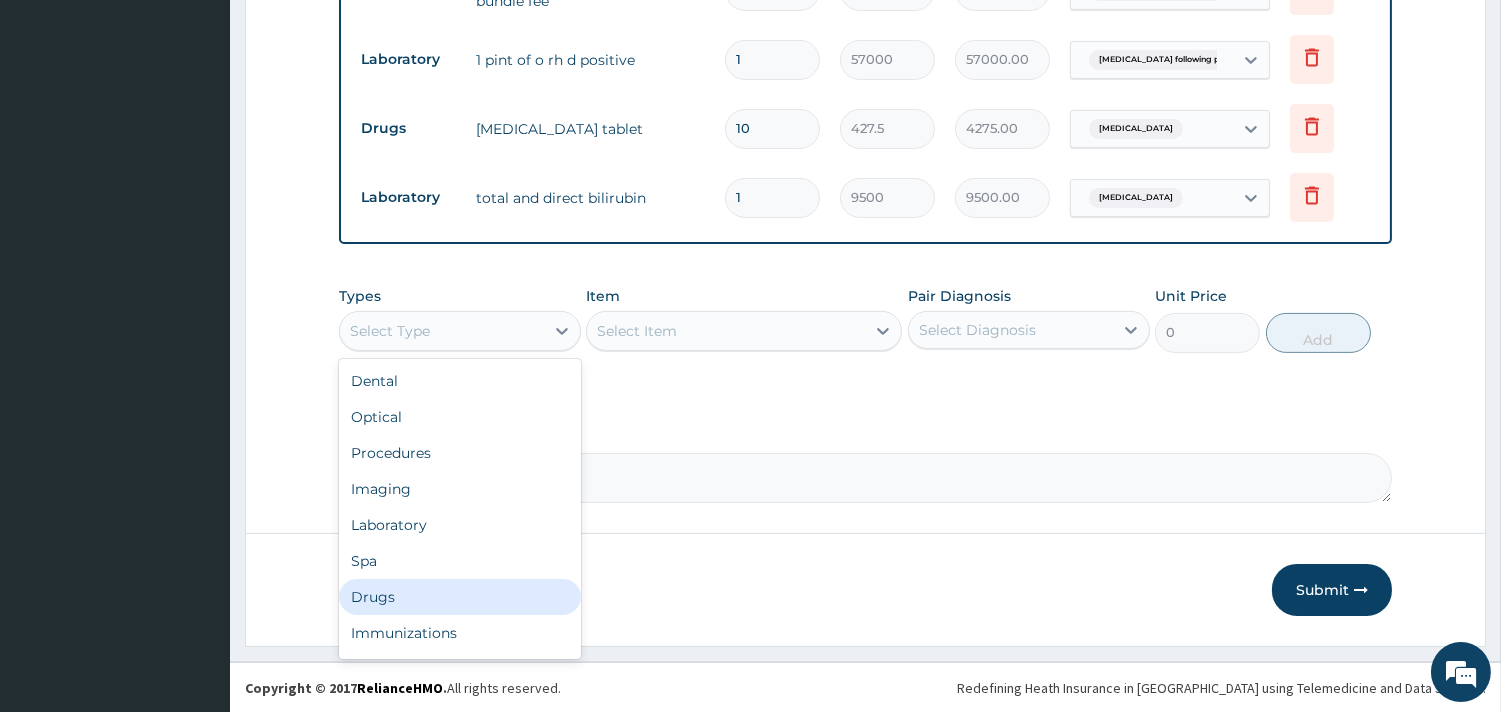 click on "Drugs" at bounding box center (460, 597) 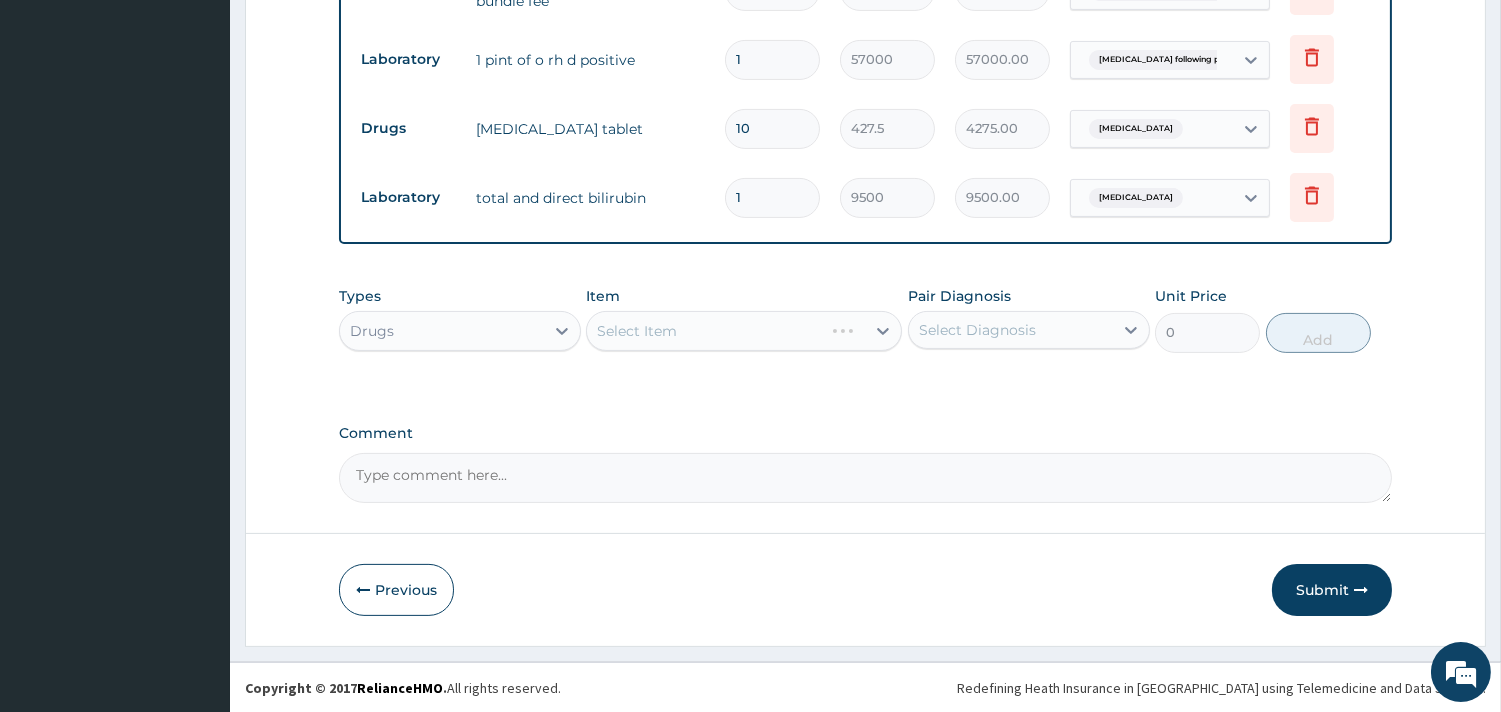 click on "Select Item" at bounding box center (744, 331) 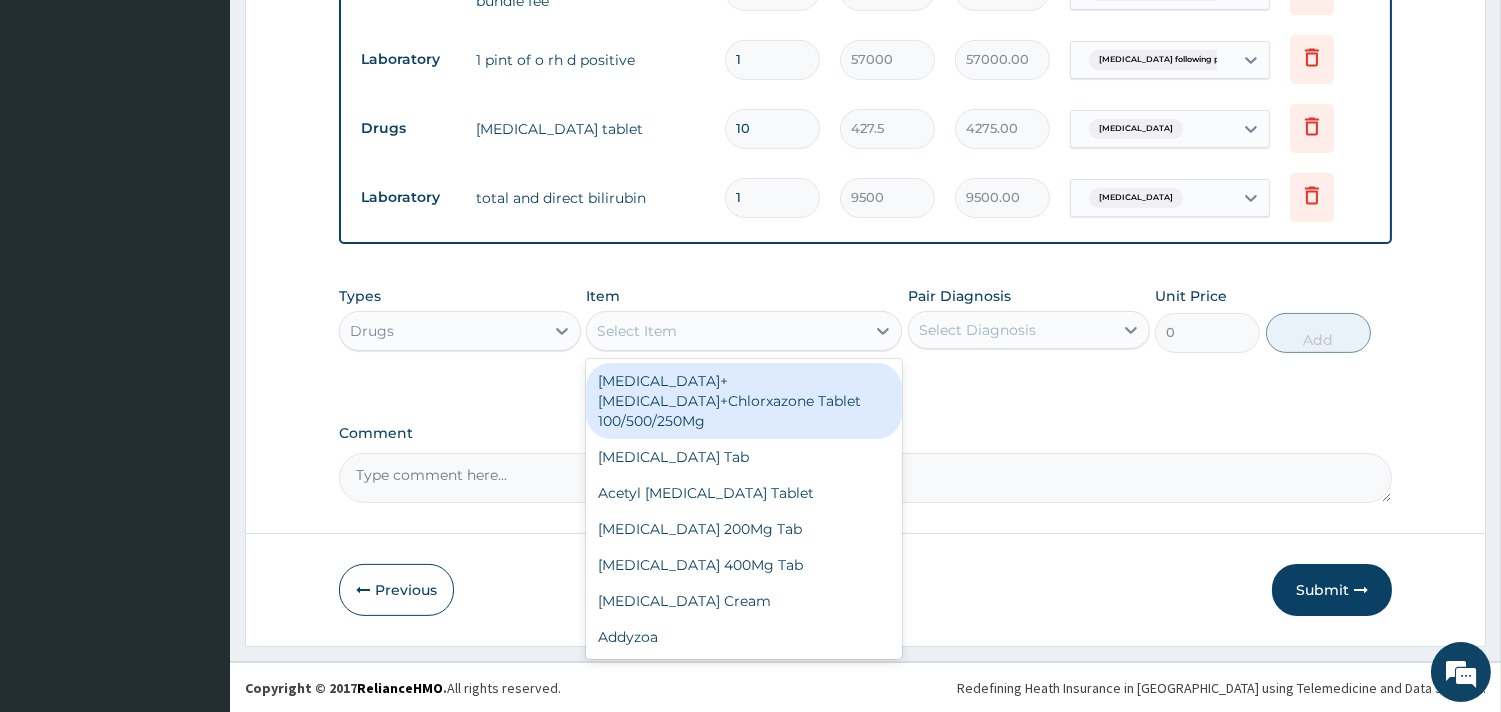 click on "Select Item" at bounding box center [726, 331] 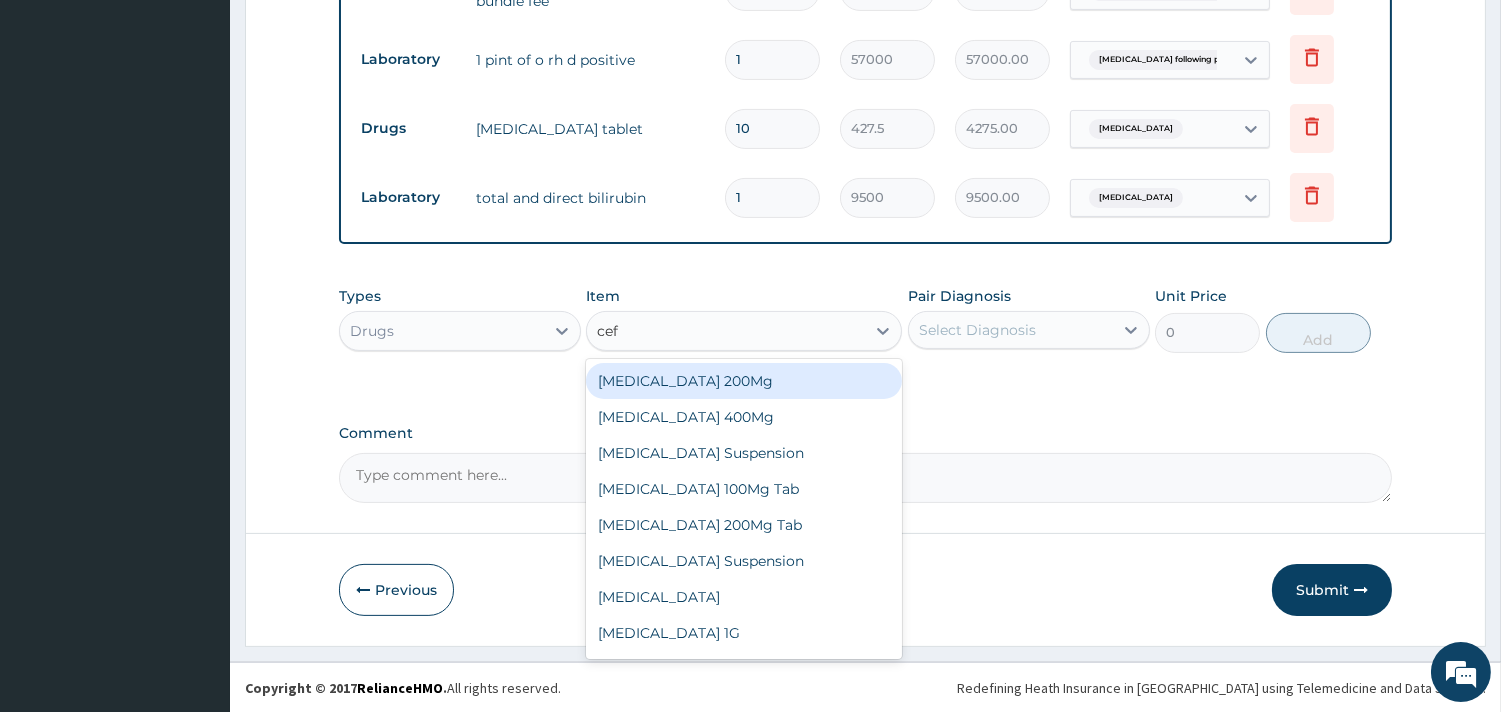 type on "cefu" 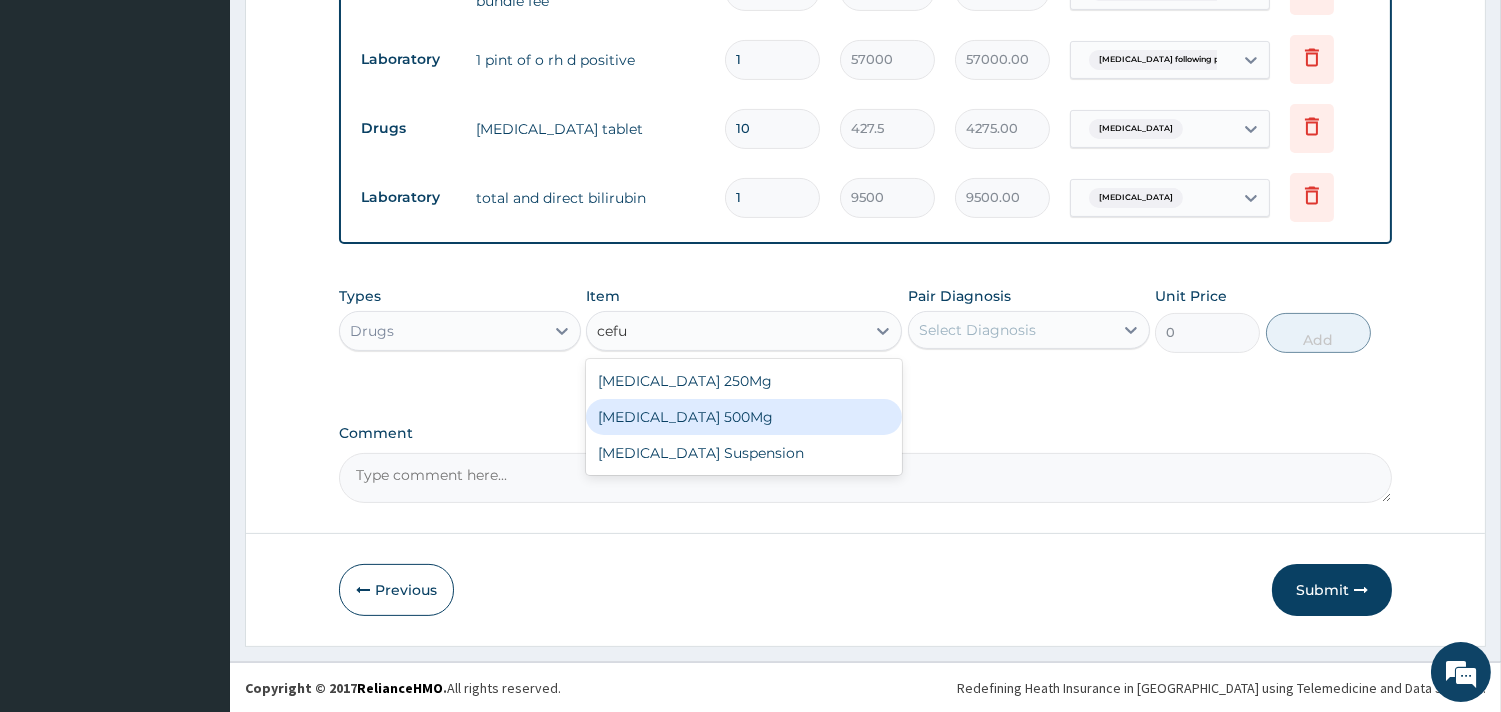 click on "Cefuroxime 500Mg" at bounding box center (744, 417) 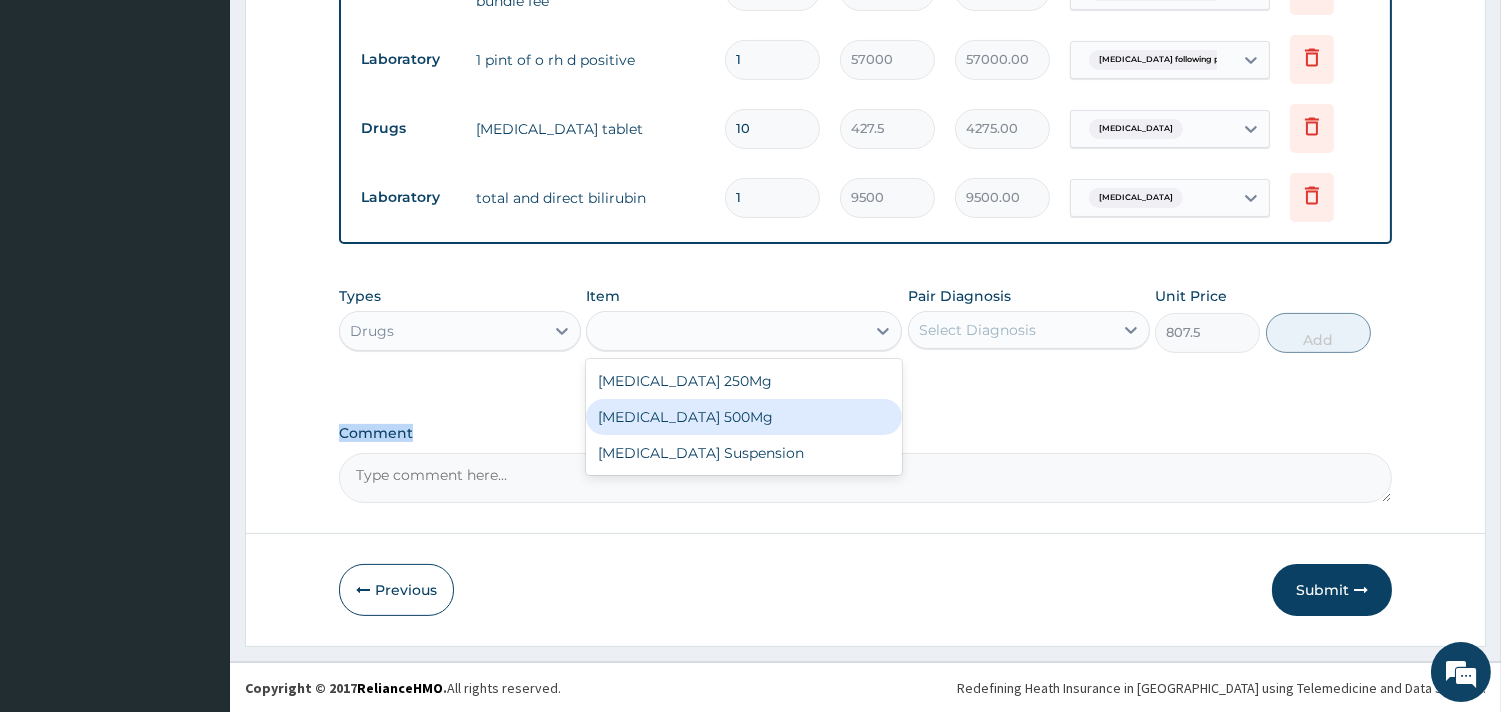 click on "PA Code / Prescription Code PA/D67603 PA/AB720D PA/A3E9AE PA/0BA821 Encounter Date 12-07-2025 Important Notice Please enter PA codes before entering items that are not attached to a PA code   All diagnoses entered must be linked to a claim item. Diagnosis & Claim Items that are visible but inactive cannot be edited because they were imported from an already approved PA code. Diagnosis Failed attempted vaginal birth after previous caesarean section confirmed Multiple delivery, all by caesarean section confirmed Cesarean section following previous cesarean section confirmed Postpartum hemorrhage query Neonatal jaundice query NB: All diagnosis must be linked to a claim item Claim Items Type Name Quantity Unit Price Total Price Pair Diagnosis Actions Drugs pentazocine injection  8 4275 34200.00 Failed attempted vaginal birth... Delete Procedures caesarean section elective bundle fee 1 380000 380000.00 Multiple delivery, all by caes... Delete Laboratory 1 pint of o rh d positive 1 57000 57000.00 Delete Drugs 10 1" at bounding box center [865, -128] 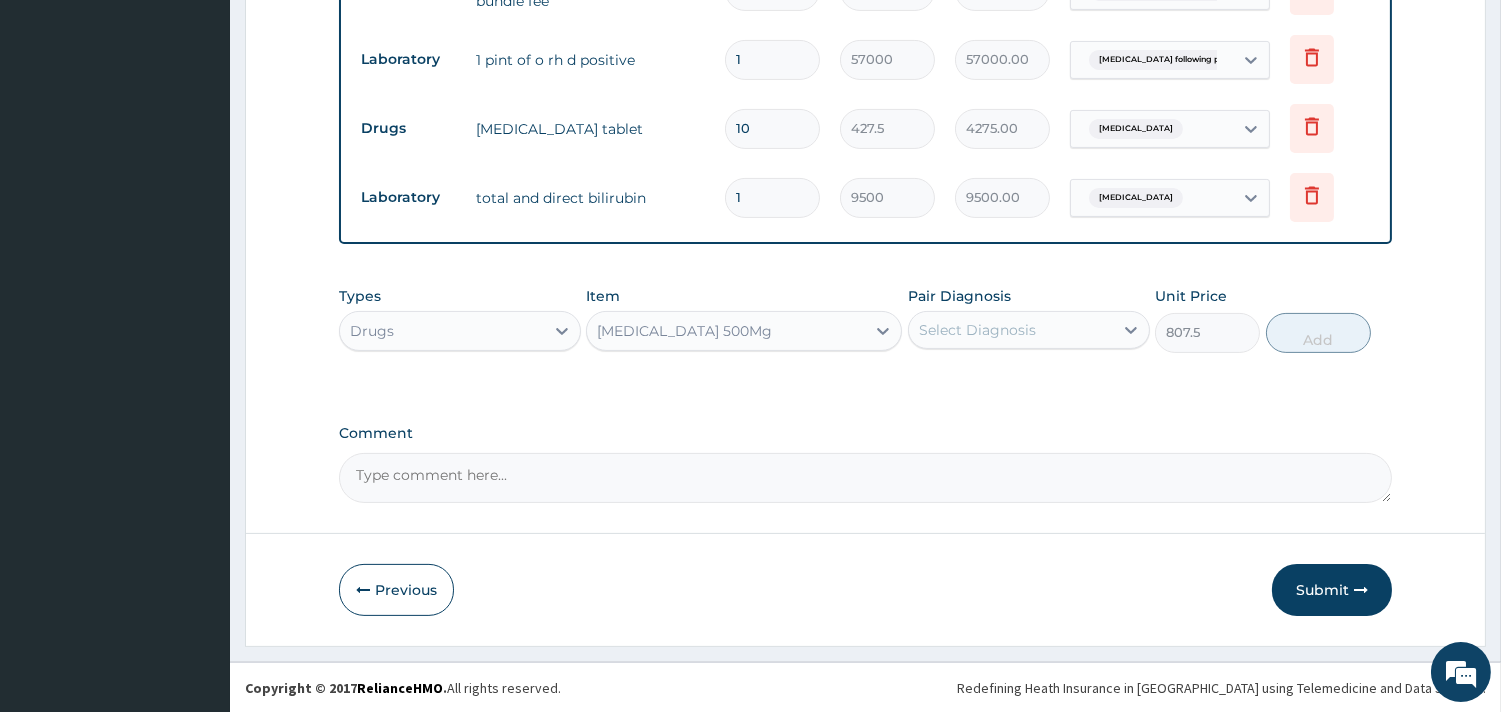 click on "Select Diagnosis" at bounding box center (1011, 330) 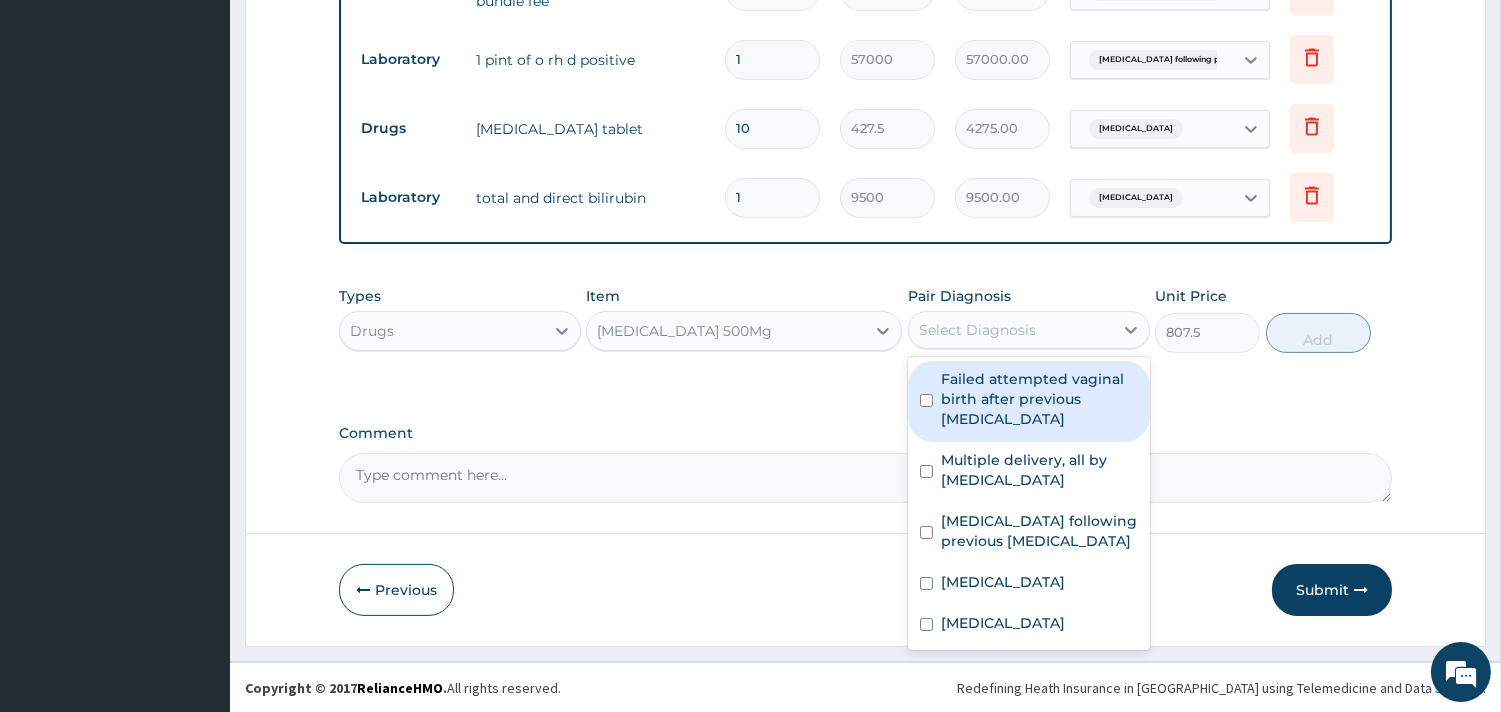 click on "Failed attempted vaginal birth after previous caesarean section" at bounding box center [1039, 399] 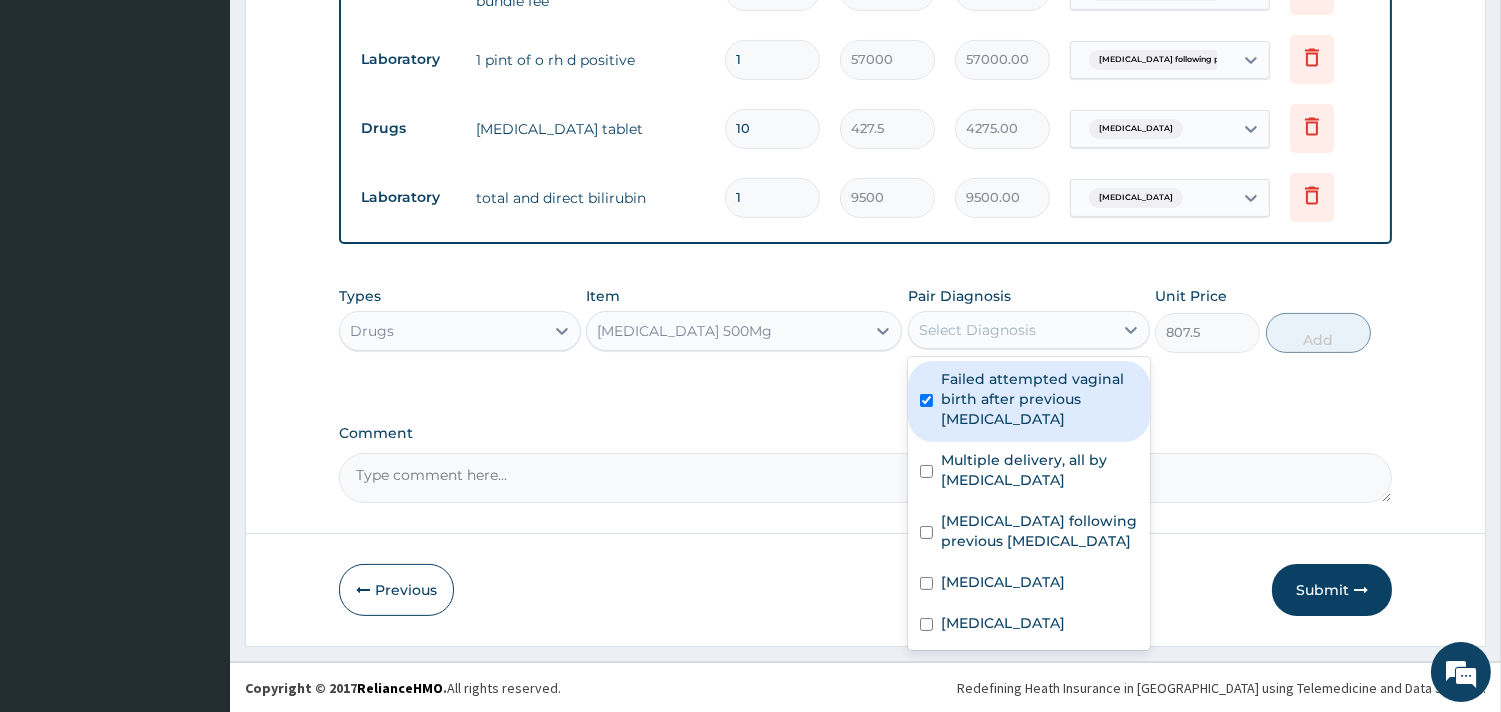 checkbox on "true" 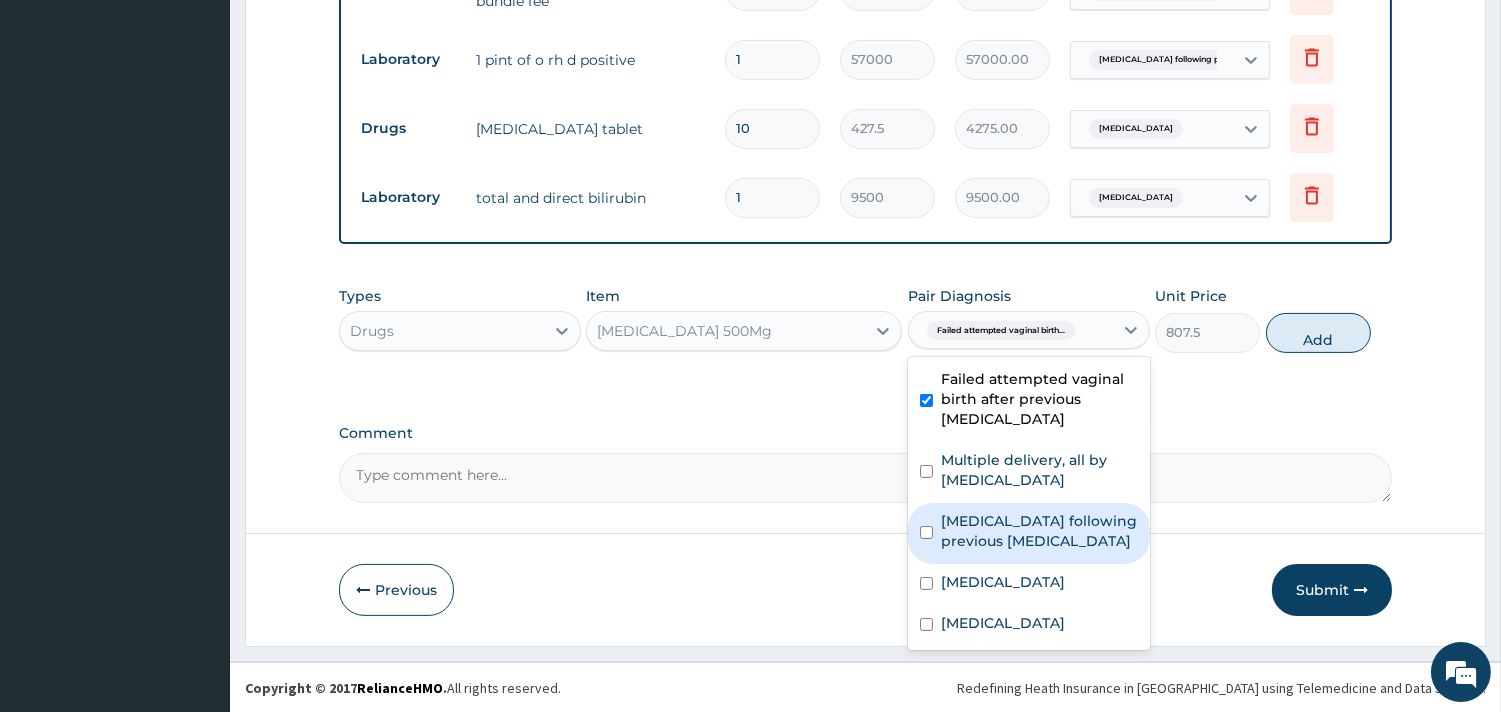 click on "Cesarean section following previous cesarean section" at bounding box center [1039, 531] 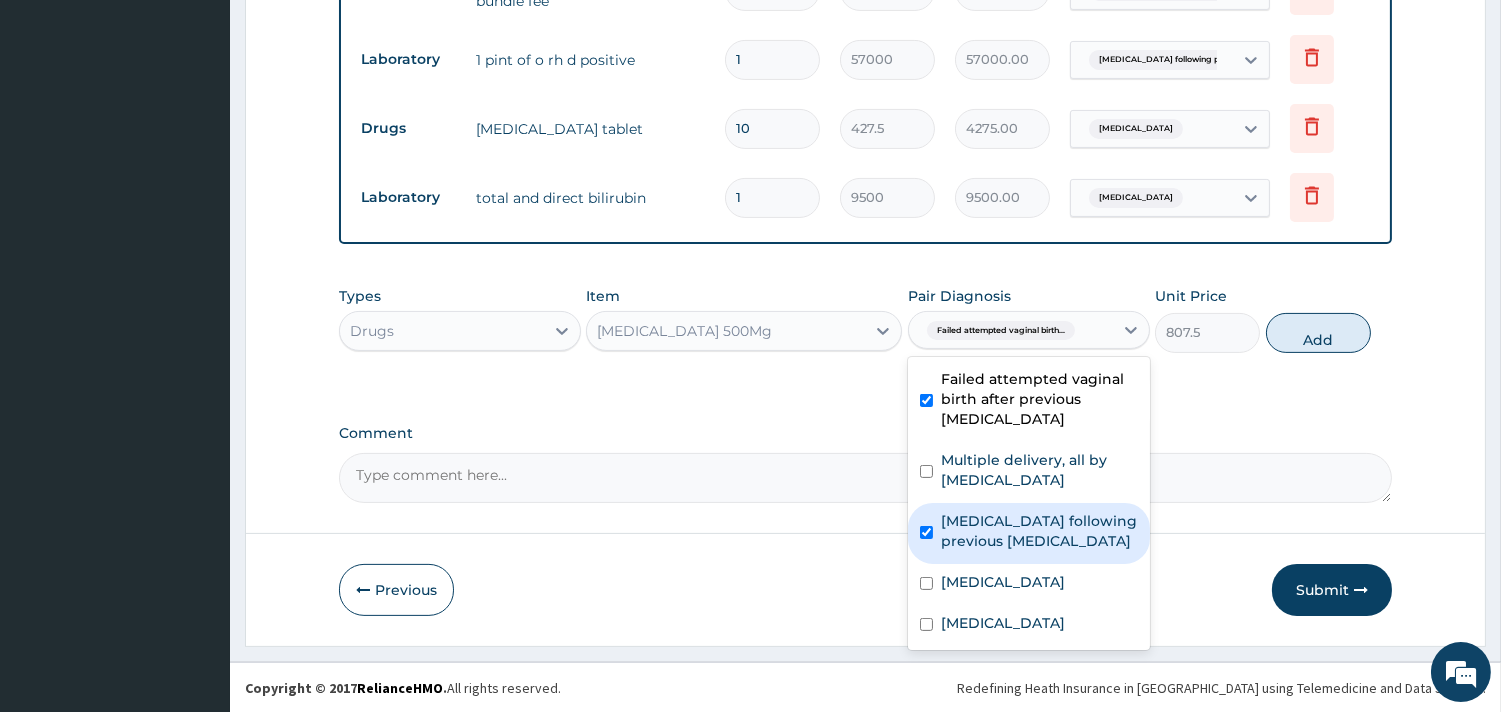 checkbox on "true" 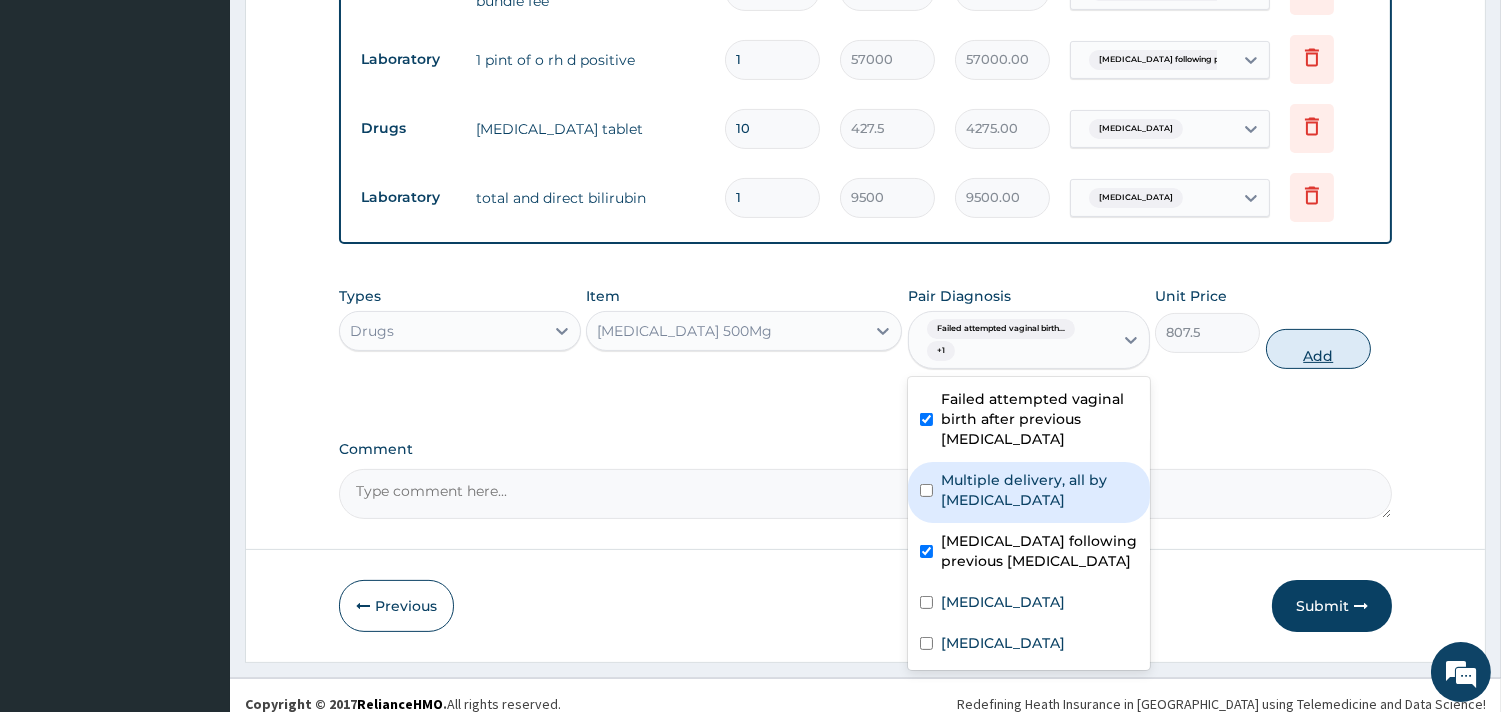 click on "Add" at bounding box center [1318, 349] 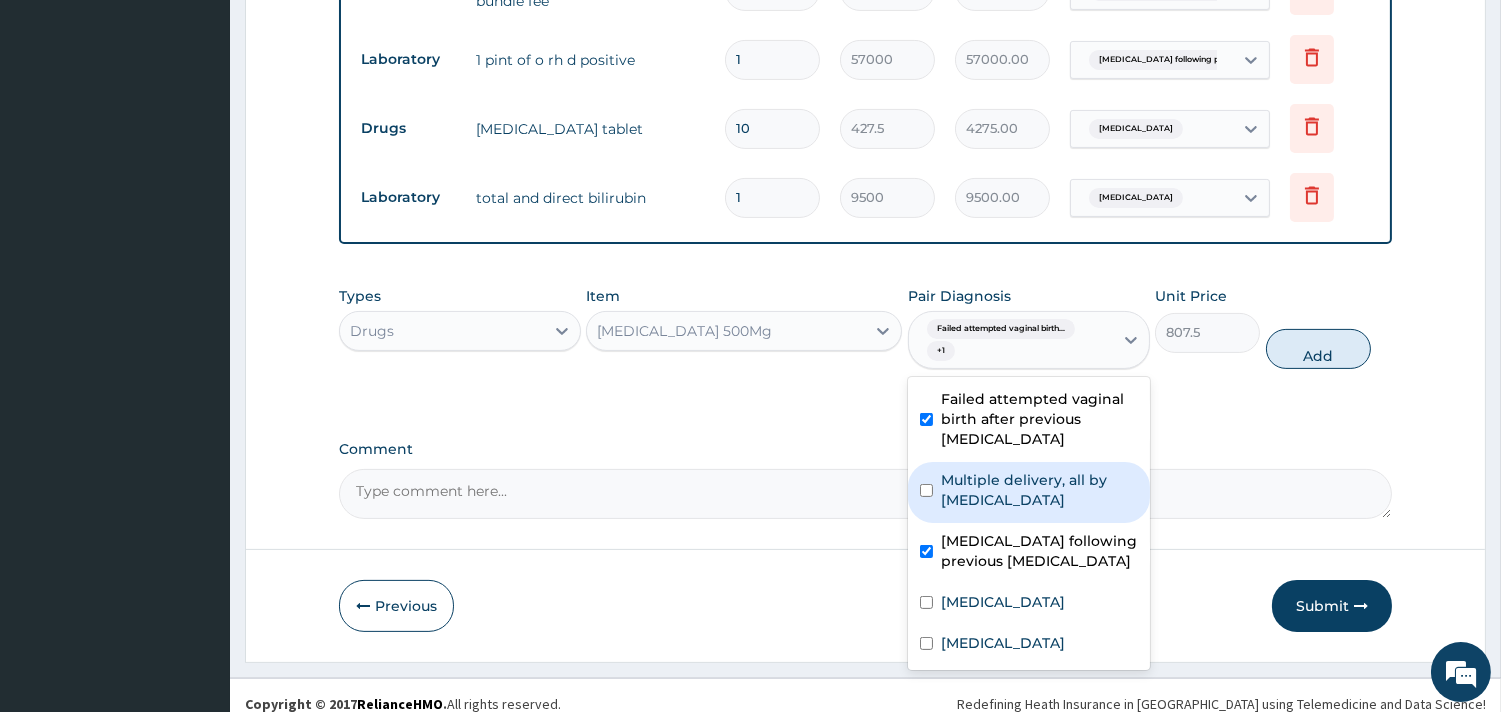 type on "0" 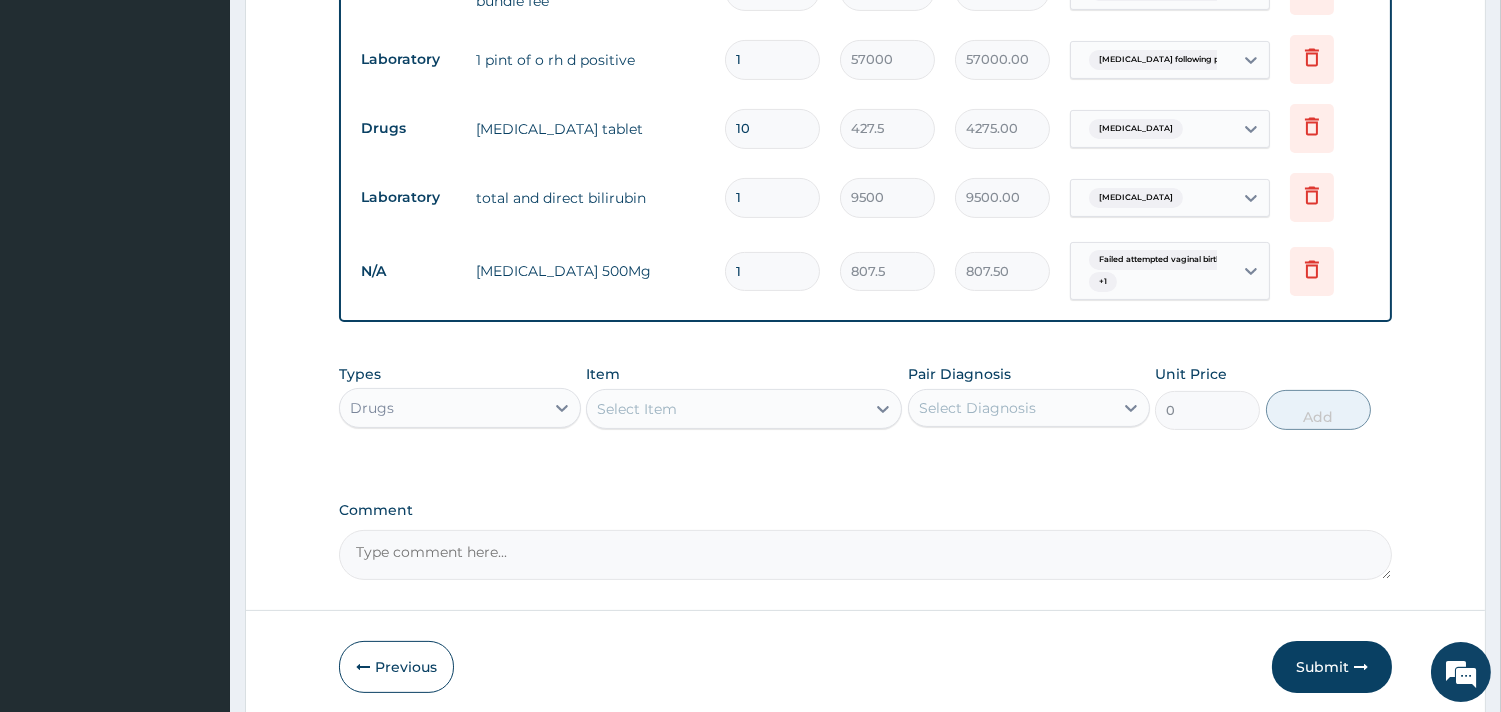 drag, startPoint x: 746, startPoint y: 265, endPoint x: 726, endPoint y: 271, distance: 20.880613 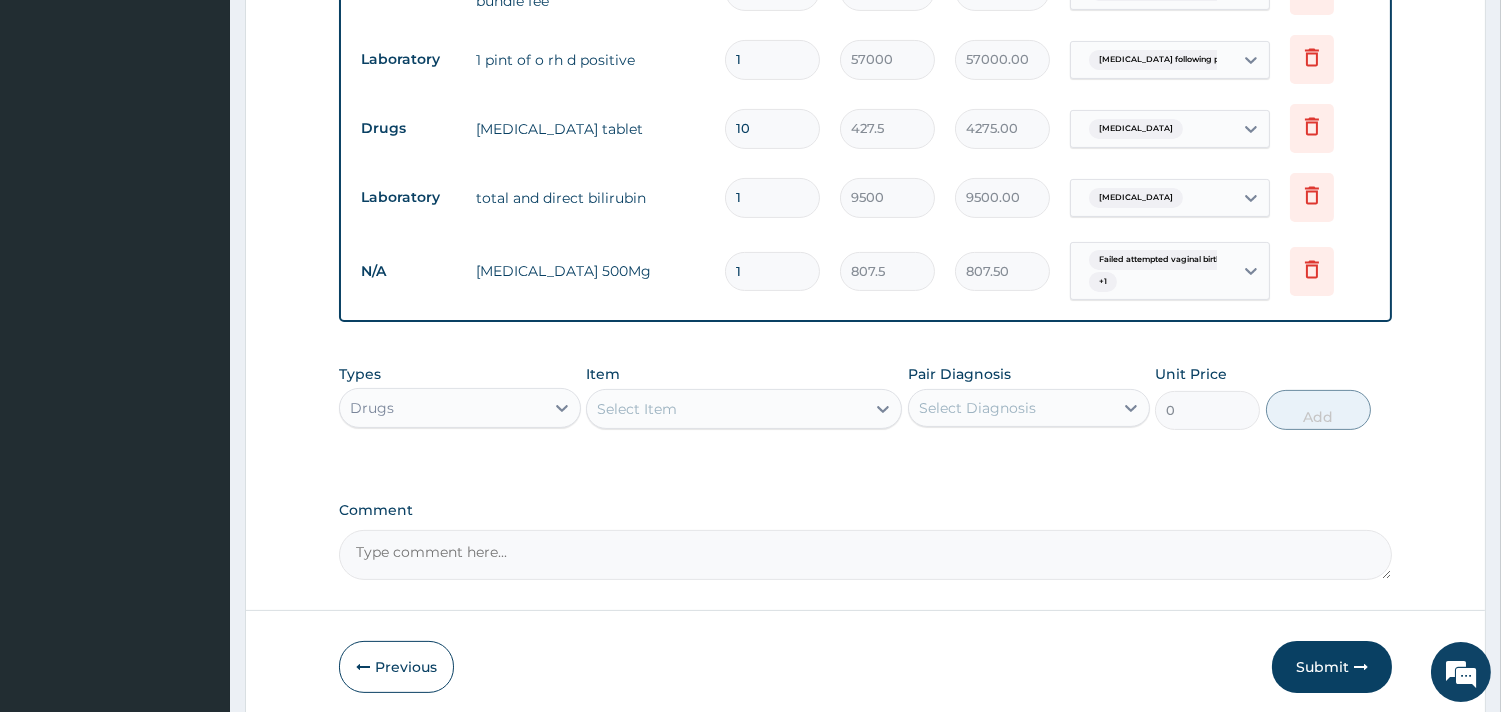 type on "7" 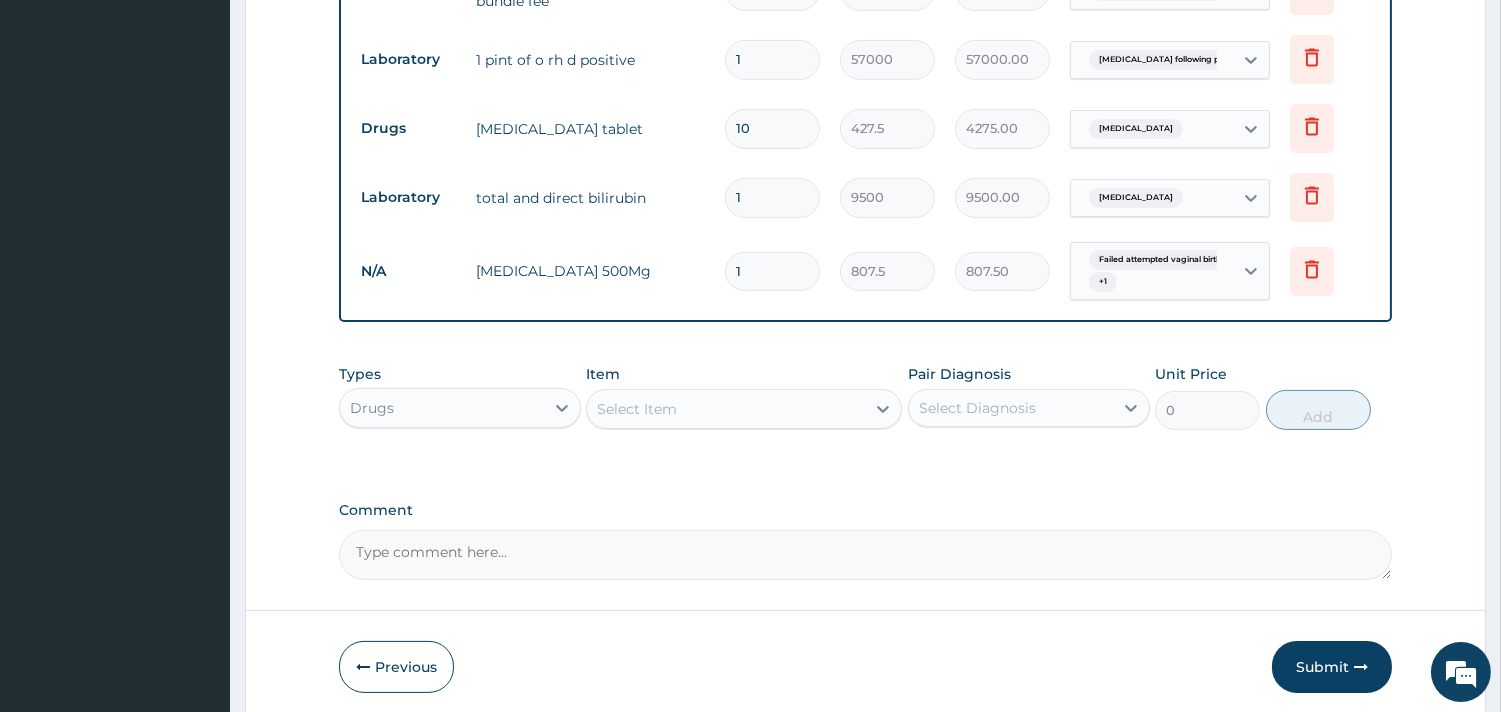 type on "5652.50" 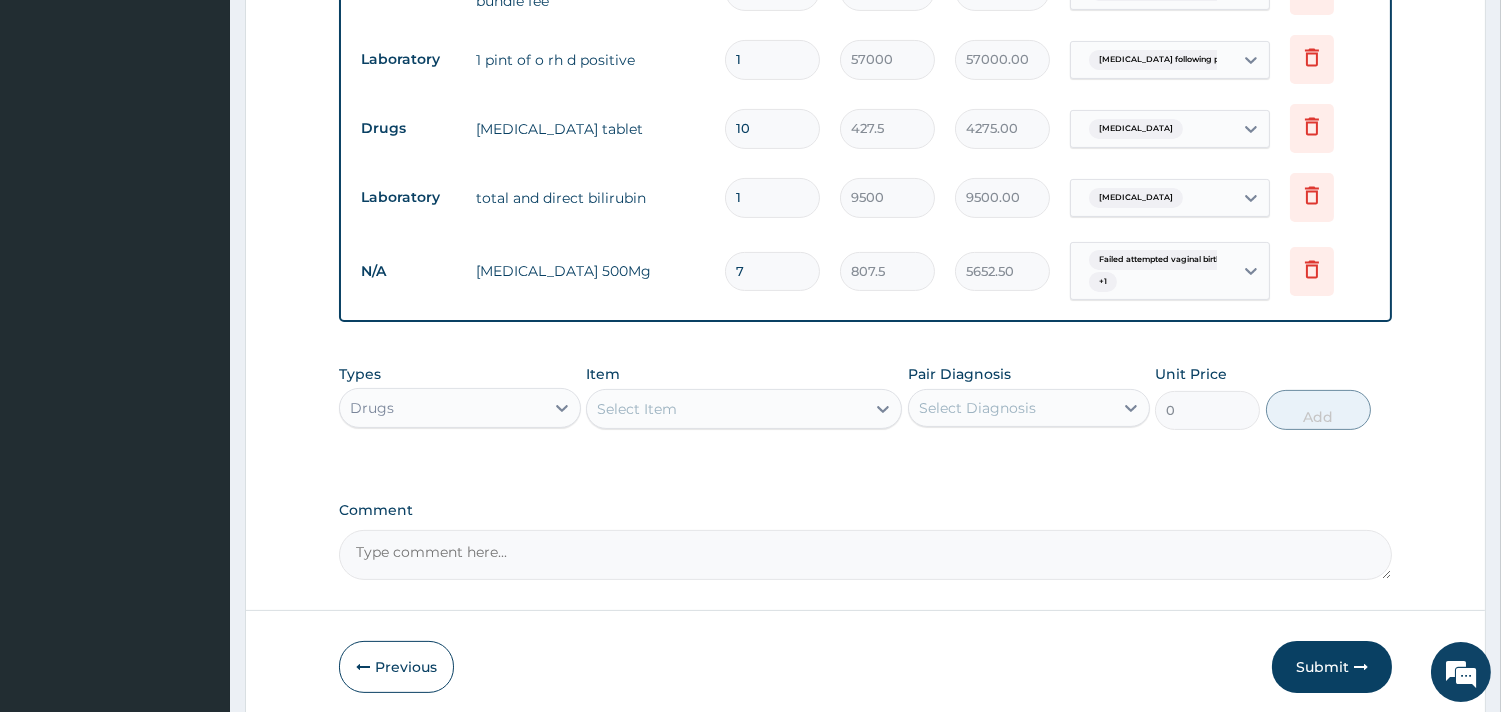 type on "7" 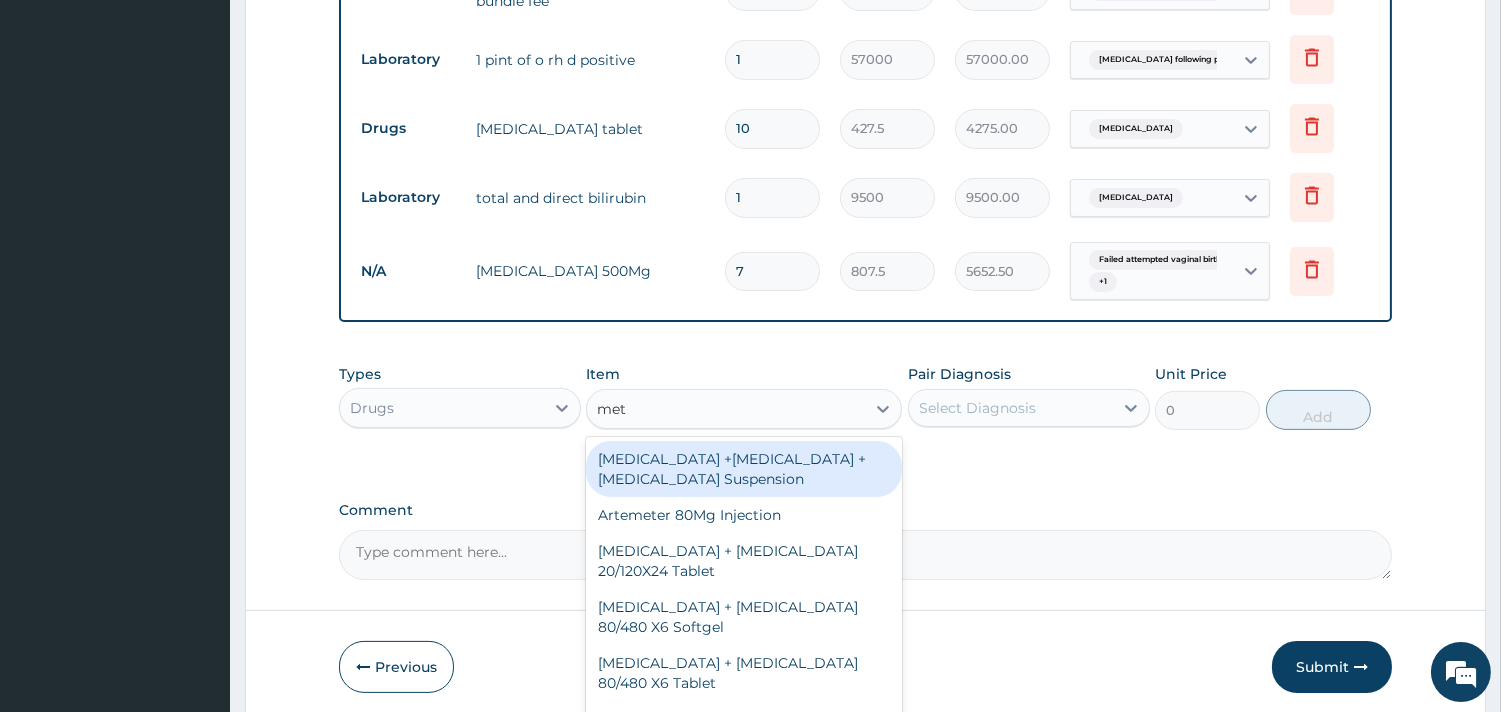 type on "metr" 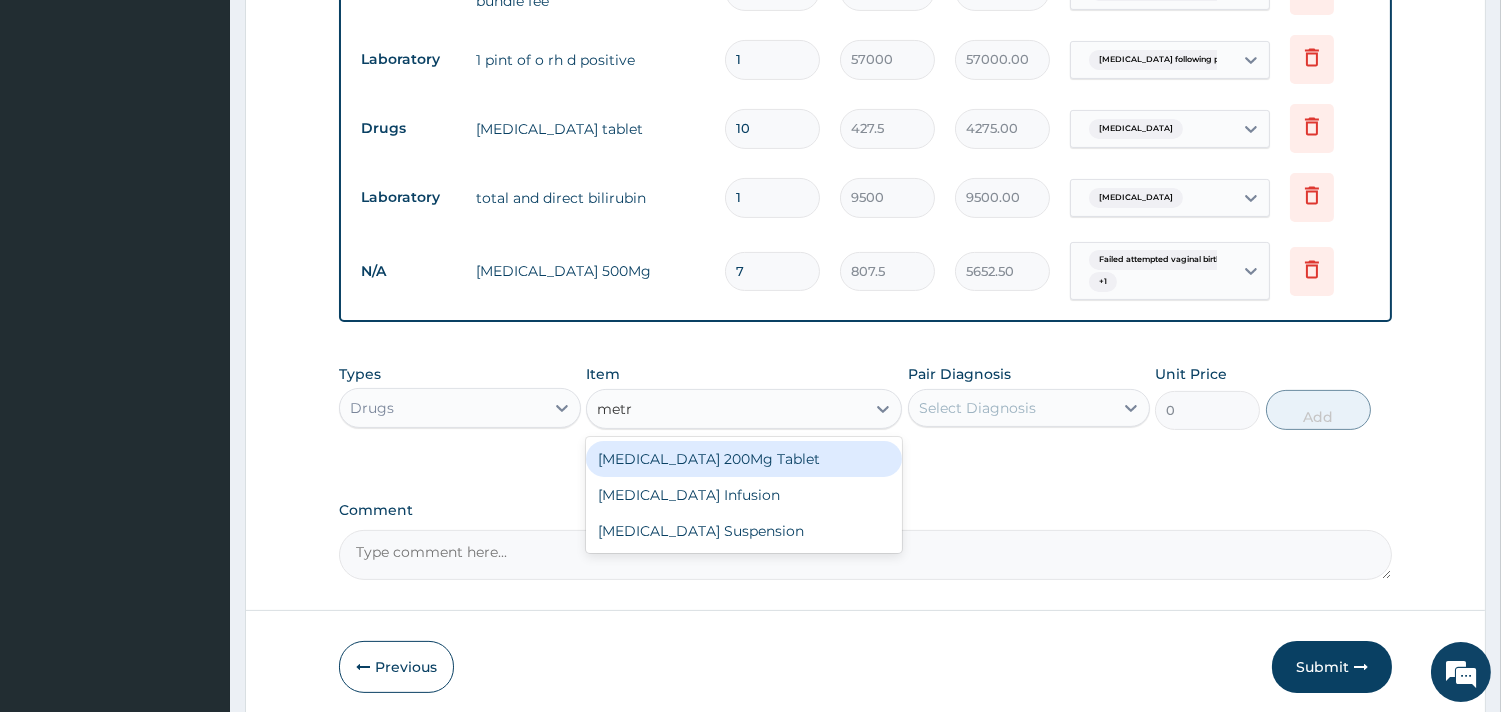 click on "Metronidazole 200Mg Tablet" at bounding box center (744, 459) 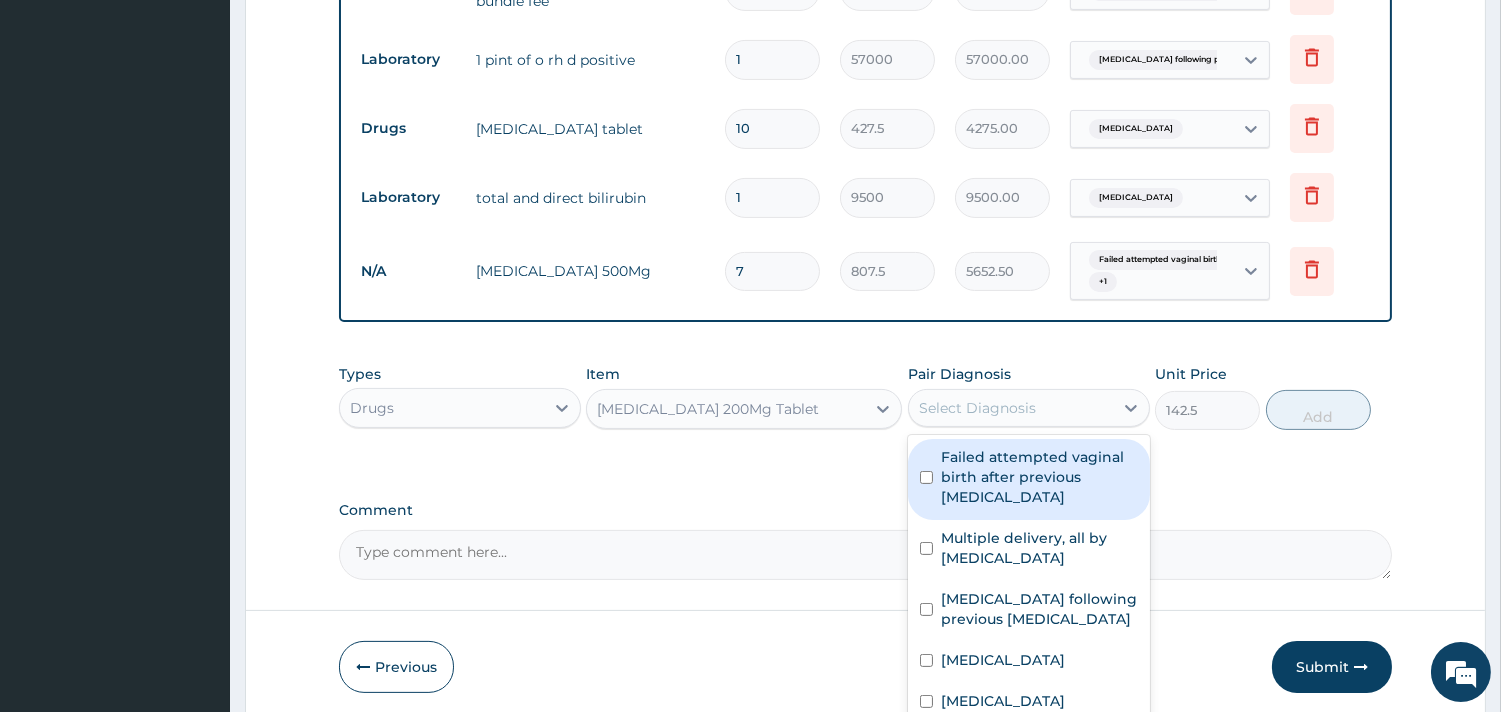 click on "Select Diagnosis" at bounding box center (1011, 408) 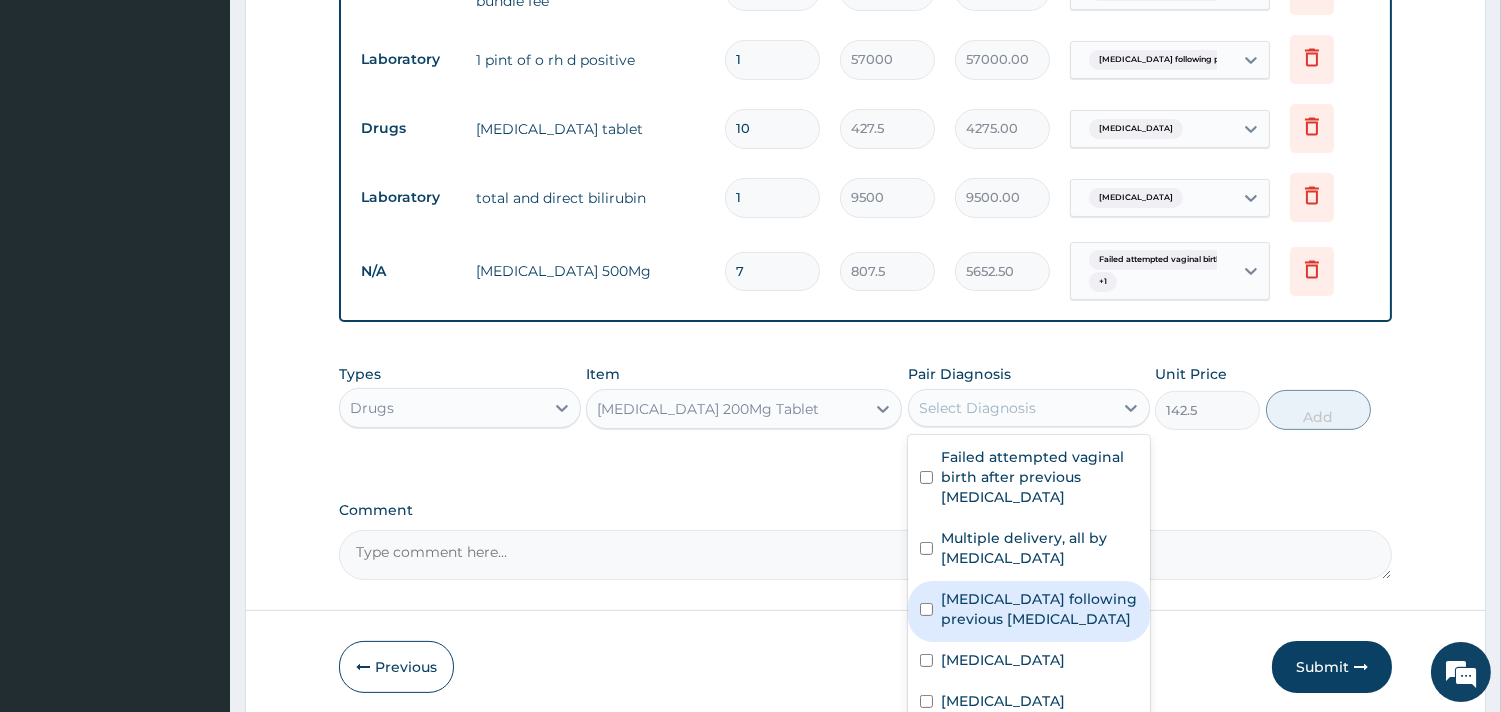 click on "Cesarean section following previous cesarean section" at bounding box center (1039, 609) 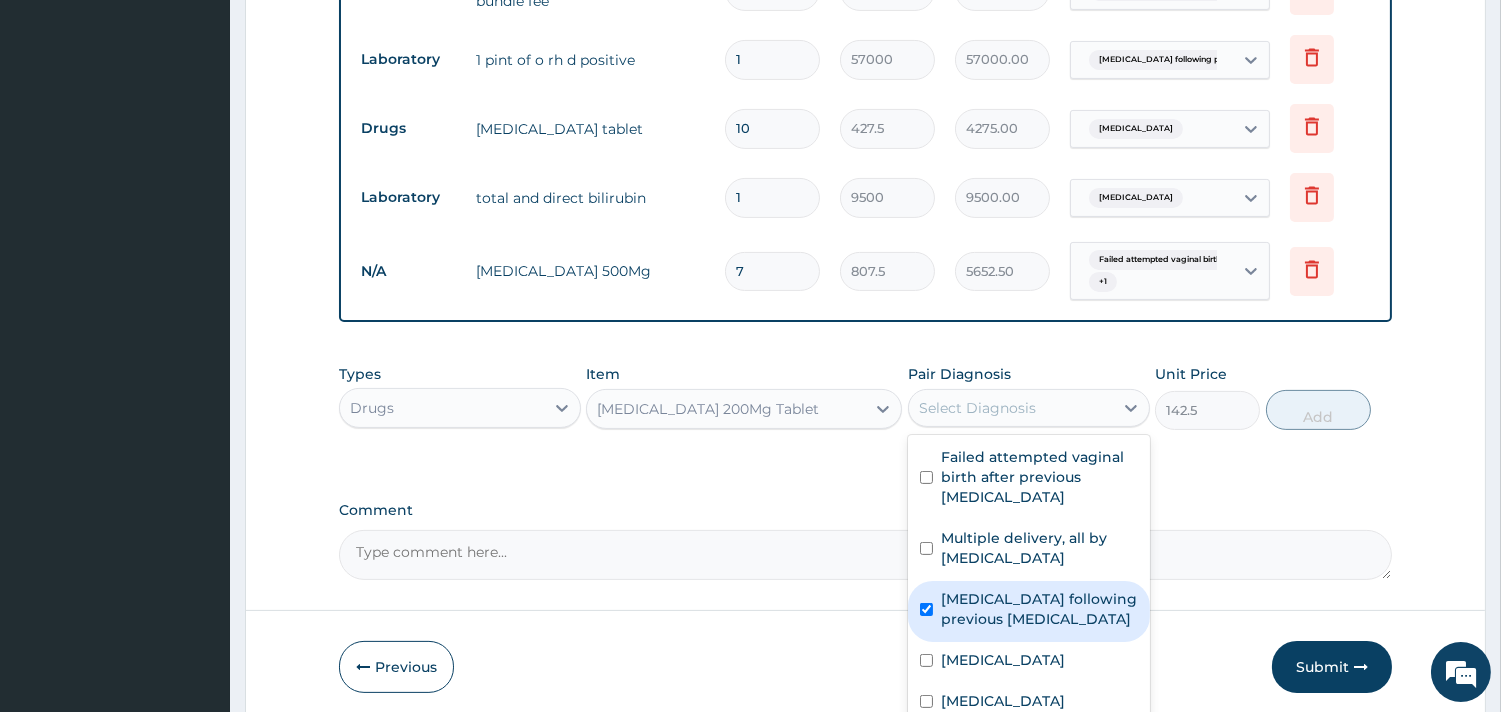 checkbox on "true" 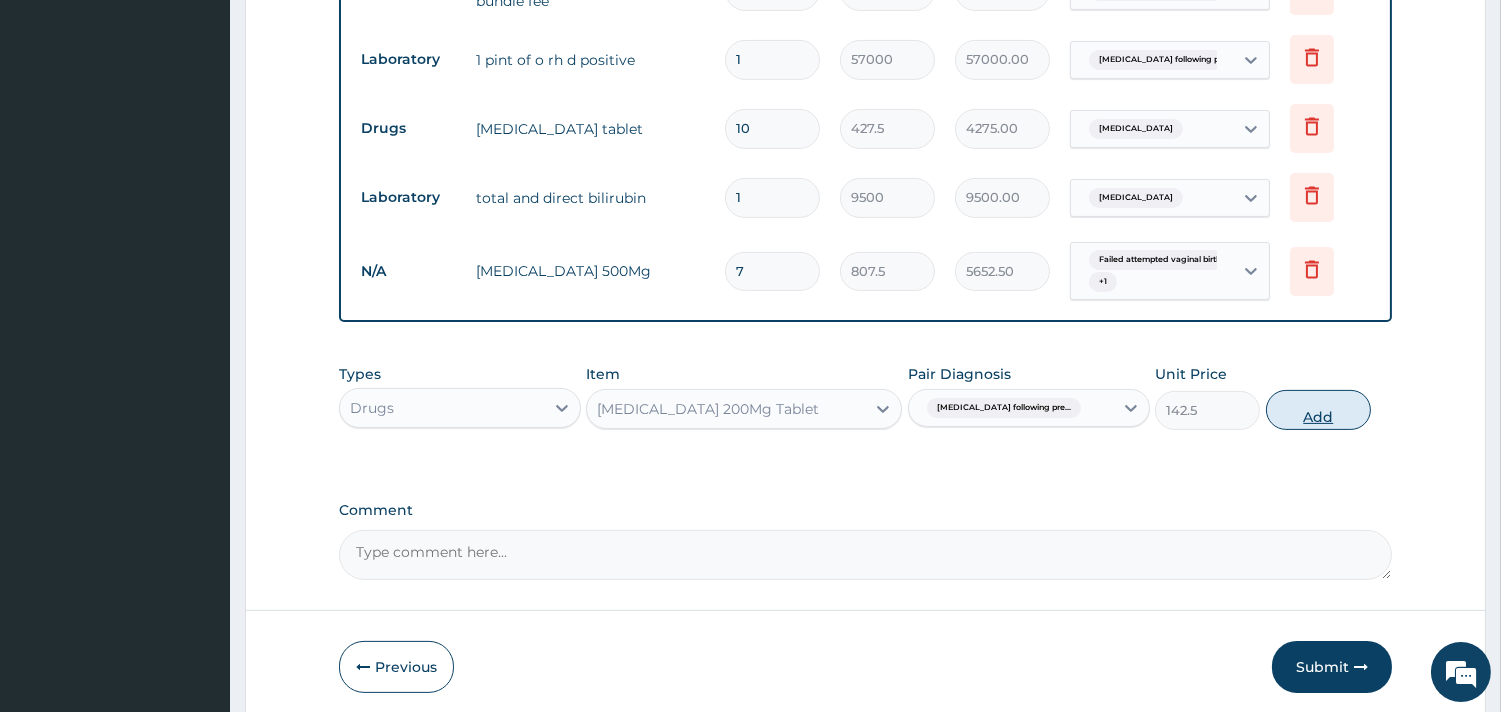click on "Add" at bounding box center (1318, 410) 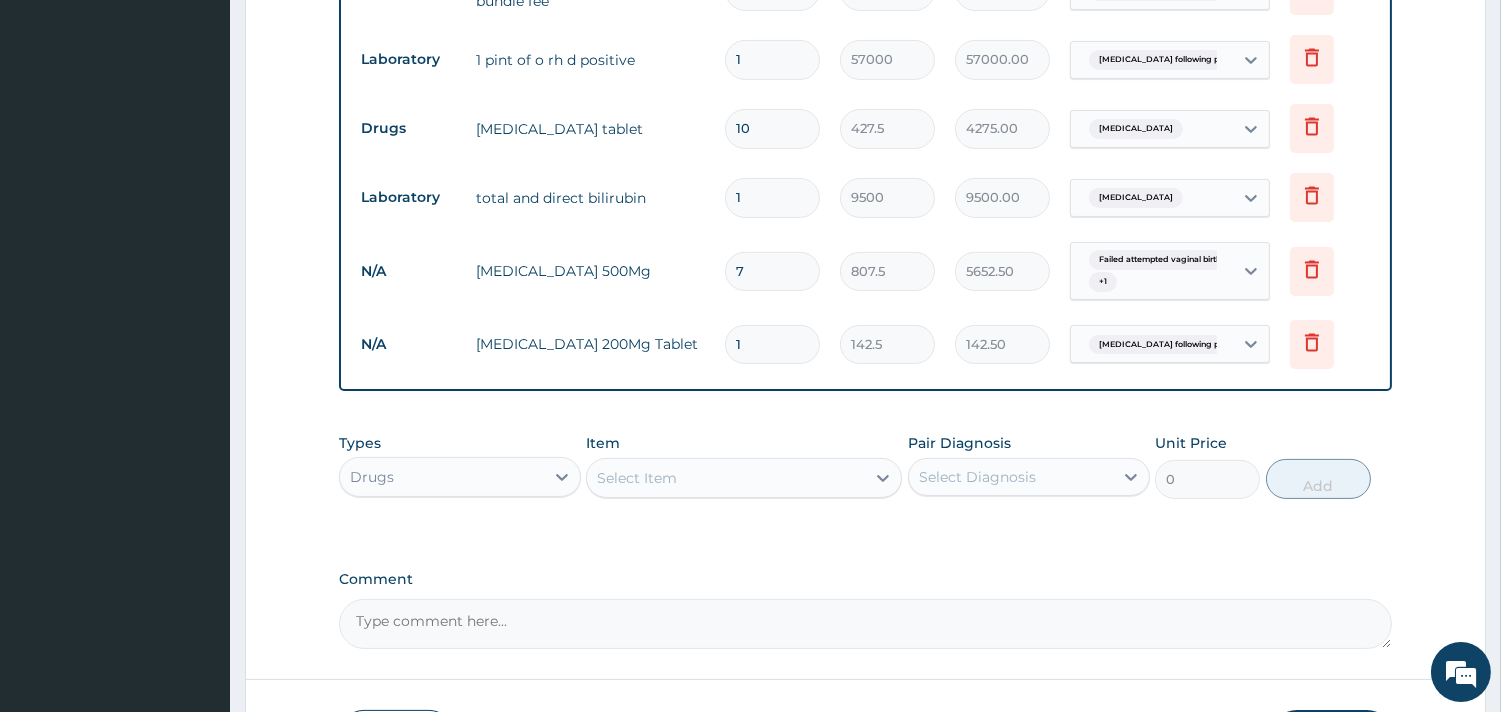 drag, startPoint x: 763, startPoint y: 343, endPoint x: 734, endPoint y: 338, distance: 29.427877 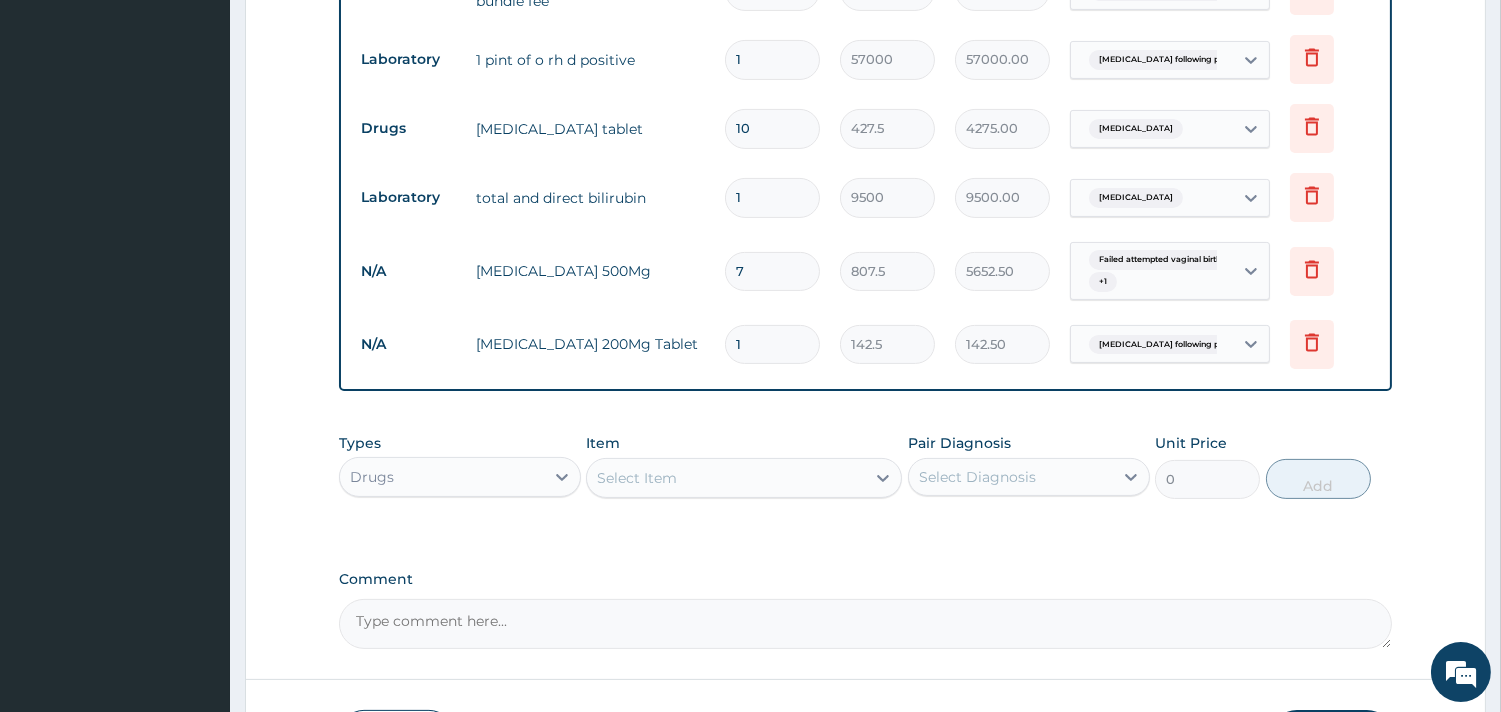click on "1" at bounding box center [772, 344] 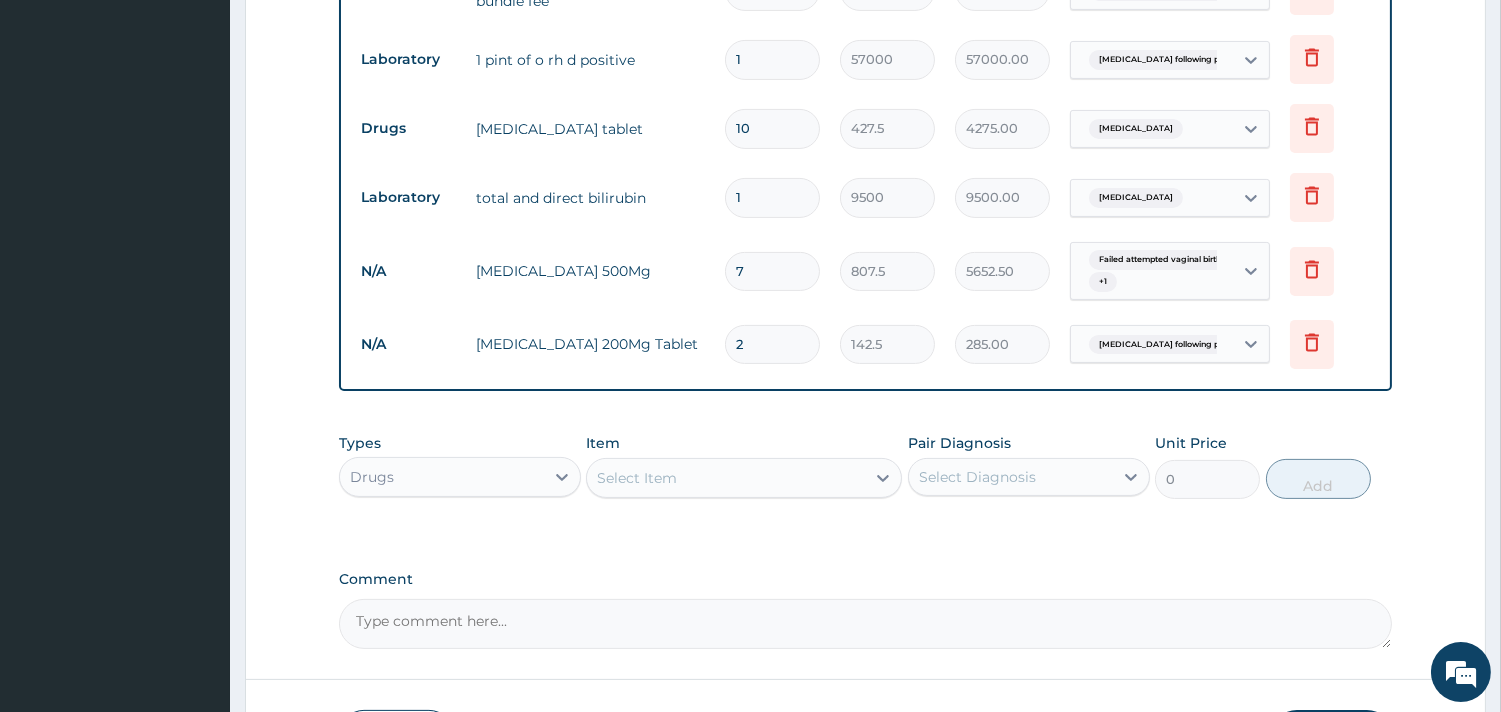 type on "21" 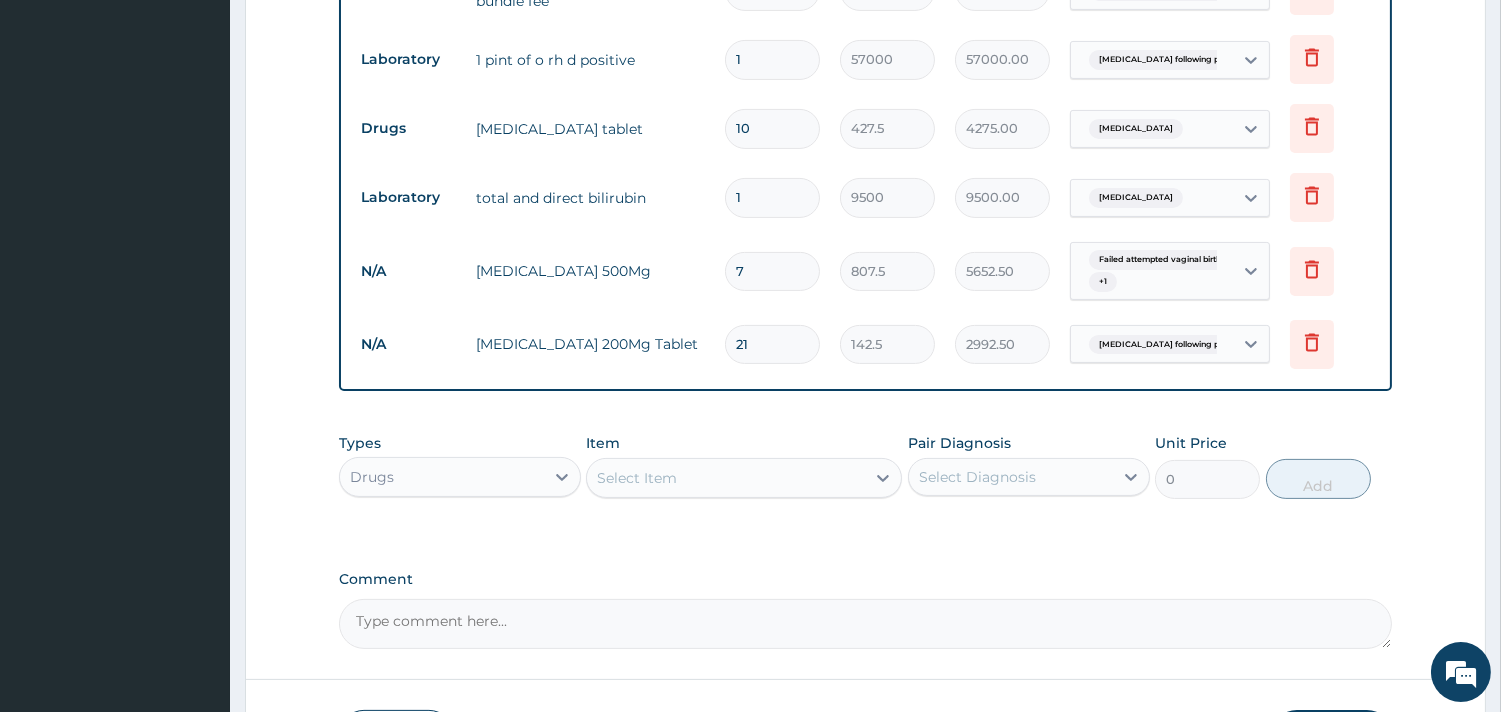 type on "21" 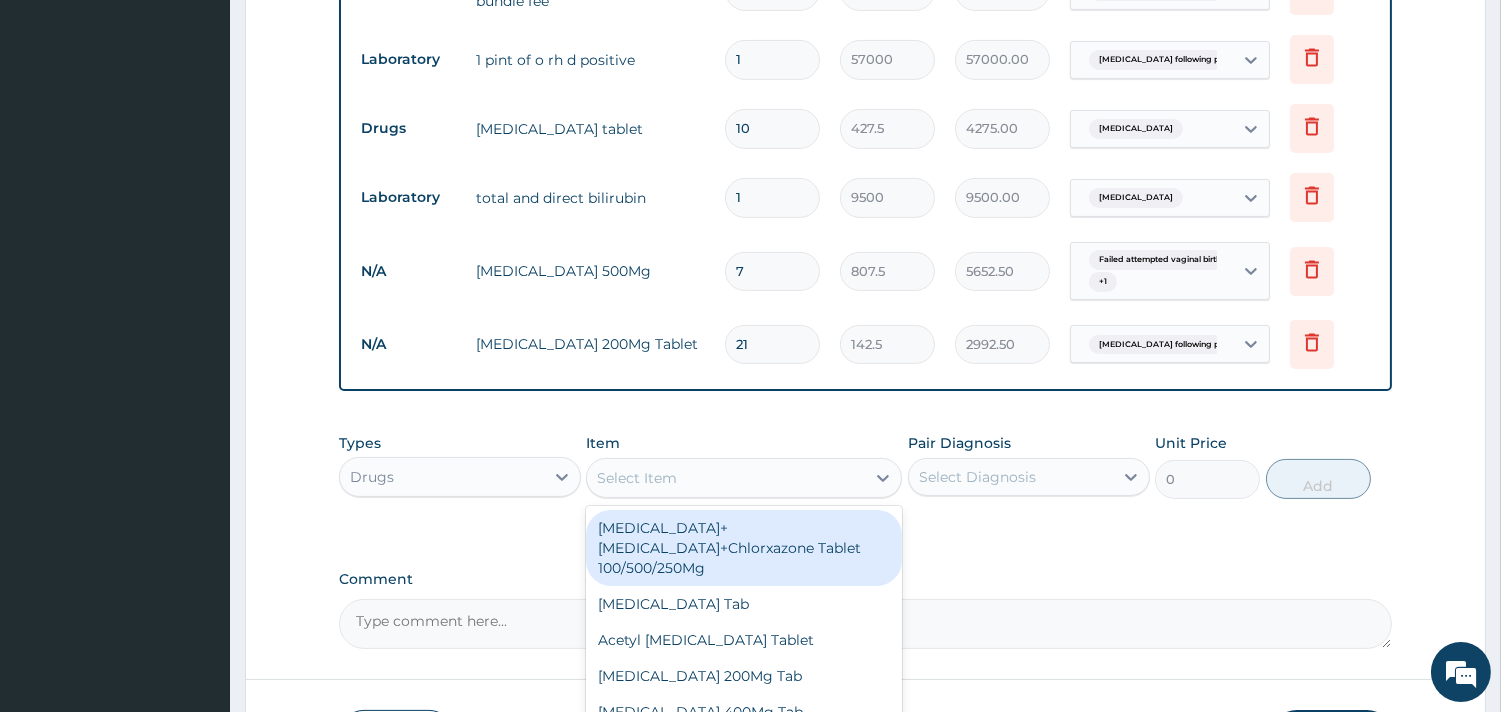 click on "Select Item" at bounding box center [726, 478] 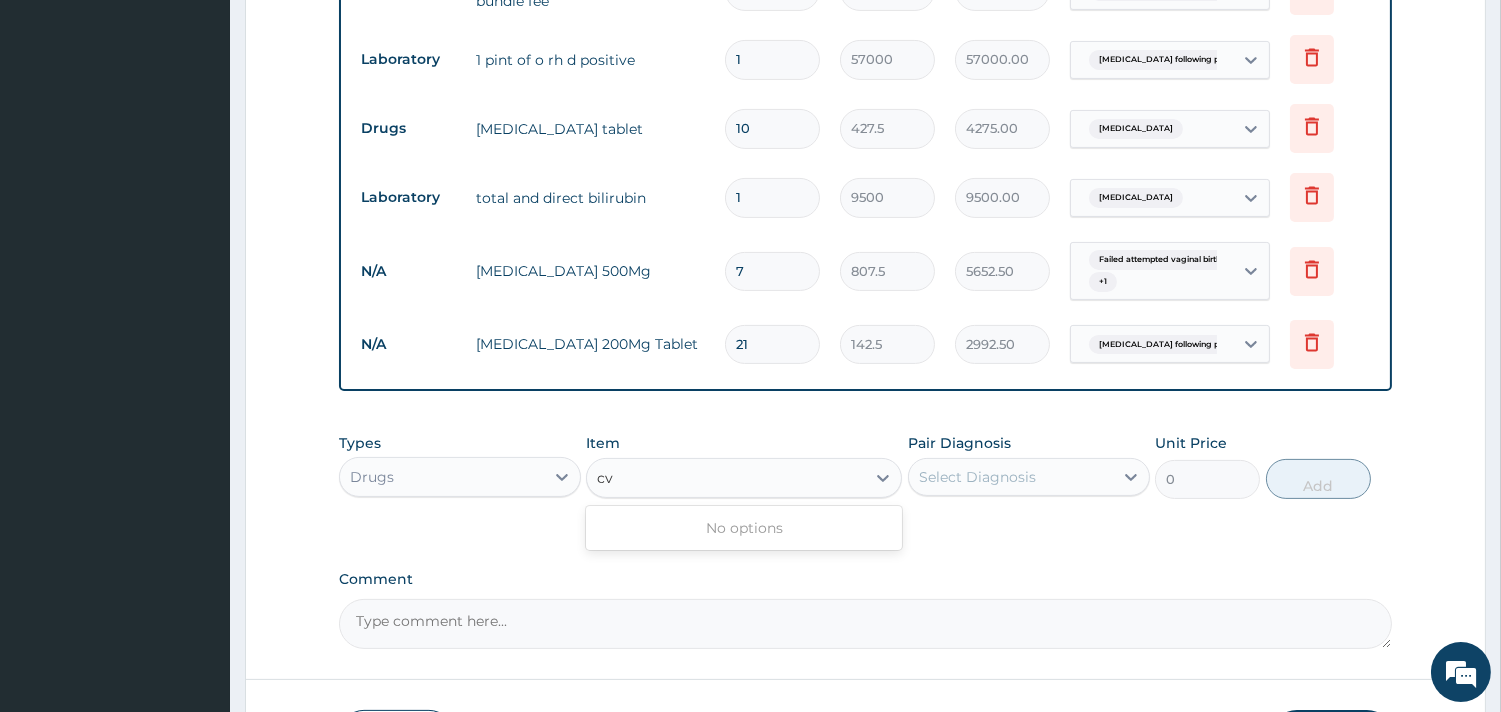 type on "c" 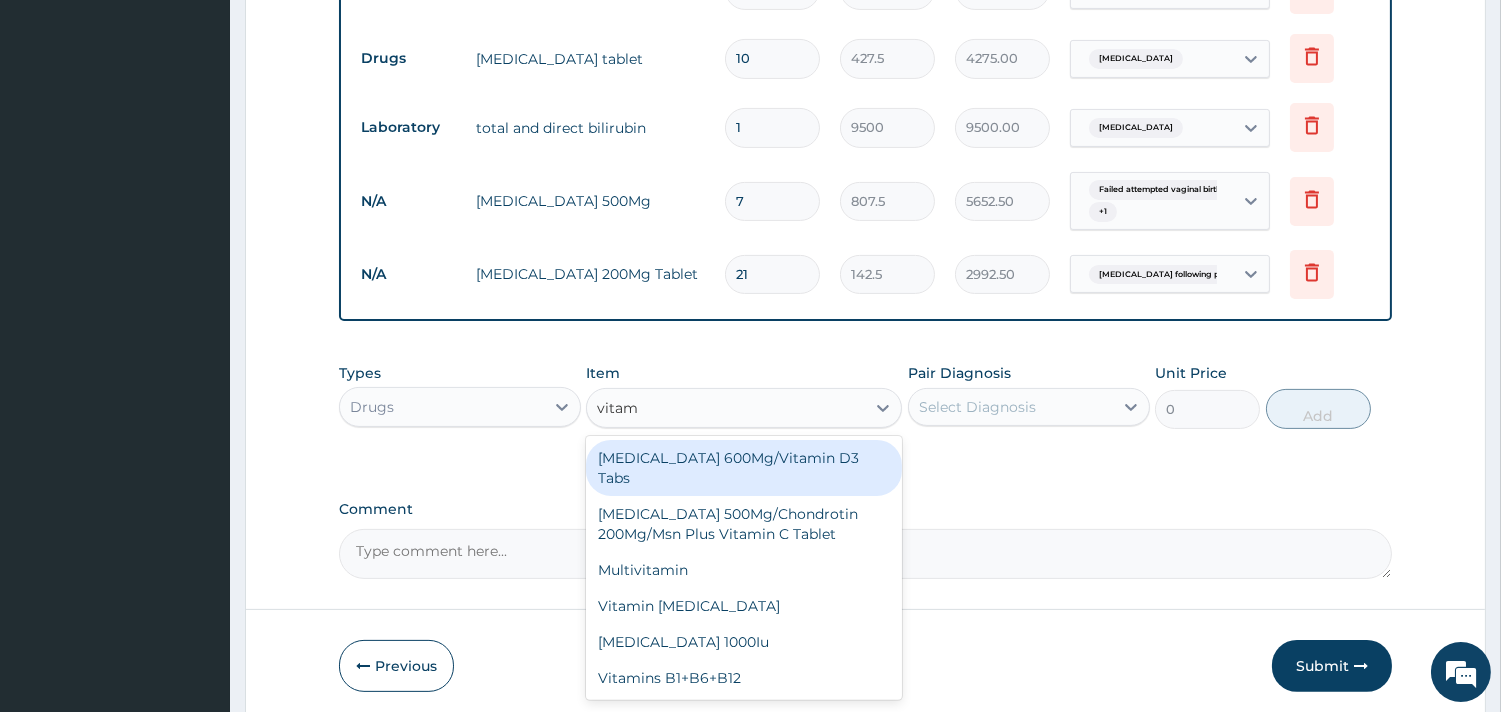 scroll, scrollTop: 1096, scrollLeft: 0, axis: vertical 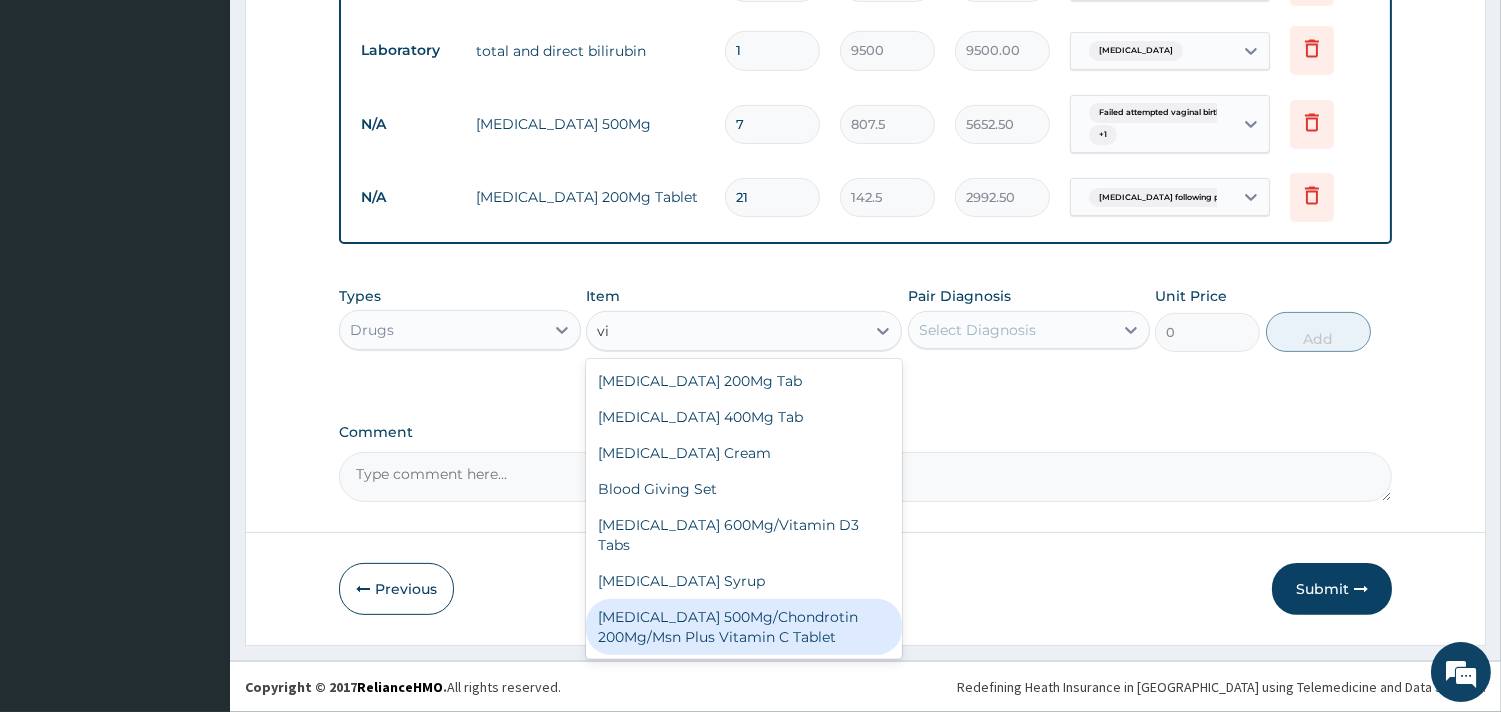 type on "v" 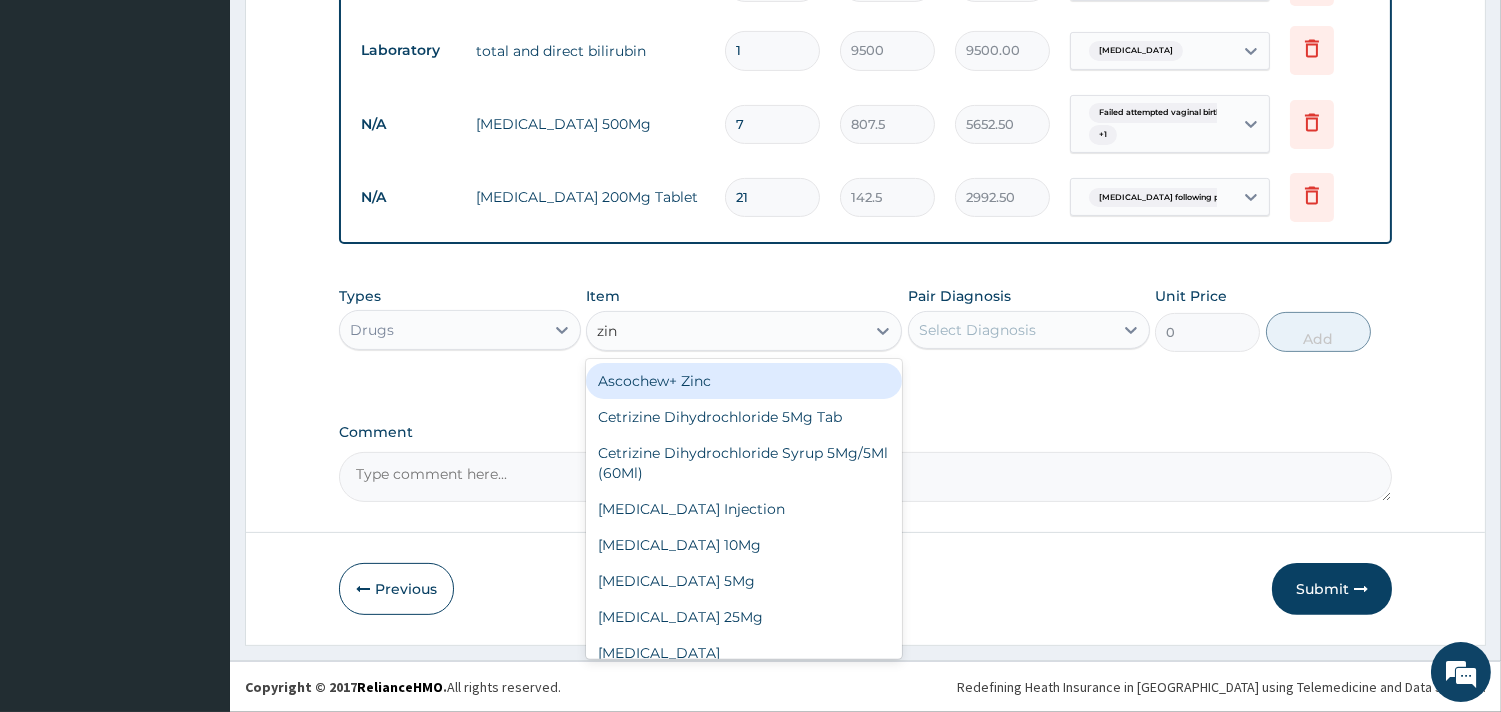 type on "zinc" 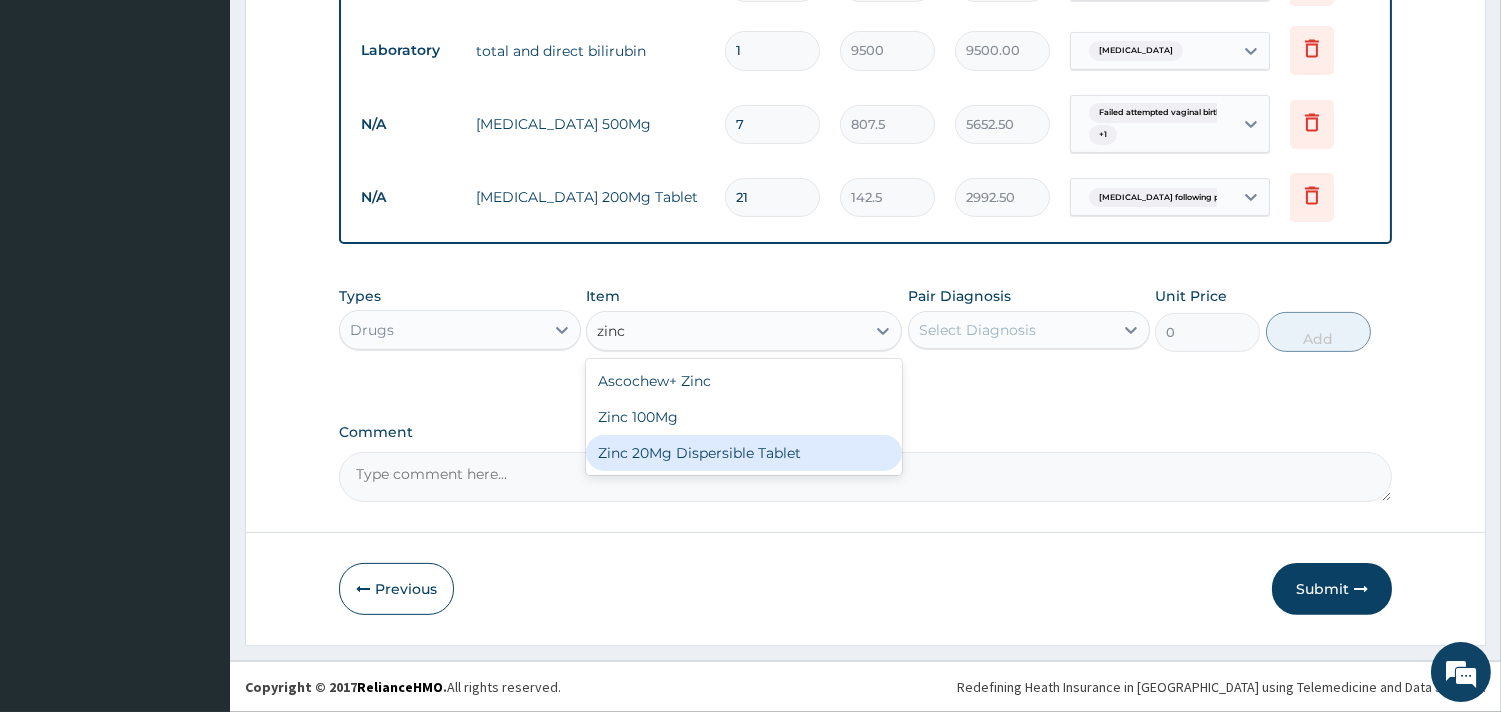 click on "Zinc 20Mg Dispersible Tablet" at bounding box center (744, 453) 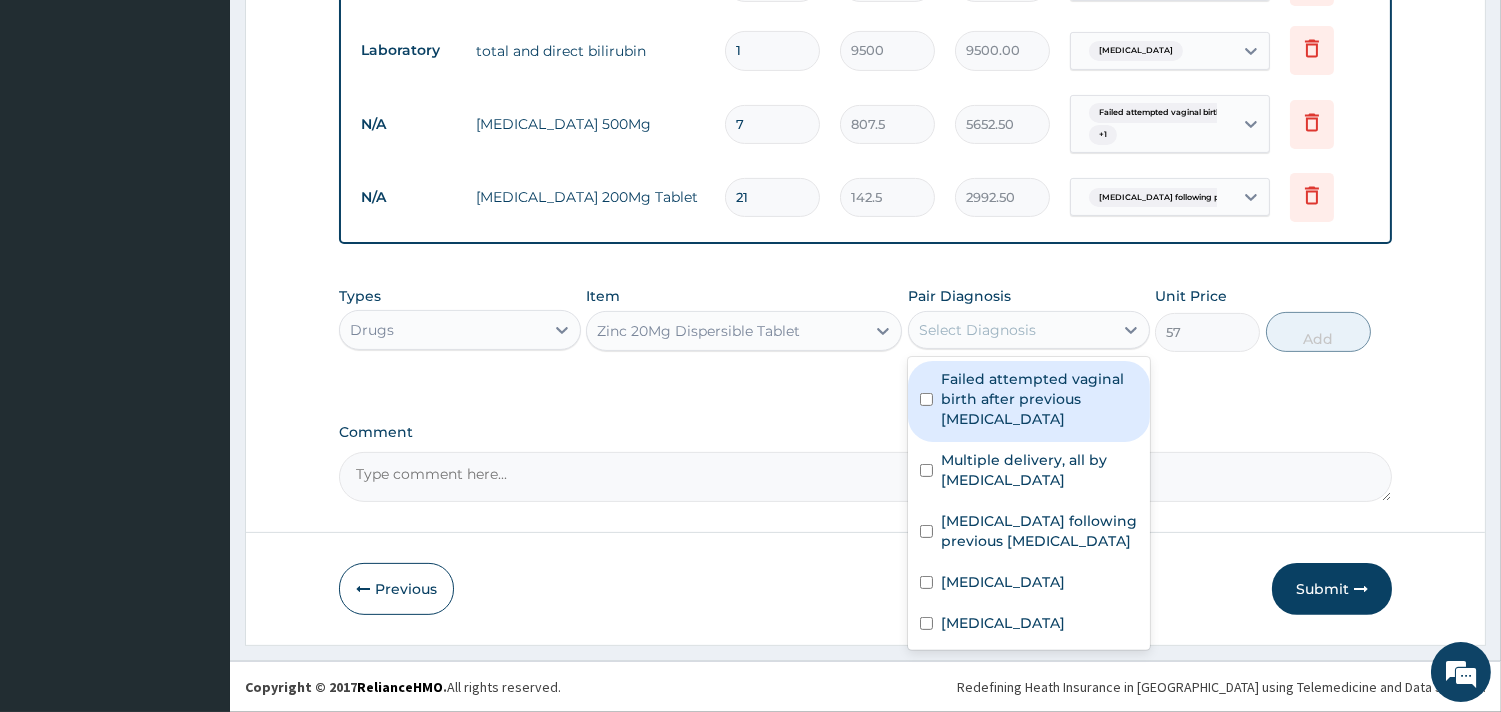 click on "Select Diagnosis" at bounding box center [1011, 330] 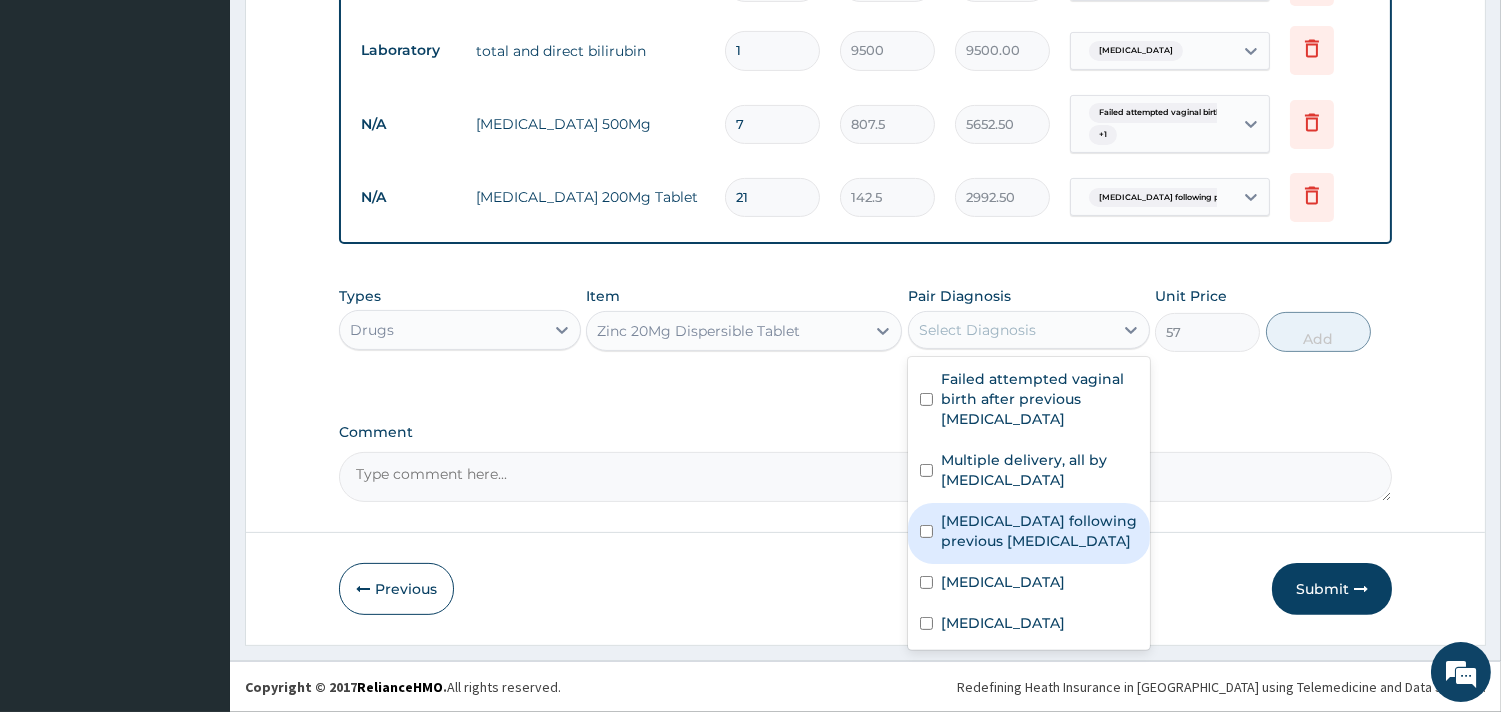 click on "Cesarean section following previous cesarean section" at bounding box center [1039, 531] 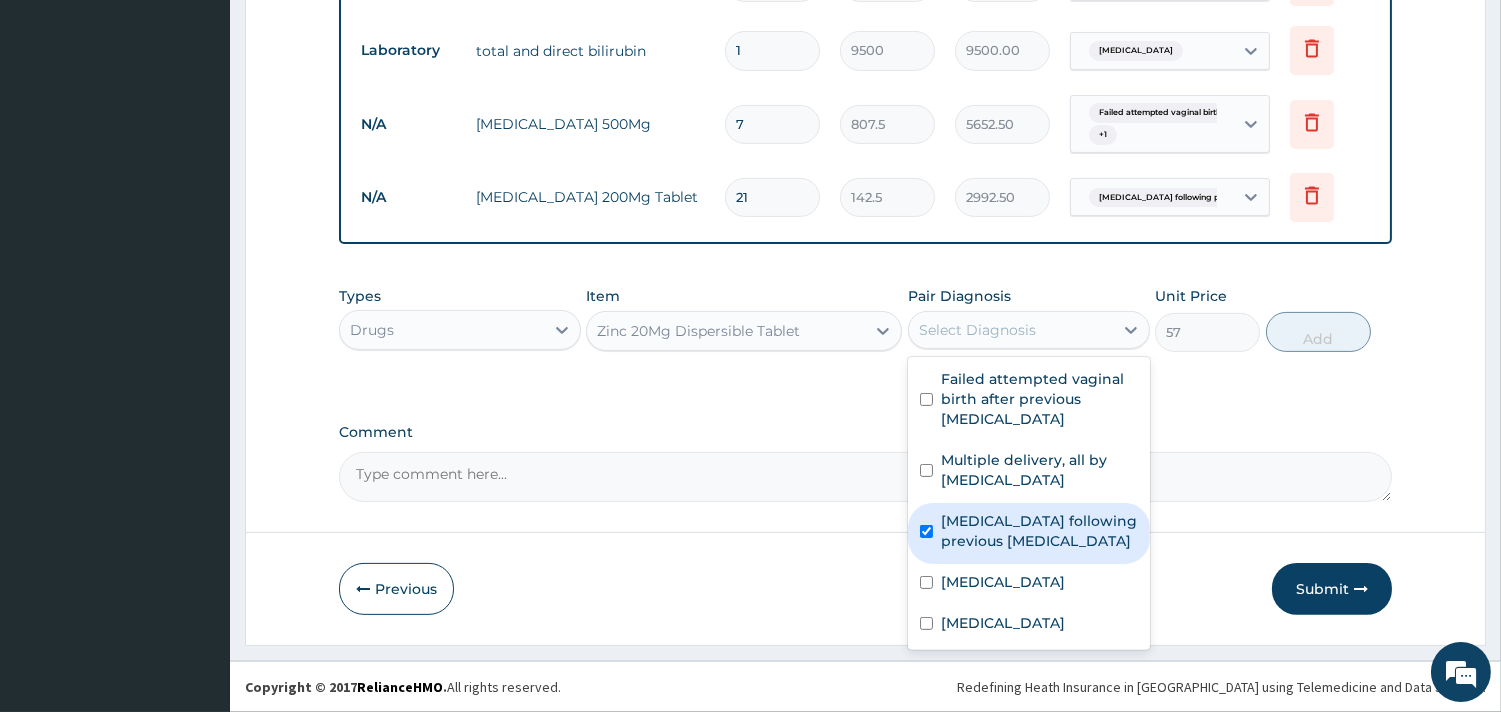 checkbox on "true" 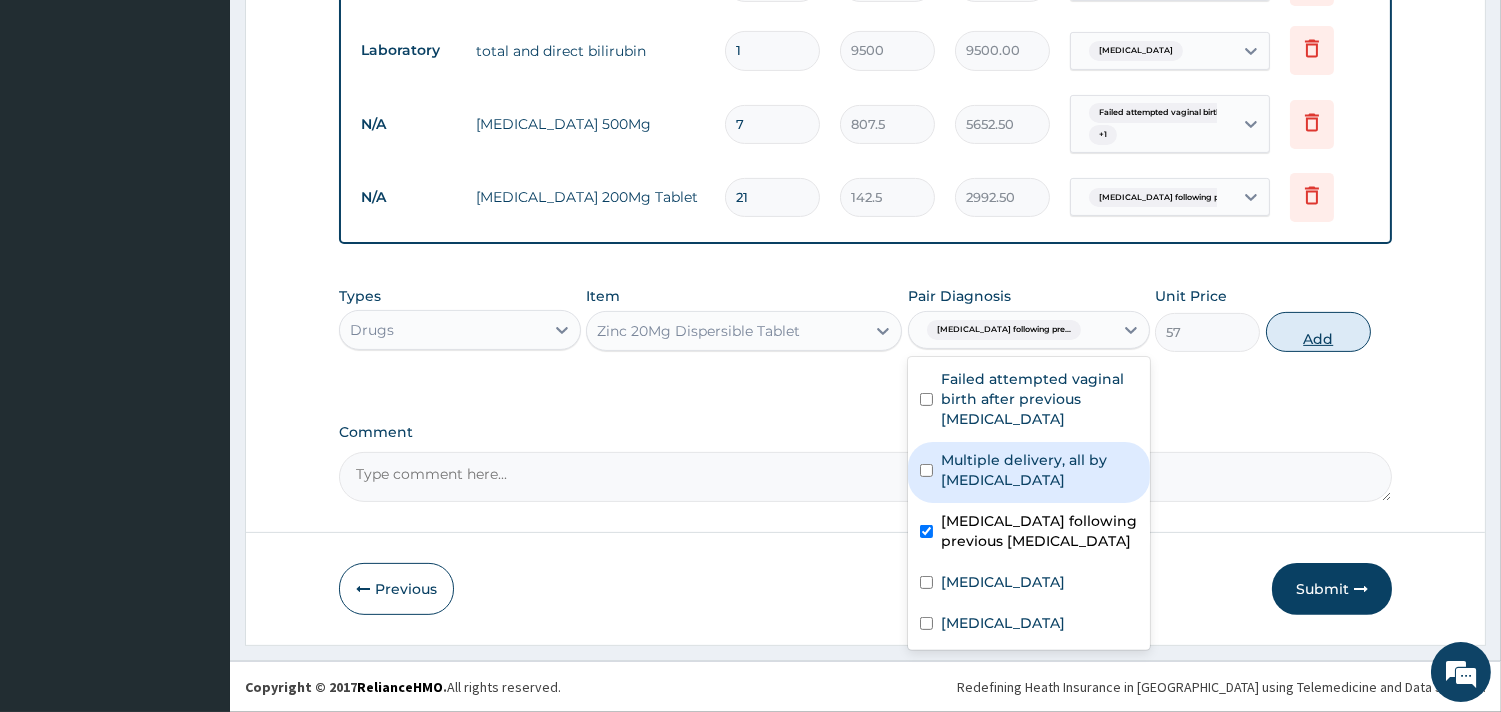 click on "Add" at bounding box center (1318, 332) 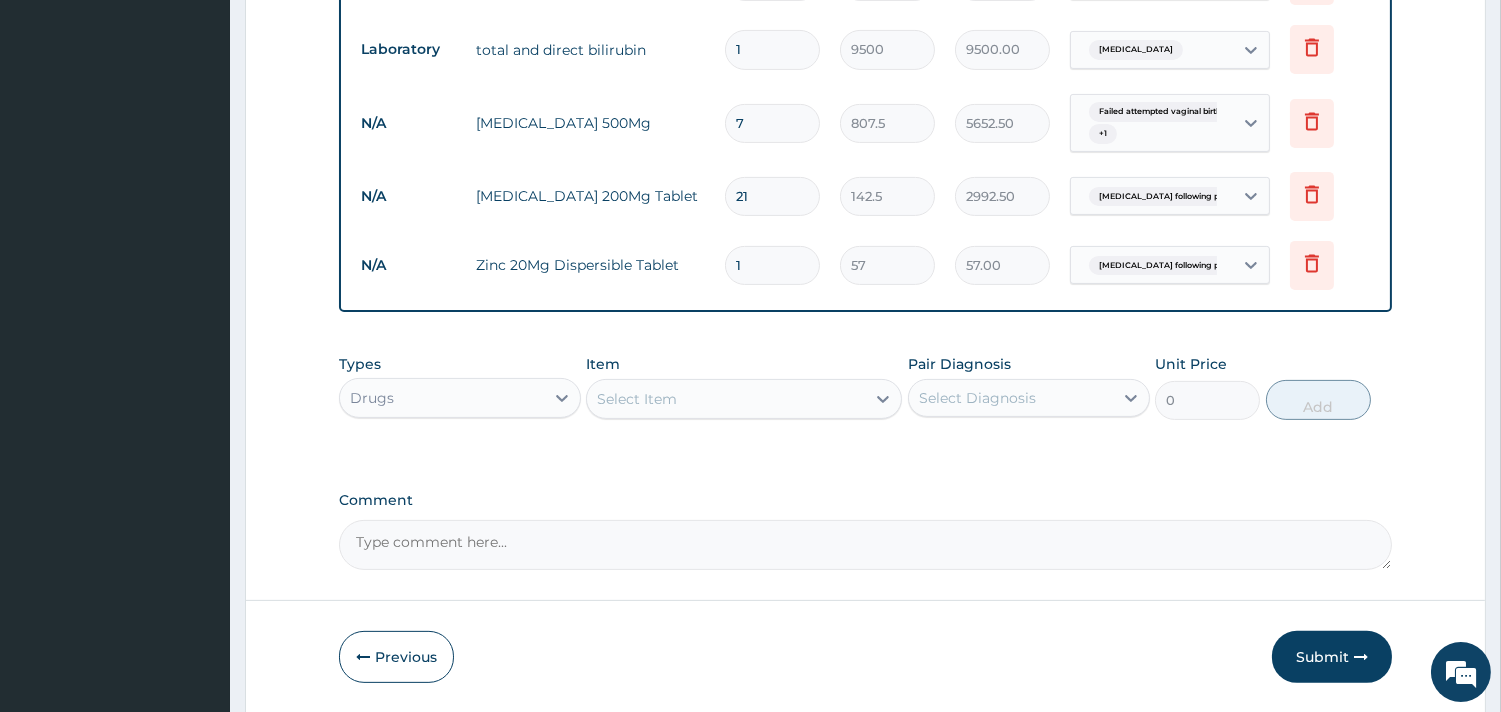 click on "1" at bounding box center [772, 265] 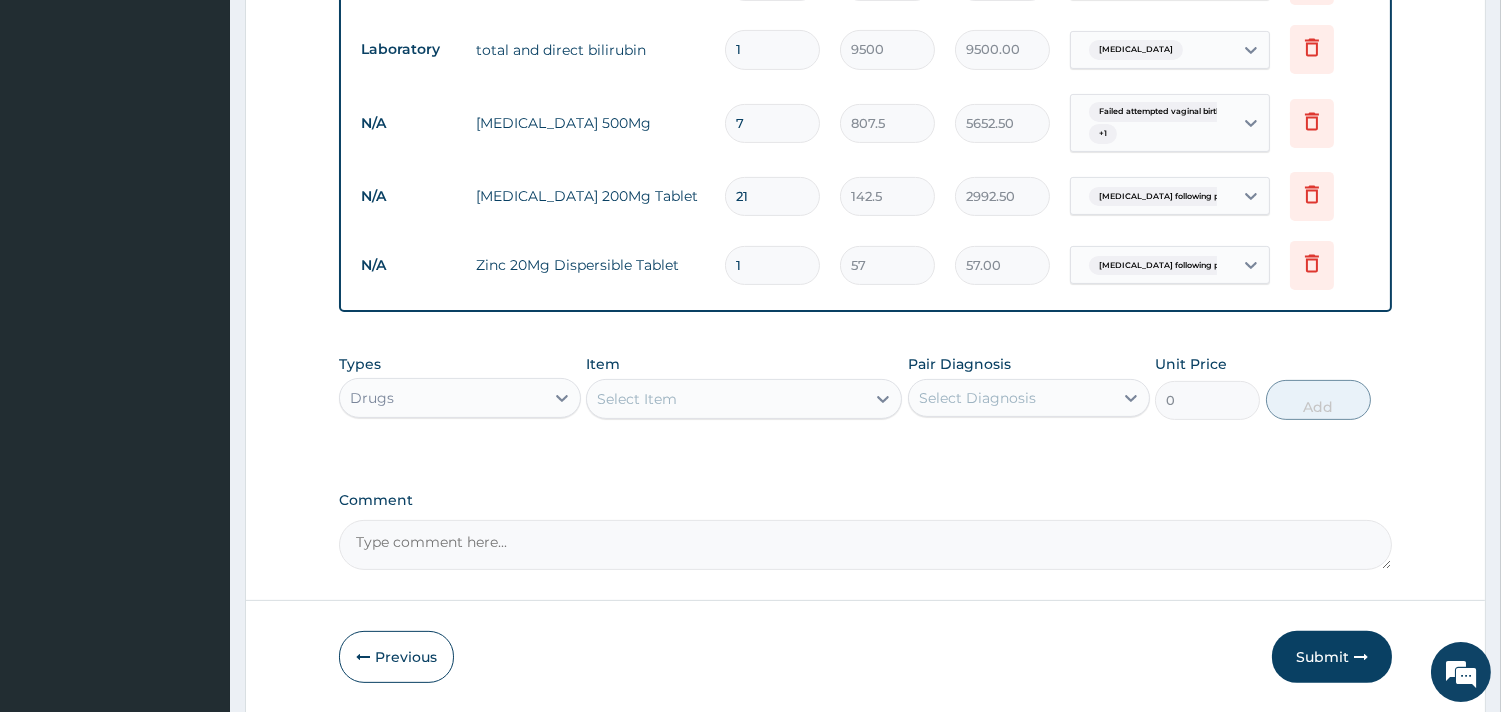 type on "10" 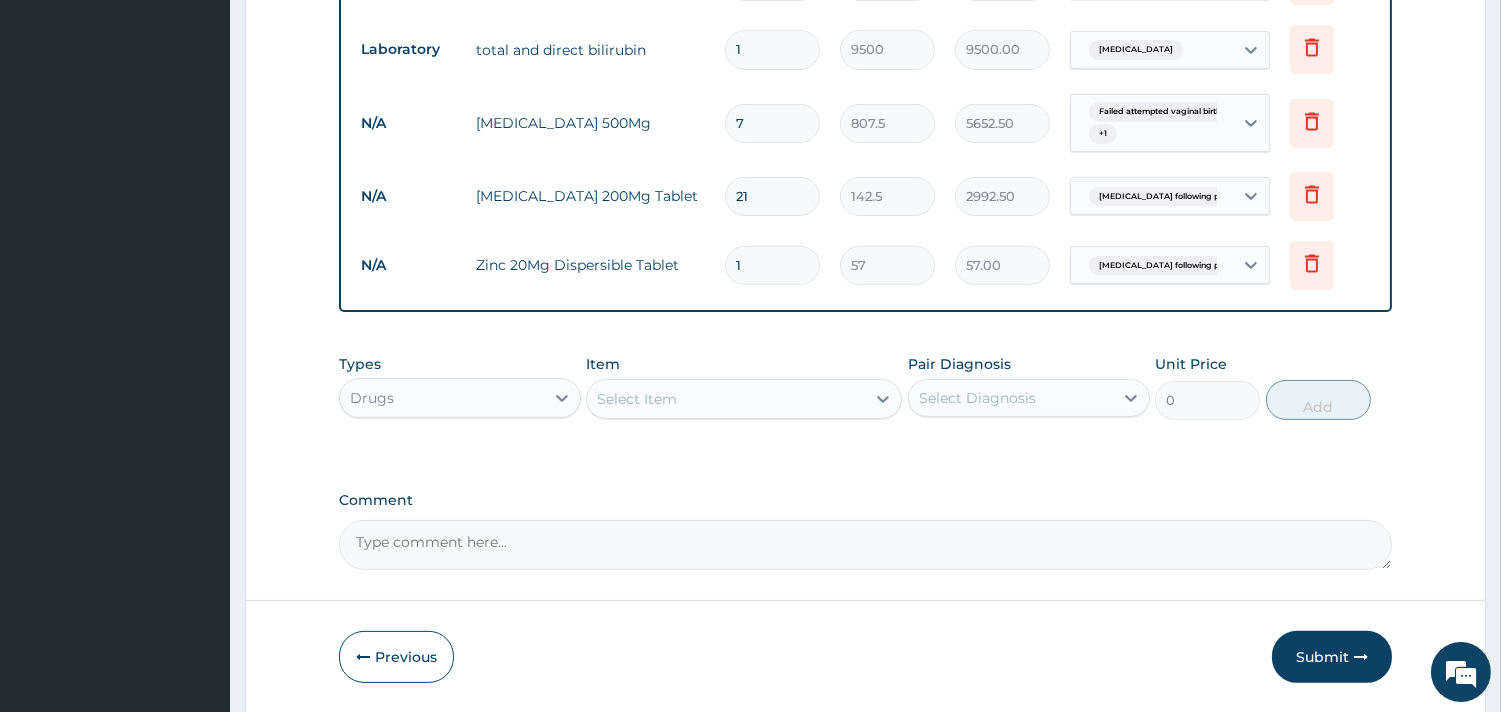 type on "570.00" 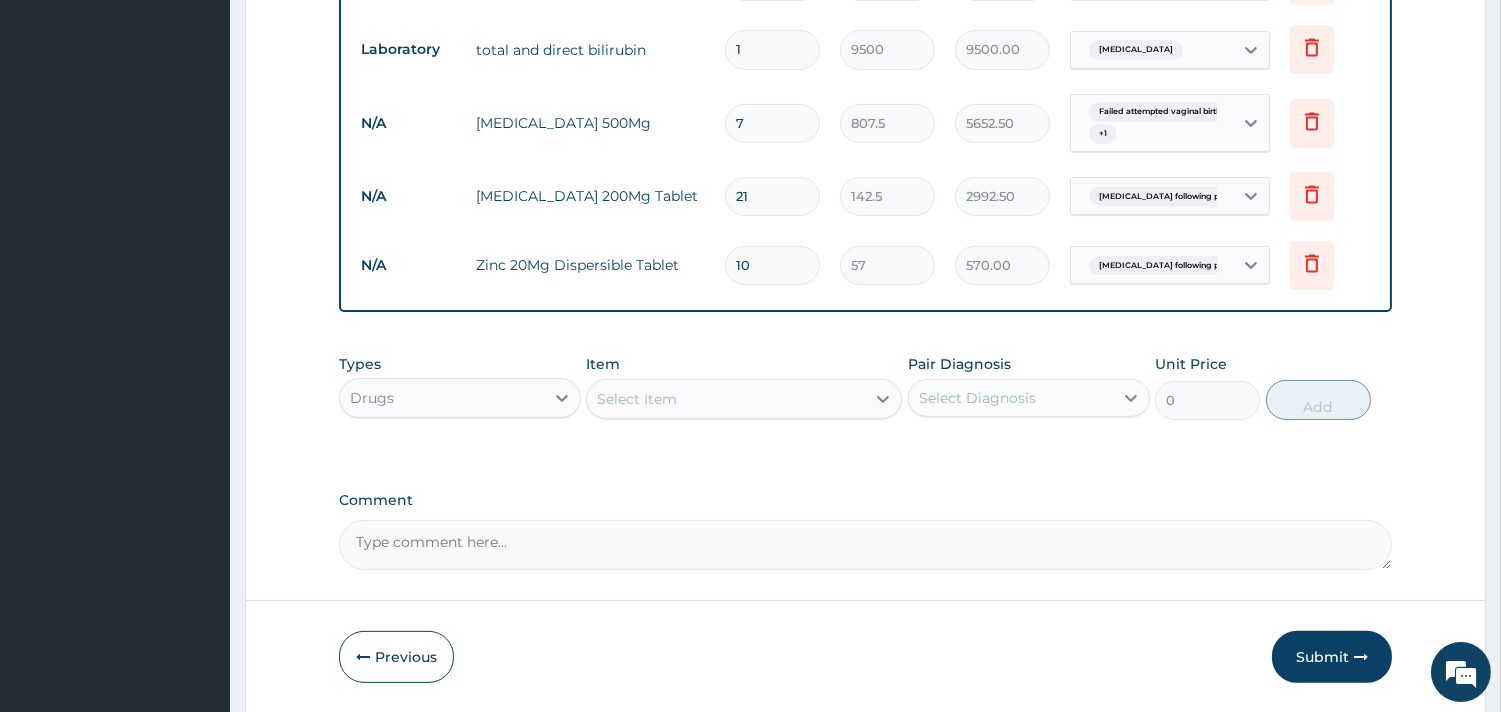 type on "10" 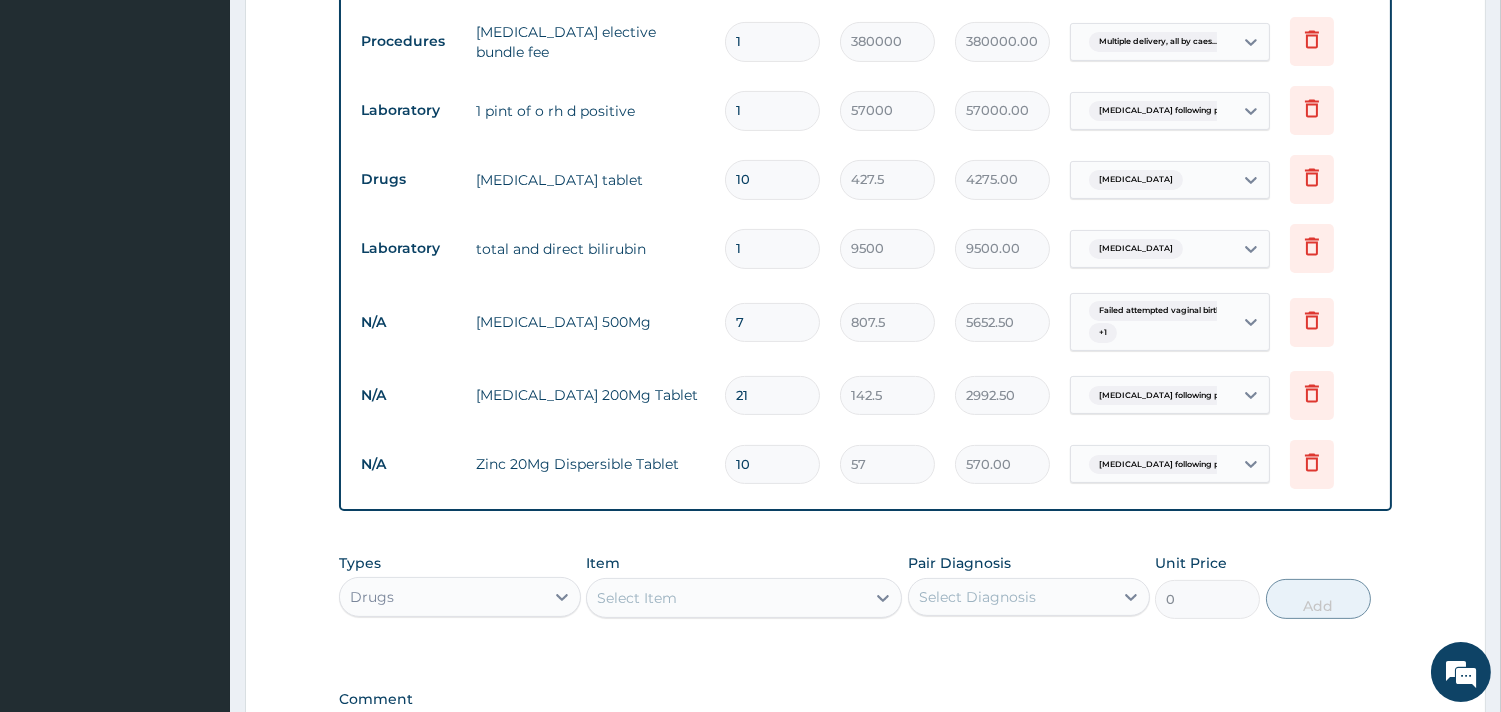 scroll, scrollTop: 1165, scrollLeft: 0, axis: vertical 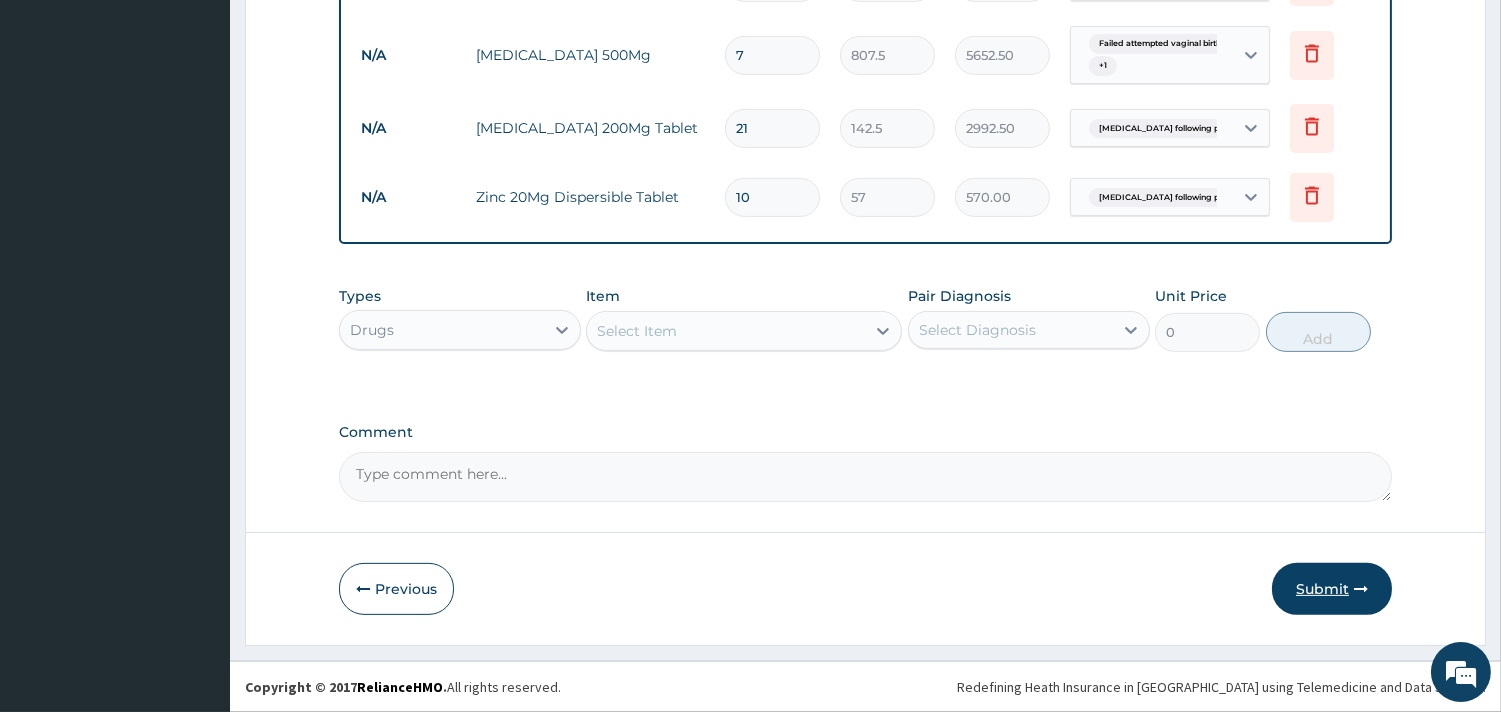 click on "Submit" at bounding box center [1332, 589] 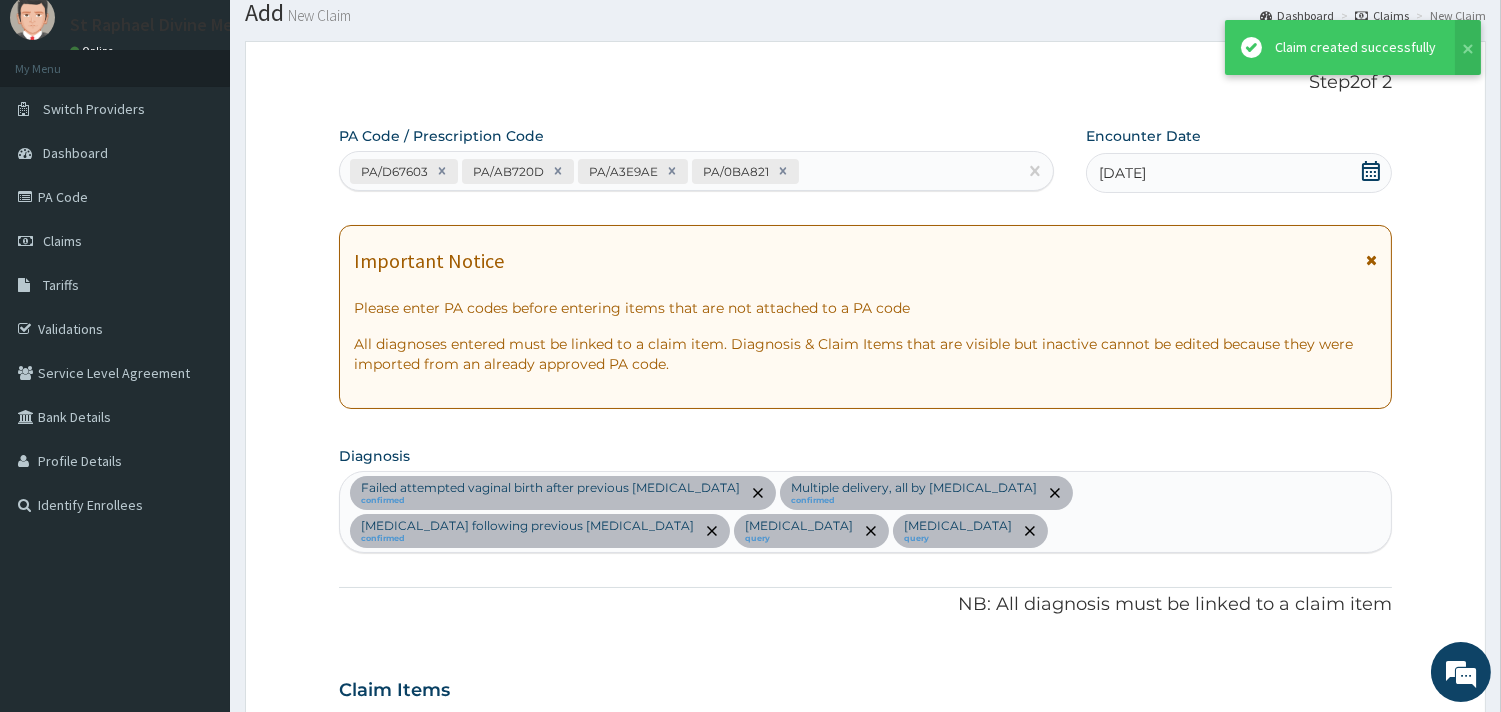scroll, scrollTop: 1165, scrollLeft: 0, axis: vertical 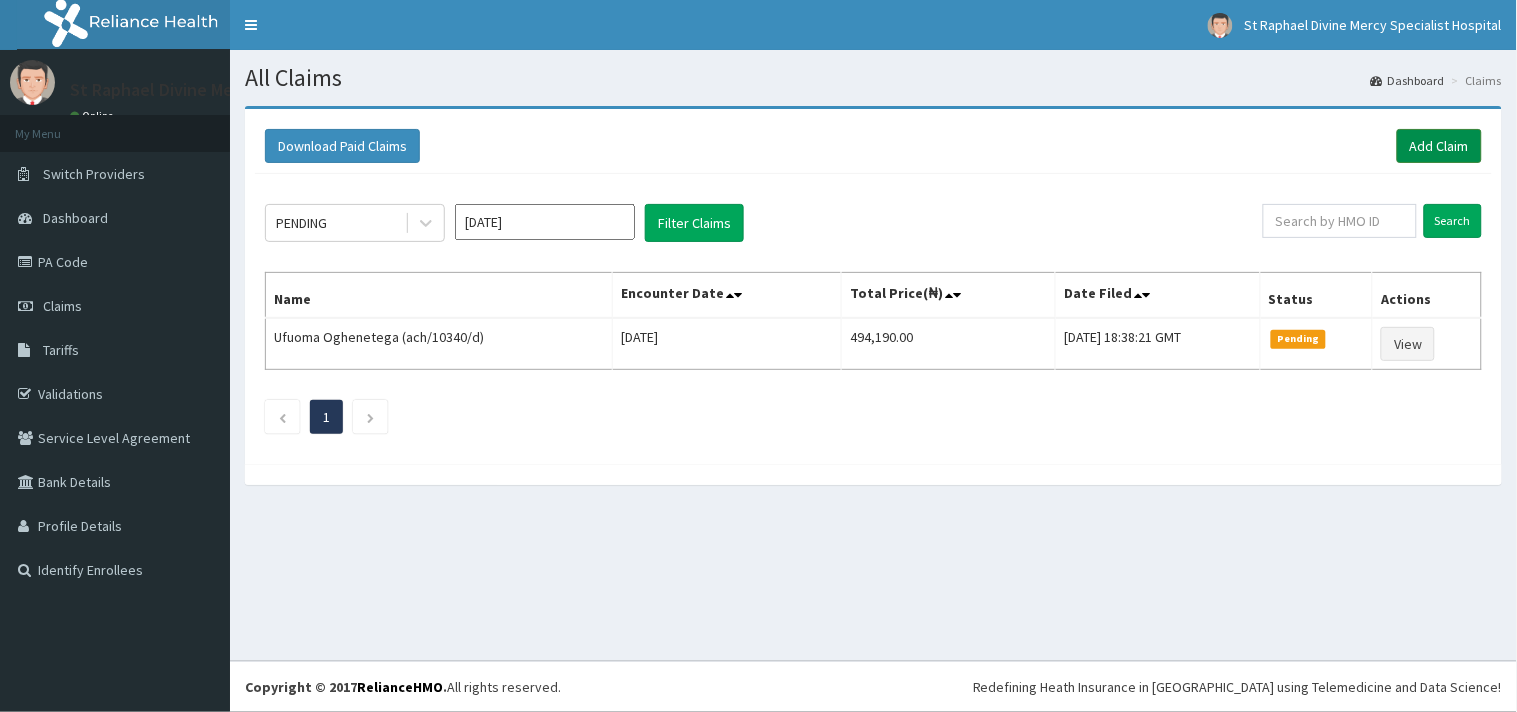 click on "Add Claim" at bounding box center [1439, 146] 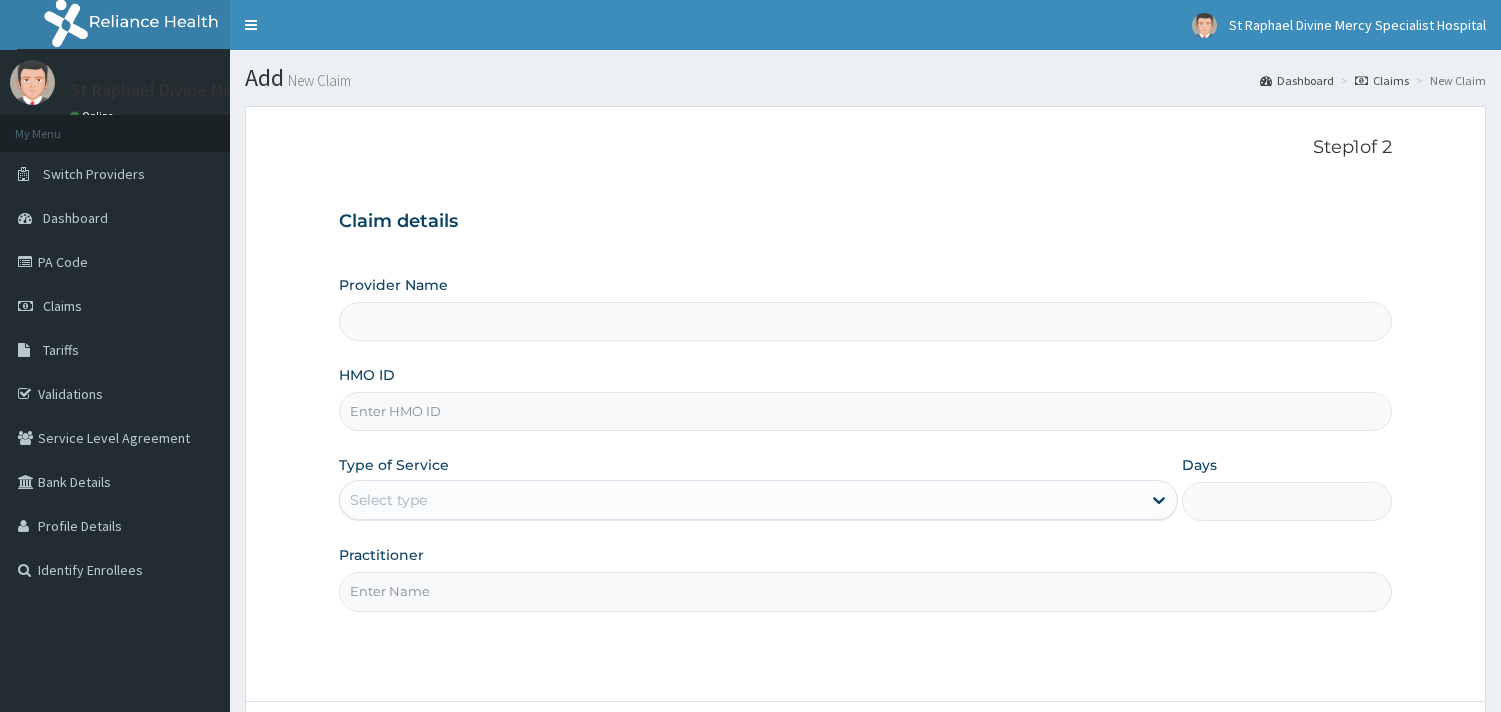 scroll, scrollTop: 0, scrollLeft: 0, axis: both 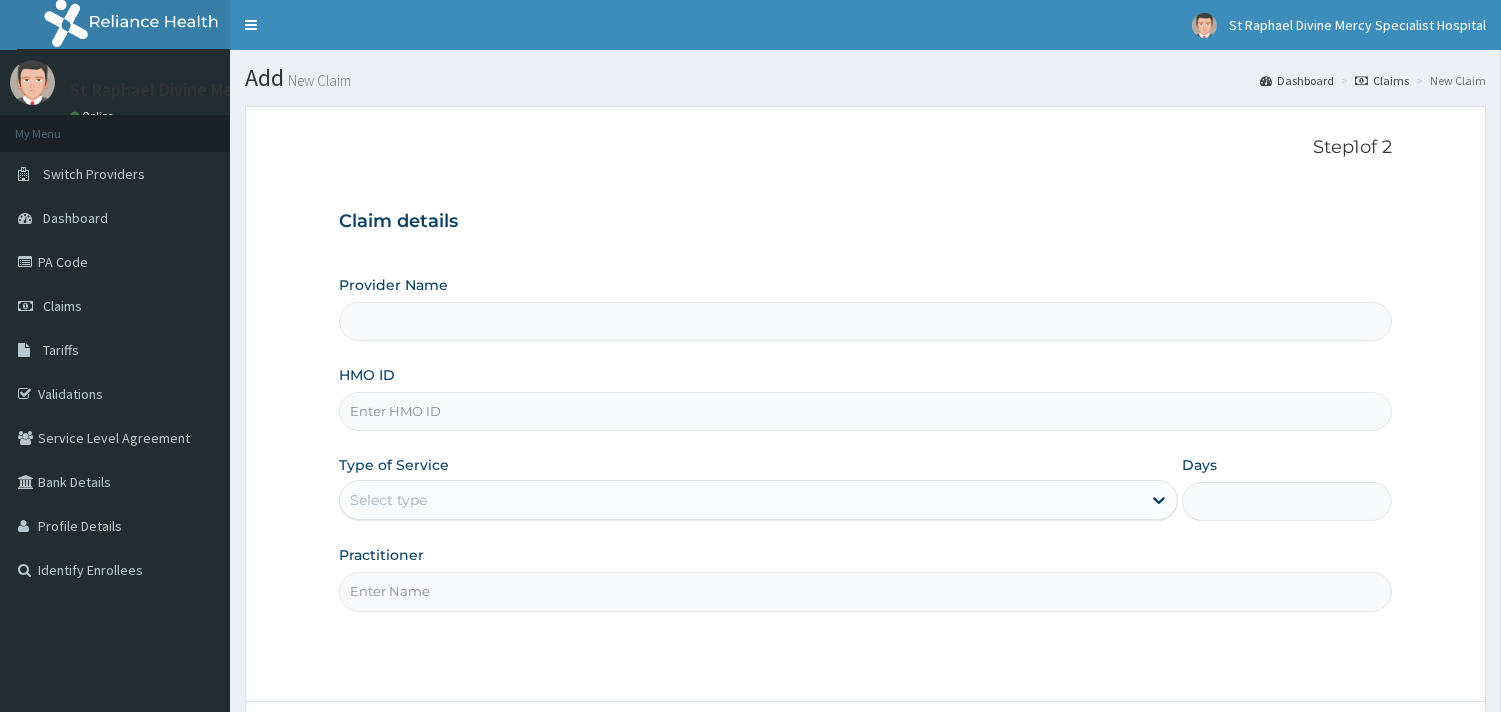 click on "HMO ID" at bounding box center (865, 411) 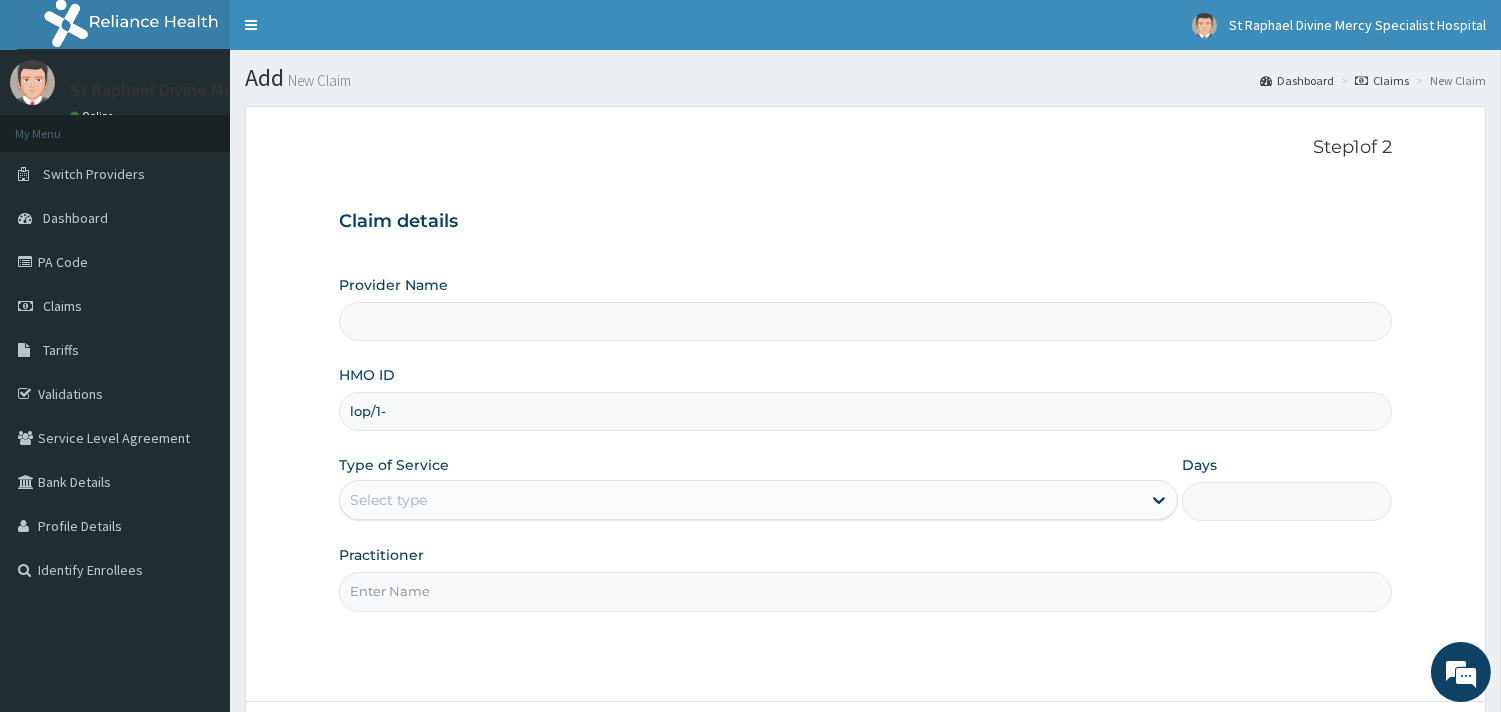 type on "lop/1--" 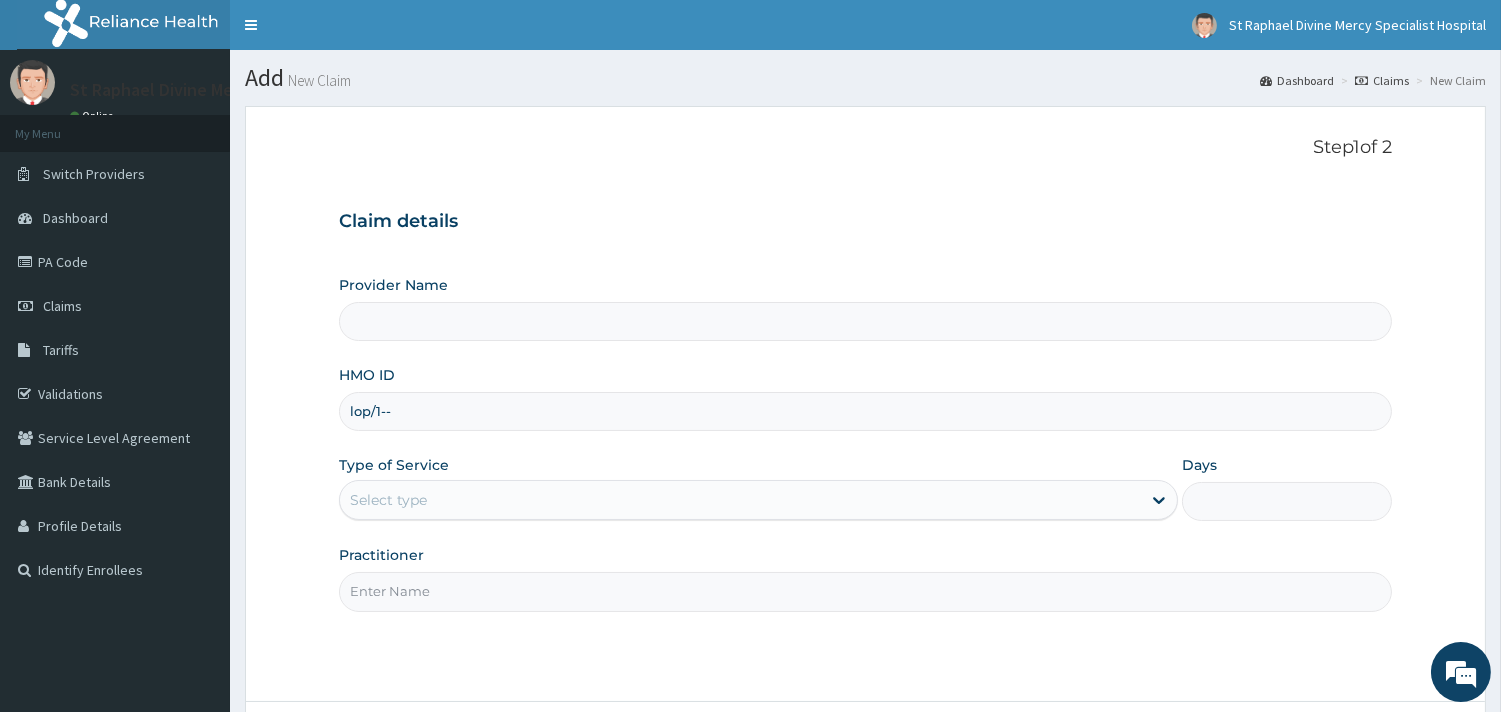 type on "St. Raphael Divine Mercy Specialist Hospital" 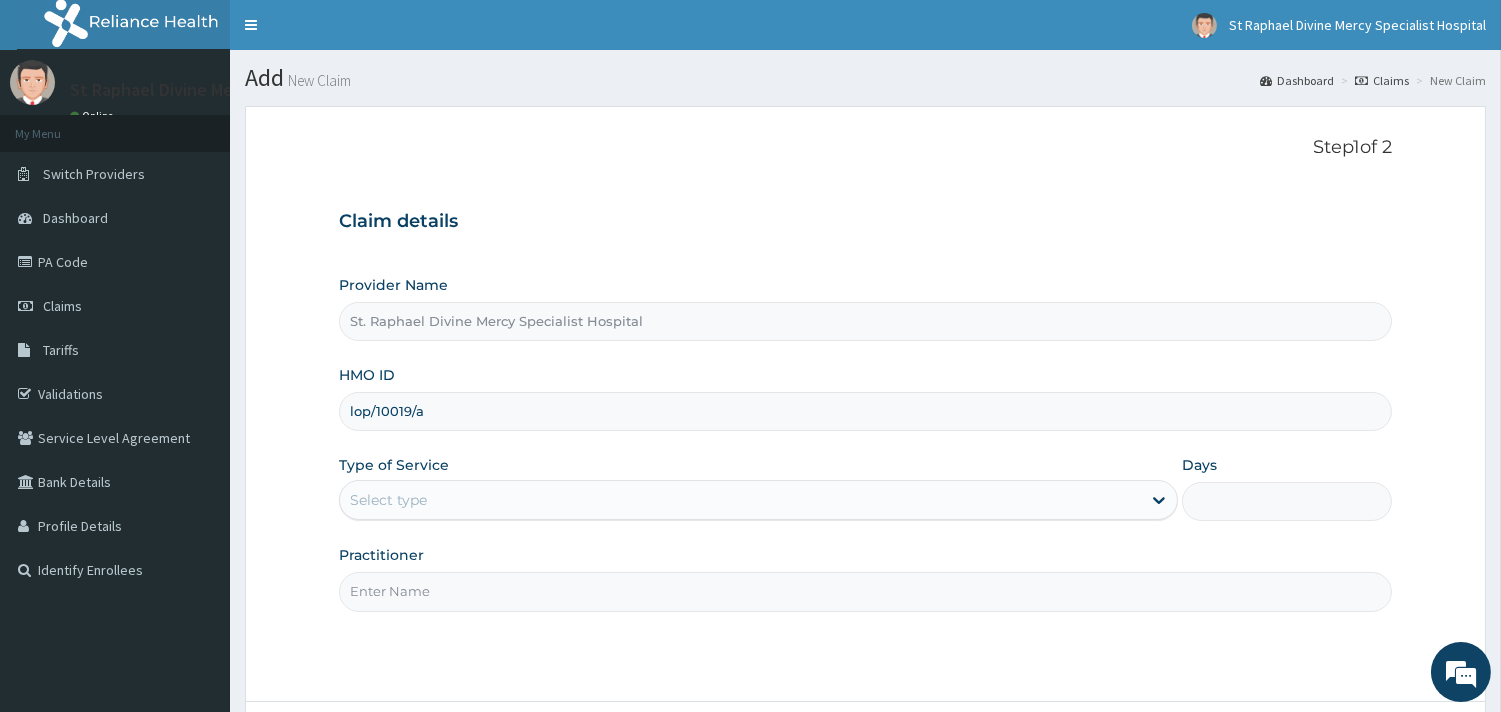 scroll, scrollTop: 0, scrollLeft: 0, axis: both 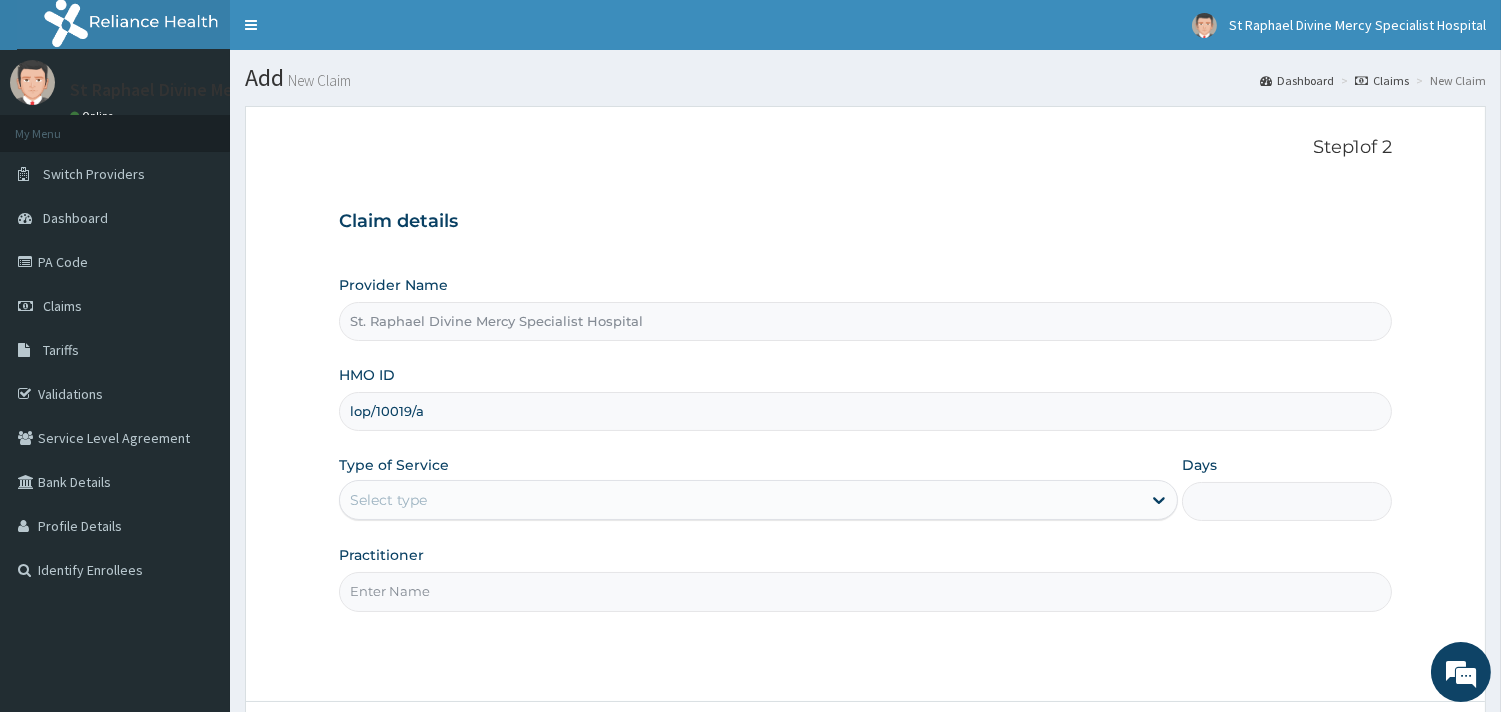 type on "lop/10019/a" 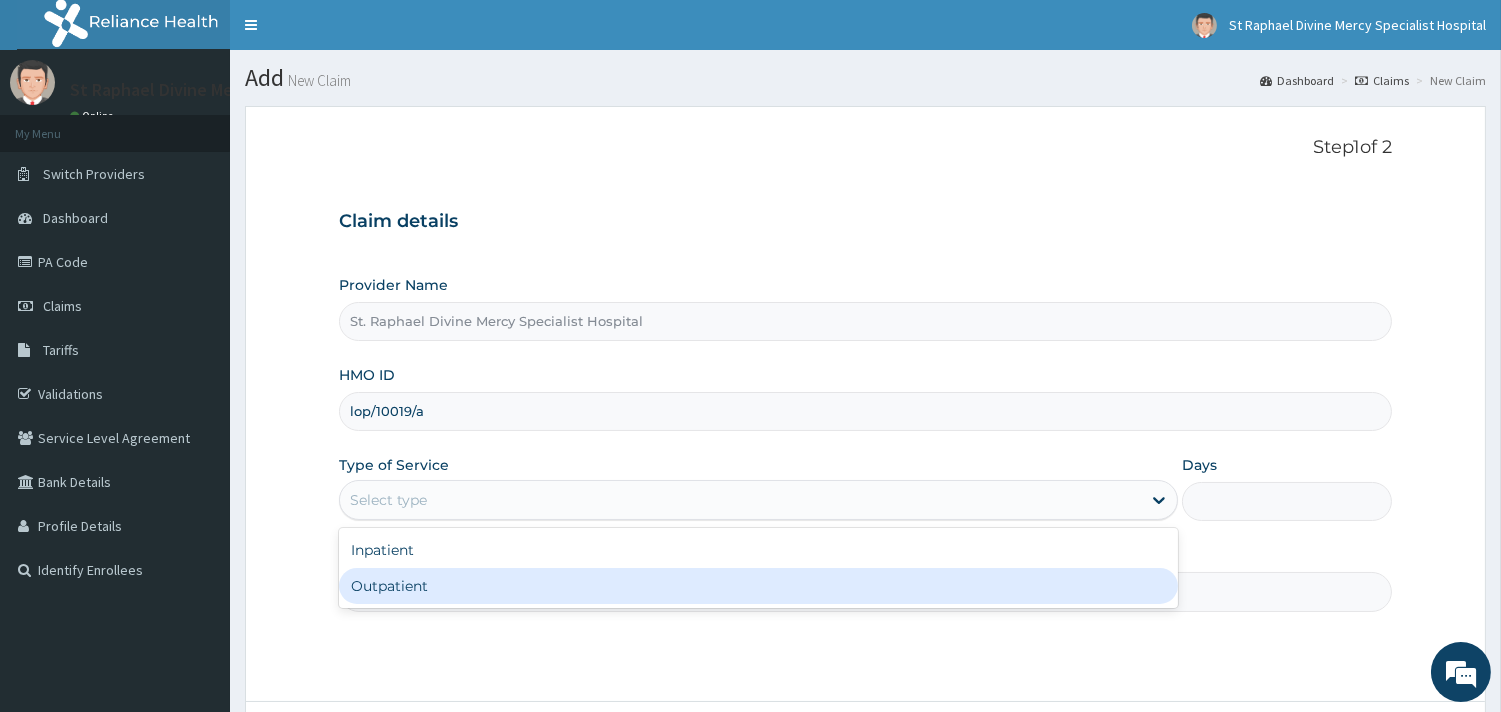 click on "Outpatient" at bounding box center (758, 586) 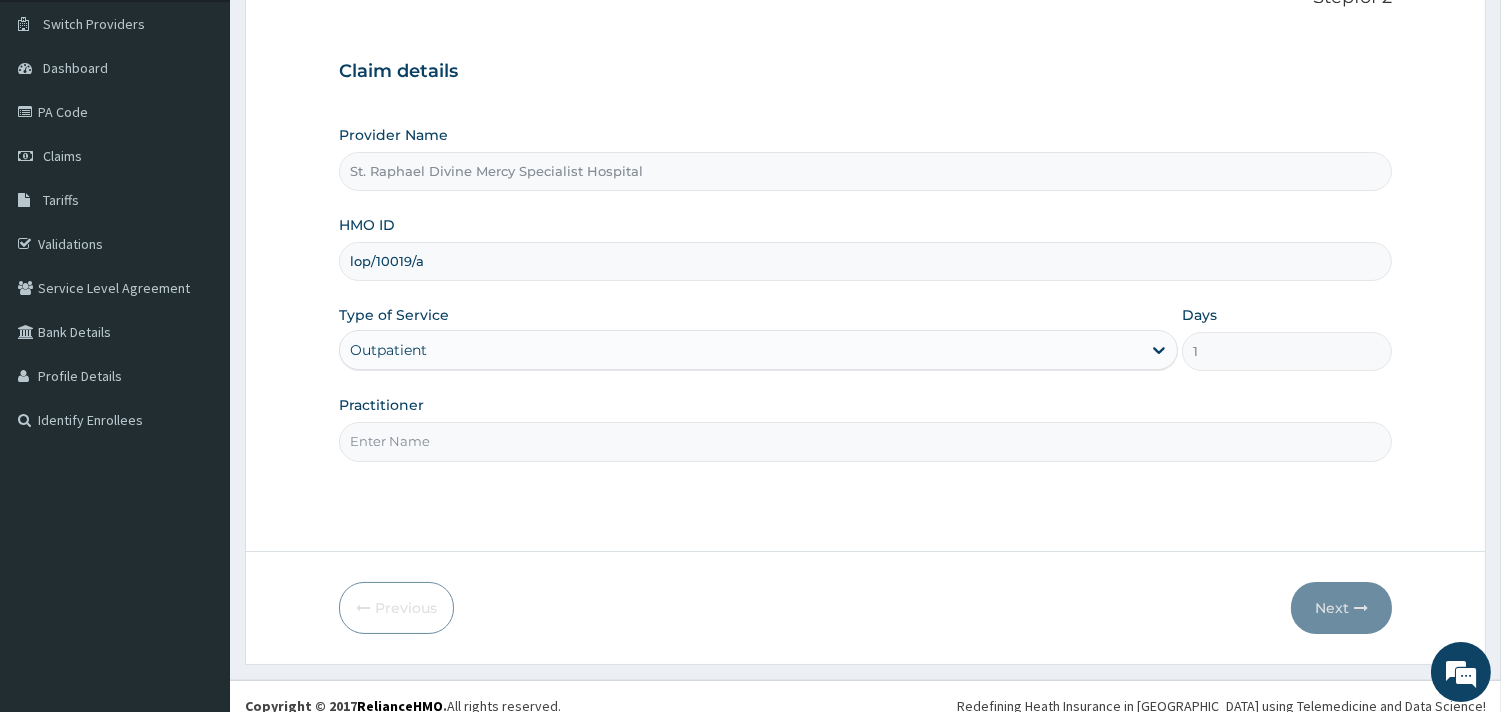 scroll, scrollTop: 170, scrollLeft: 0, axis: vertical 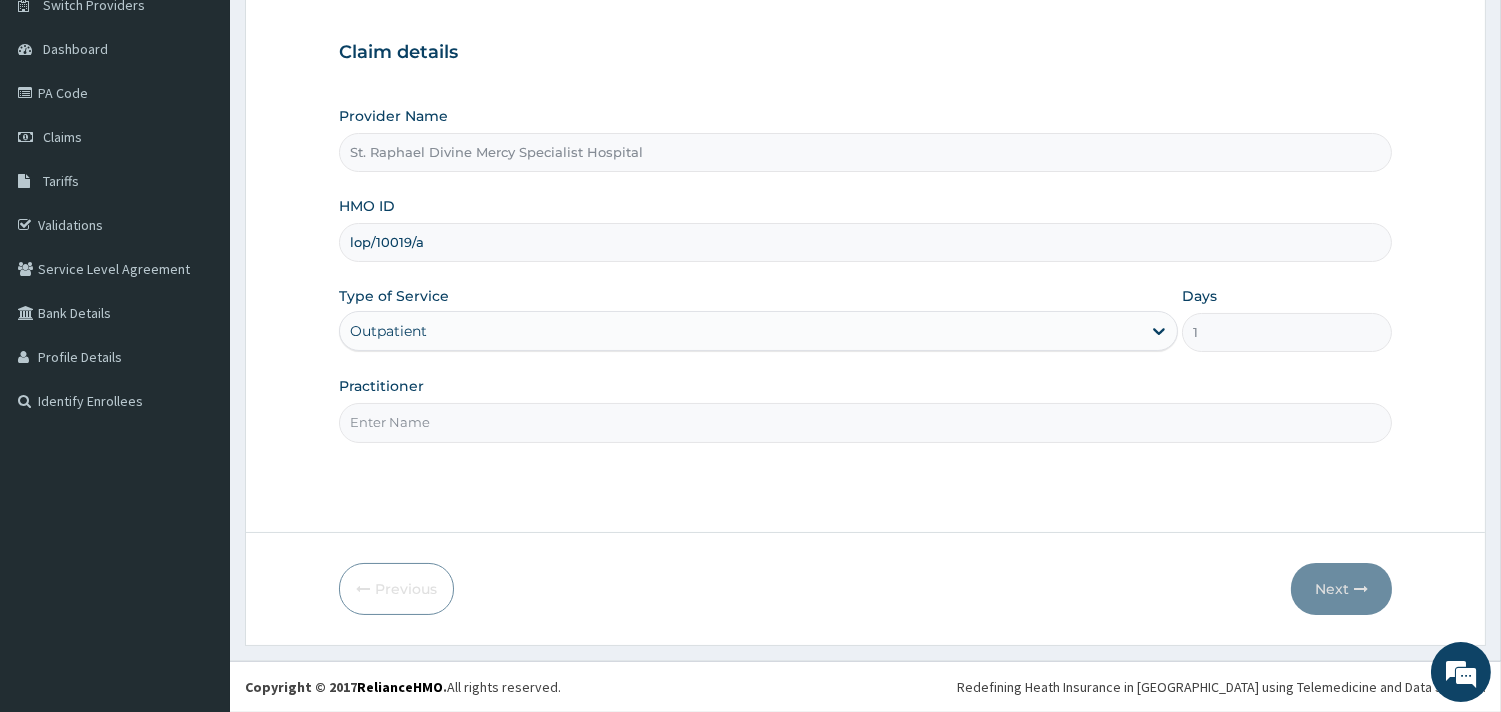 click on "Practitioner" at bounding box center [865, 422] 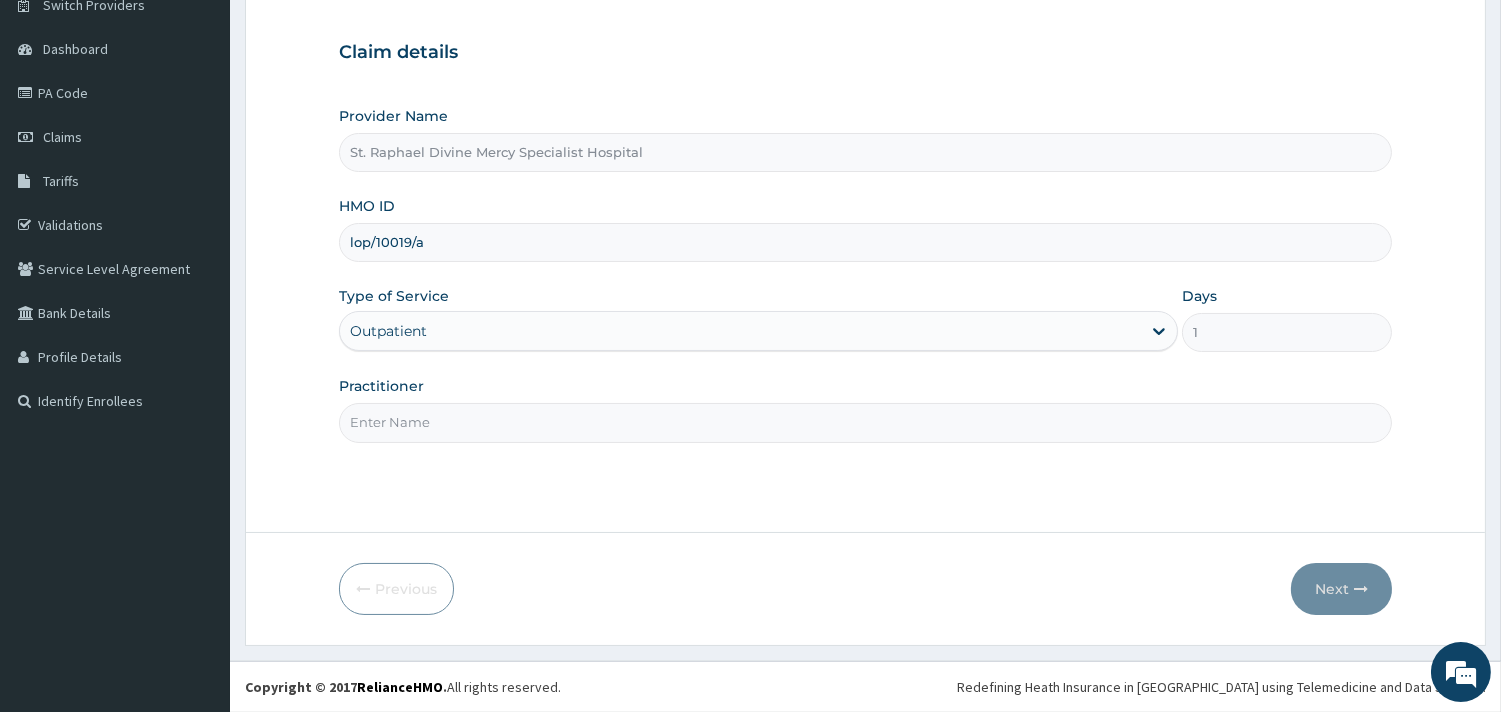 type on "dr Ifeanyi" 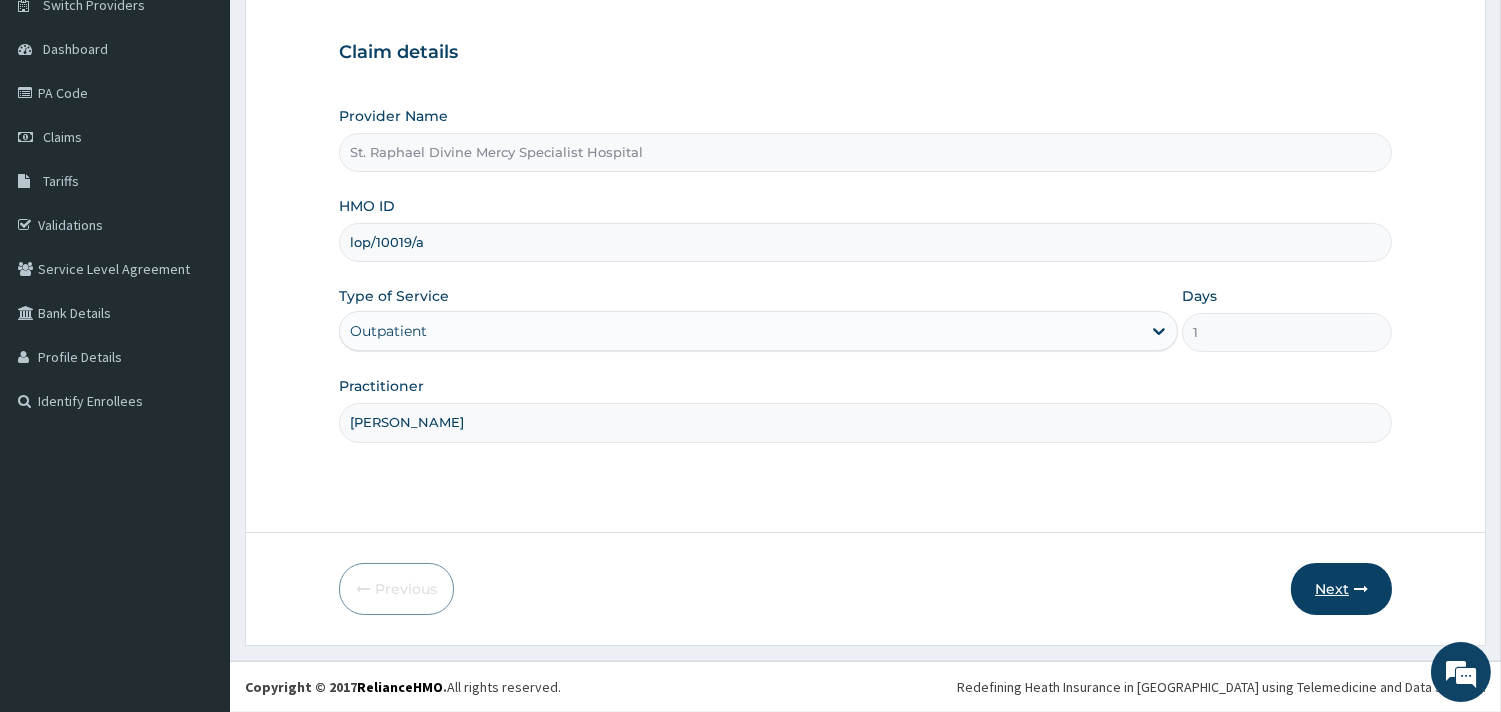 click on "Next" at bounding box center (1341, 589) 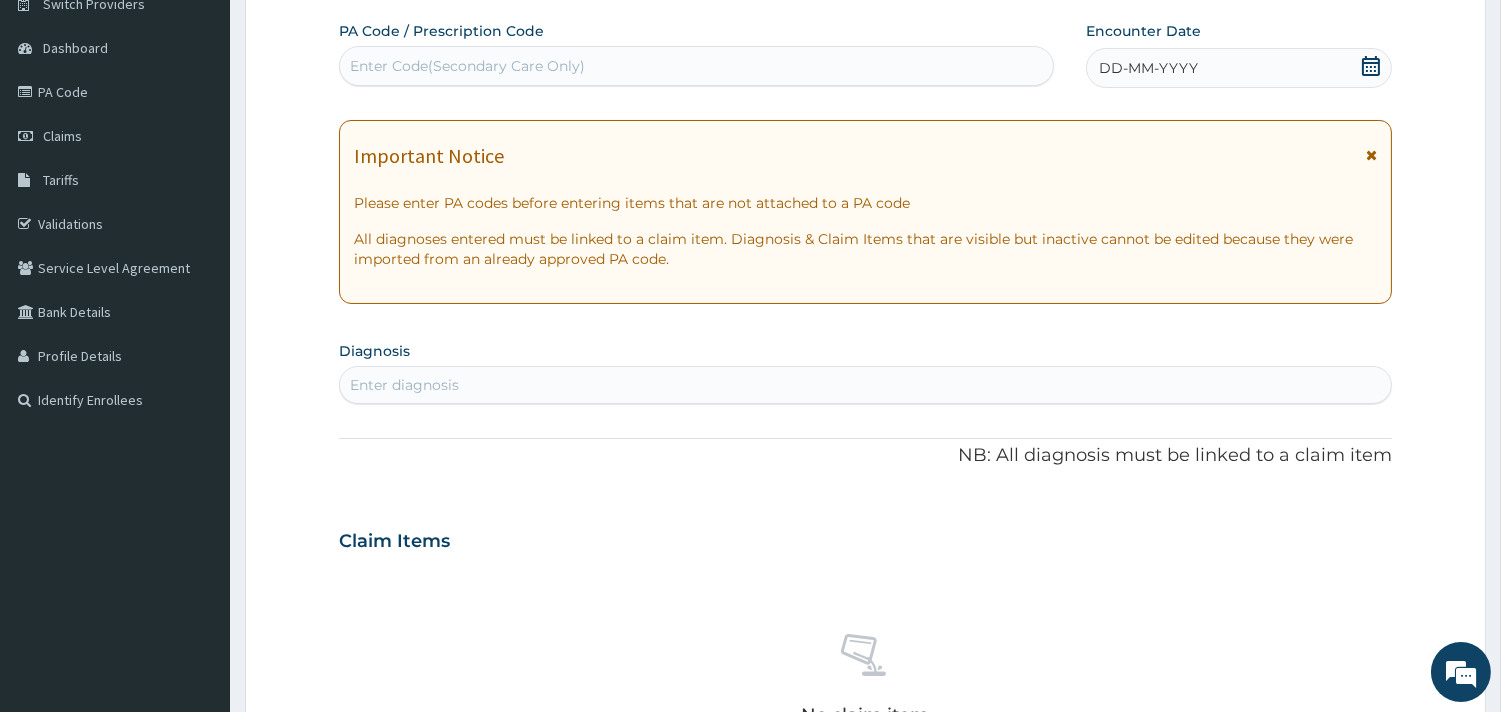 click on "No claim item" at bounding box center (865, 683) 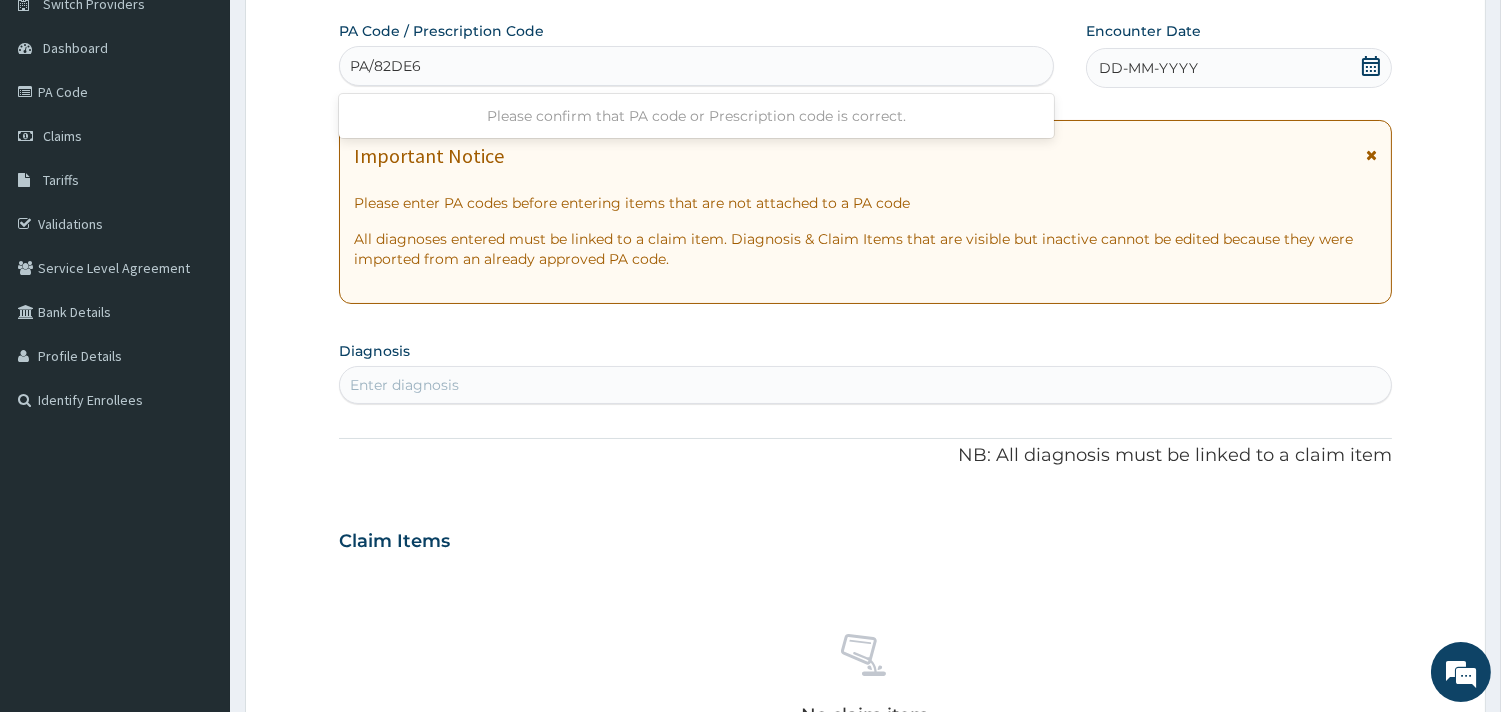 type on "PA/82DE68" 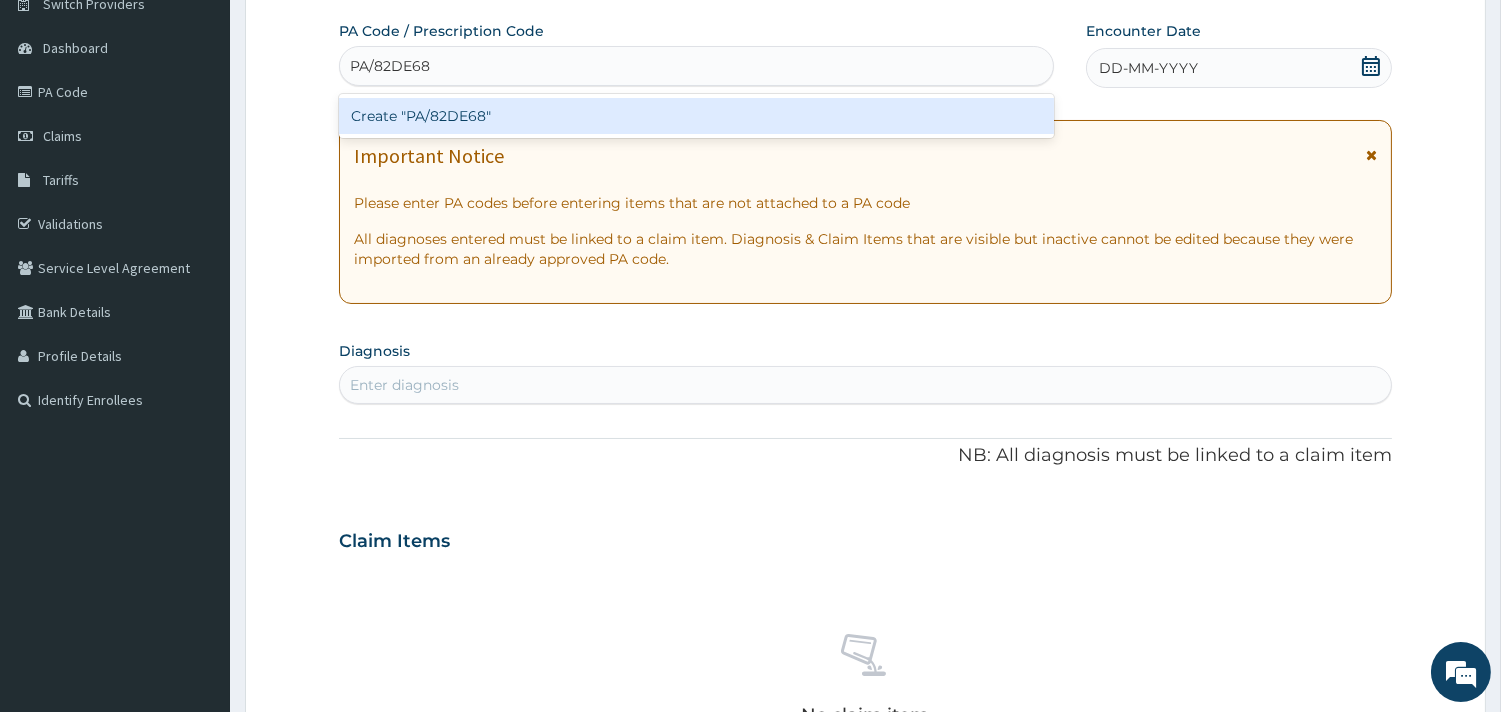 click on "Create "PA/82DE68"" at bounding box center (696, 116) 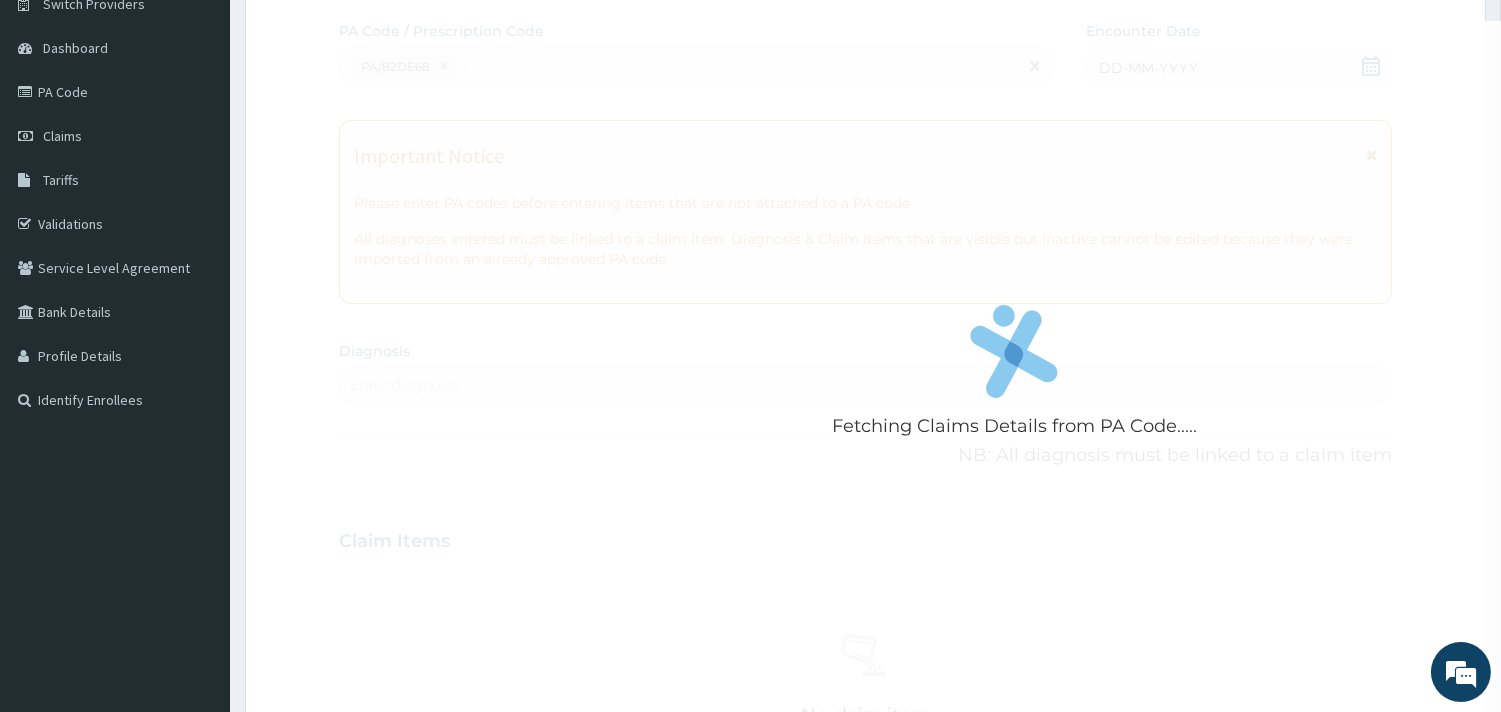 type on "." 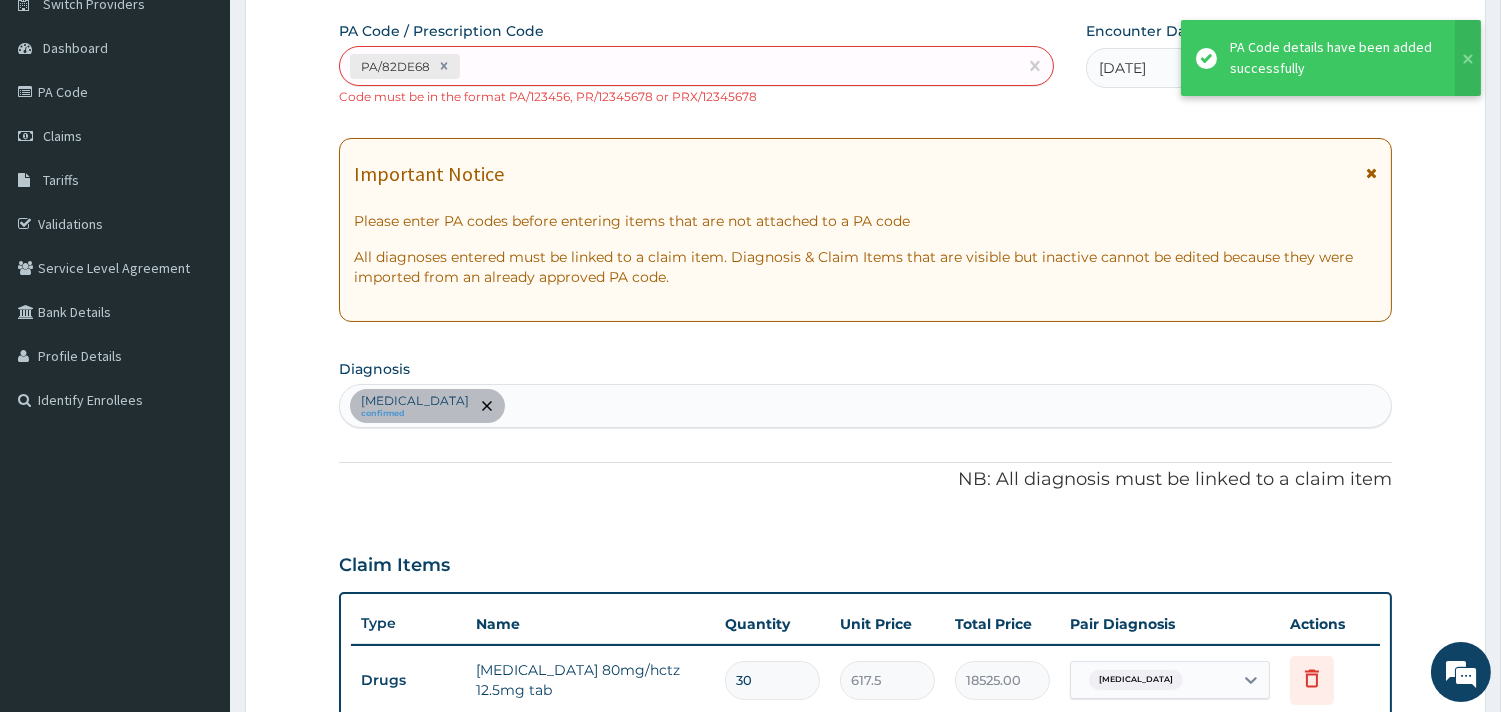 scroll, scrollTop: 614, scrollLeft: 0, axis: vertical 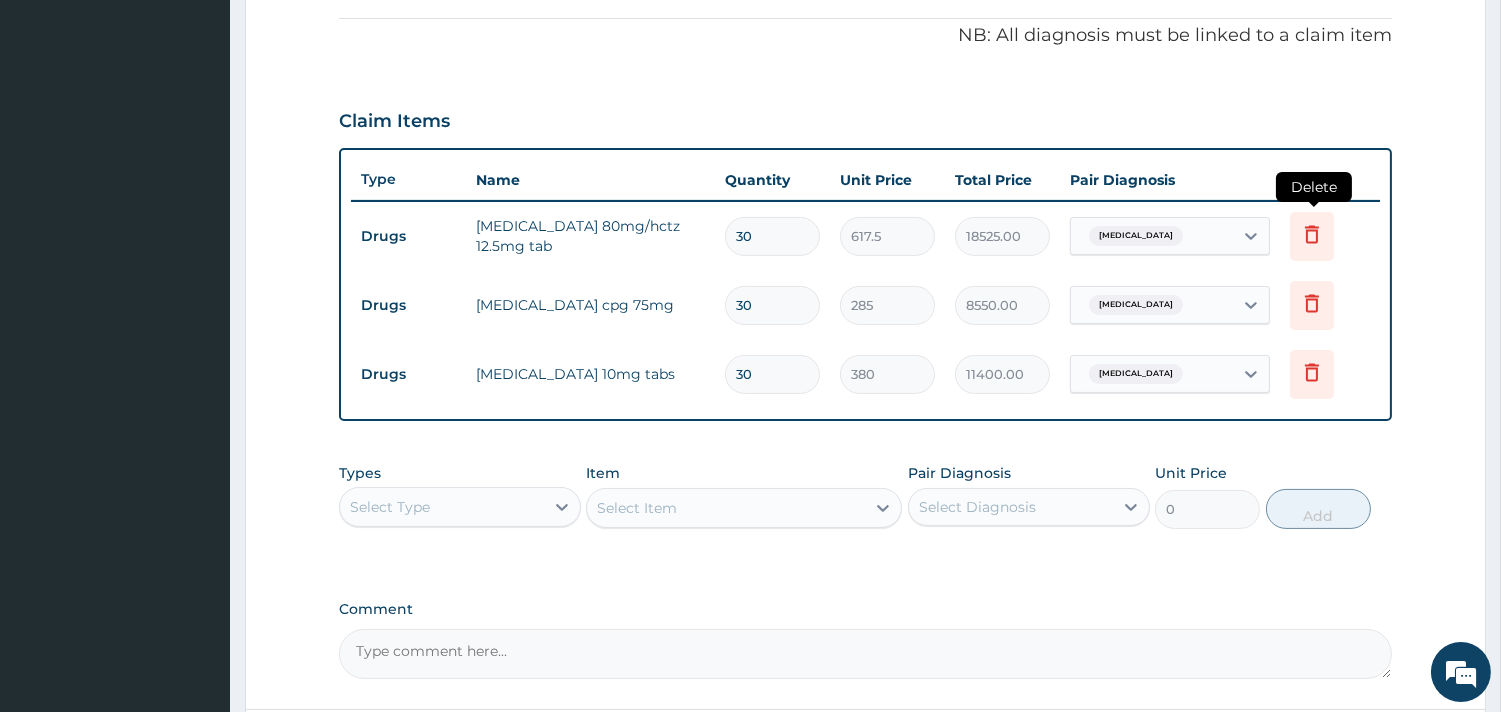 click 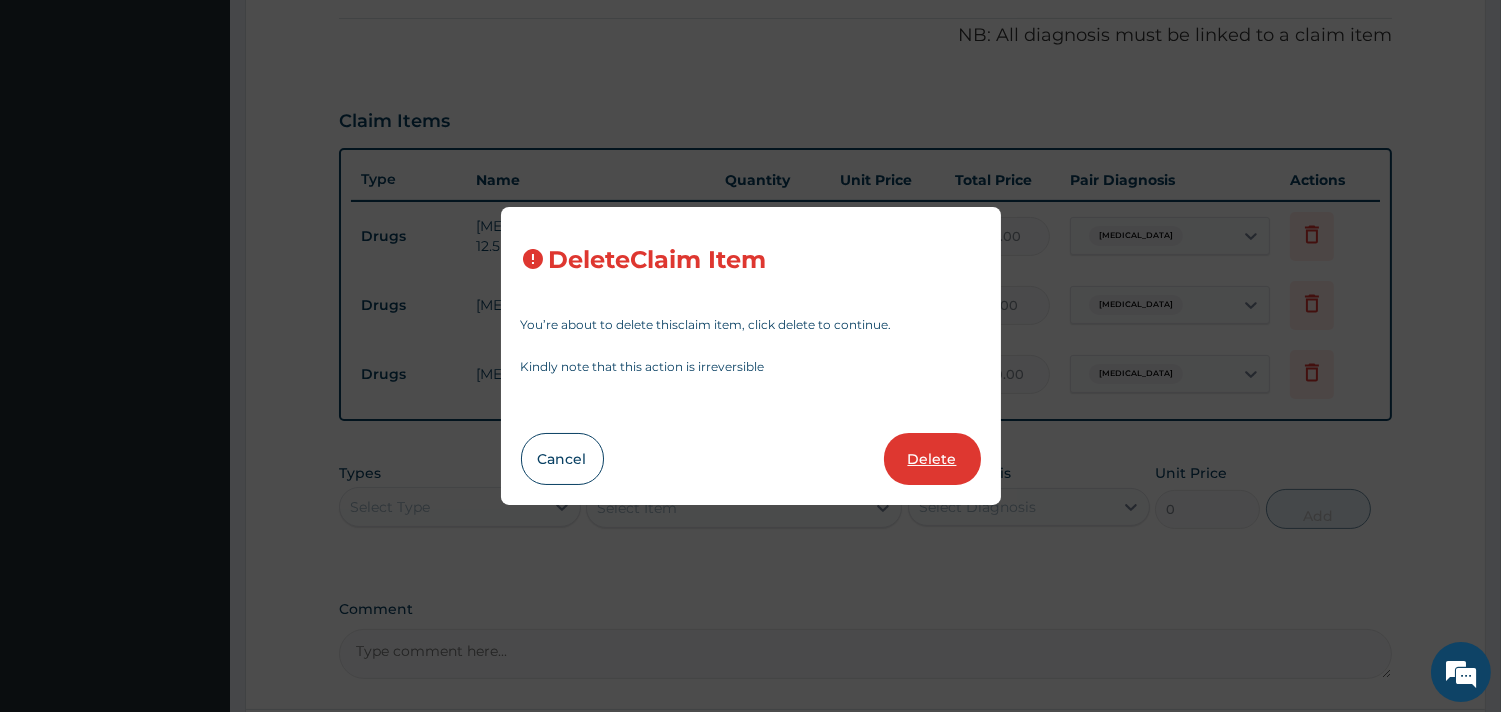 click on "Delete" at bounding box center [932, 459] 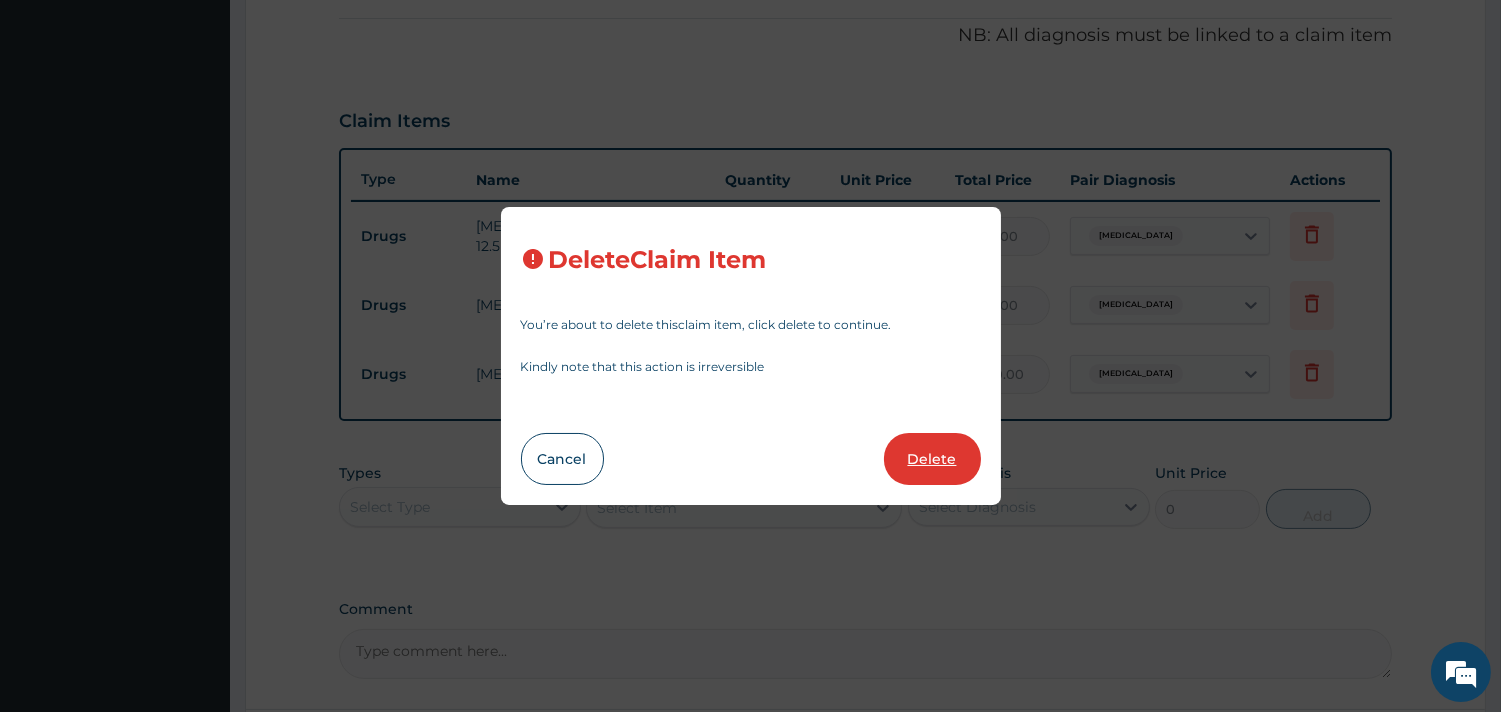 type on "380" 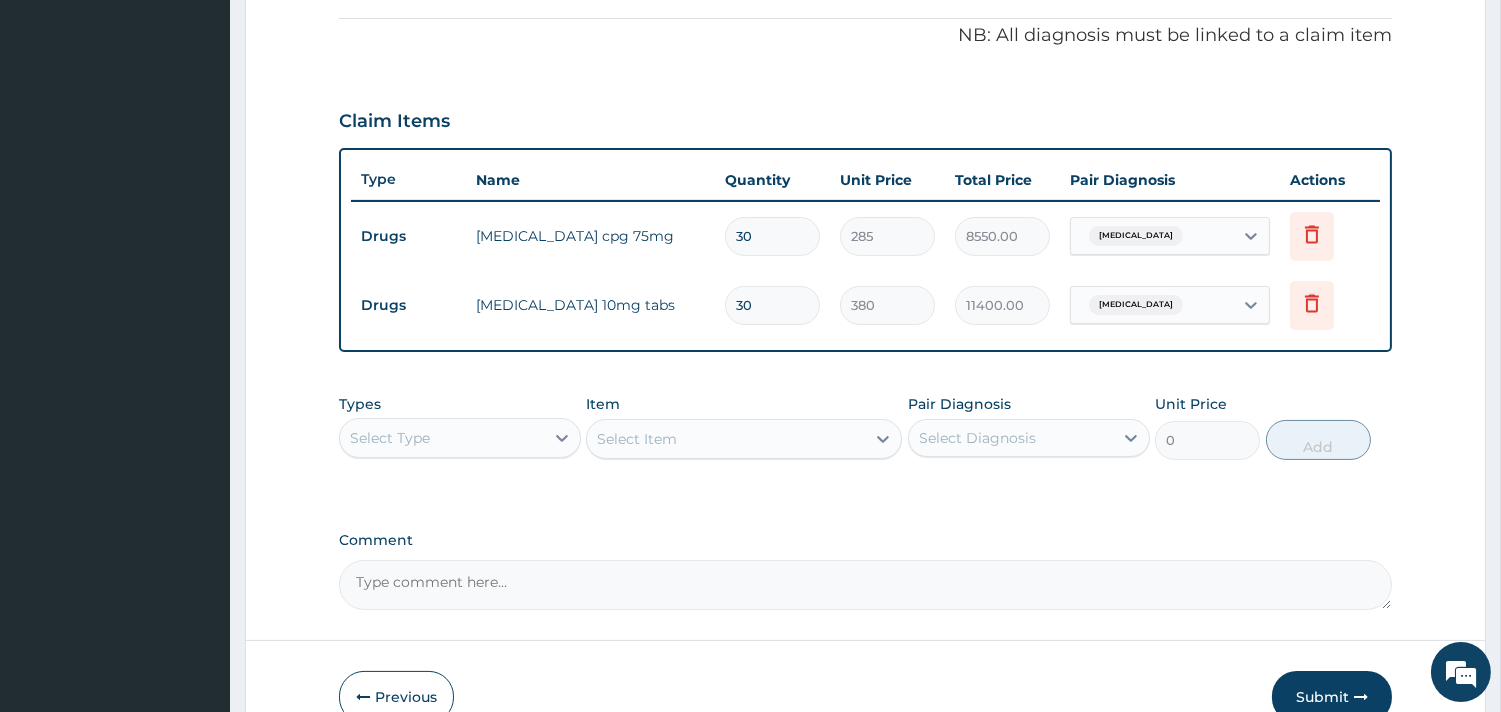 drag, startPoint x: 758, startPoint y: 243, endPoint x: 734, endPoint y: 242, distance: 24.020824 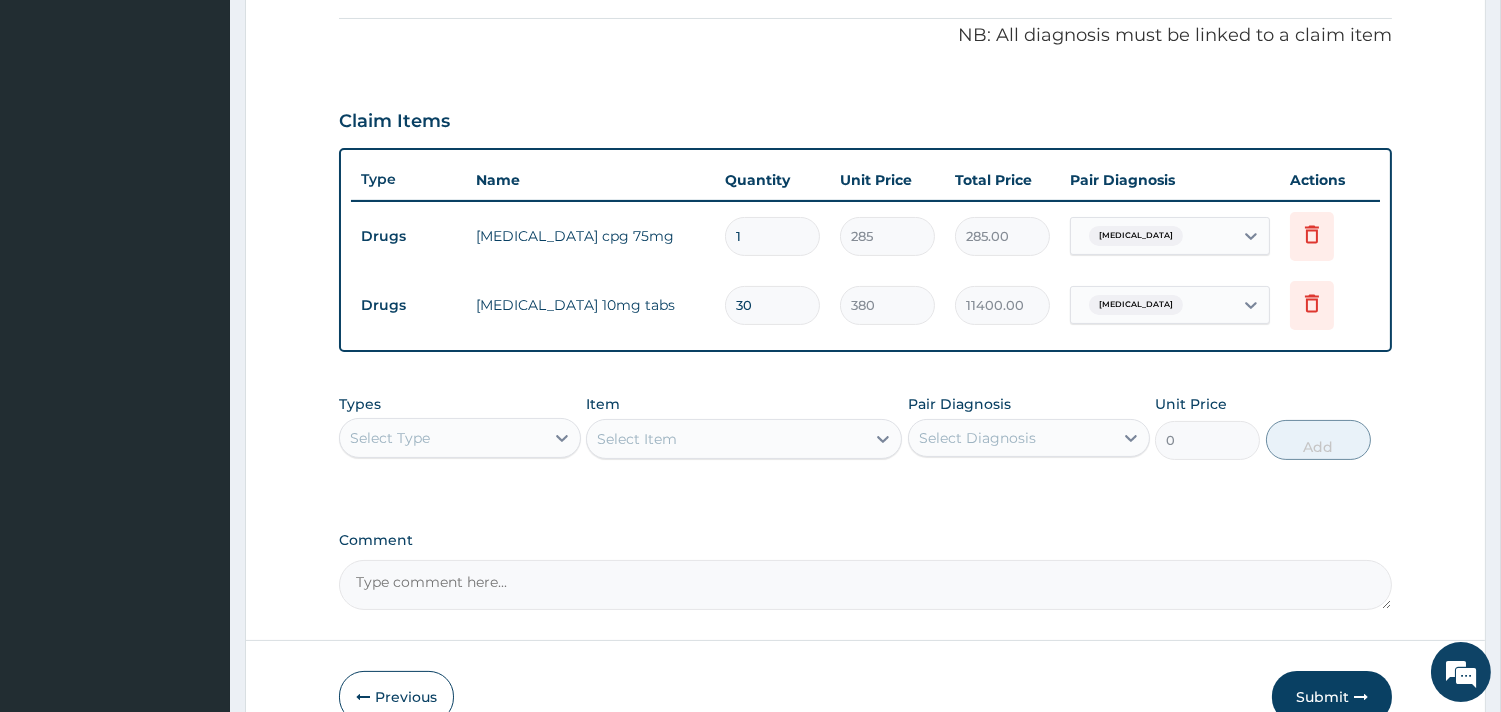 type on "14" 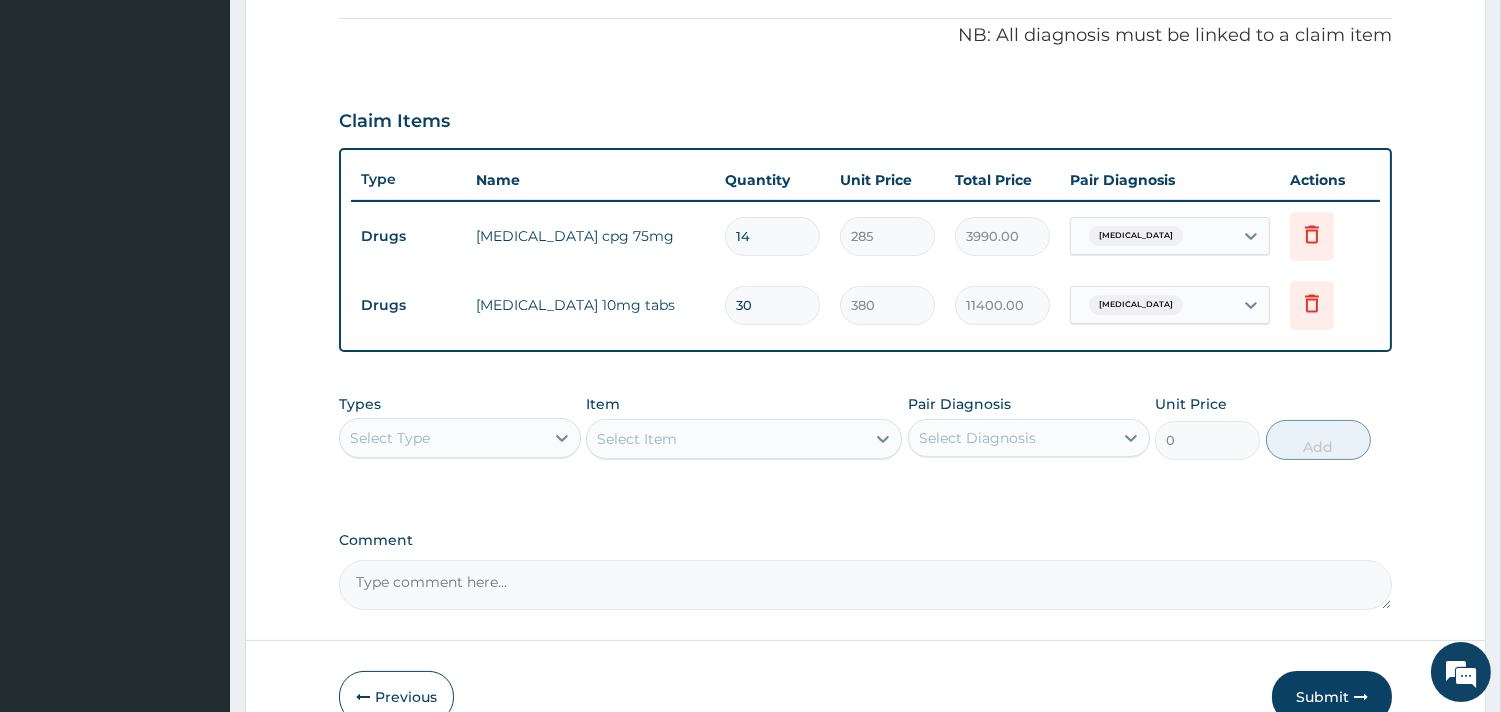 type on "13" 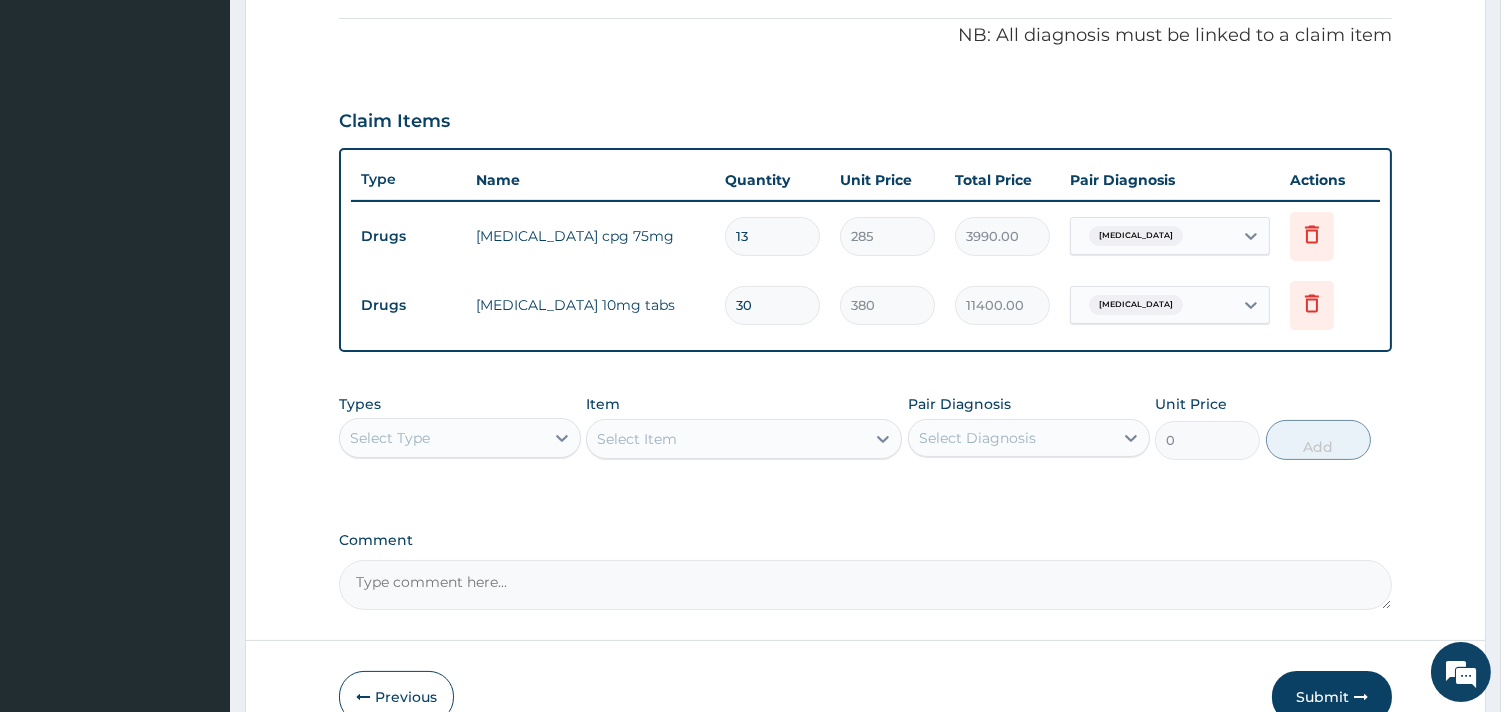 type on "3705.00" 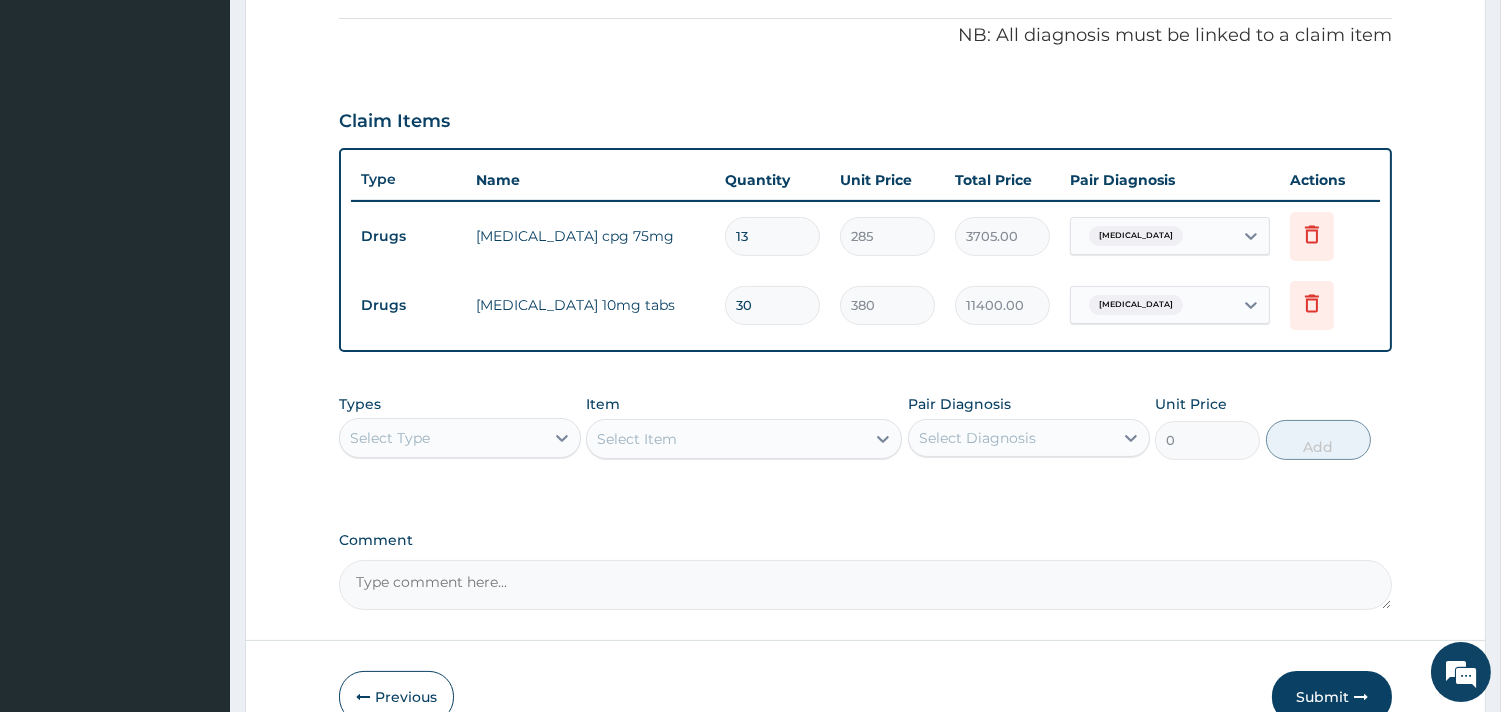 type on "1" 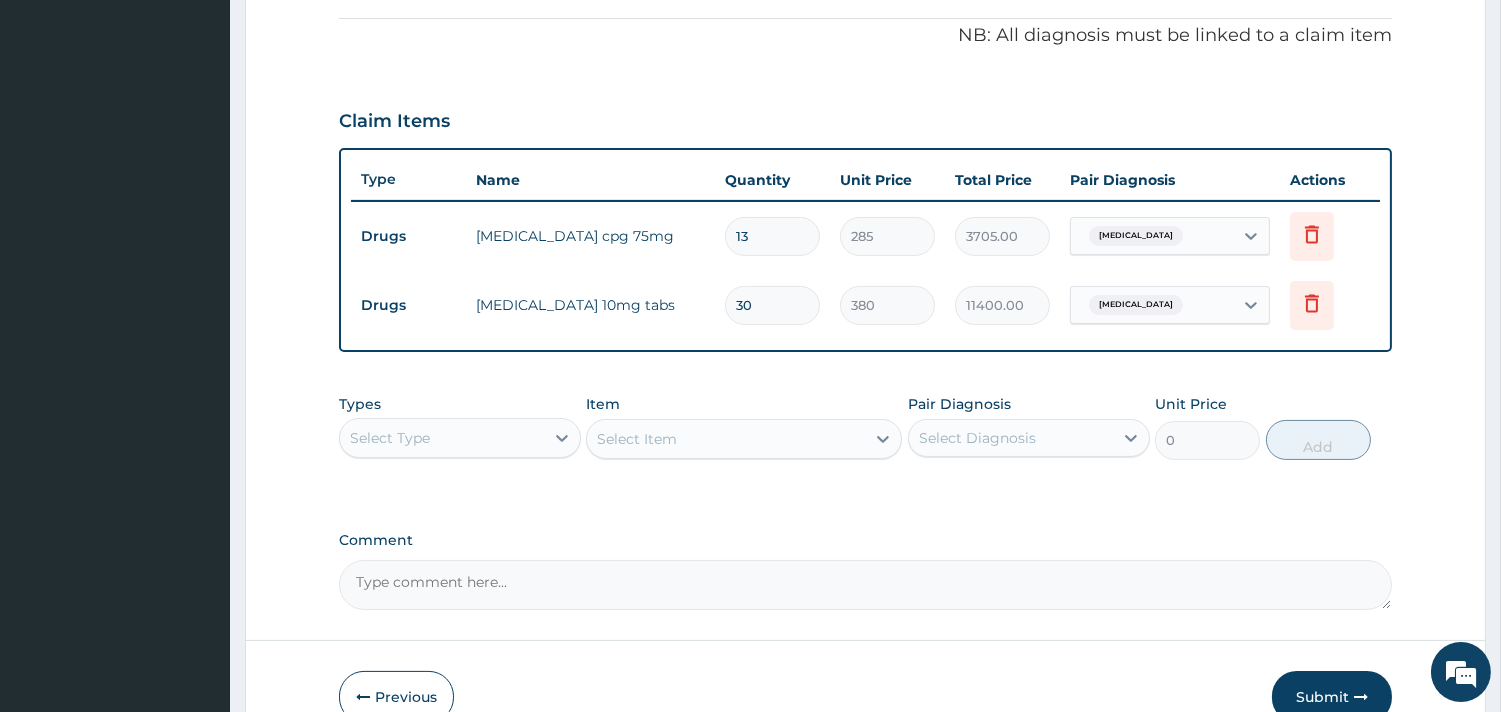 type on "285.00" 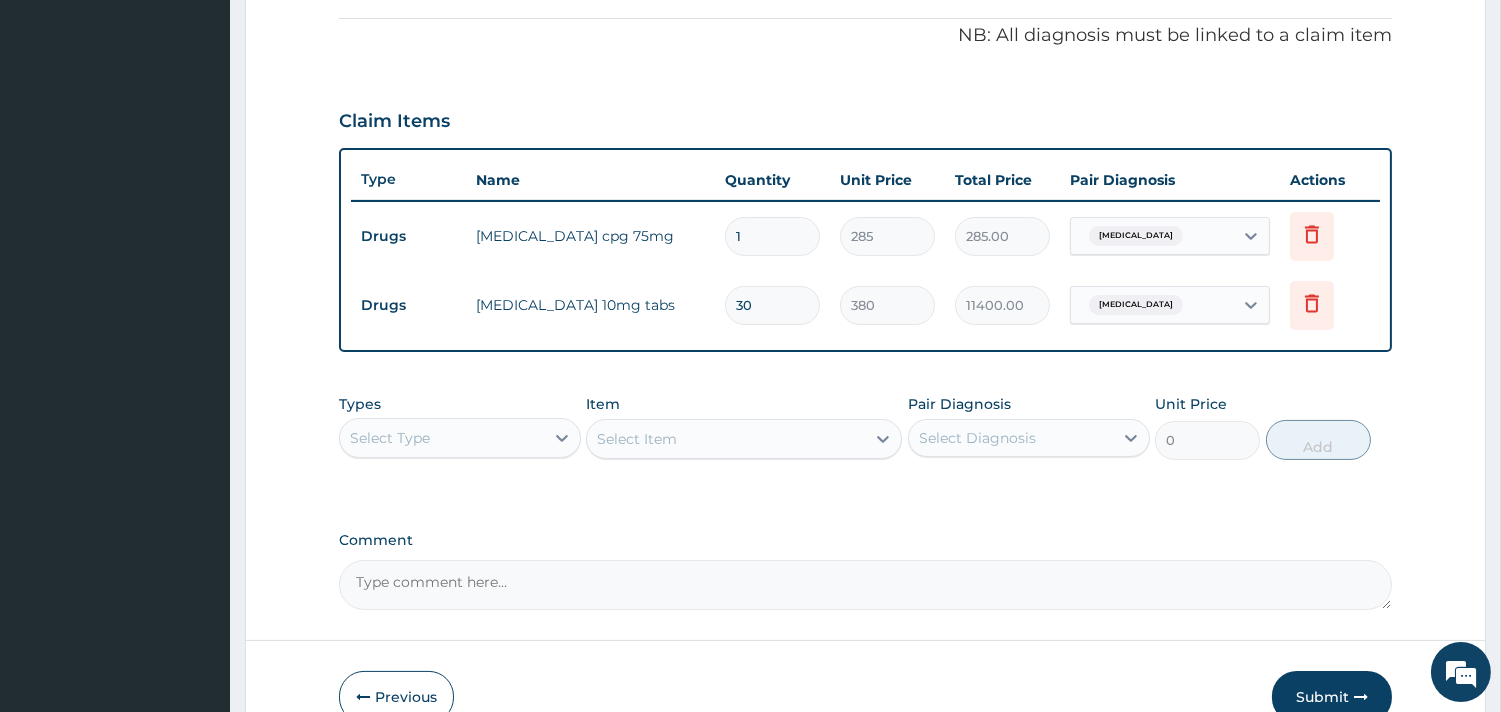 type on "14" 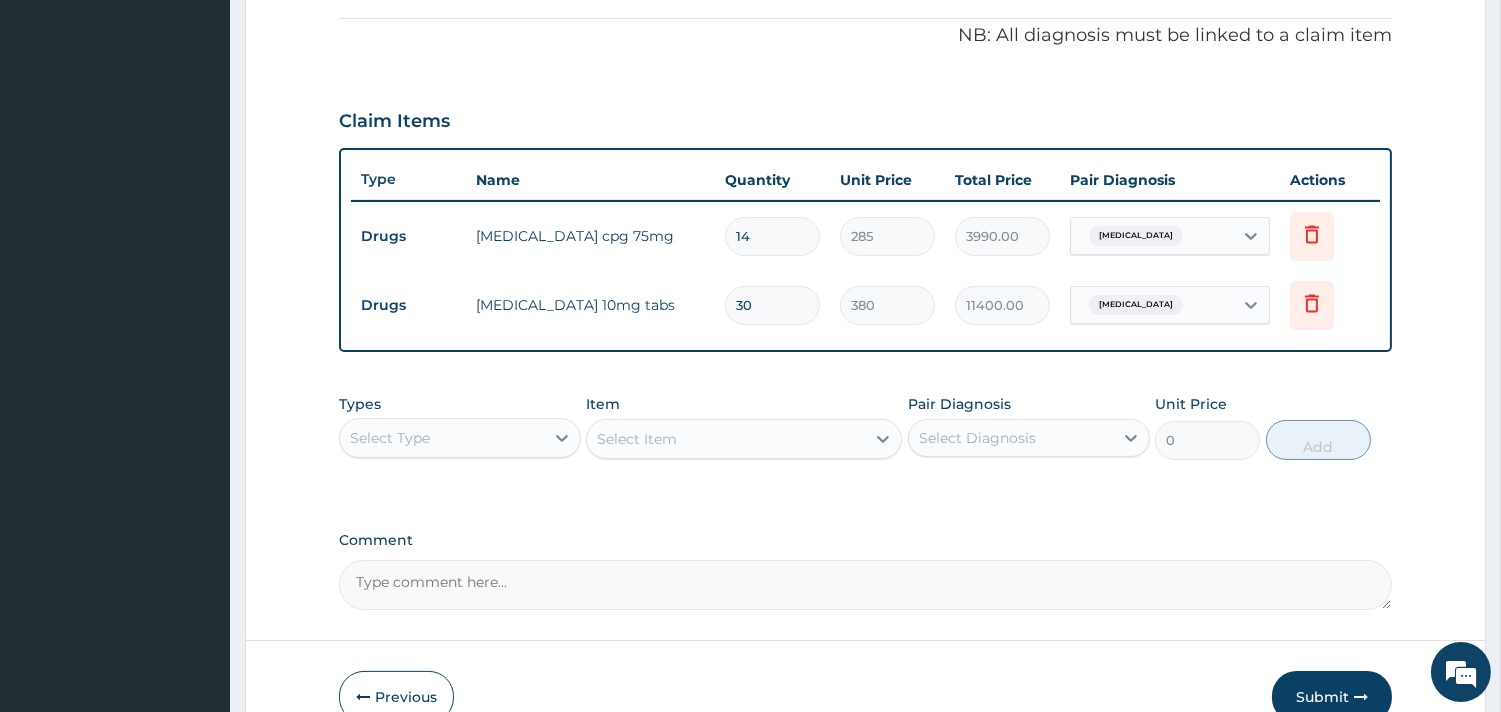 type on "14" 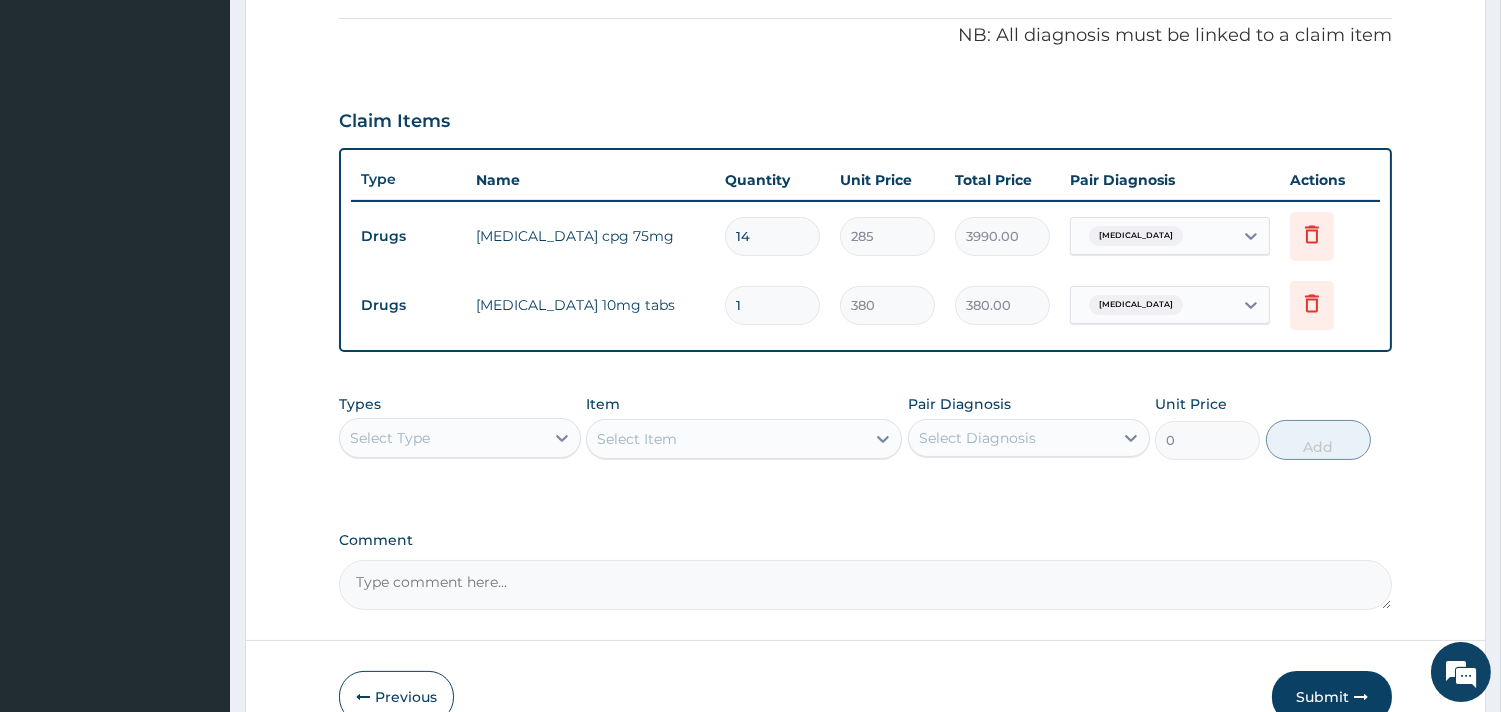 type on "14" 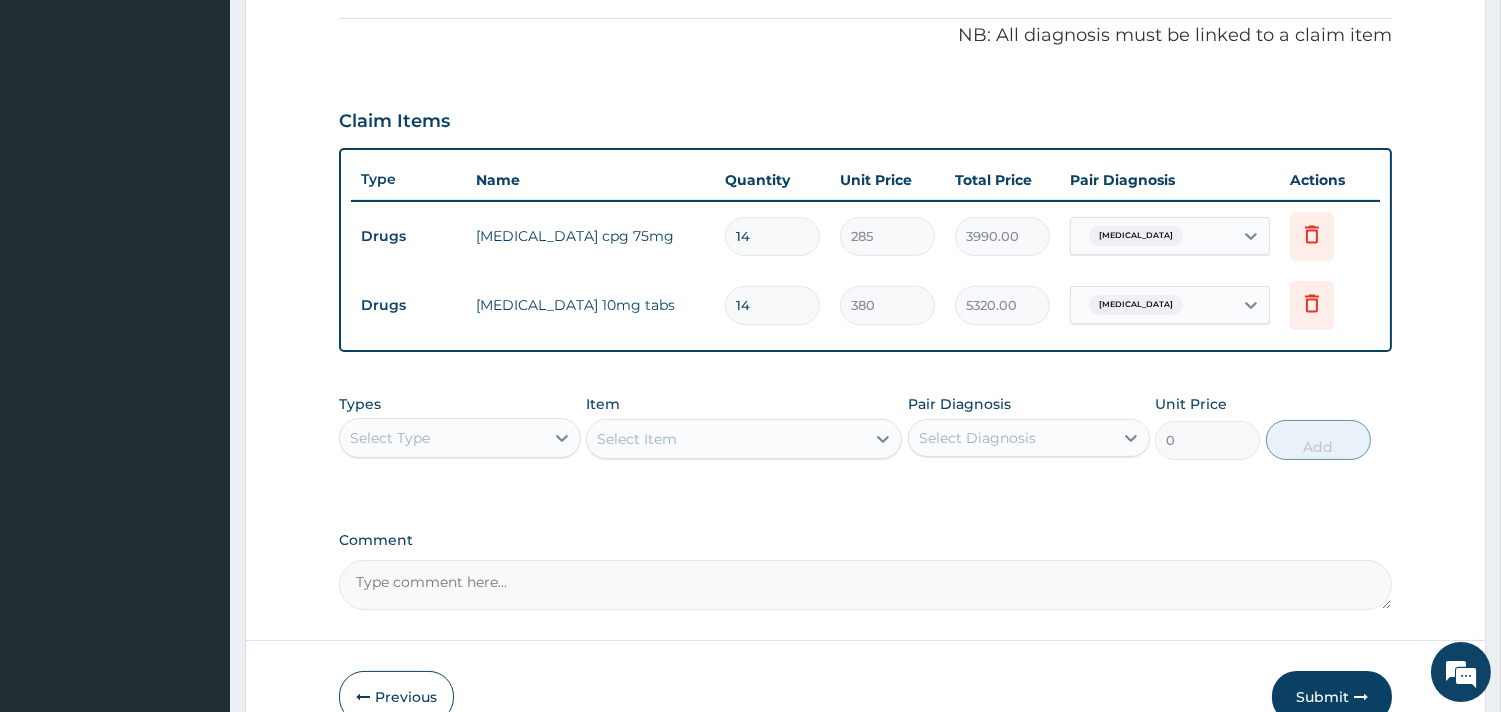 type on "14" 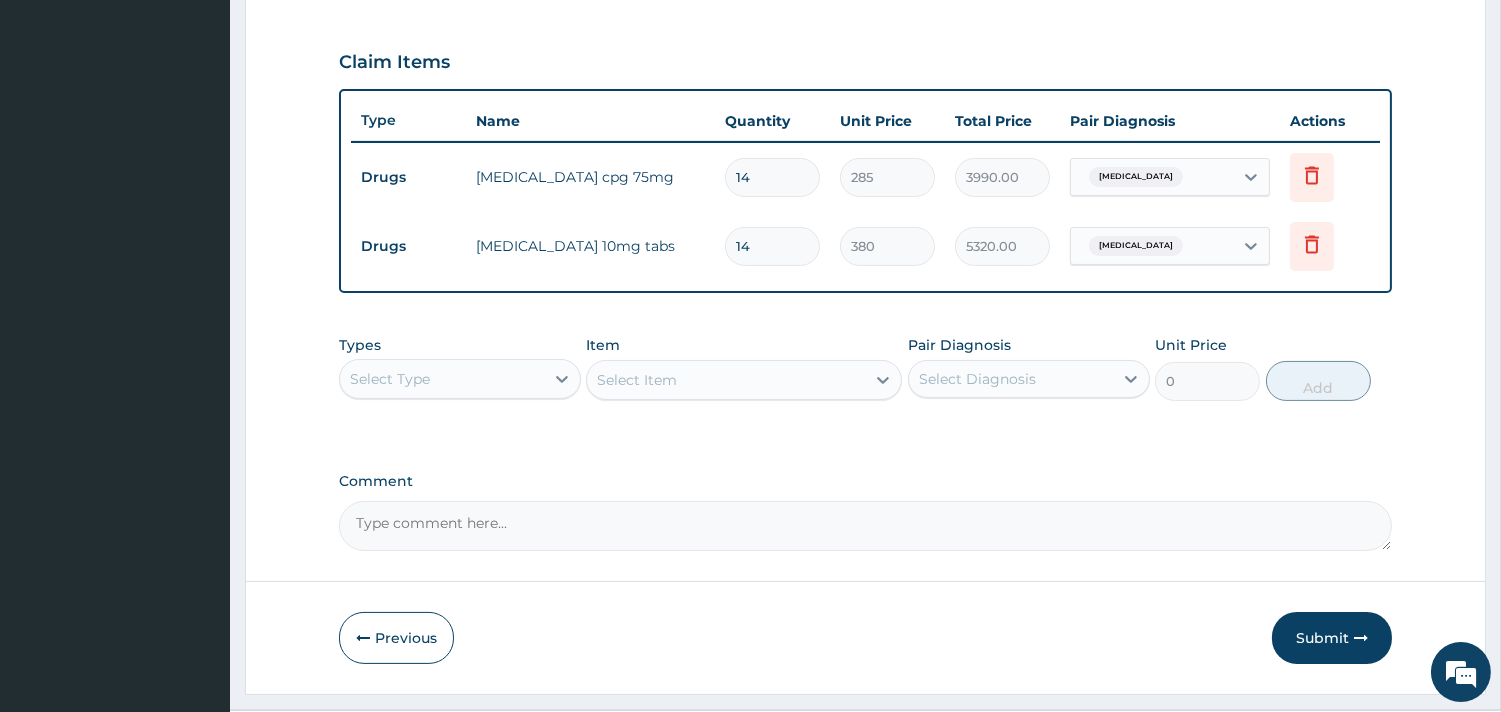 scroll, scrollTop: 721, scrollLeft: 0, axis: vertical 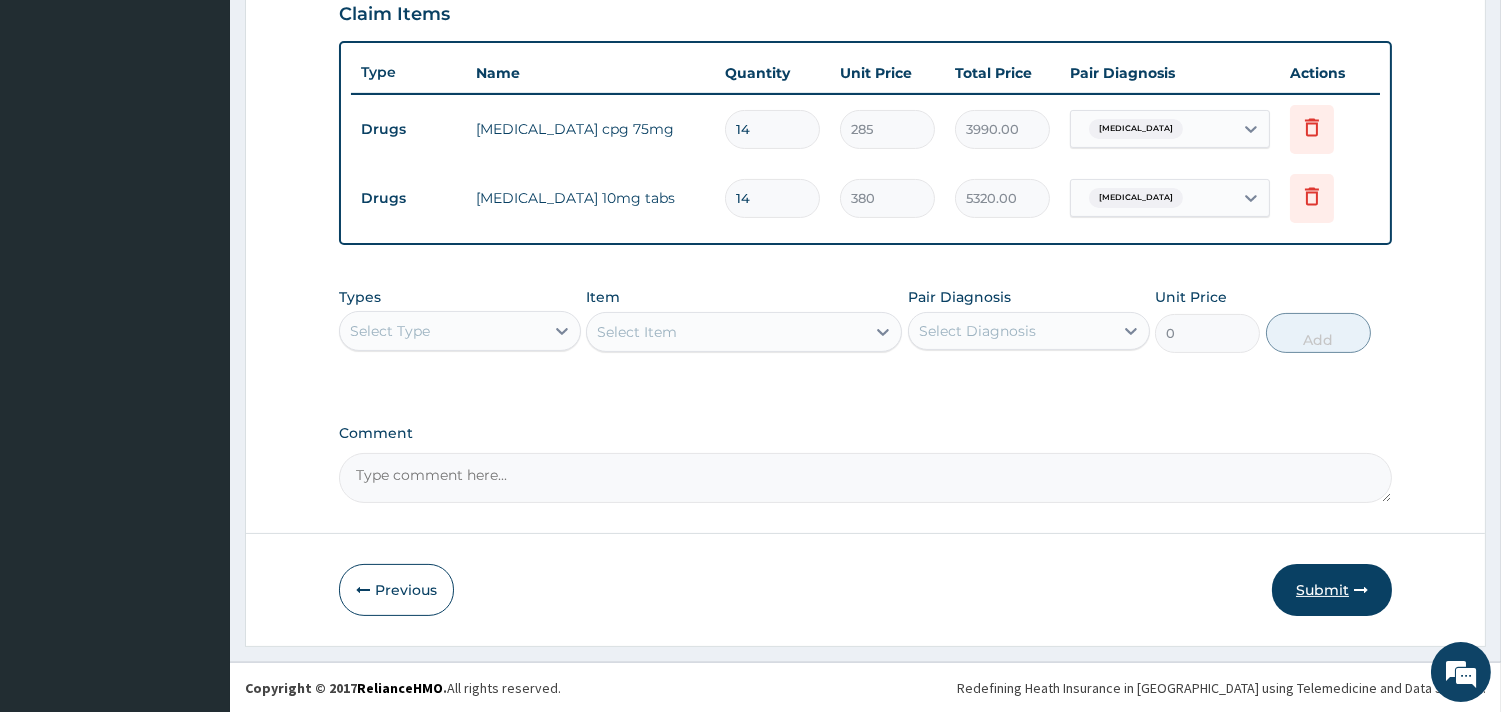 click on "Submit" at bounding box center (1332, 590) 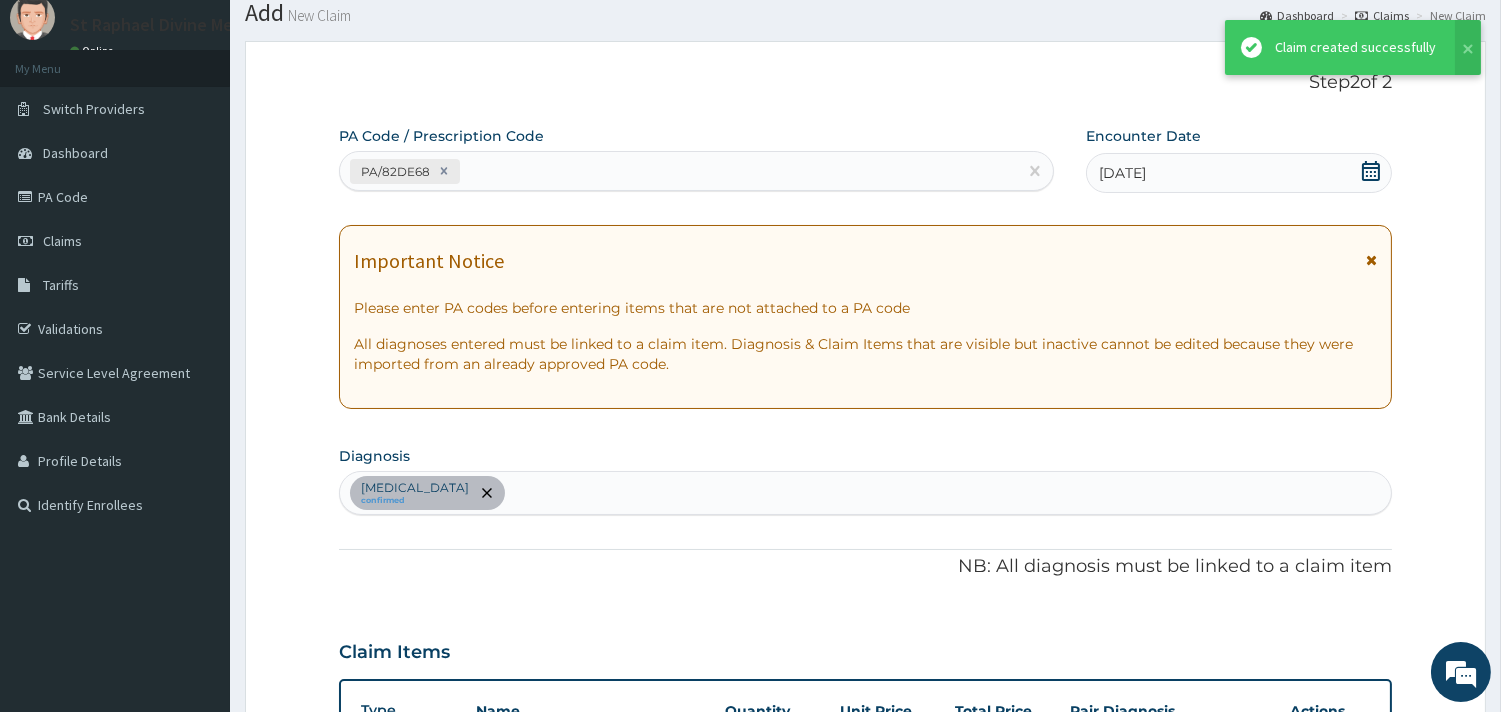 scroll, scrollTop: 702, scrollLeft: 0, axis: vertical 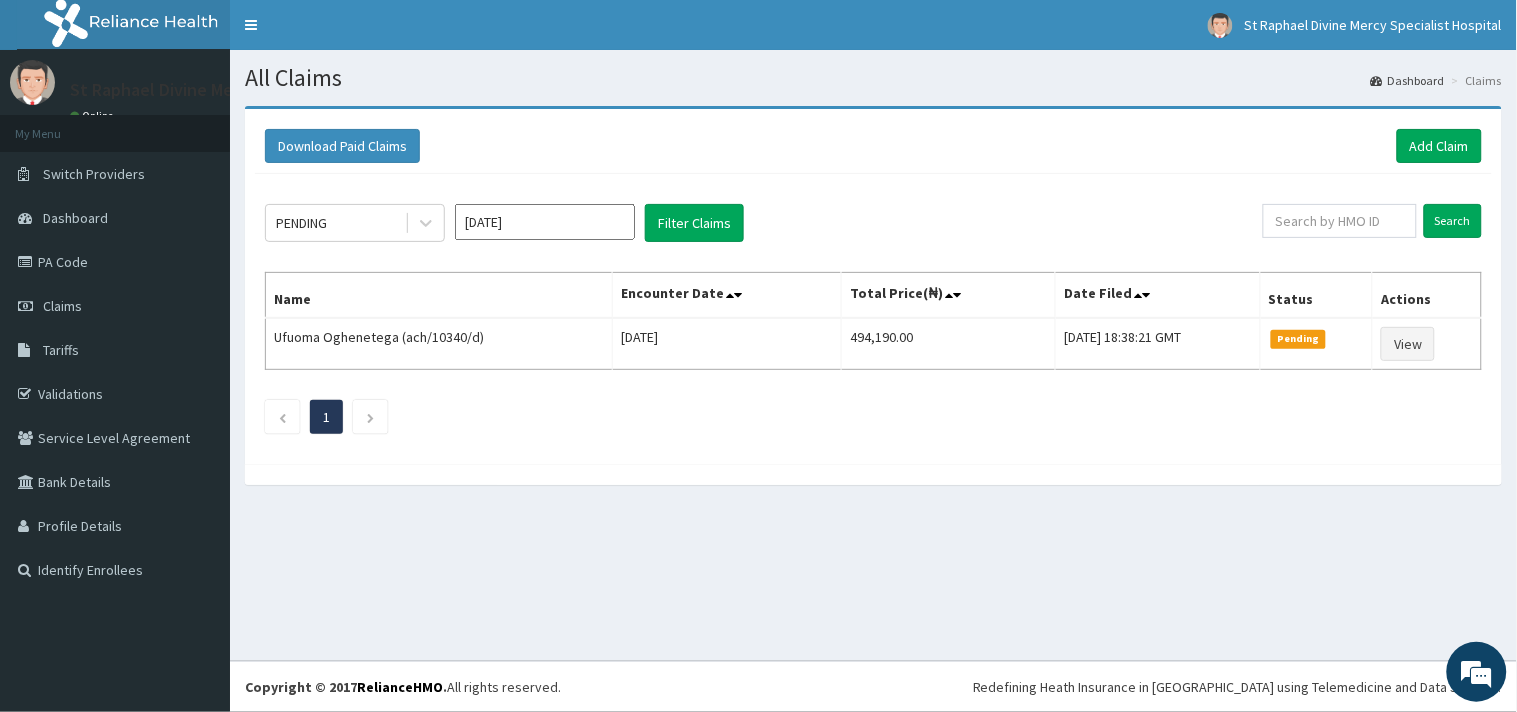 click on "Download Paid Claims Add Claim" at bounding box center [873, 146] 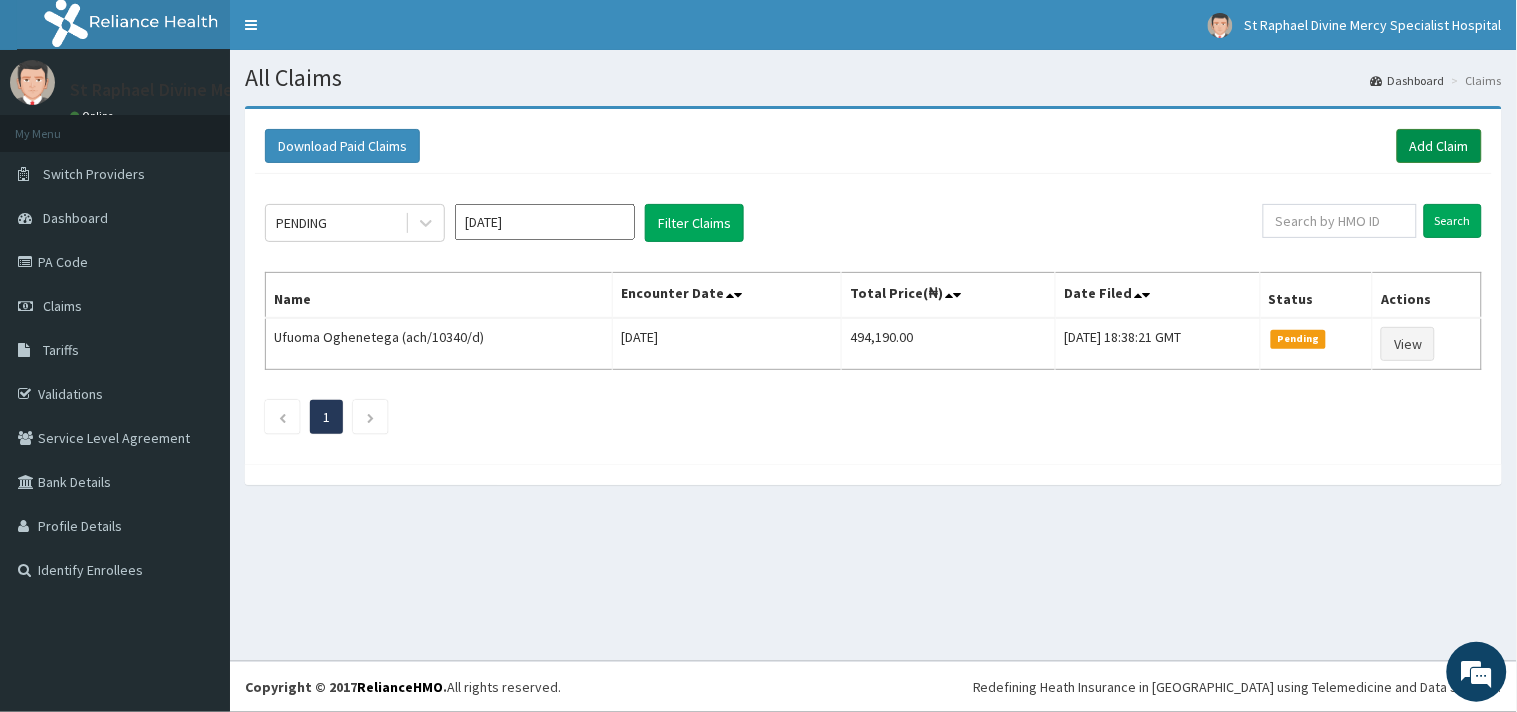 click on "Add Claim" at bounding box center (1439, 146) 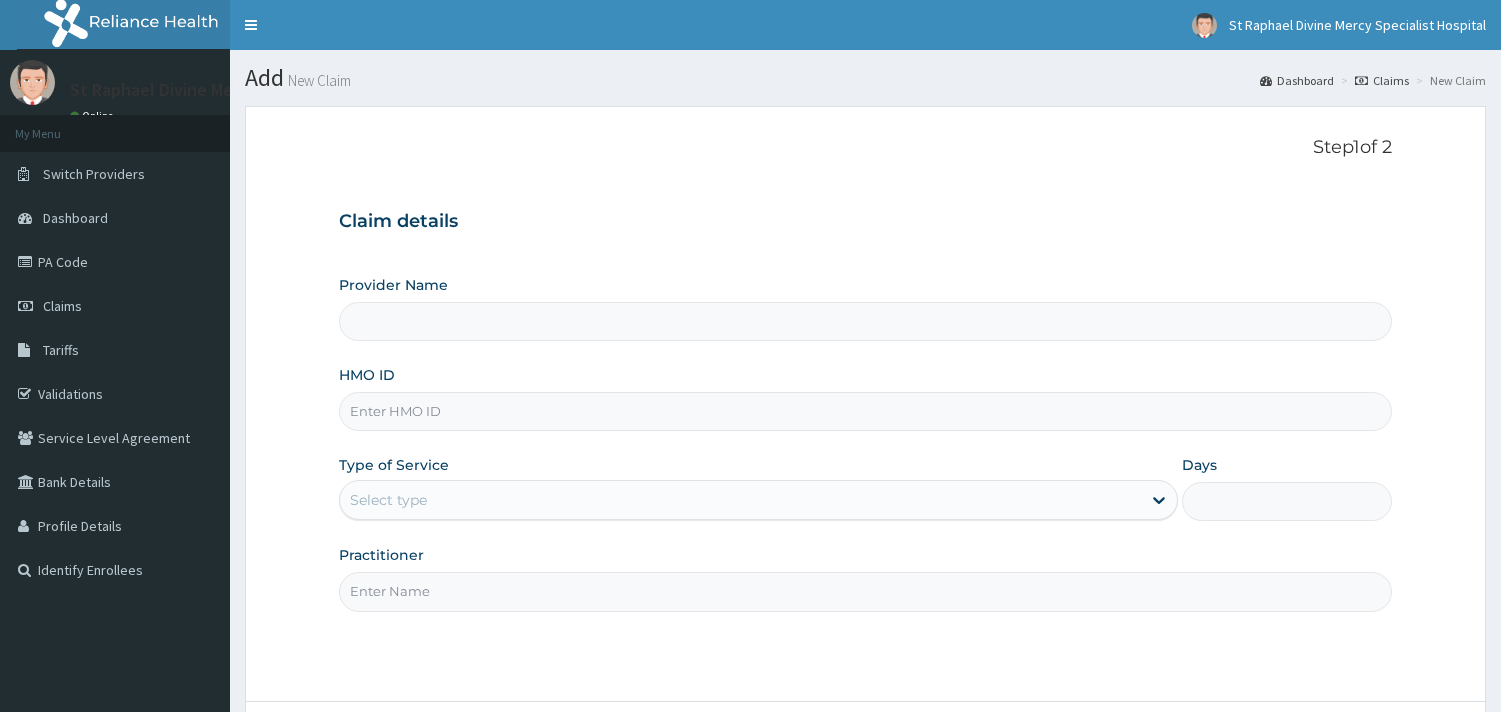 type on "St. Raphael Divine Mercy Specialist Hospital" 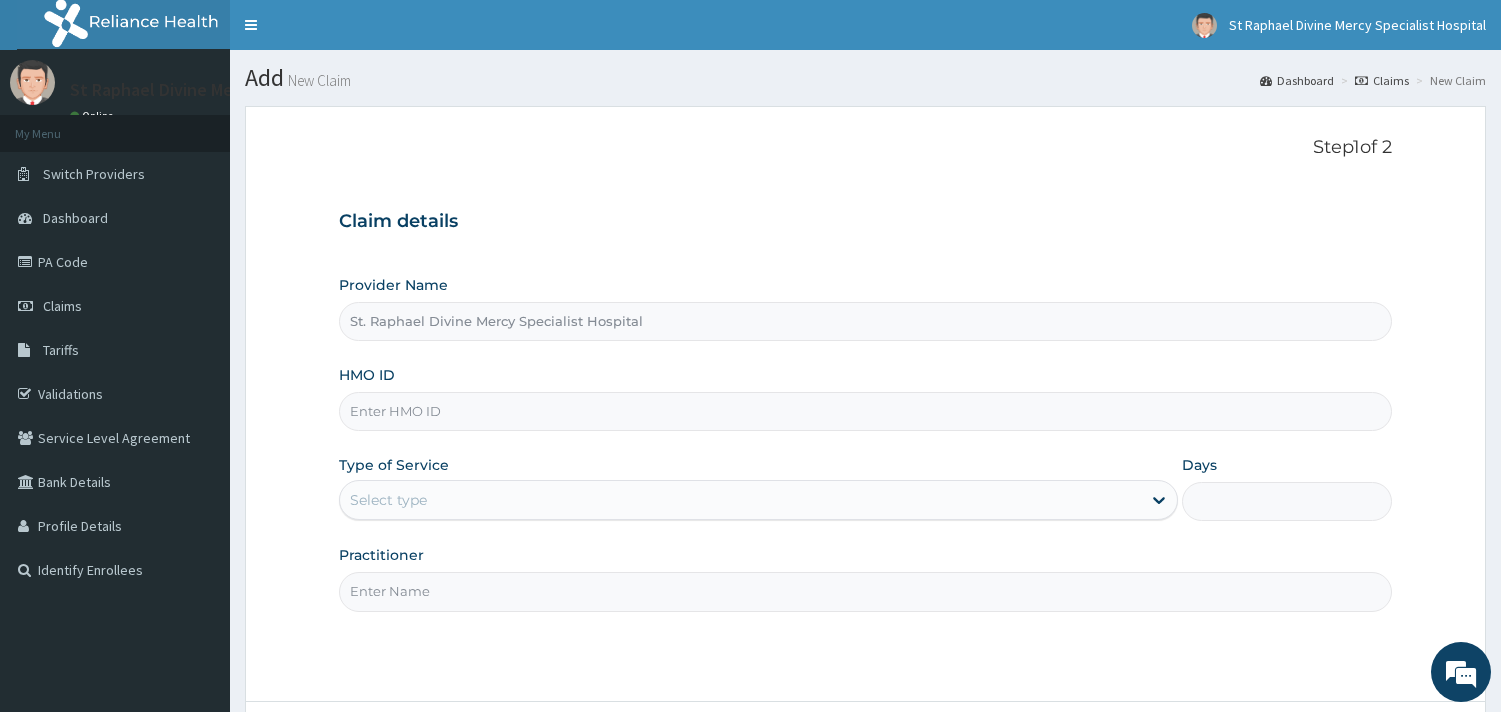 scroll, scrollTop: 0, scrollLeft: 0, axis: both 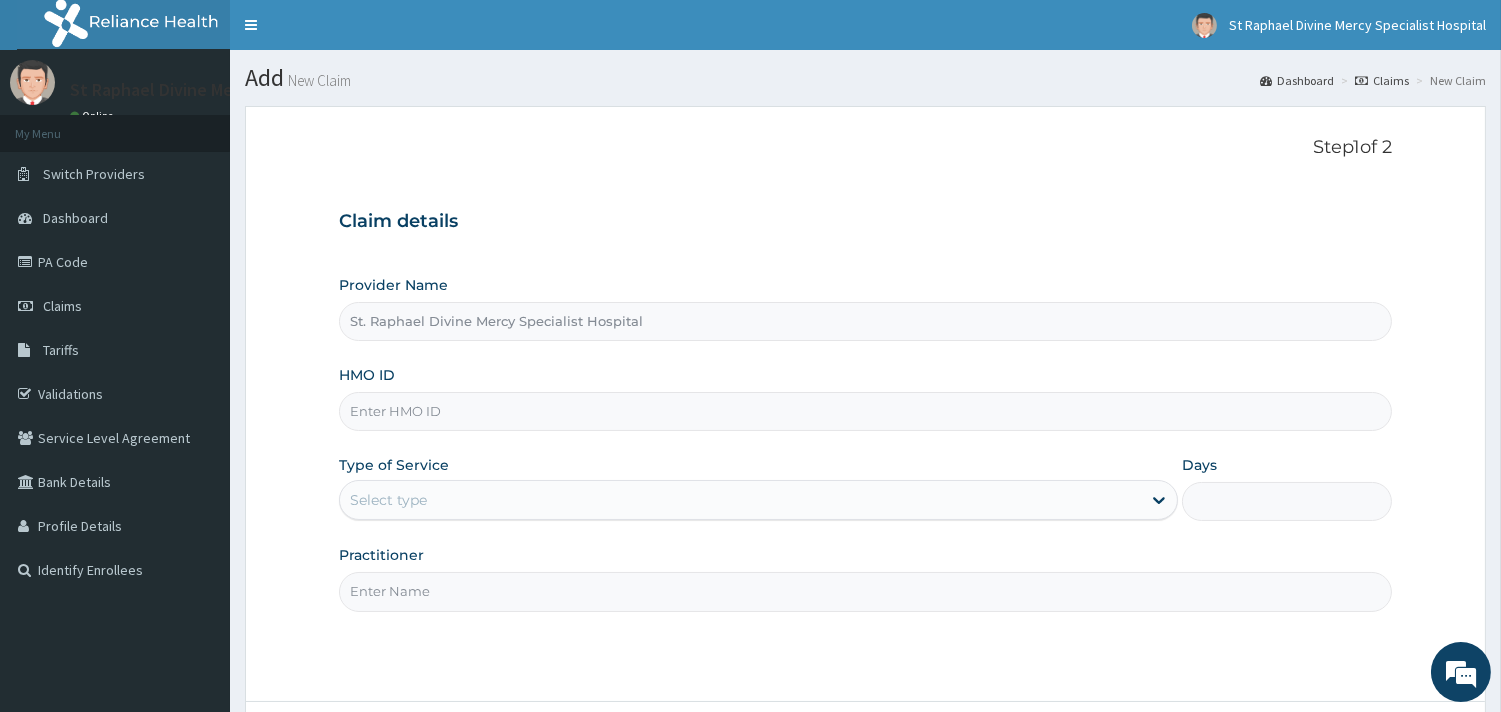 click on "HMO ID" at bounding box center [865, 411] 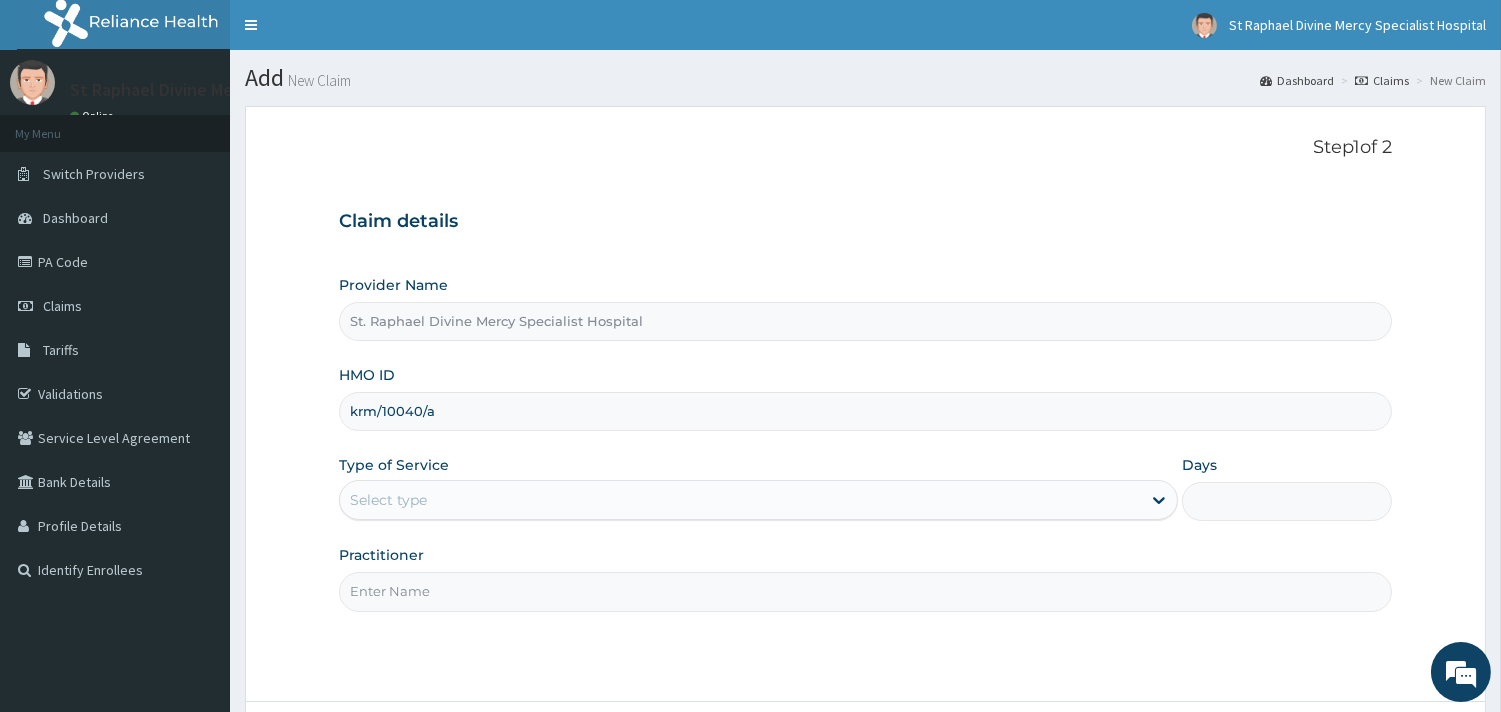 type on "krm/10040/a" 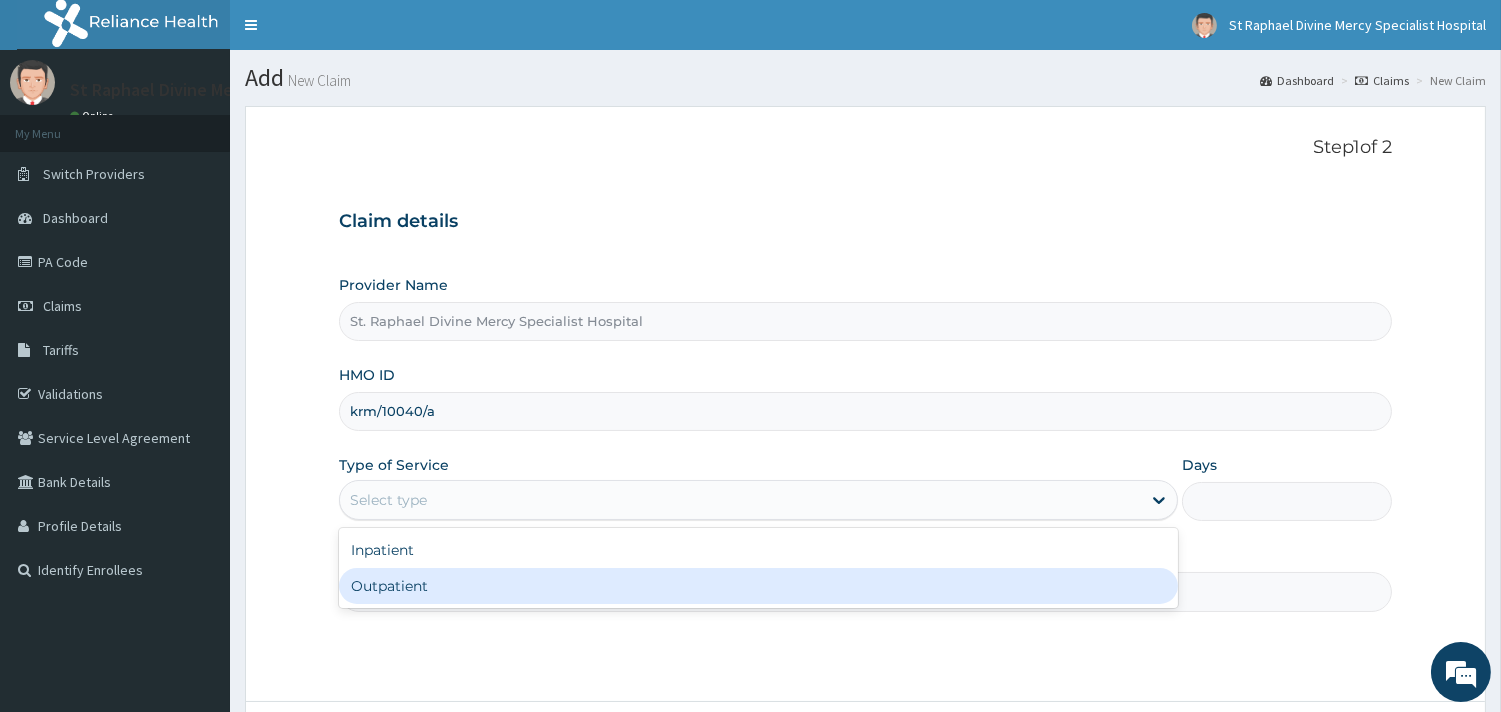 click on "Outpatient" at bounding box center (758, 586) 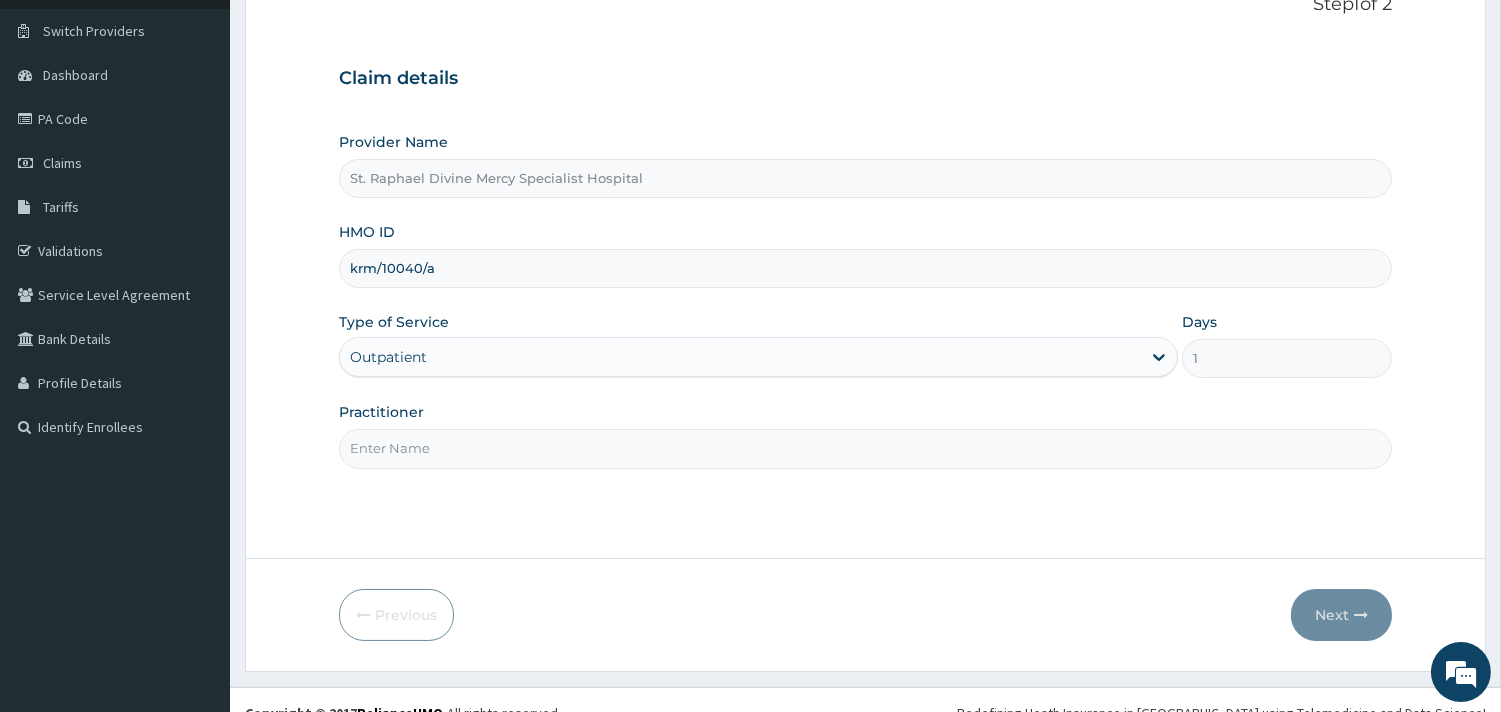 scroll, scrollTop: 170, scrollLeft: 0, axis: vertical 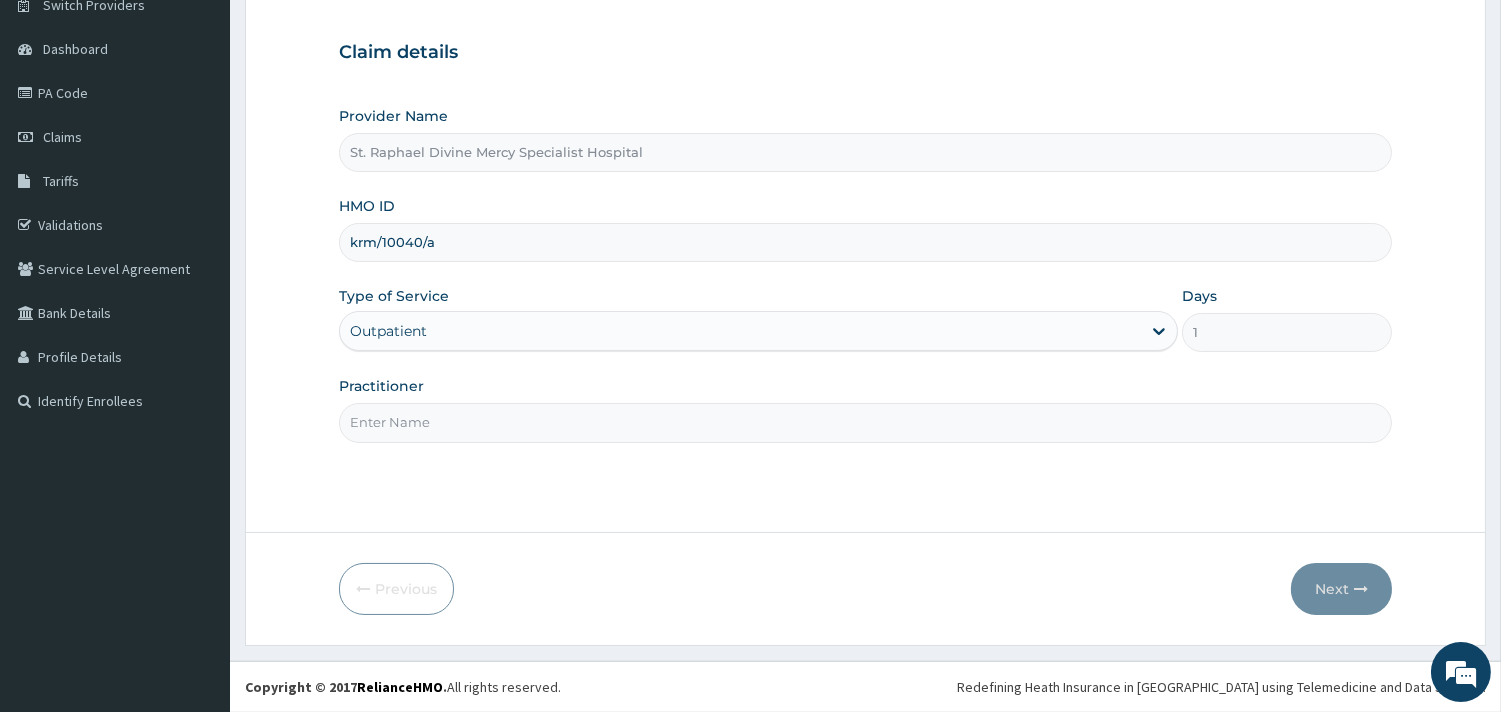 click on "Practitioner" at bounding box center (865, 422) 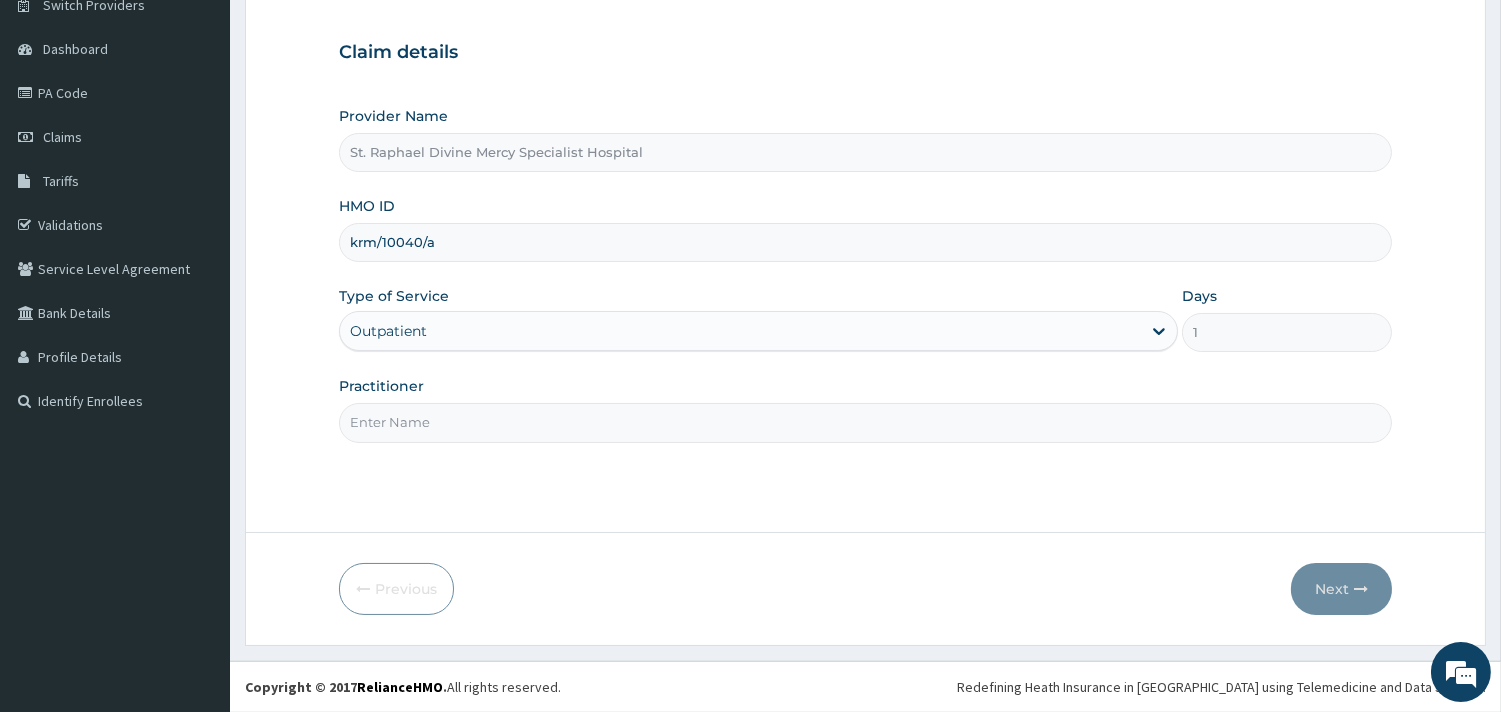 type on "Dr Malik" 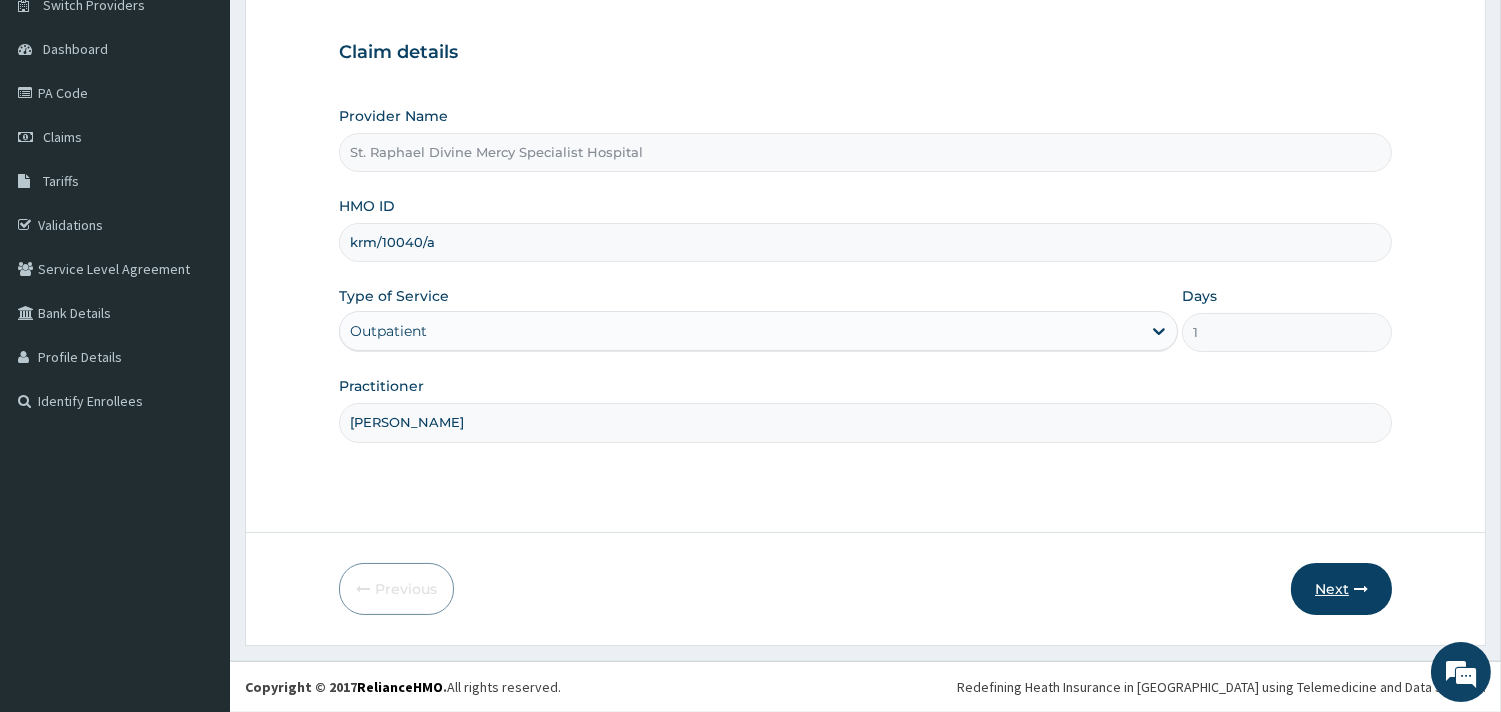 click on "Next" at bounding box center [1341, 589] 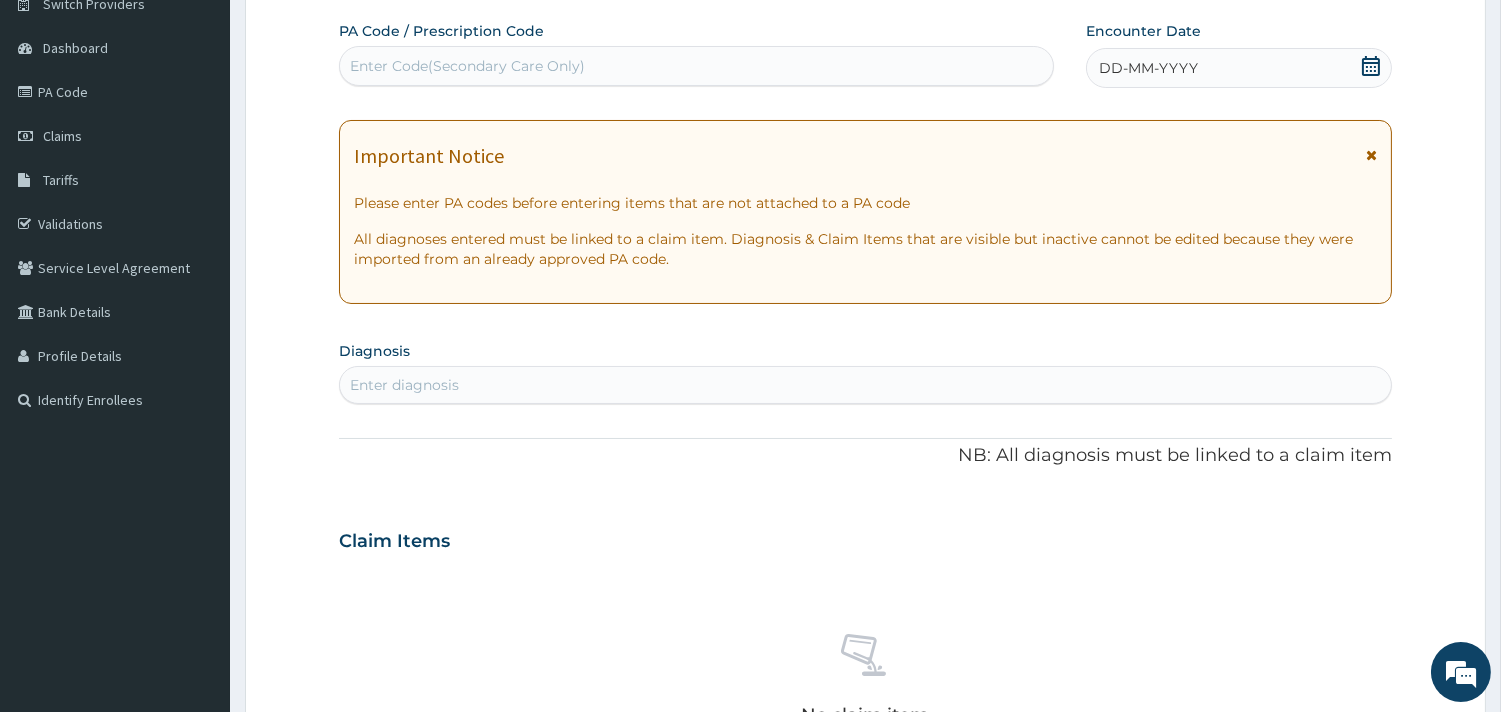 click on "Enter Code(Secondary Care Only)" at bounding box center [696, 66] 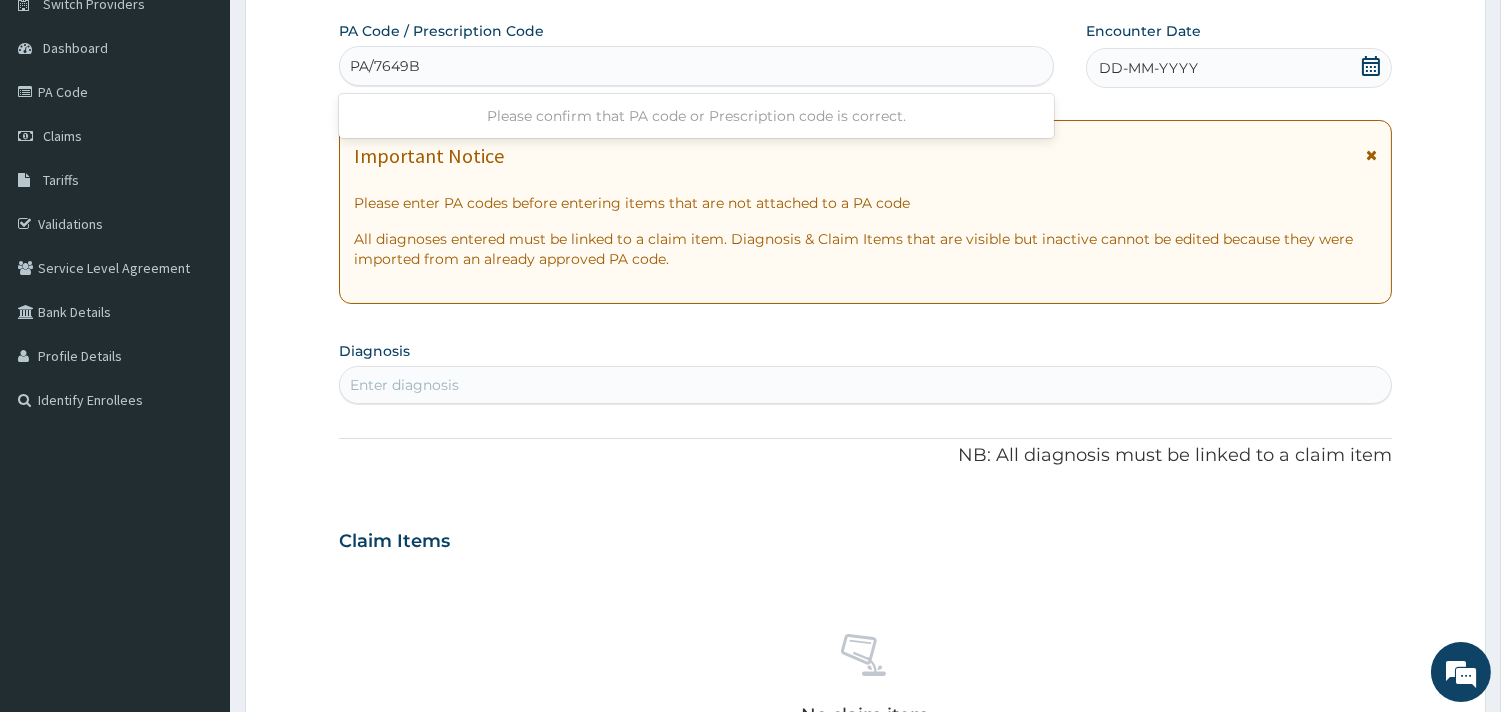 type on "PA/7649BC" 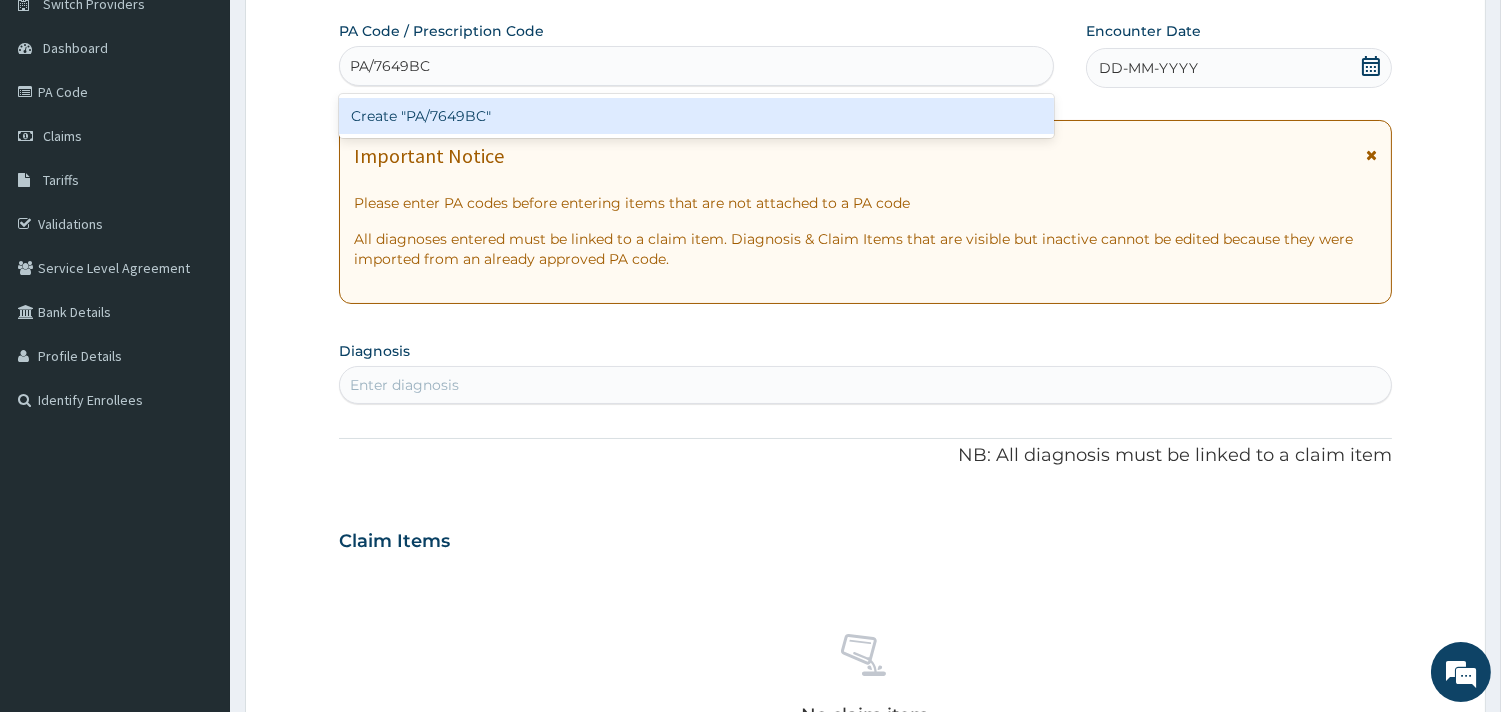 click on "Create "PA/7649BC"" at bounding box center [696, 116] 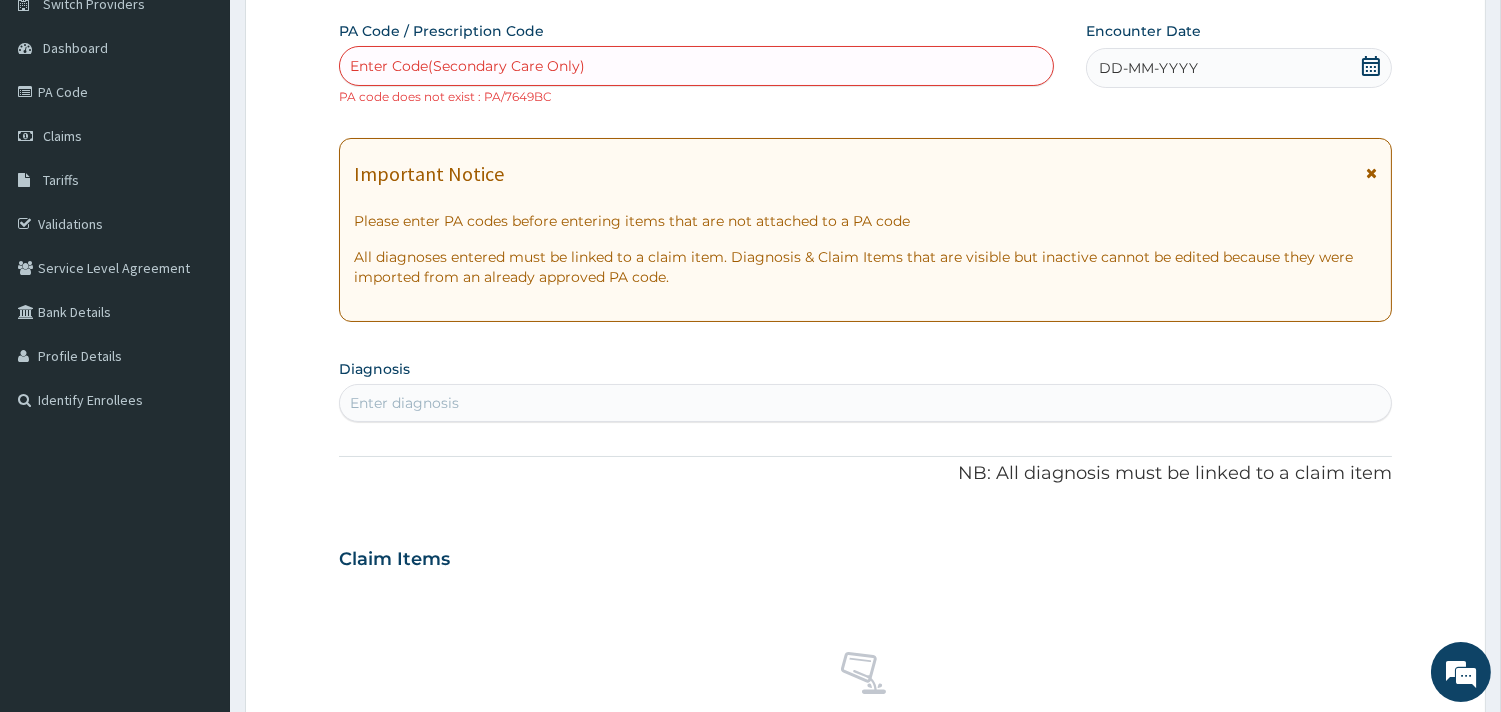 click on "Enter Code(Secondary Care Only)" at bounding box center [696, 66] 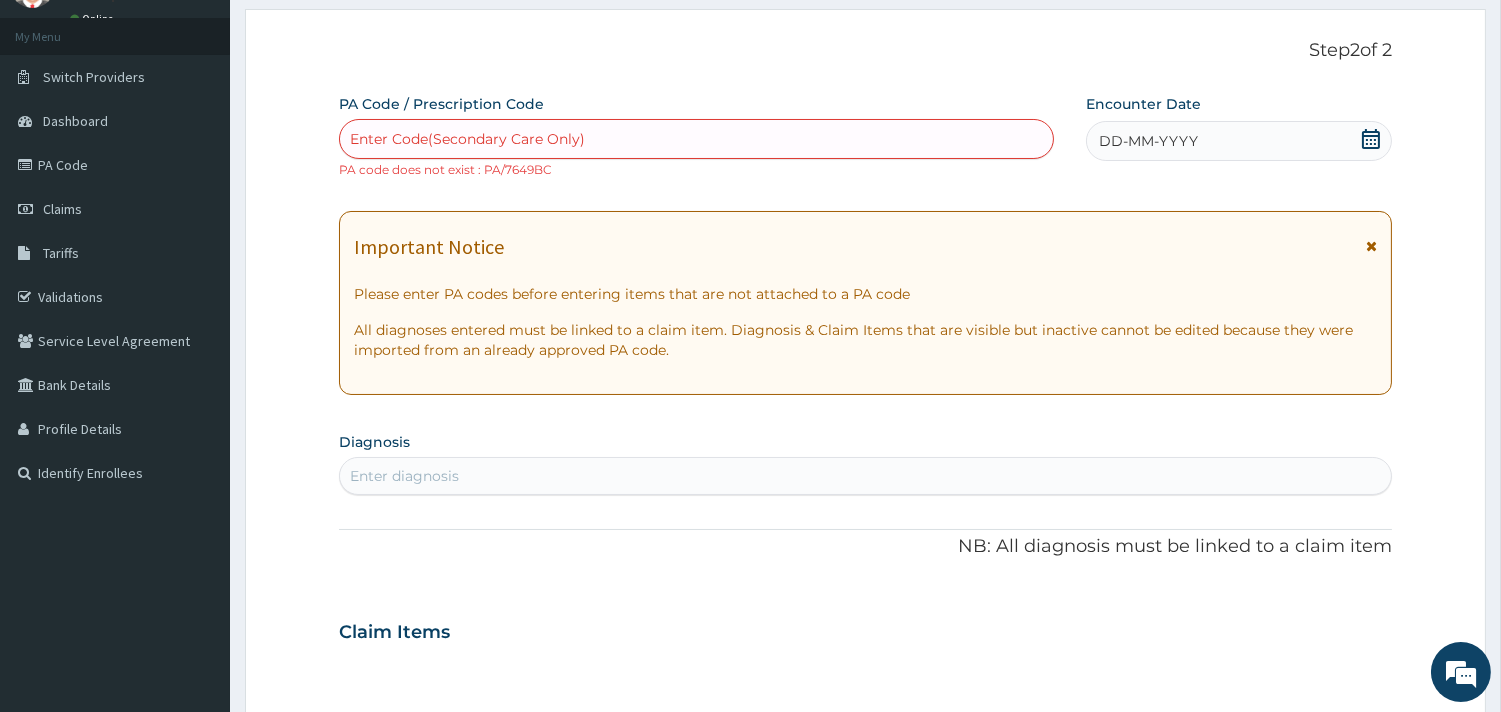 scroll, scrollTop: 58, scrollLeft: 0, axis: vertical 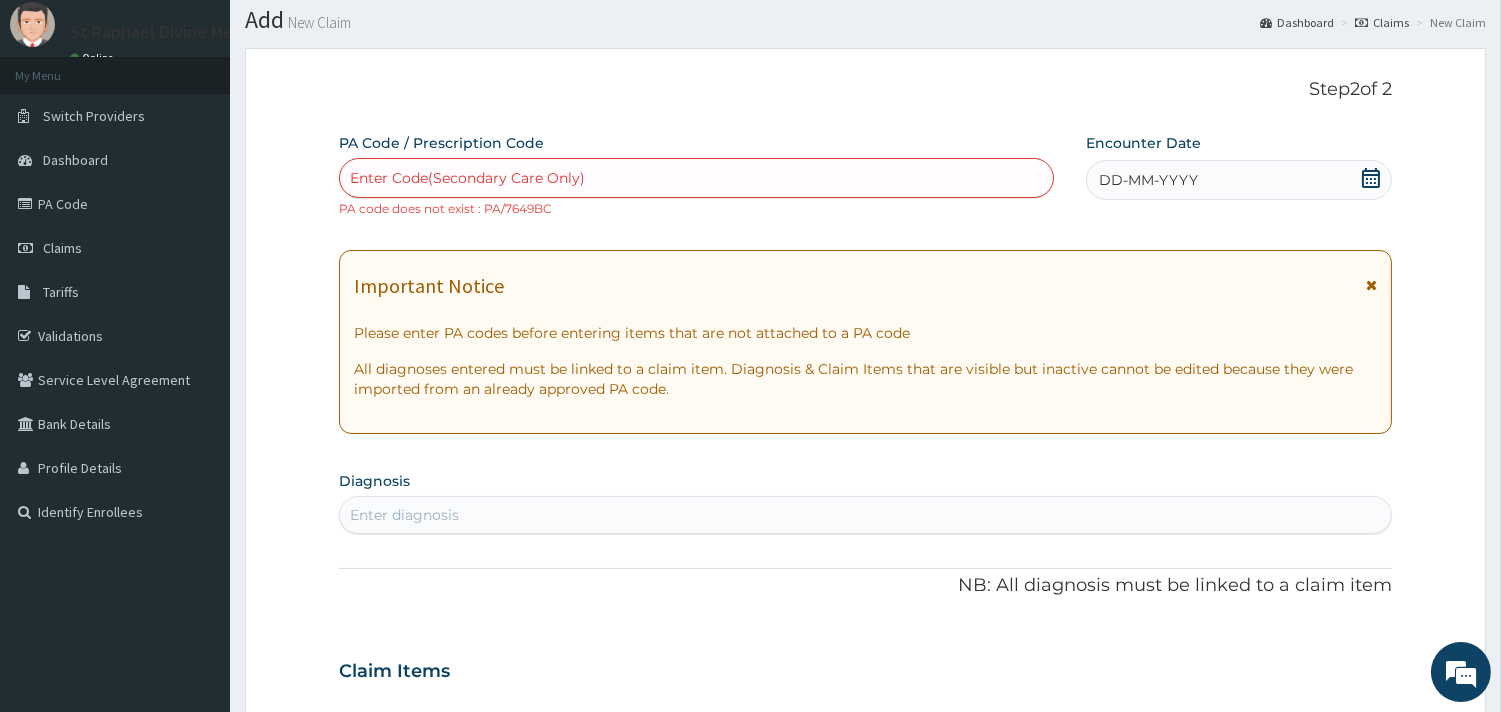 click on "Enter Code(Secondary Care Only)" at bounding box center [696, 178] 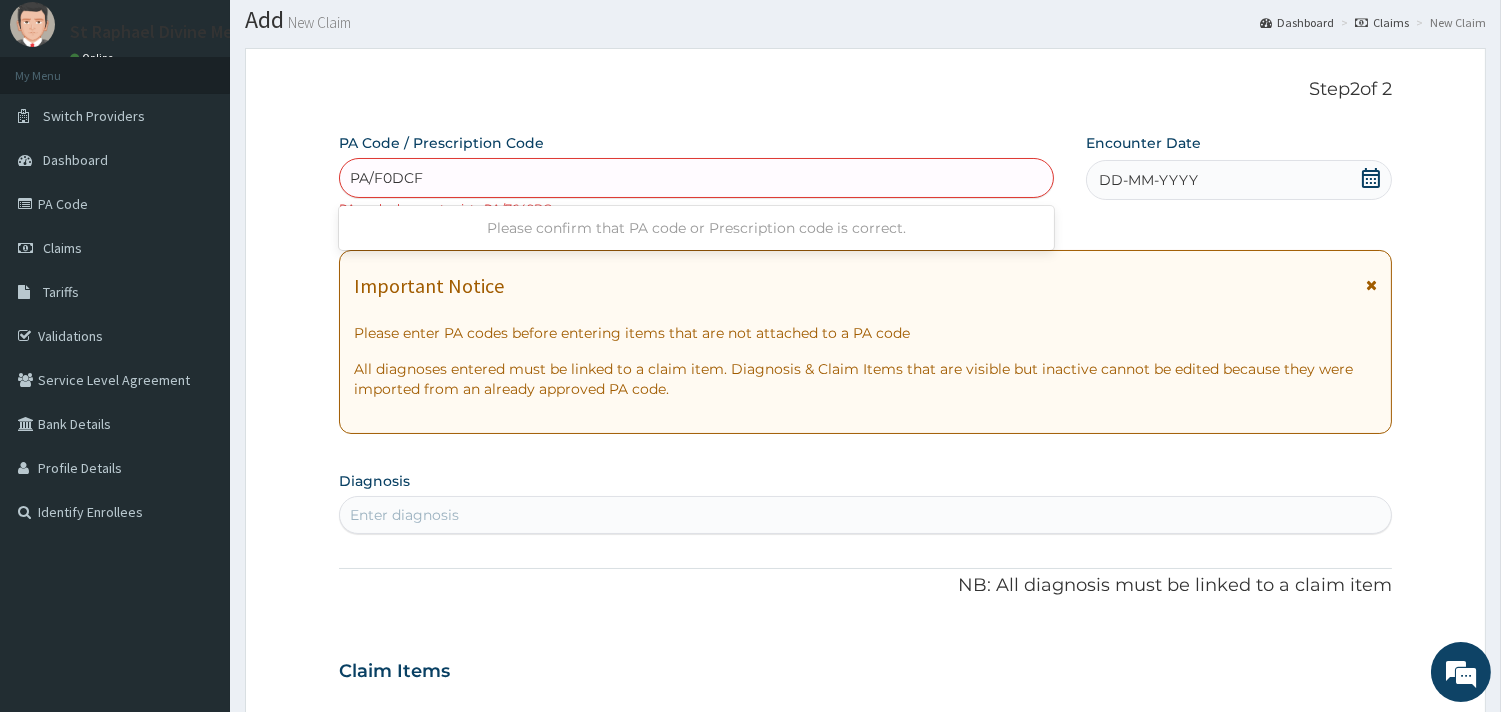 type on "PA/F0DCF1" 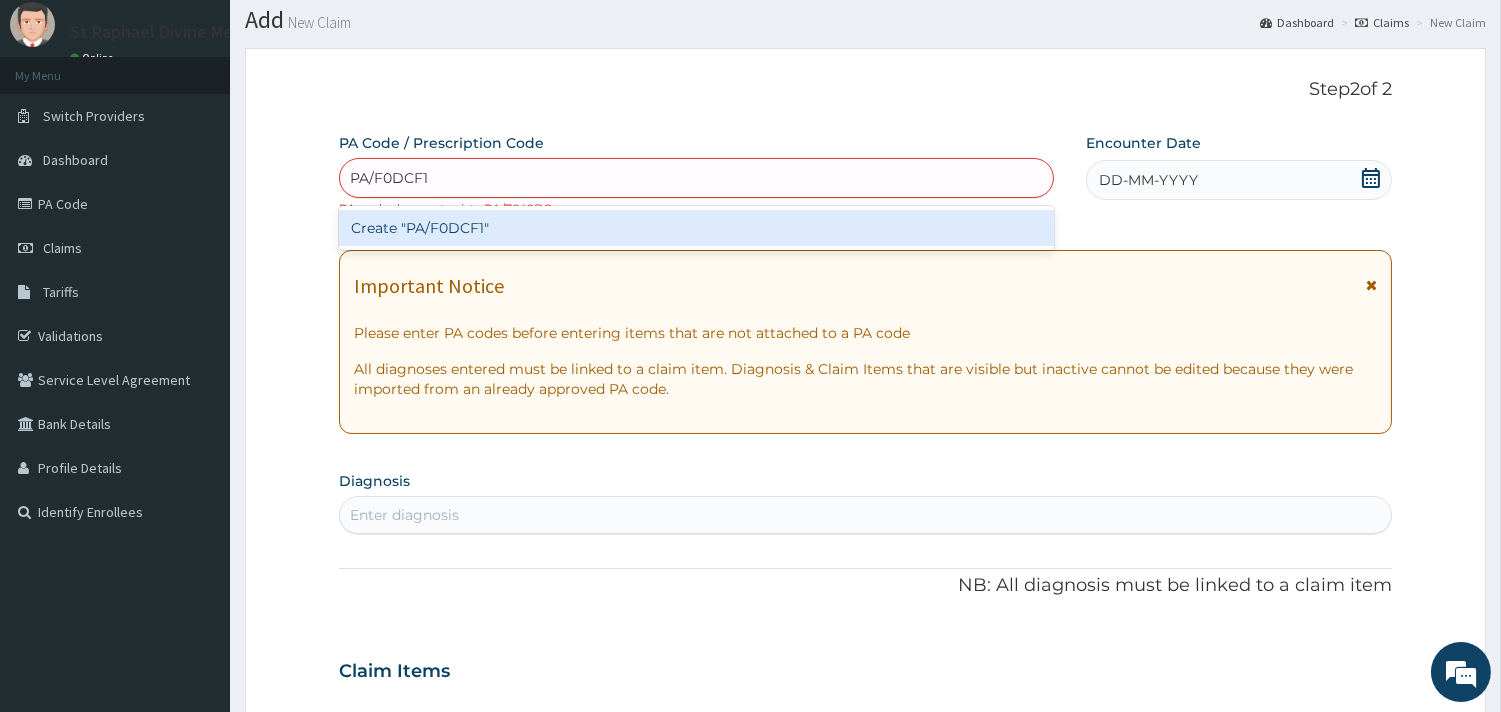 click on "Create "PA/F0DCF1"" at bounding box center [696, 228] 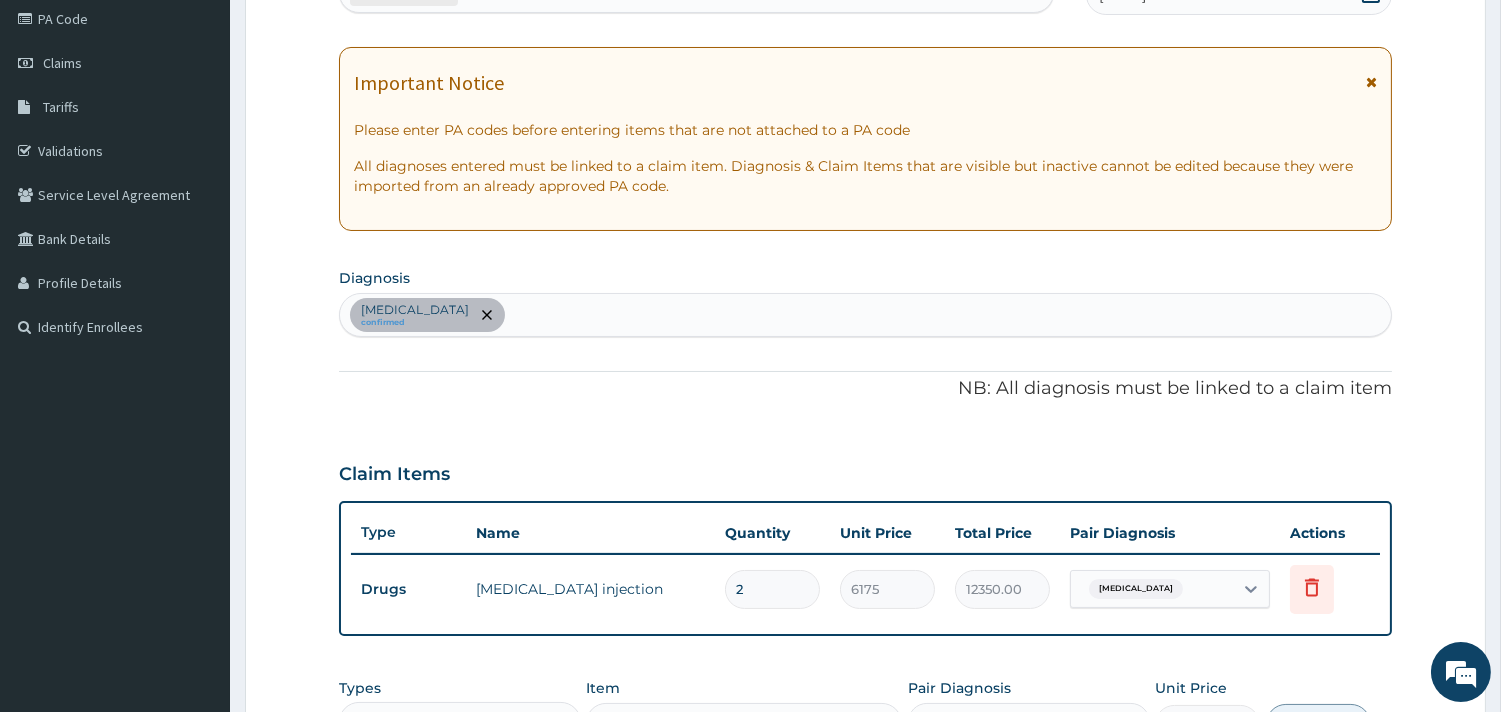 scroll, scrollTop: 141, scrollLeft: 0, axis: vertical 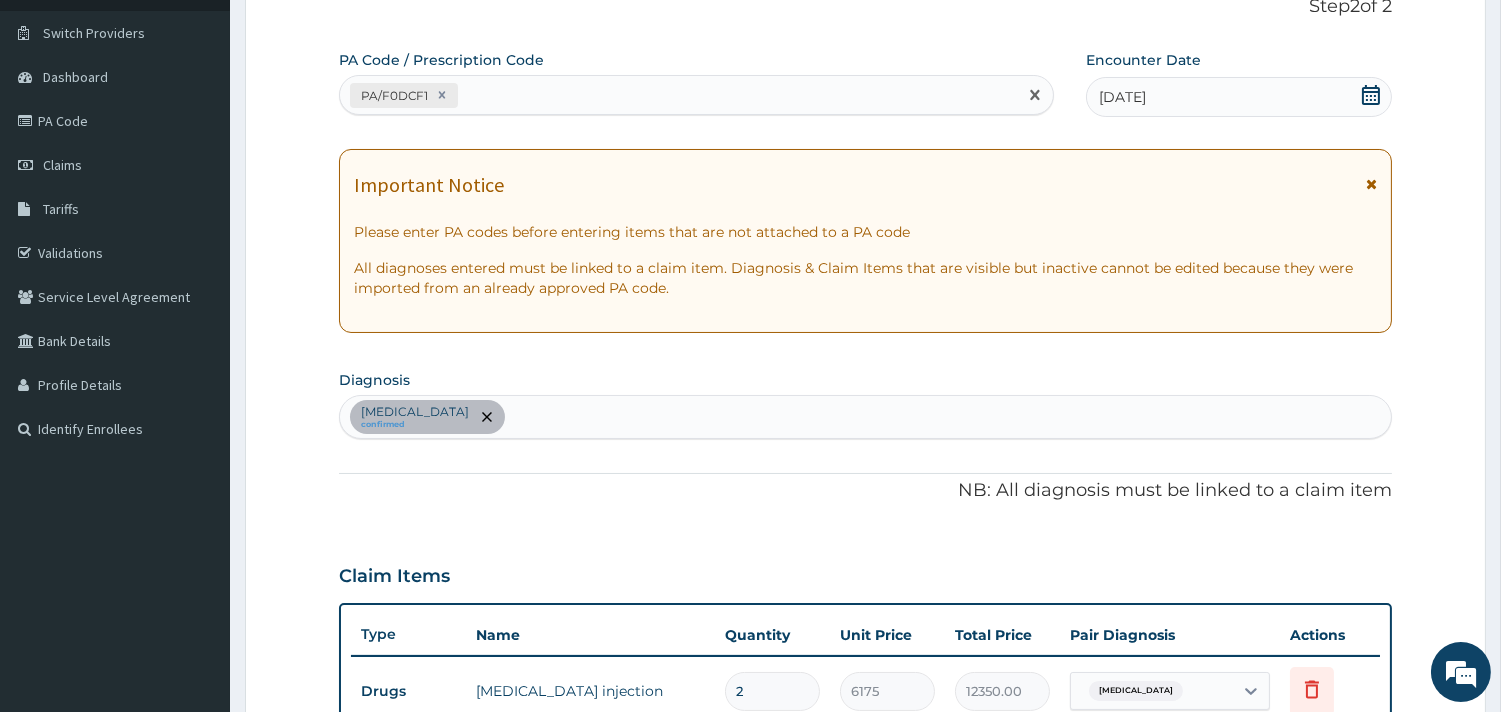 click on "PA/F0DCF1" at bounding box center [678, 95] 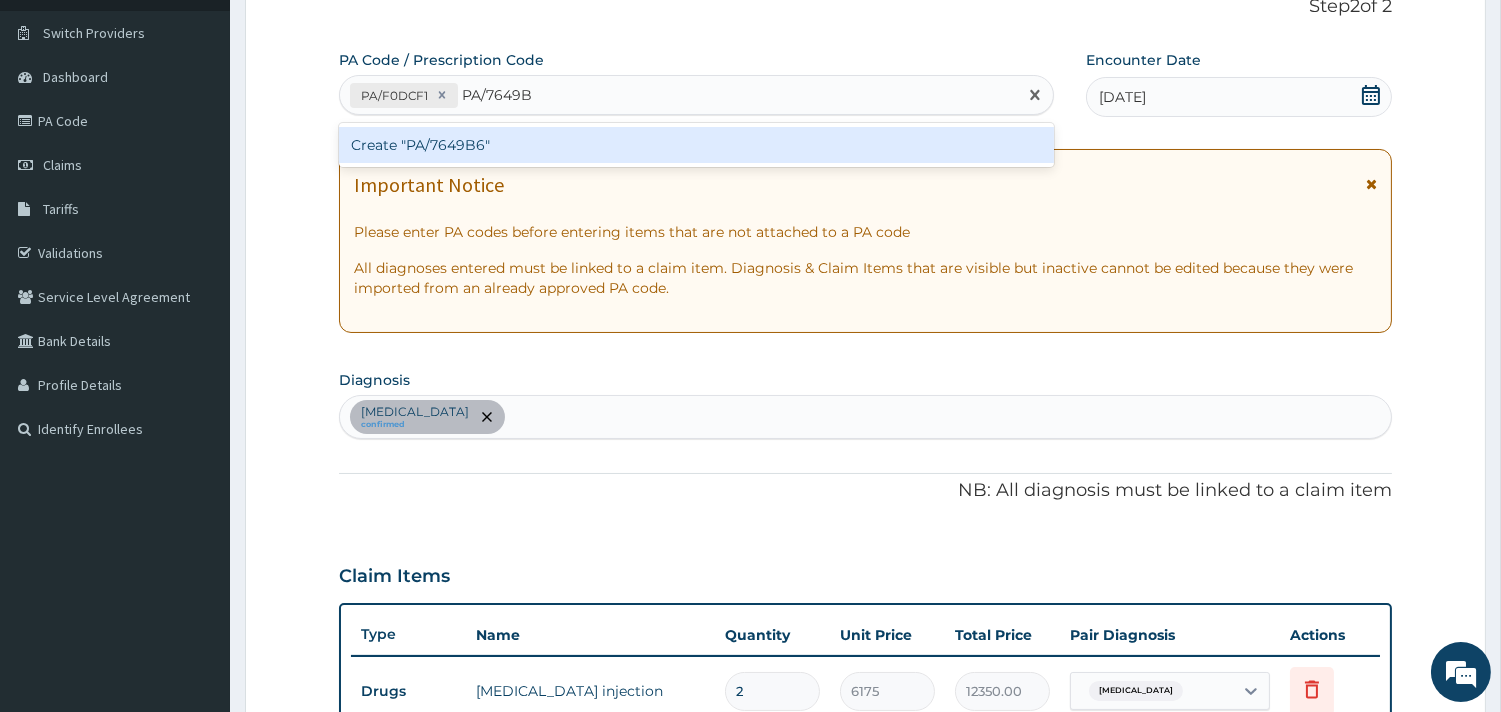 type on "PA/7649B6" 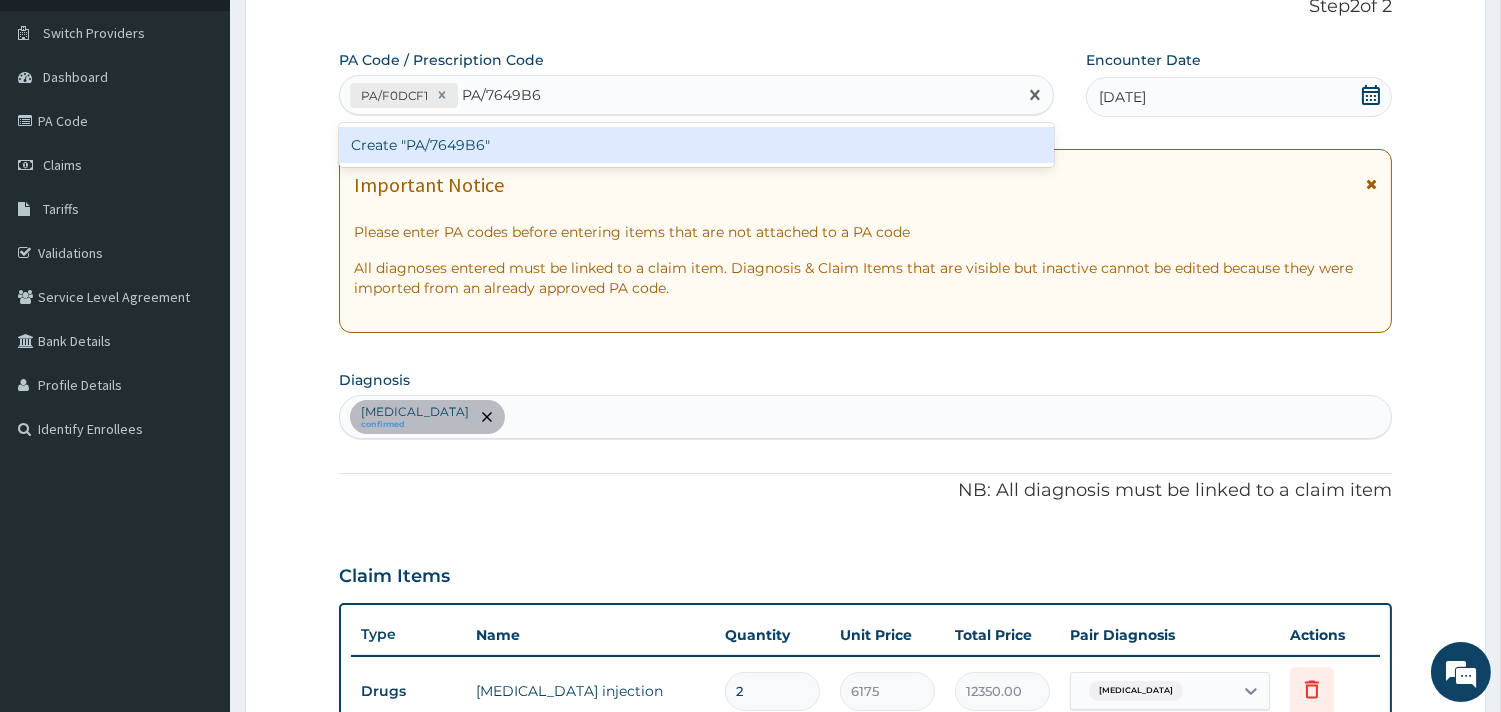 click on "Create "PA/7649B6"" at bounding box center [696, 145] 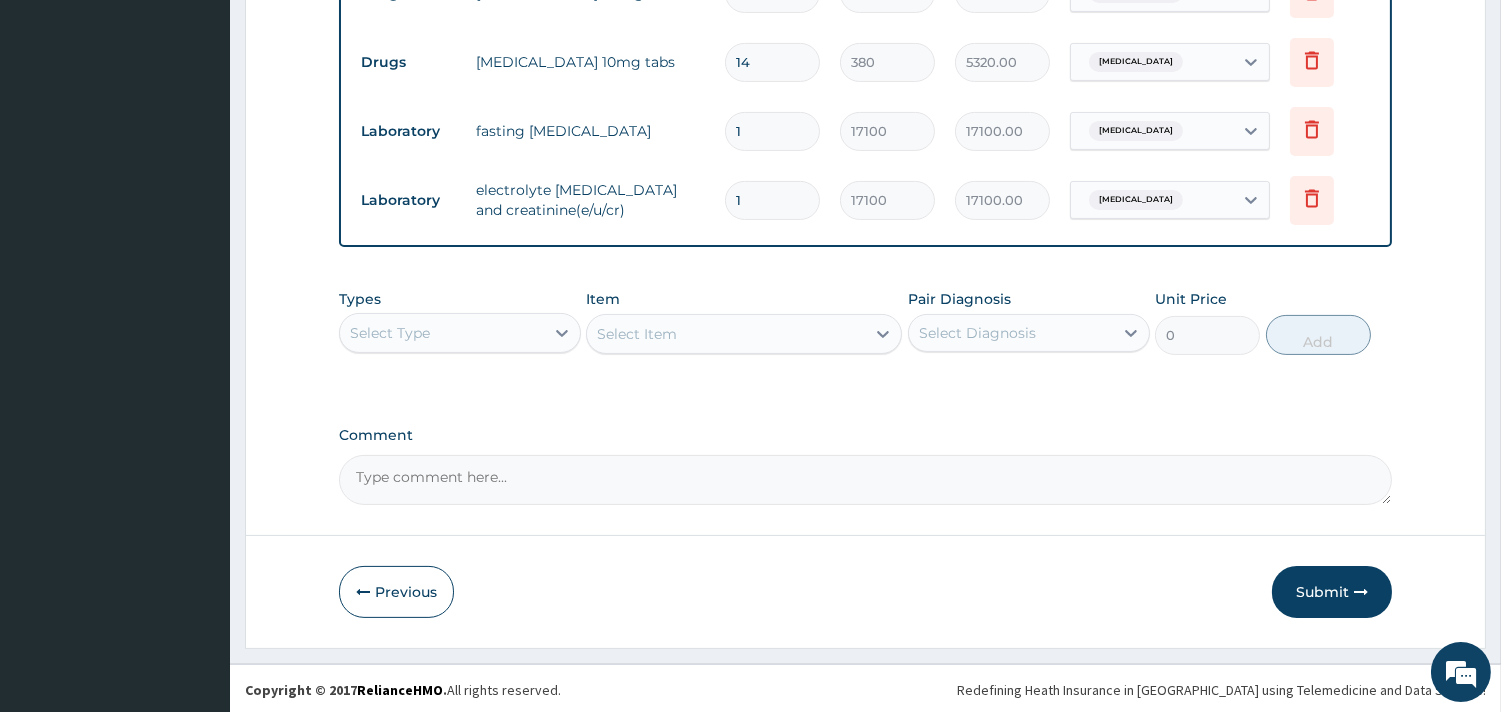 scroll, scrollTop: 911, scrollLeft: 0, axis: vertical 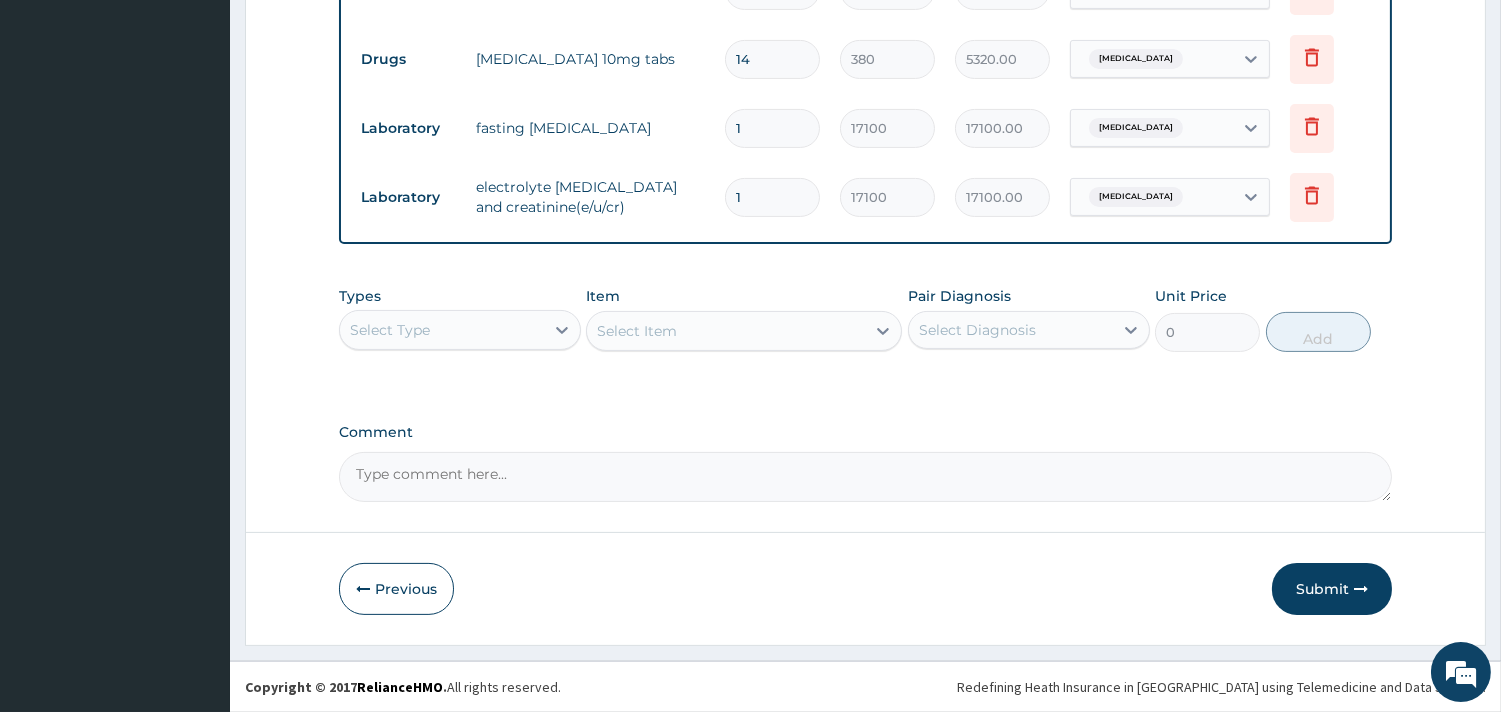 click on "Select Type" at bounding box center (442, 330) 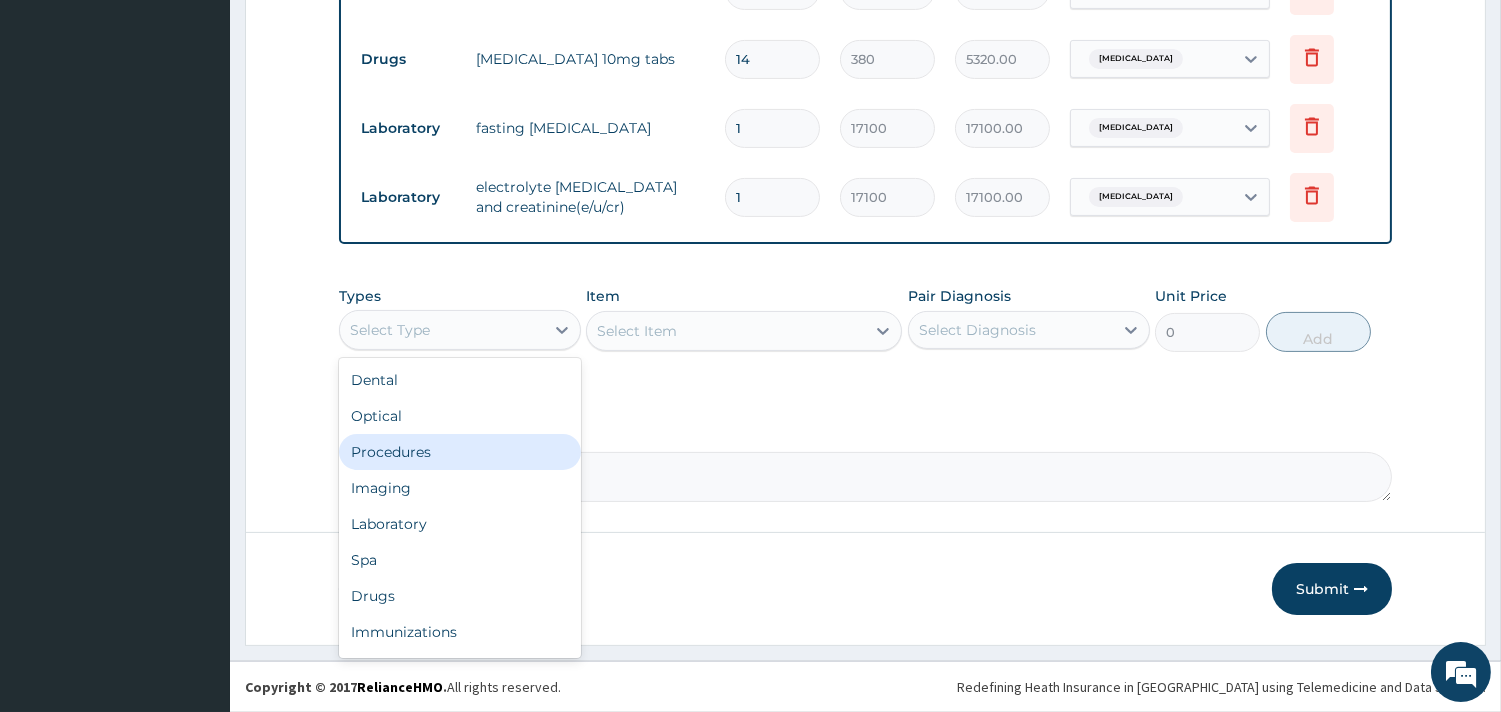 click on "Step  2  of 2 PA Code / Prescription Code PA/F0DCF1 PA/7649B6 Encounter Date 13-07-2025 Important Notice Please enter PA codes before entering items that are not attached to a PA code   All diagnoses entered must be linked to a claim item. Diagnosis & Claim Items that are visible but inactive cannot be edited because they were imported from an already approved PA code. Diagnosis Essential hypertension confirmed Dyslipidemia confirmed Electrolyte imbalance query NB: All diagnosis must be linked to a claim item Claim Items Type Name Quantity Unit Price Total Price Pair Diagnosis Actions Drugs labetalol  injection  2 6175 12350.00 Essential hypertension Delete Drugs nifedipine 20mg  1 190 190.00 Essential hypertension Delete Drugs amlodipine 10mg tabs  14 380 5320.00 Essential hypertension Delete Laboratory fasting lipid profile 1 17100 17100.00 Dyslipidemia Delete Laboratory electrolyte urea and creatinine(e/u/cr) 1 17100 17100.00 Electrolyte imbalance Delete Types Select Type Dental Optical Procedures Imaging" at bounding box center (865, -80) 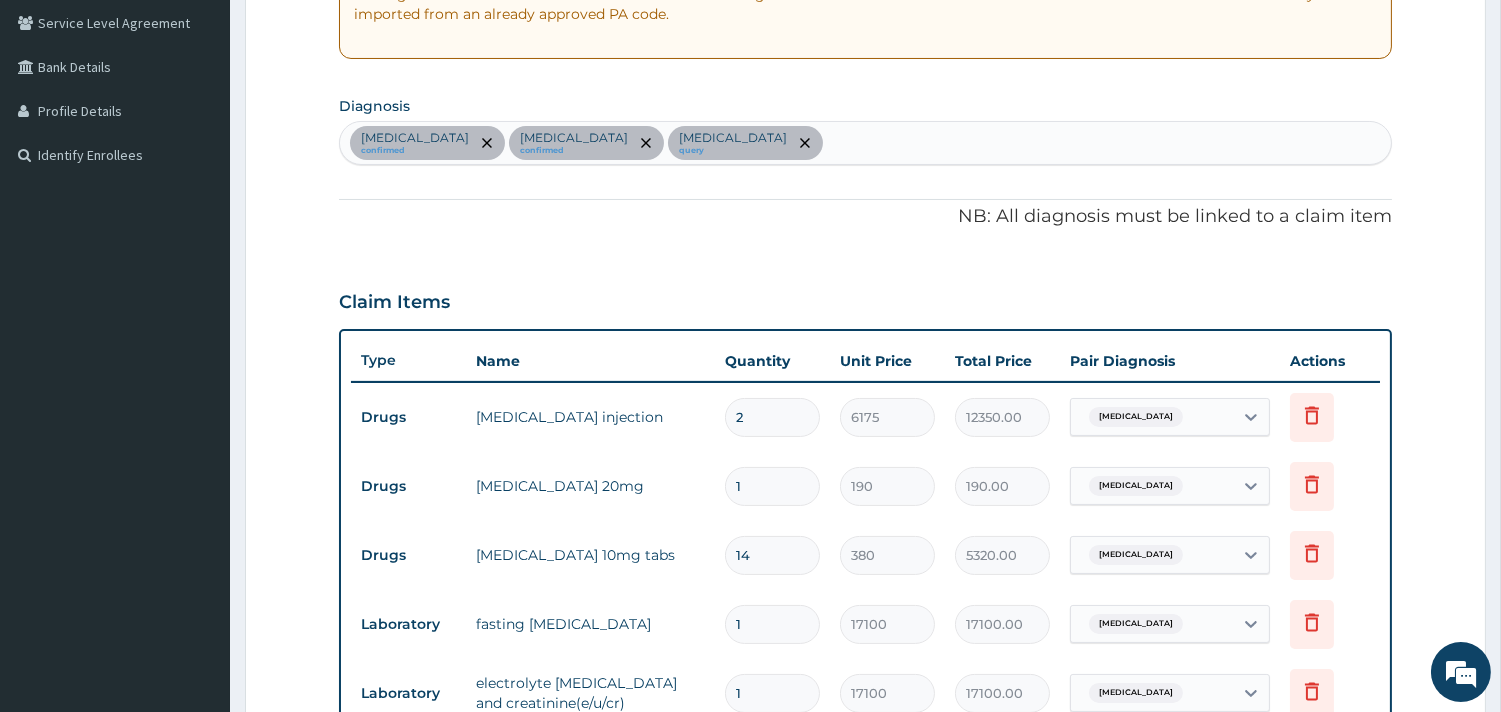 scroll, scrollTop: 800, scrollLeft: 0, axis: vertical 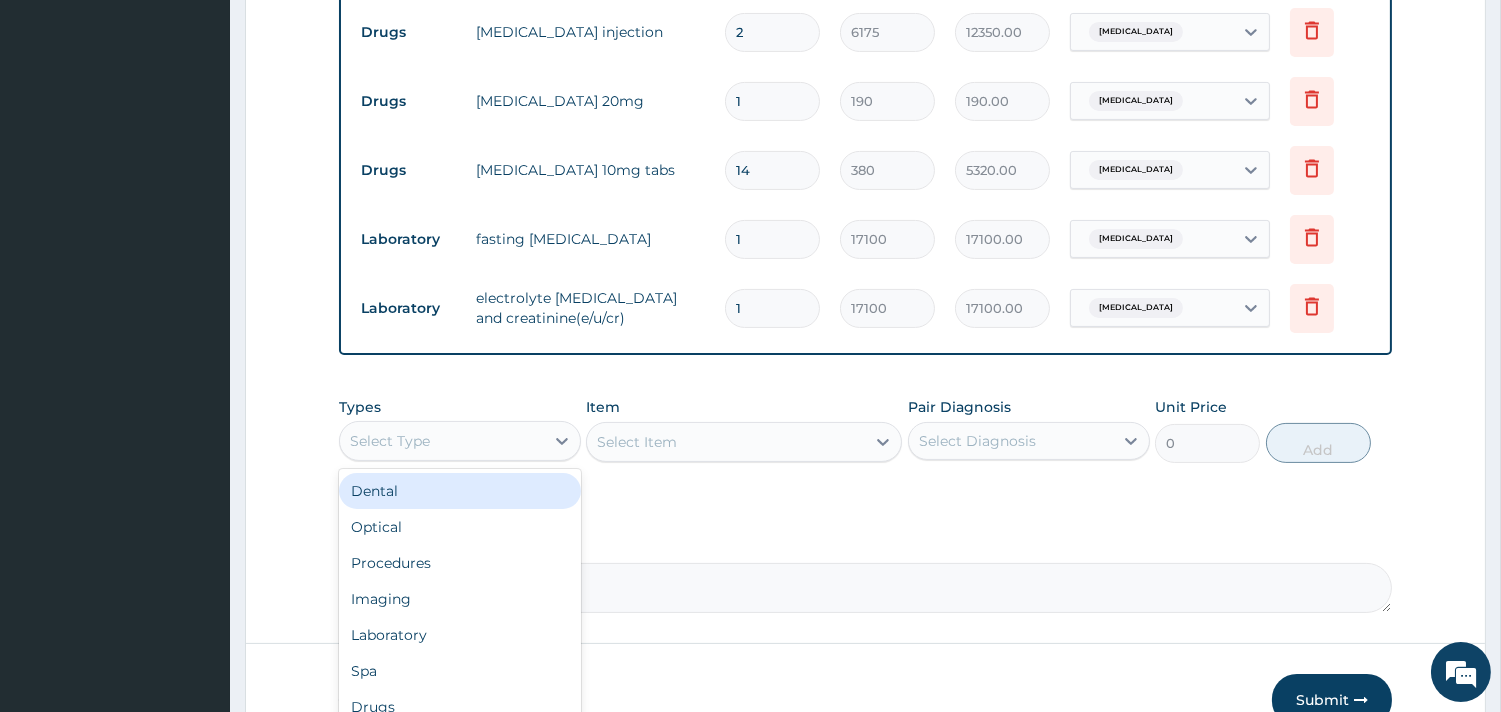 click on "Select Type" at bounding box center (442, 441) 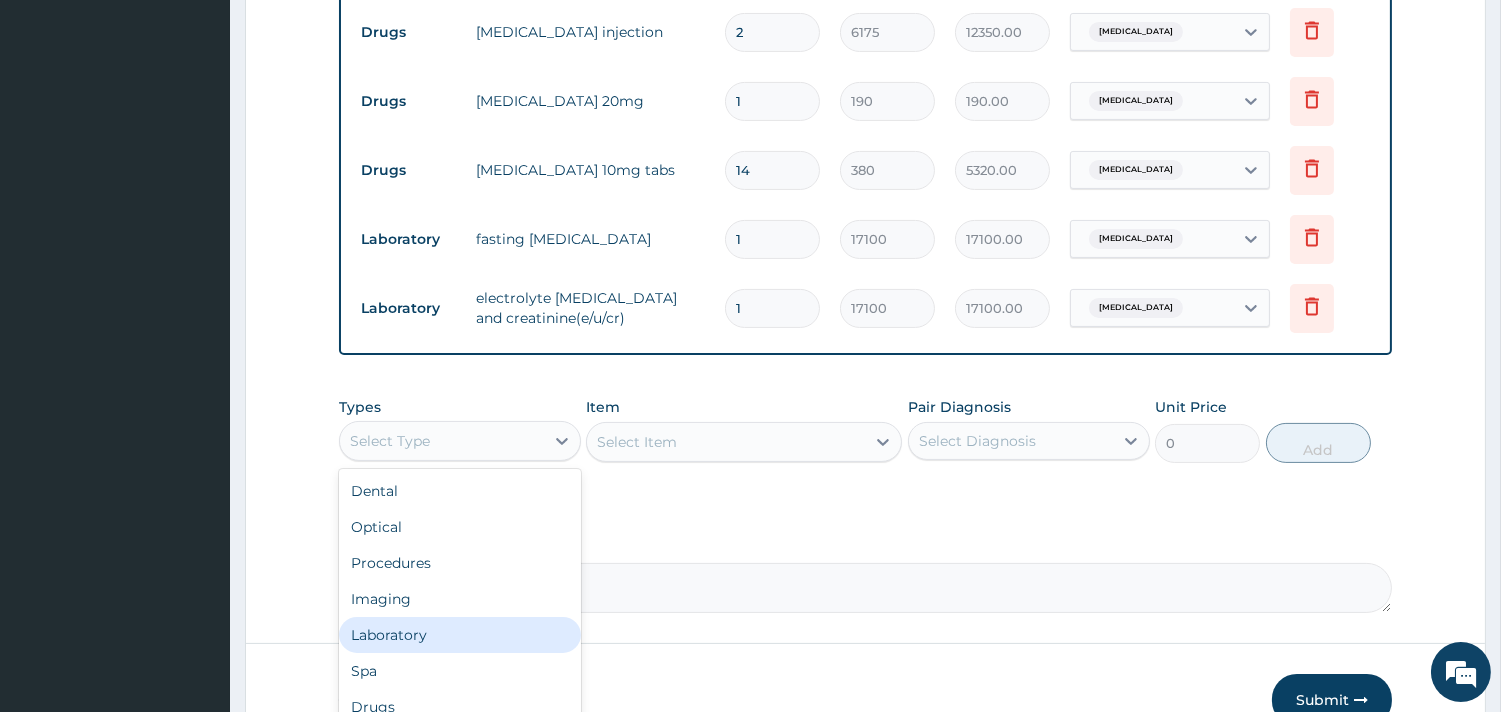 scroll, scrollTop: 67, scrollLeft: 0, axis: vertical 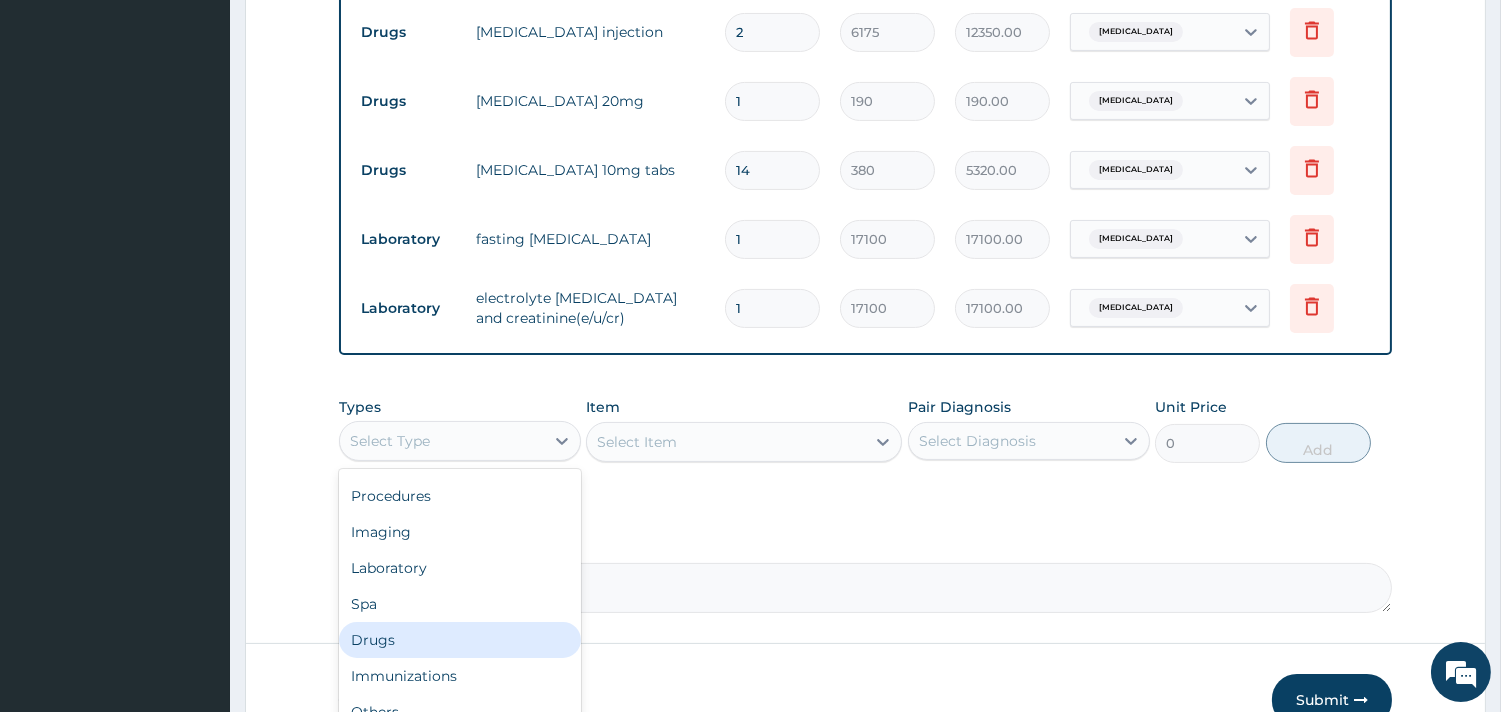 click on "Drugs" at bounding box center [460, 640] 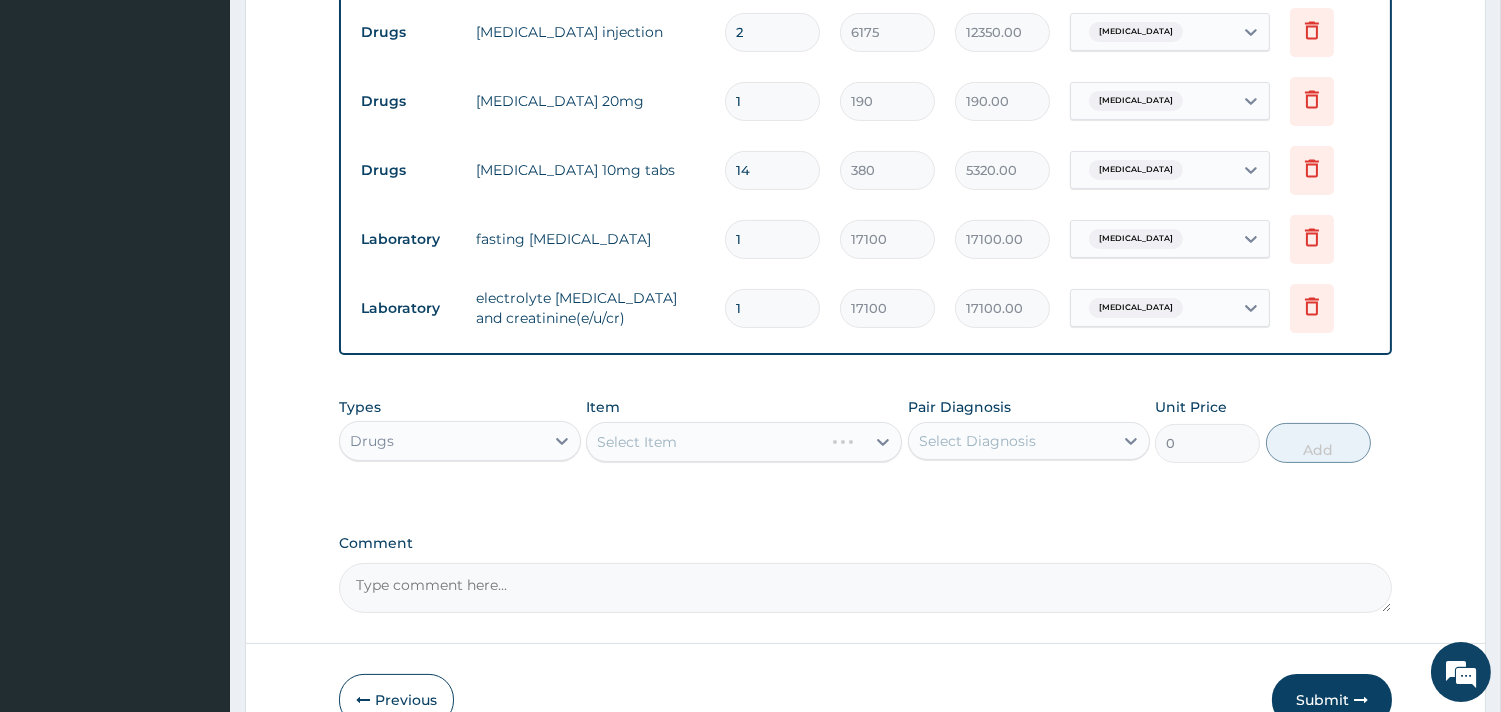 click on "Select Item" at bounding box center [744, 442] 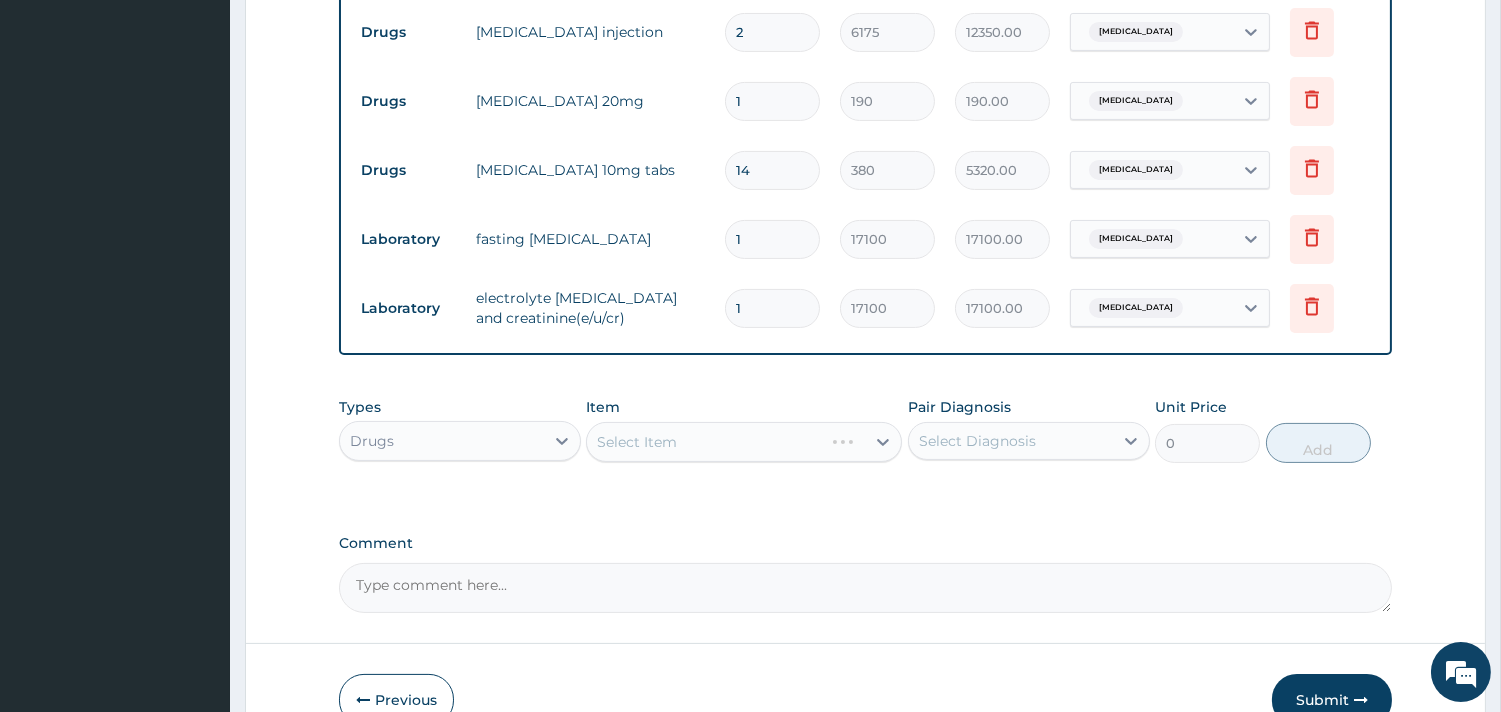 click on "Types Drugs Item Select Item Pair Diagnosis Select Diagnosis Unit Price 0 Add" at bounding box center (865, 430) 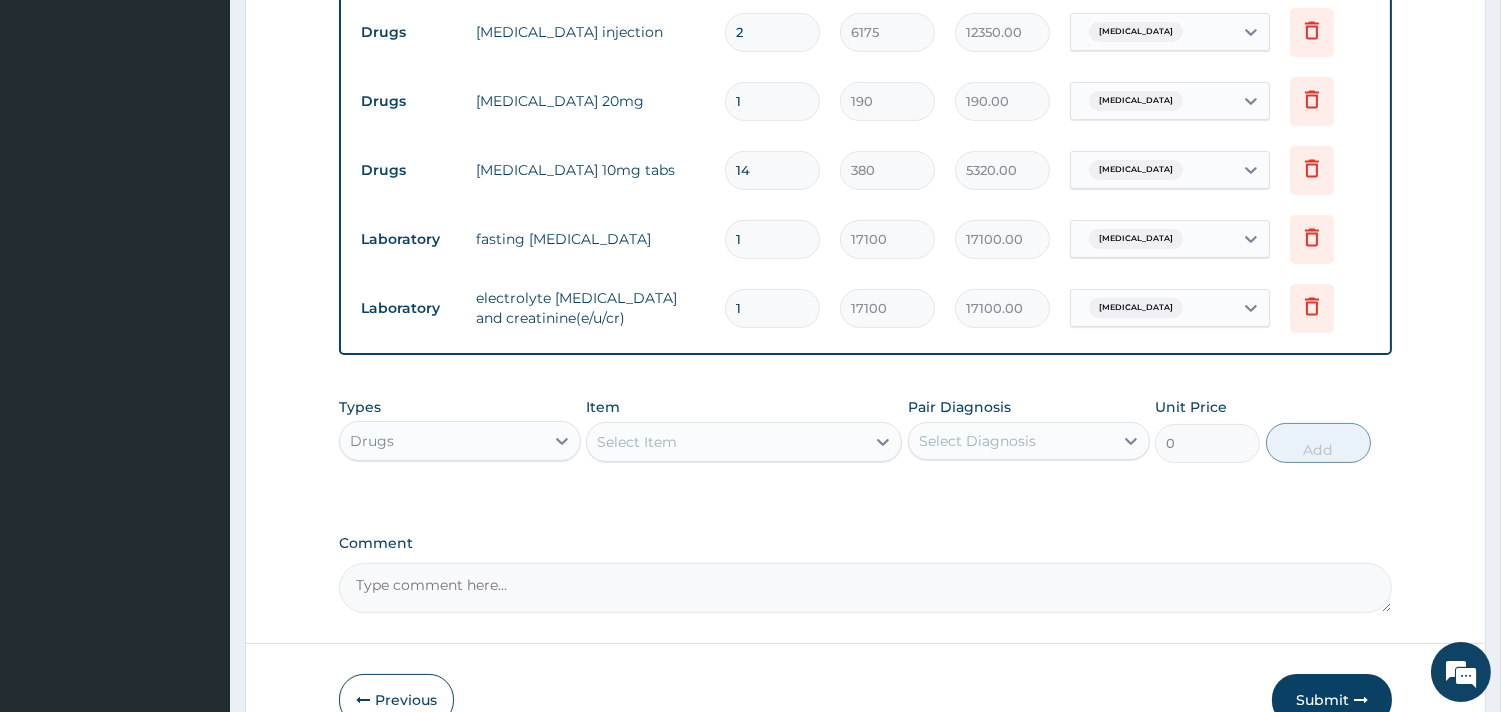 click on "Select Item" at bounding box center [744, 442] 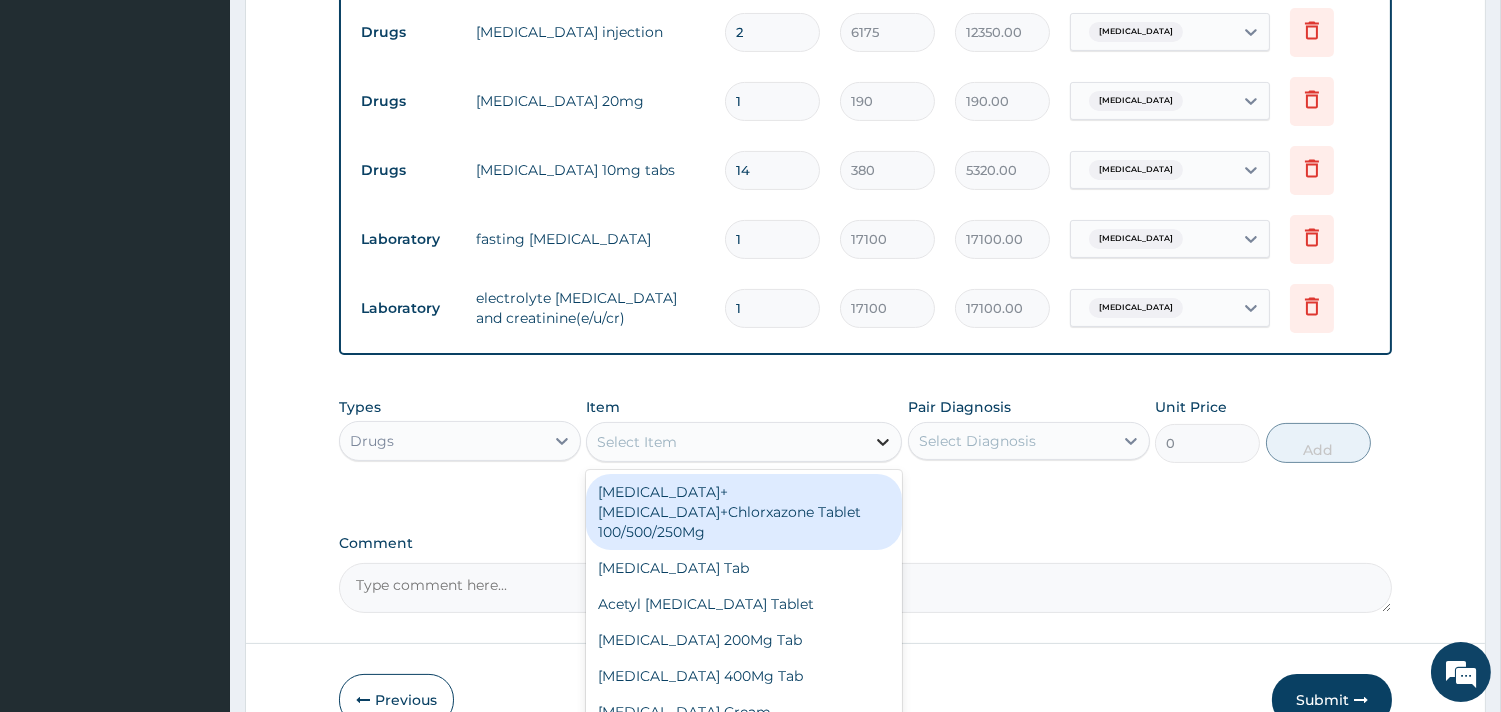 click 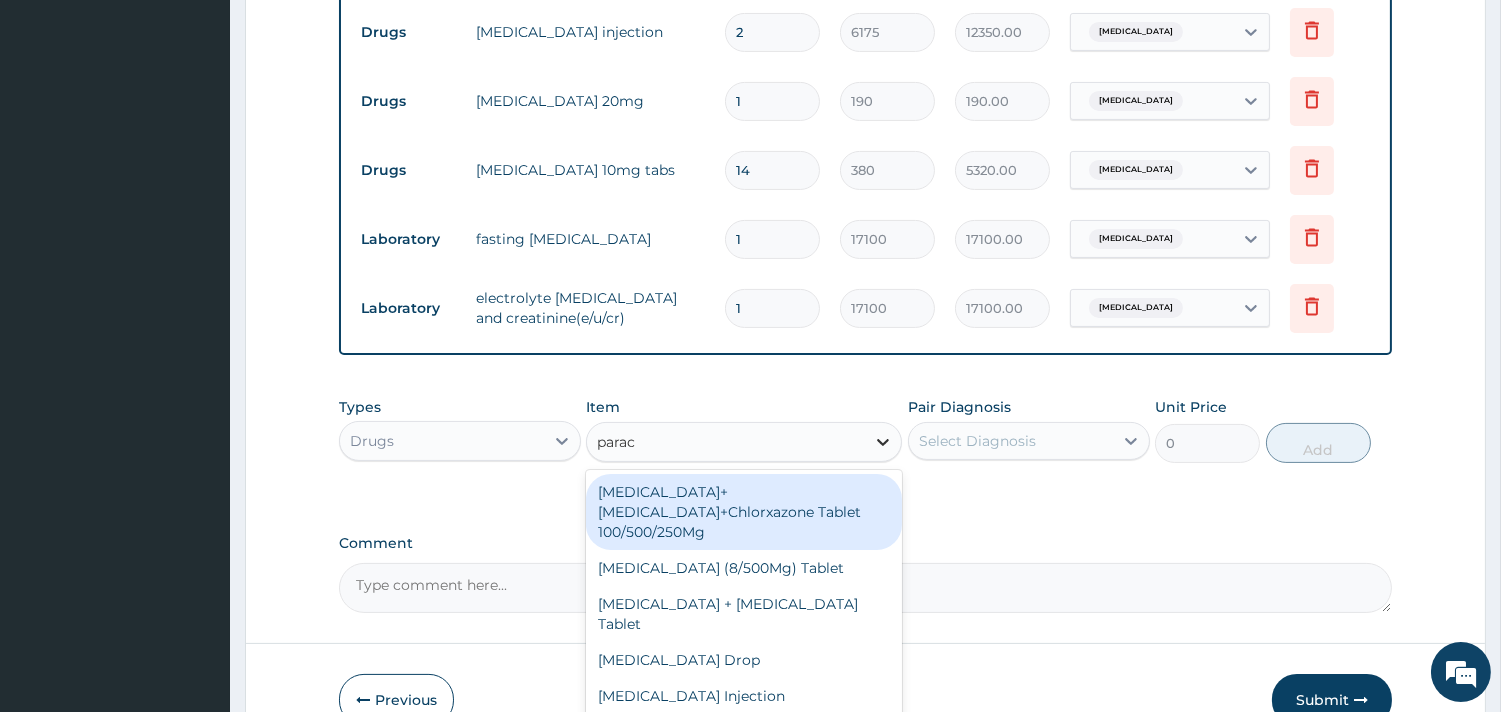 type on "parace" 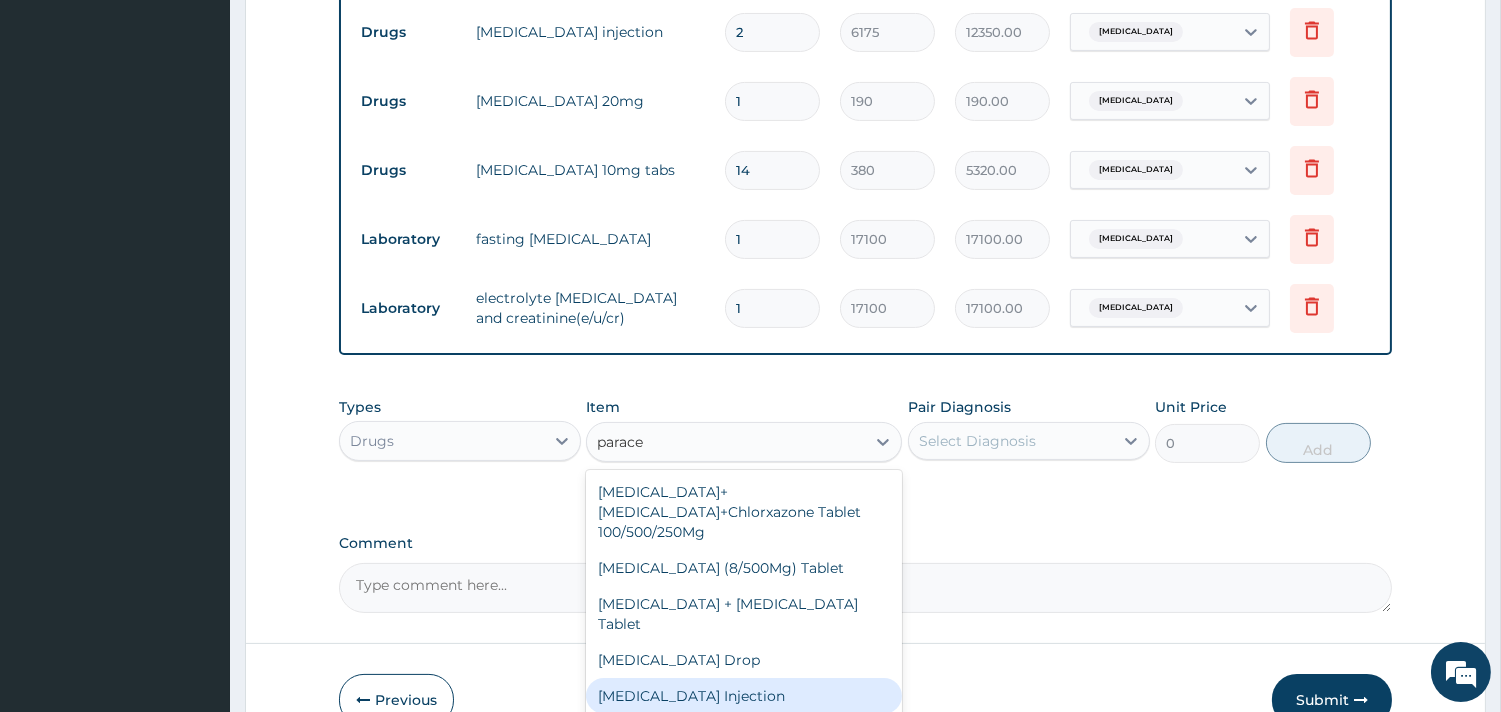 click on "[MEDICAL_DATA] Injection" at bounding box center (744, 696) 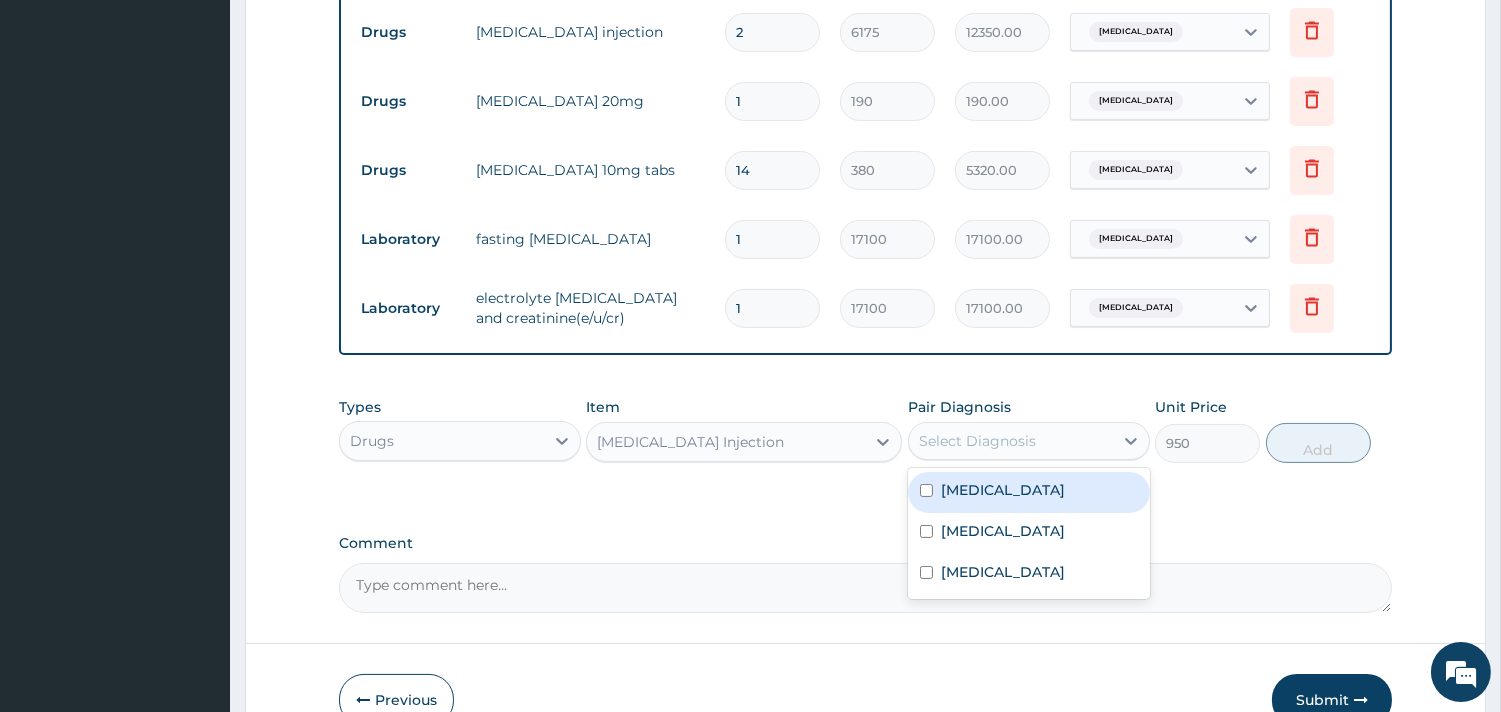 click on "Select Diagnosis" at bounding box center (1011, 441) 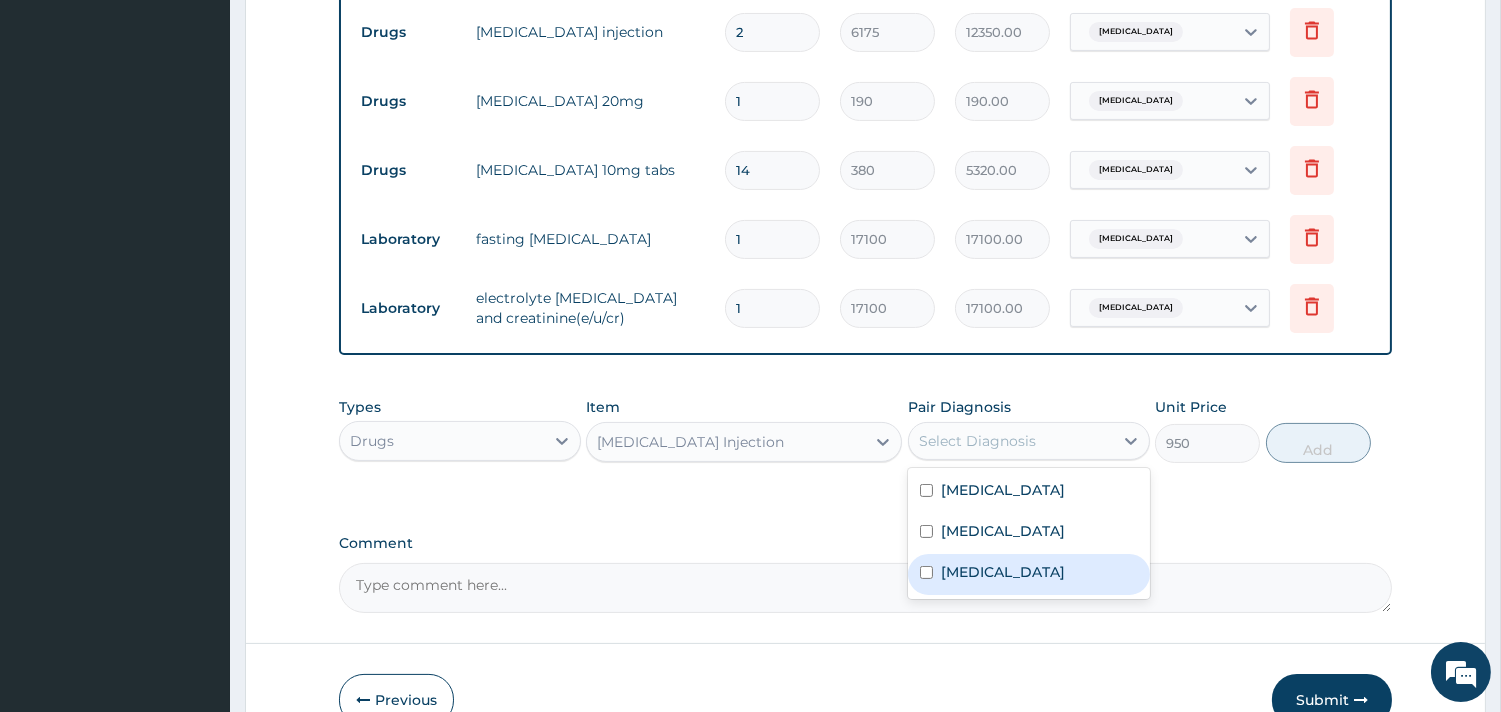 click on "Electrolyte imbalance" at bounding box center [1003, 572] 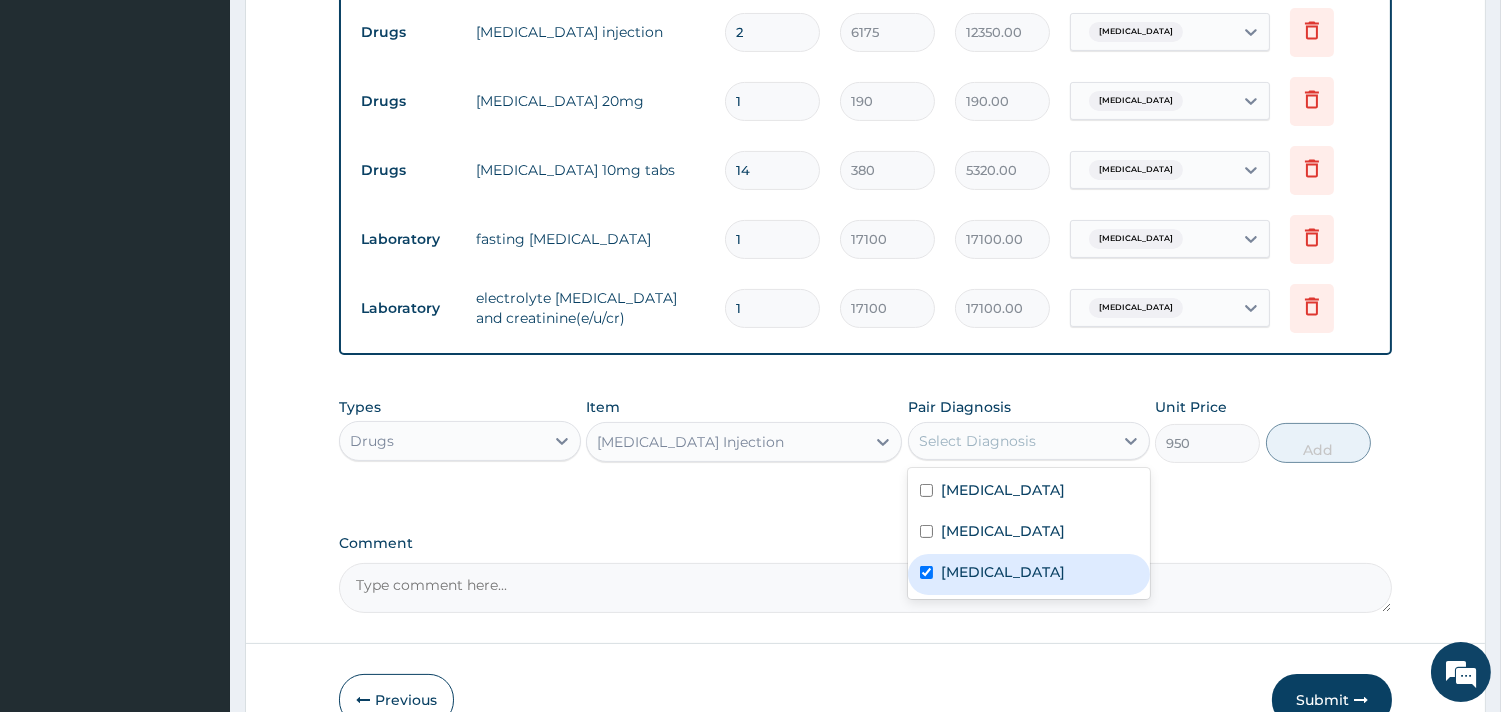 checkbox on "true" 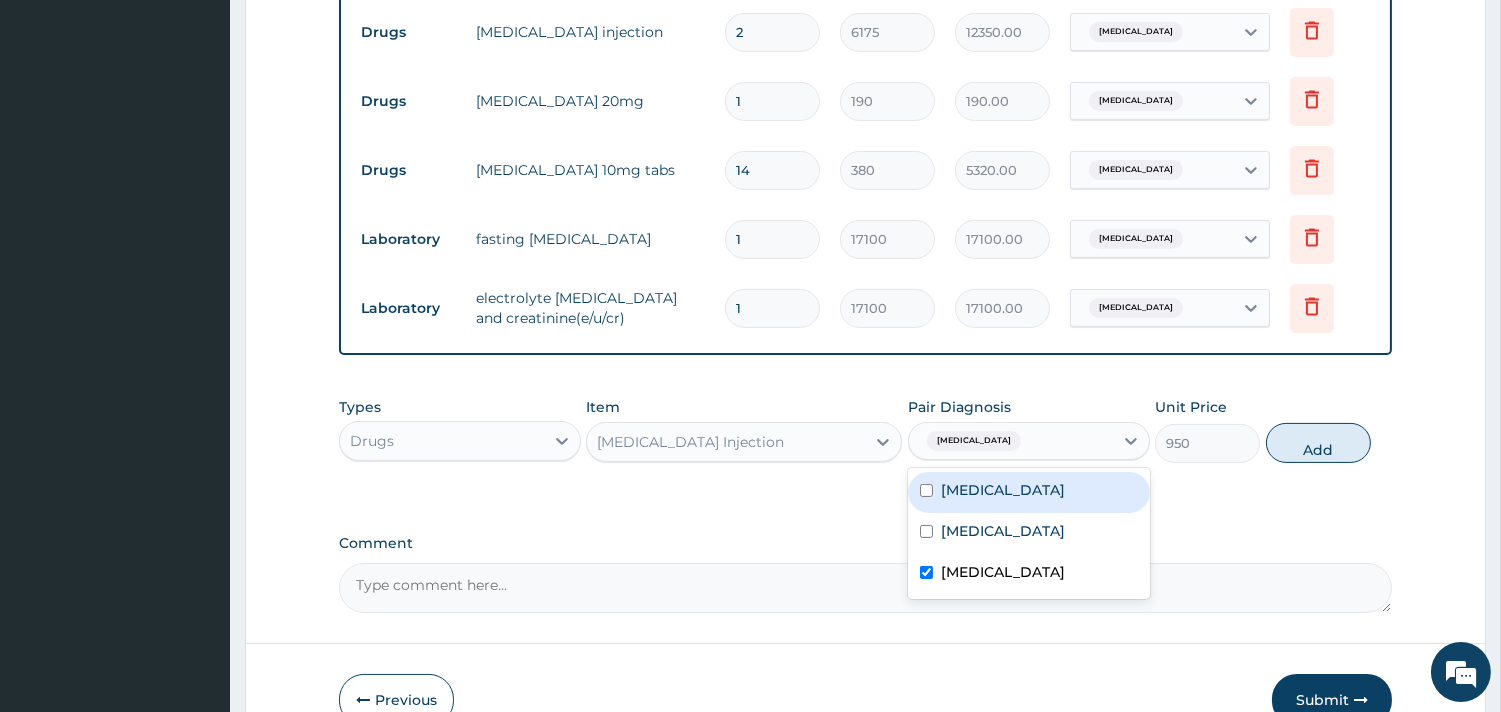 click on "Essential hypertension" at bounding box center [1003, 490] 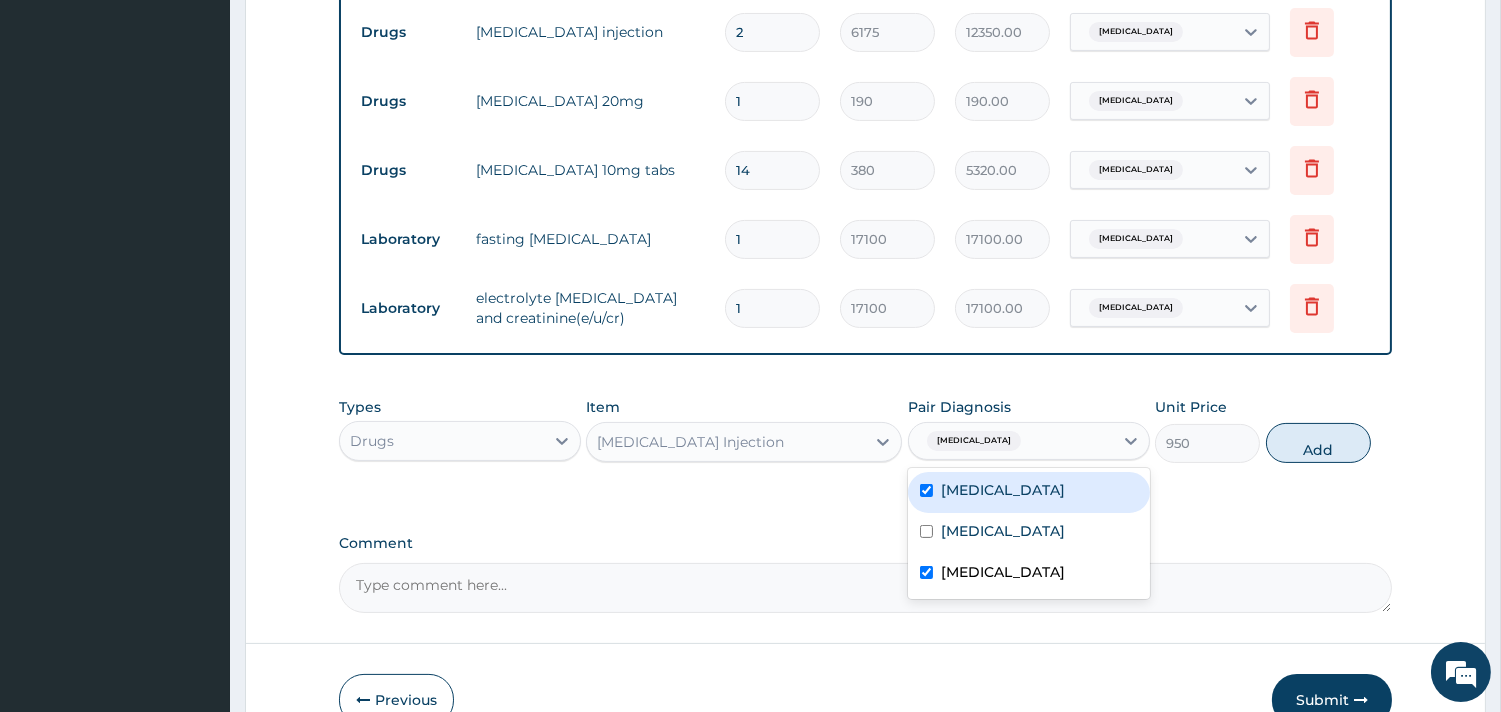 checkbox on "true" 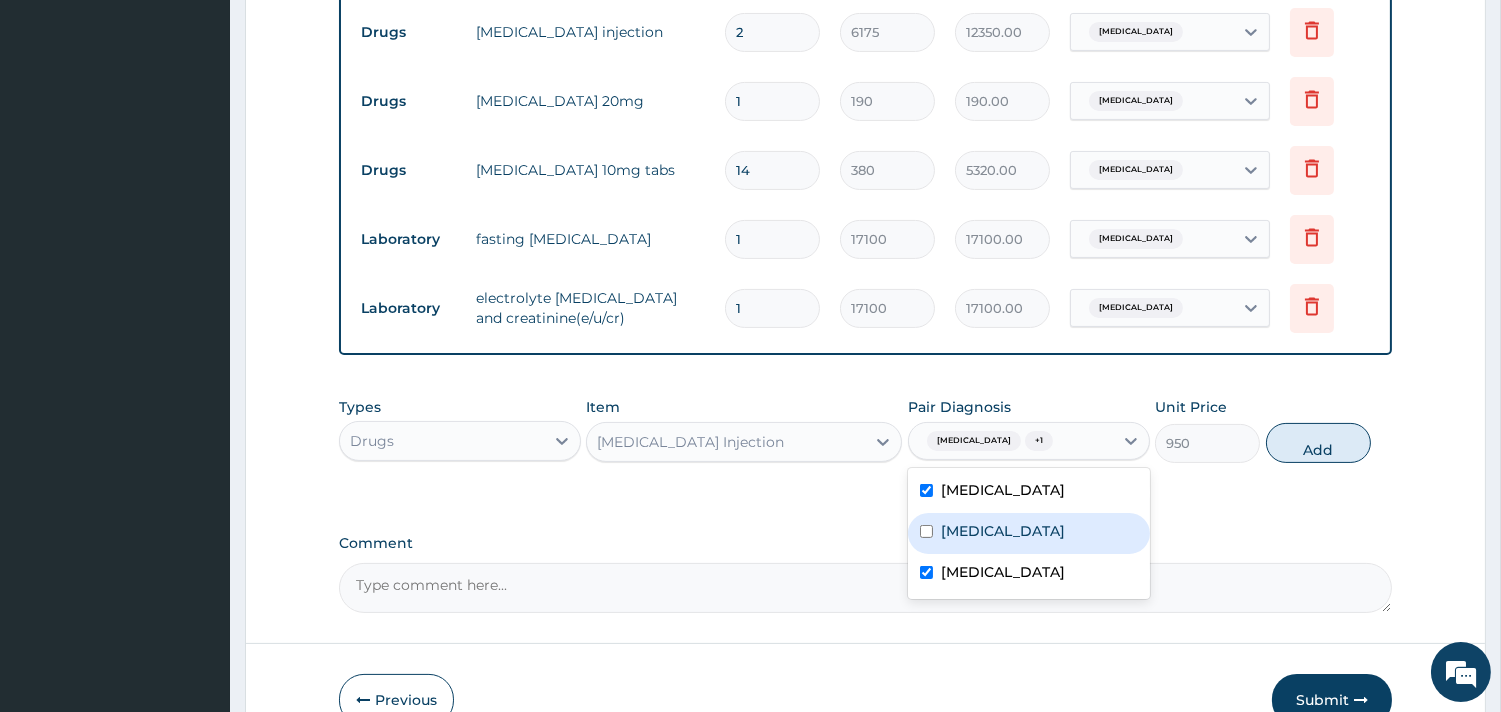 click on "Dyslipidemia" at bounding box center (1003, 531) 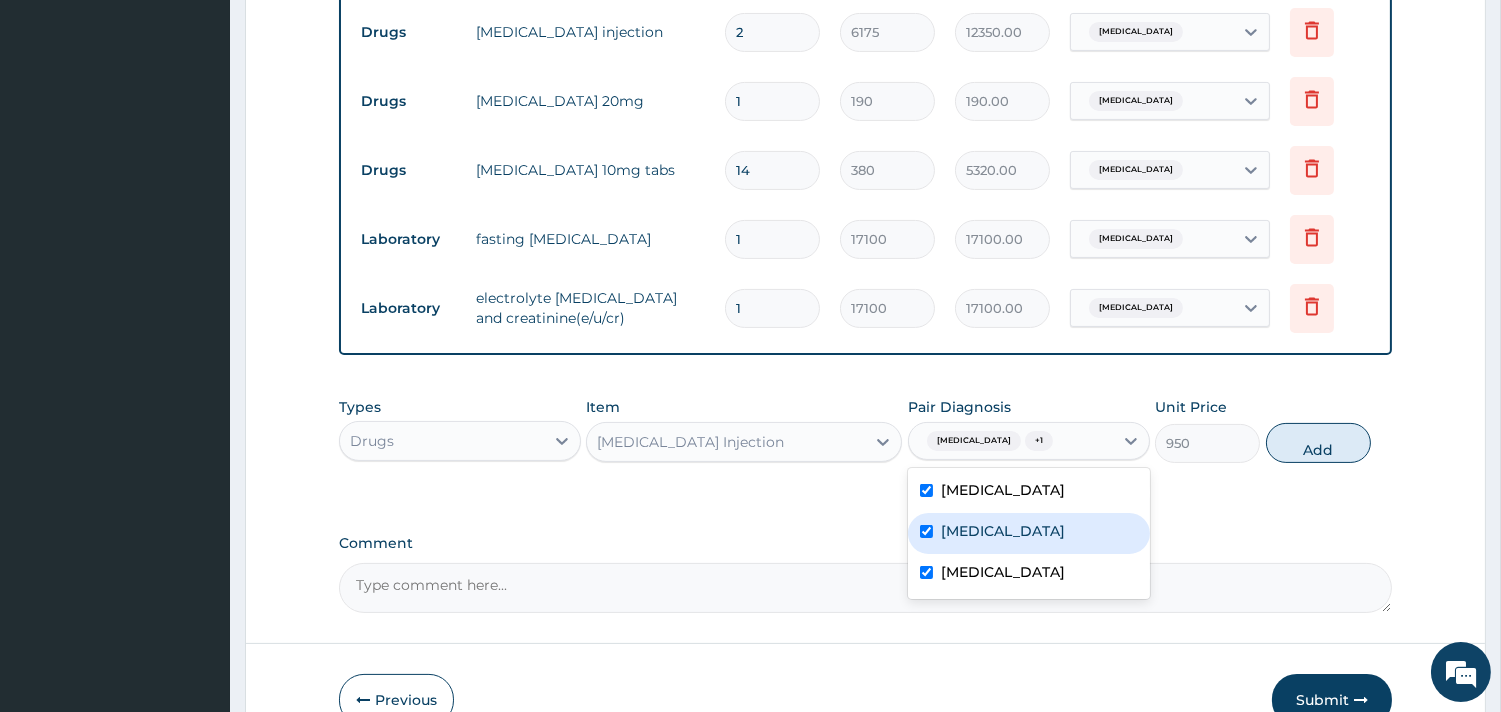 checkbox on "true" 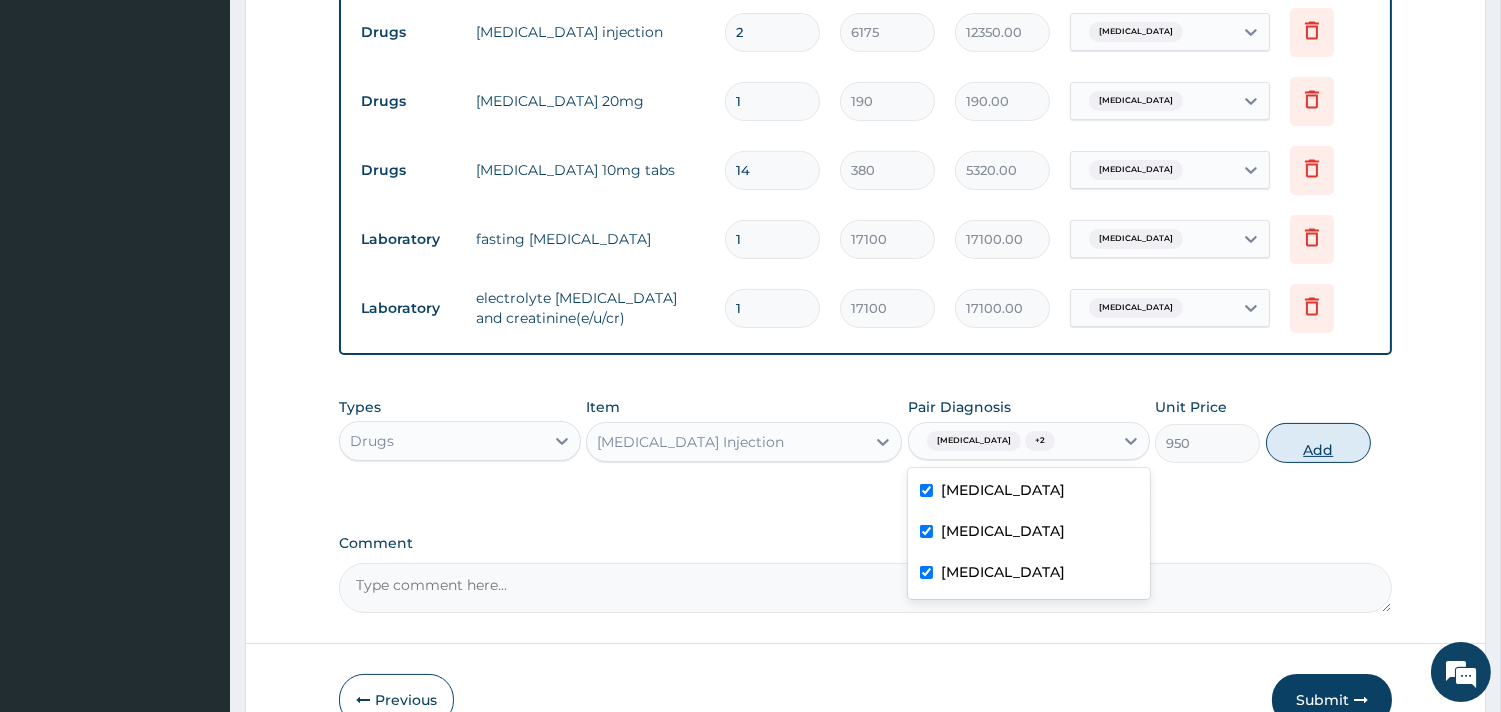 click on "Add" at bounding box center (1318, 443) 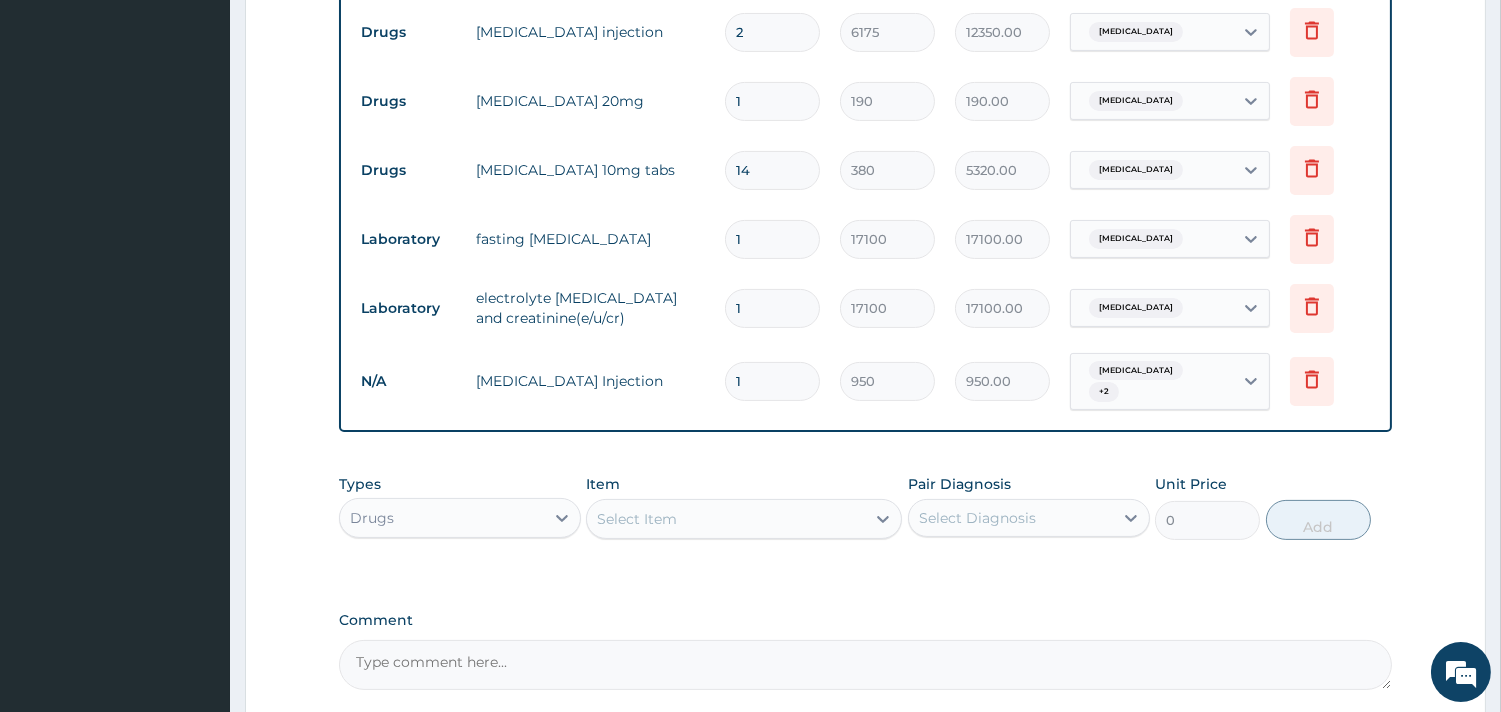 click on "1" at bounding box center (772, 381) 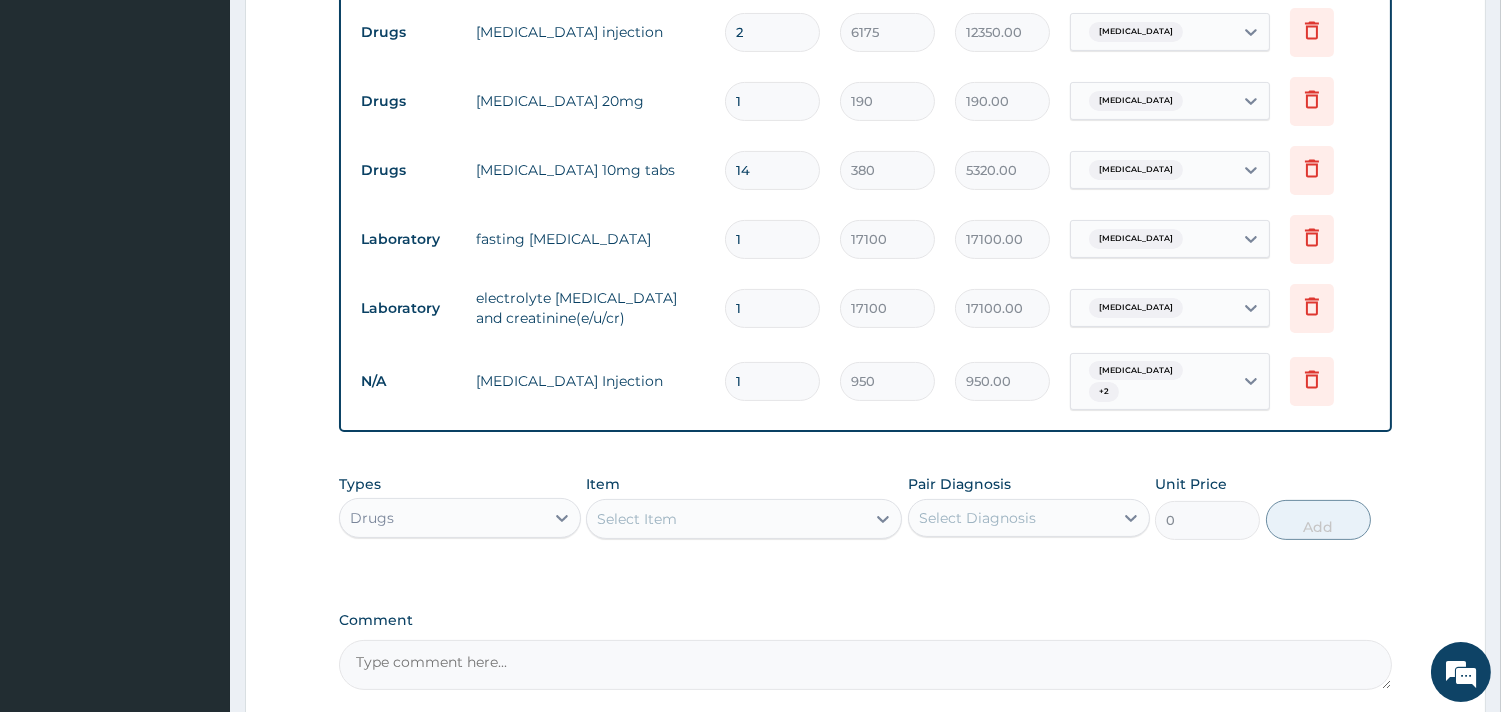 click on "1" at bounding box center [772, 381] 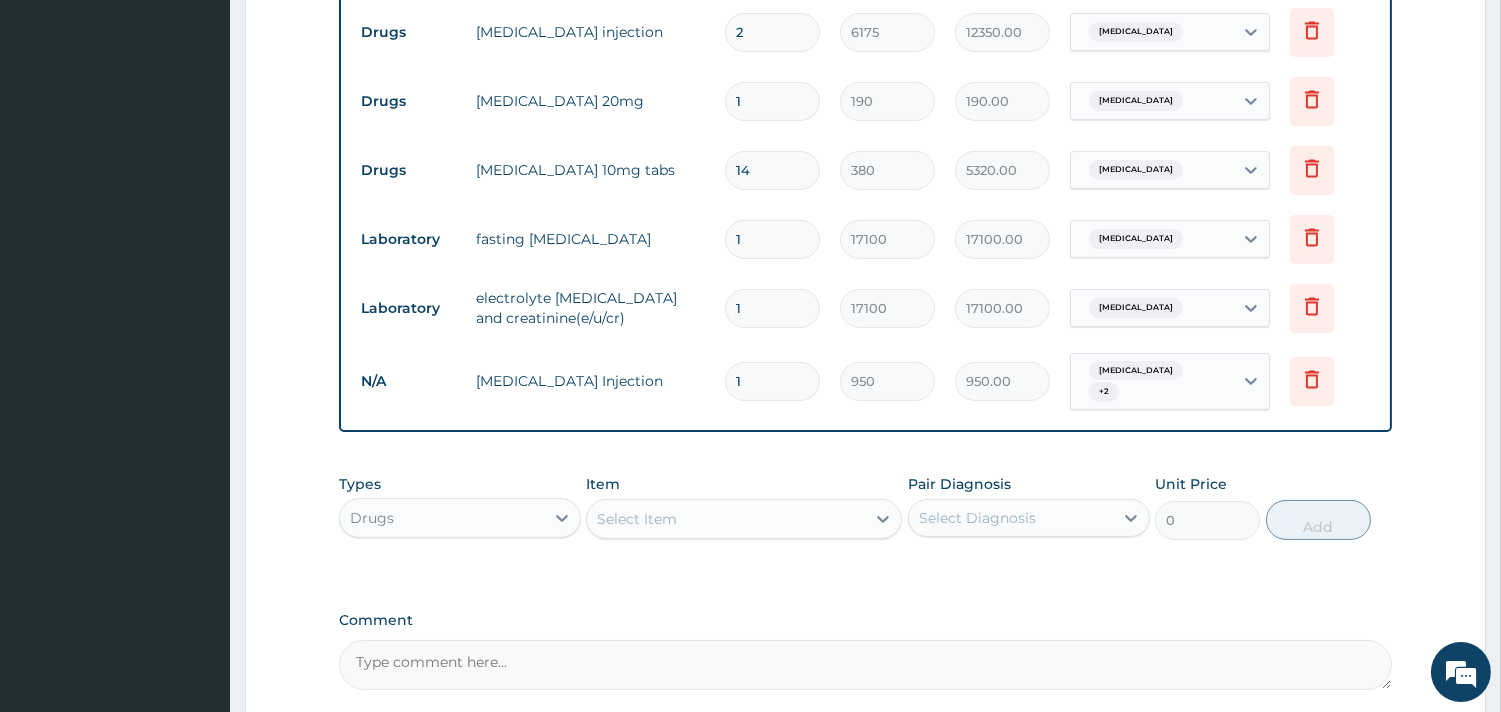 type on "12" 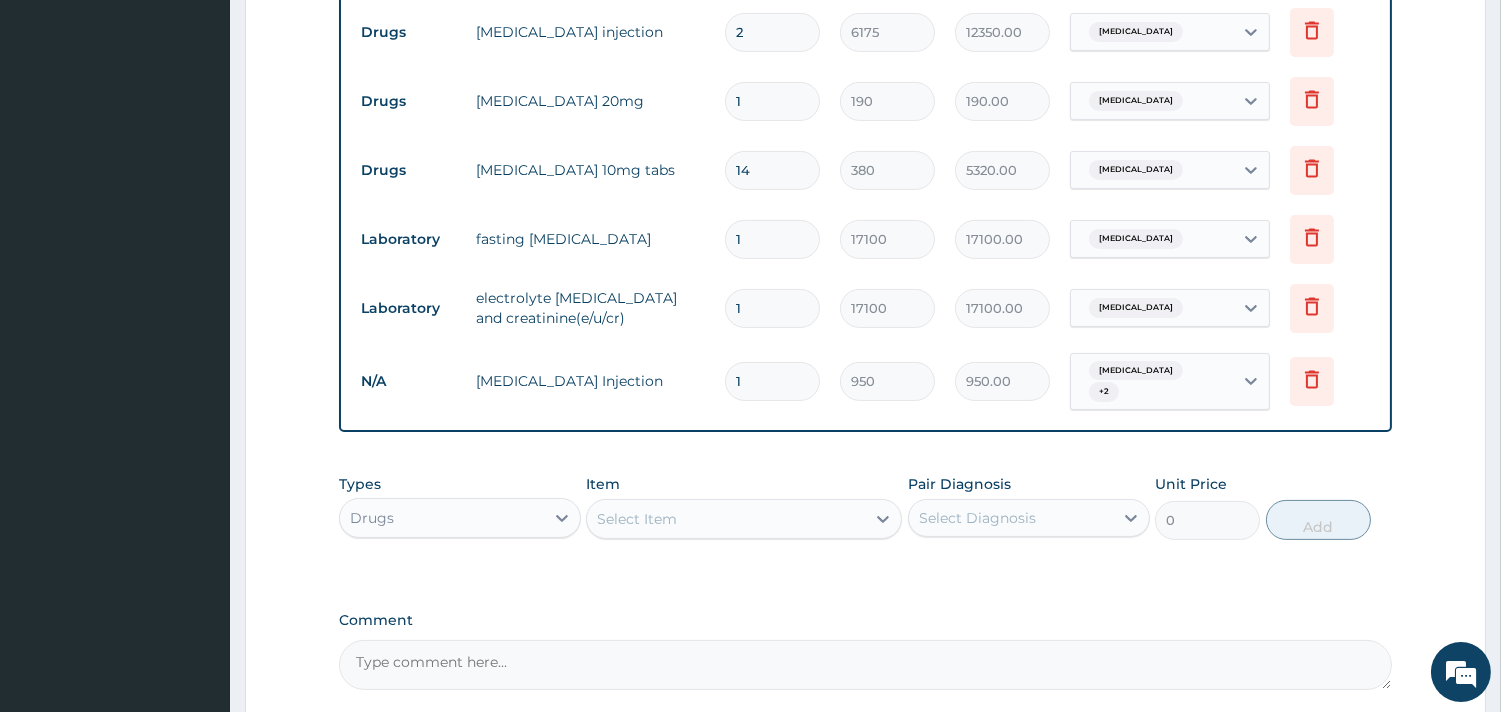 type on "11400.00" 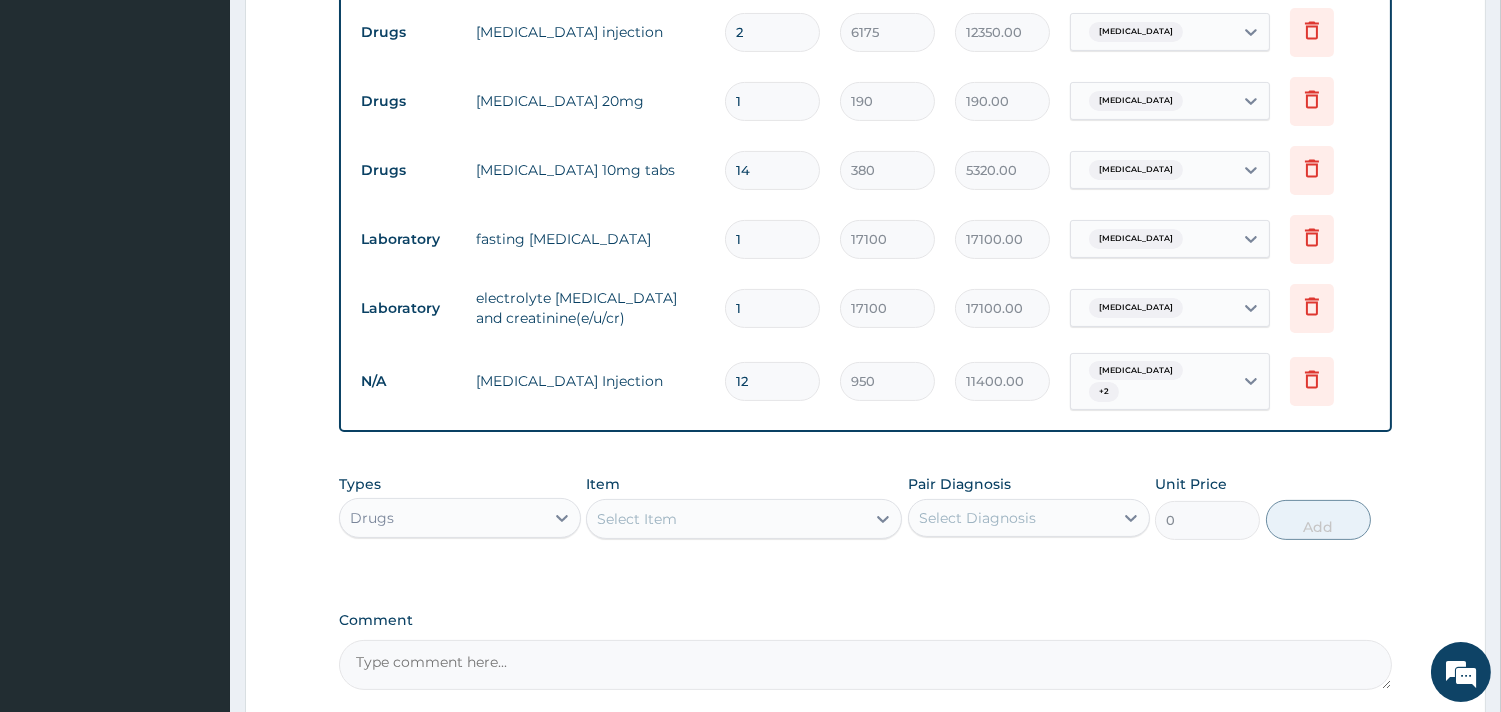click on "12" at bounding box center (772, 381) 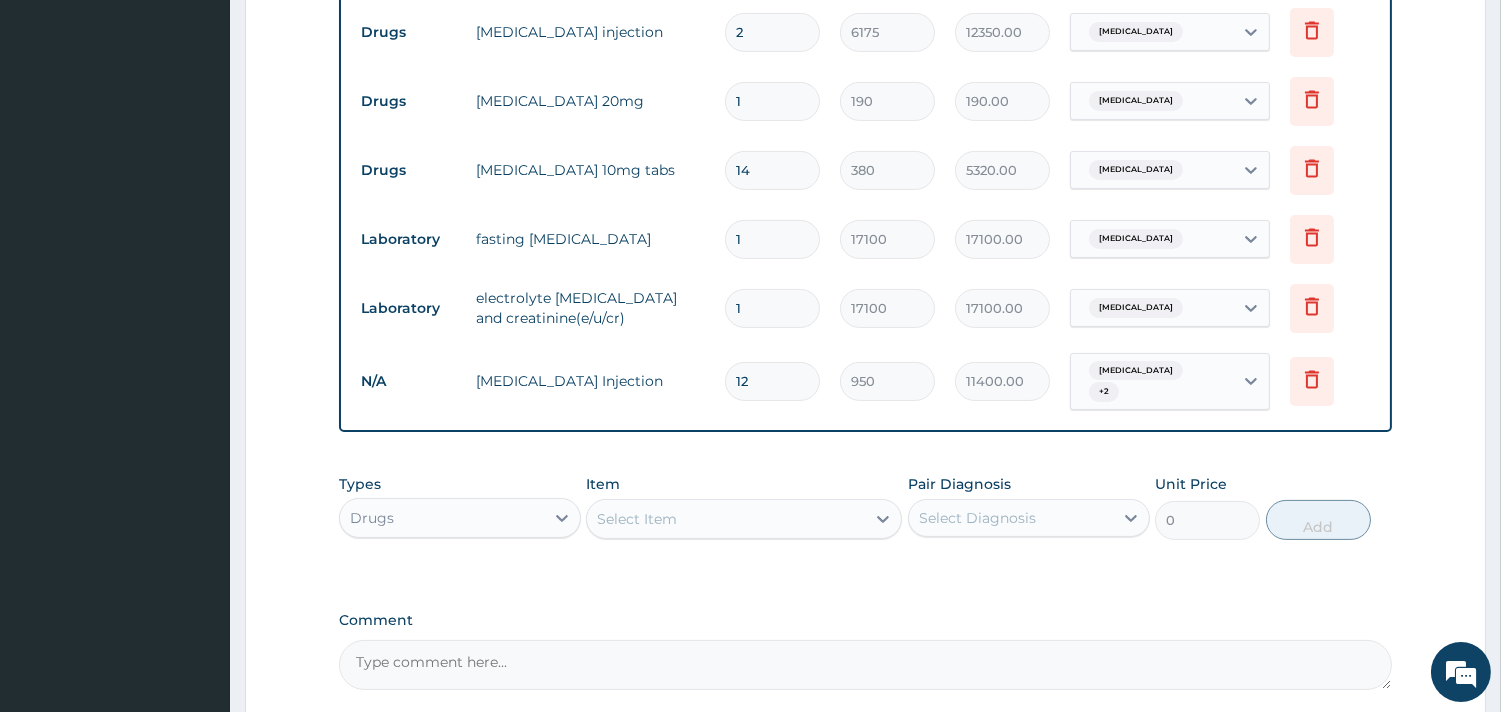 type on "2" 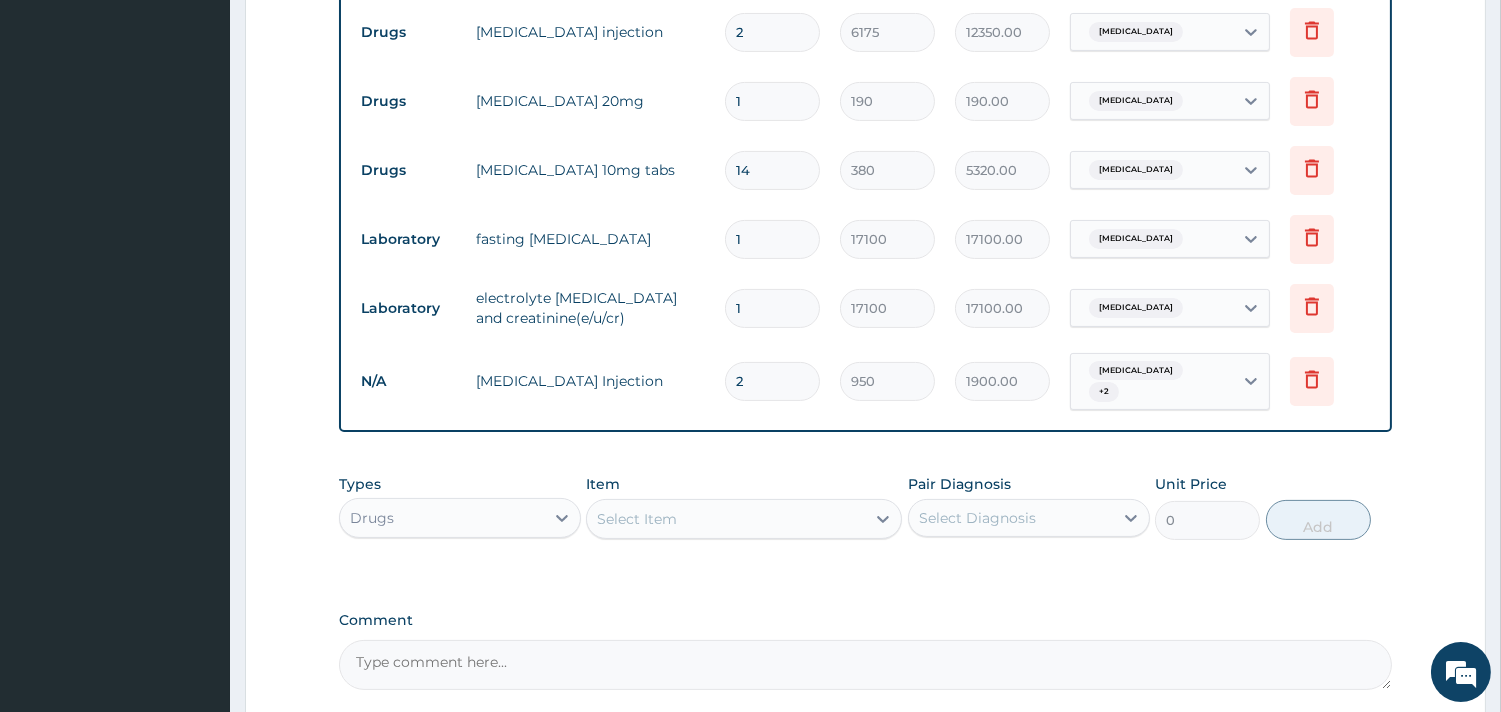 type on "2" 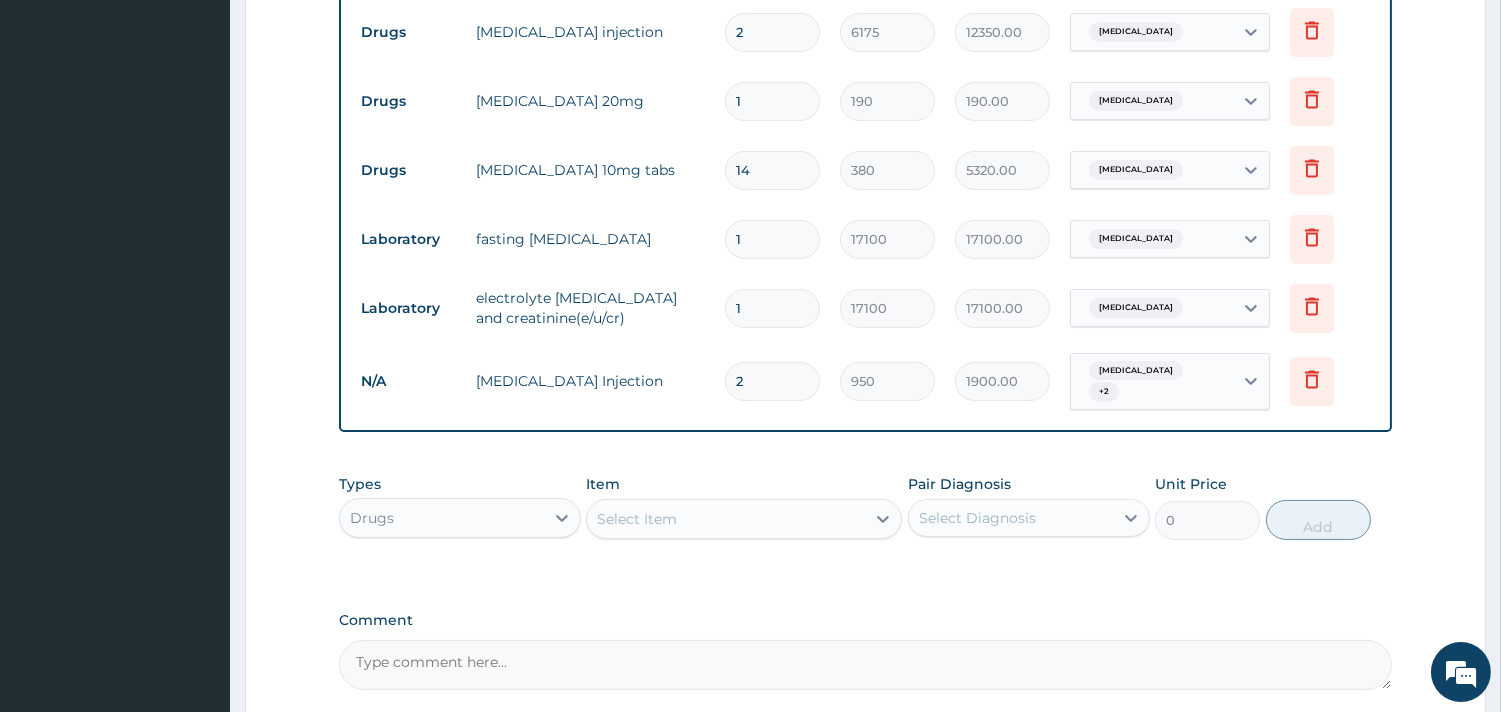 click on "Select Item" at bounding box center (637, 519) 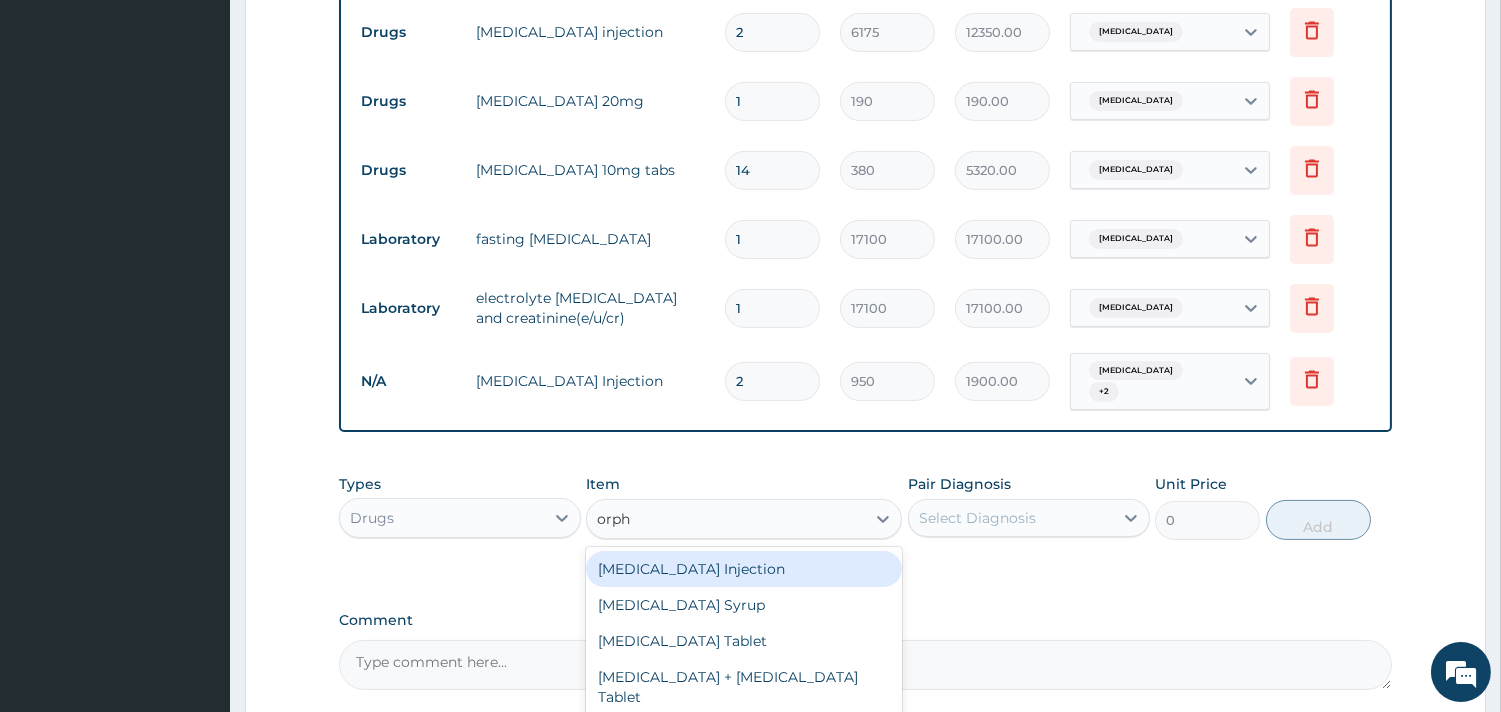 type on "orphe" 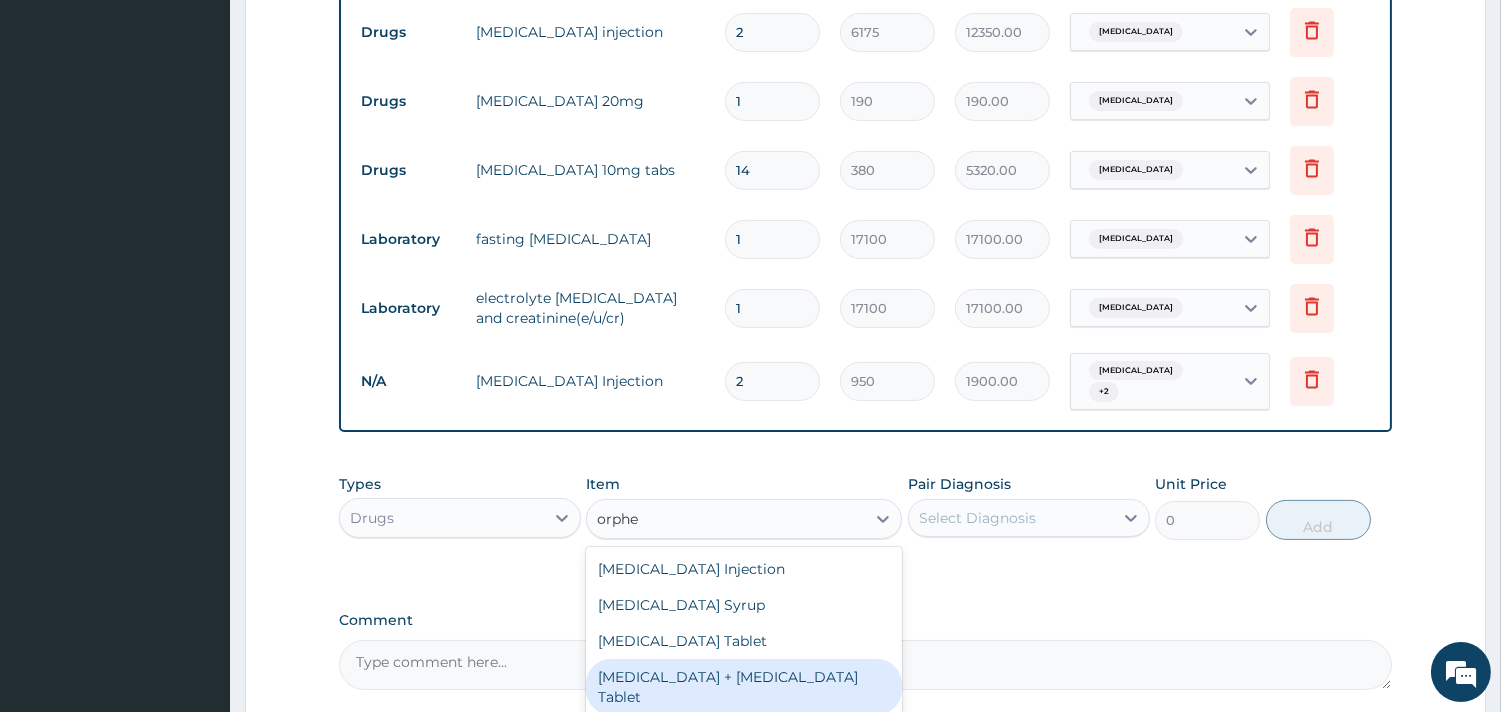 click on "Orphenadrine + Paracetamol Tablet" at bounding box center (744, 687) 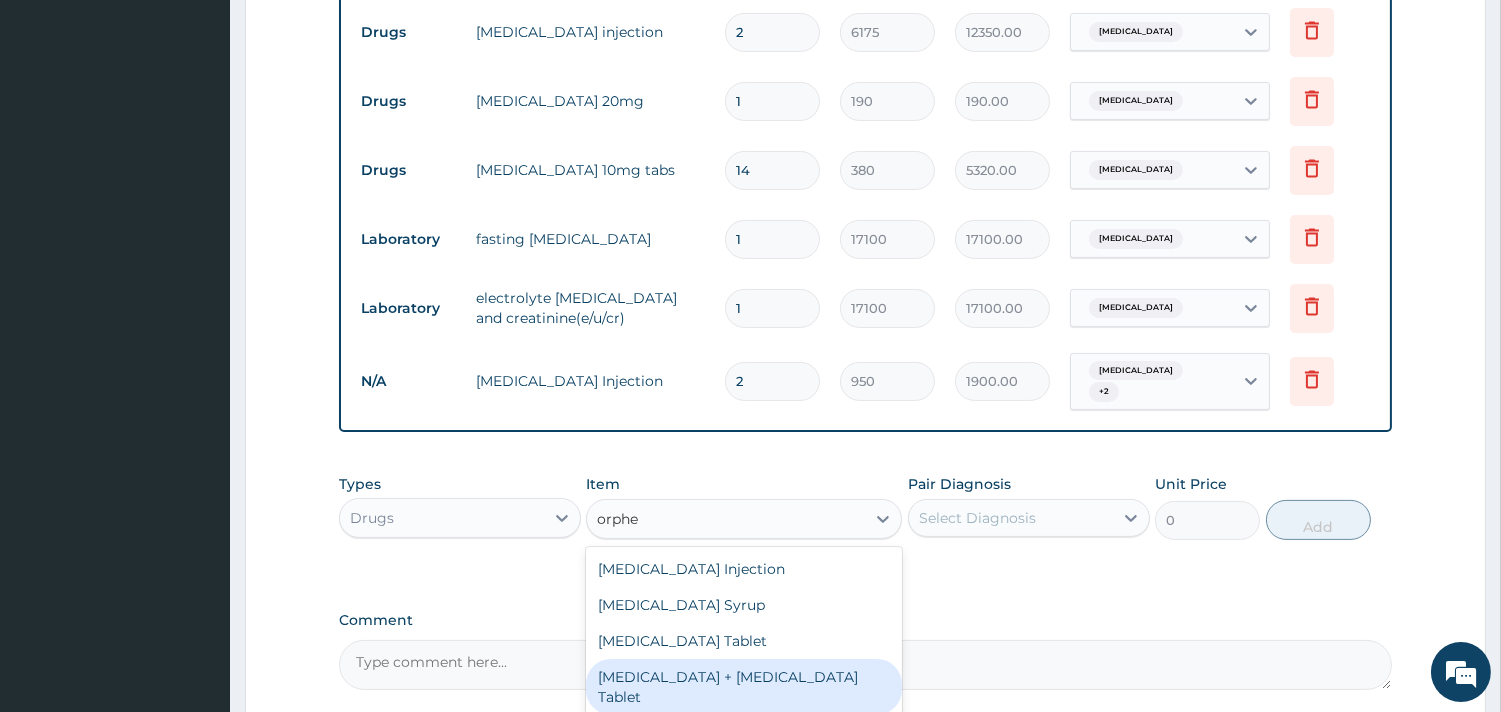type 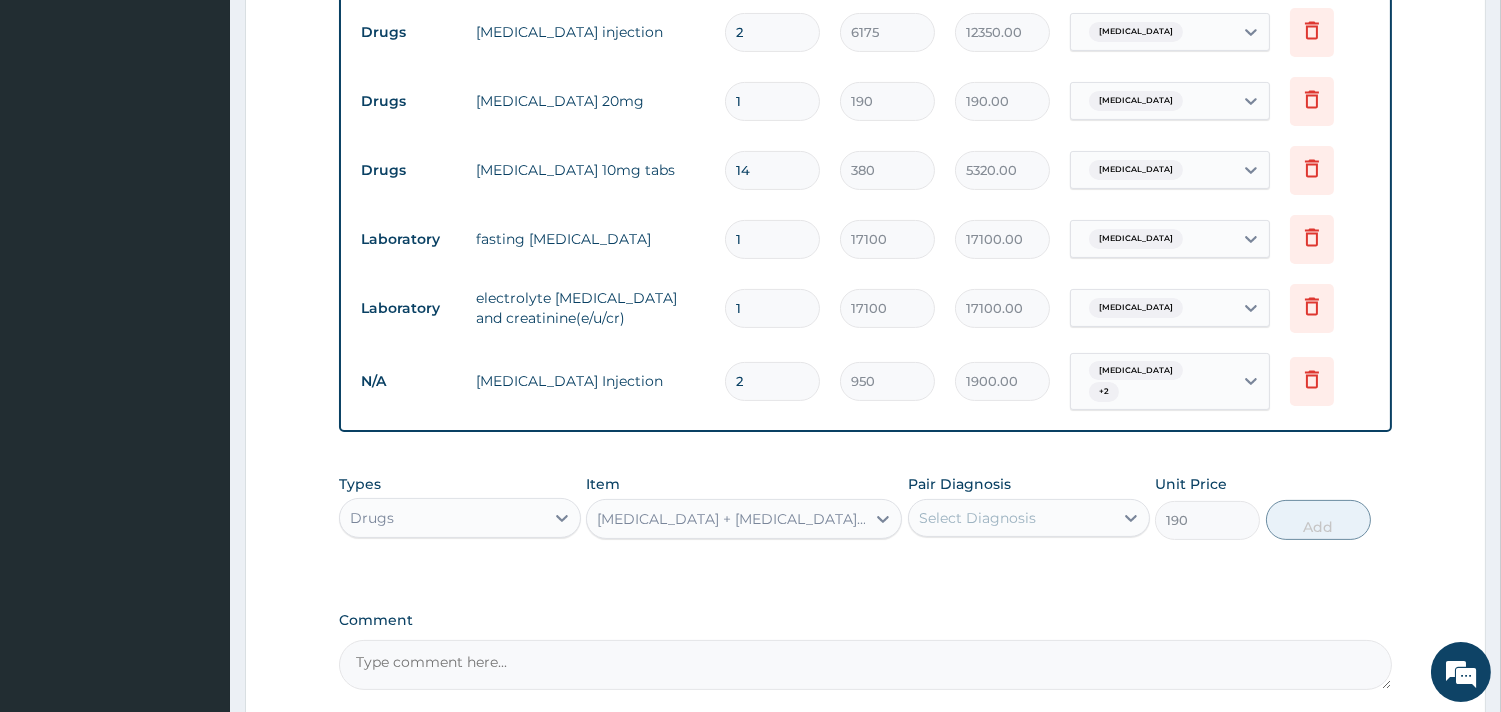 click on "Select Diagnosis" at bounding box center [977, 518] 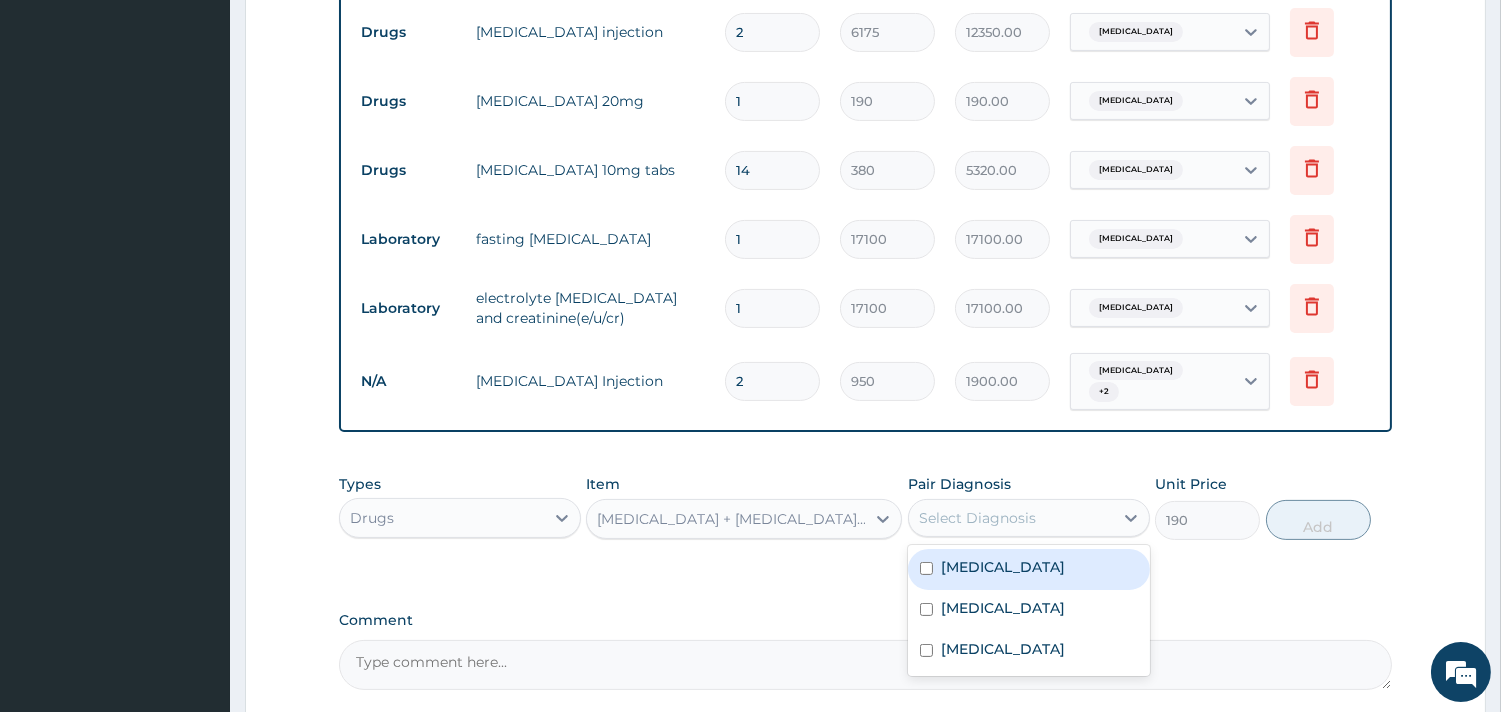 click on "Essential hypertension" at bounding box center [1003, 567] 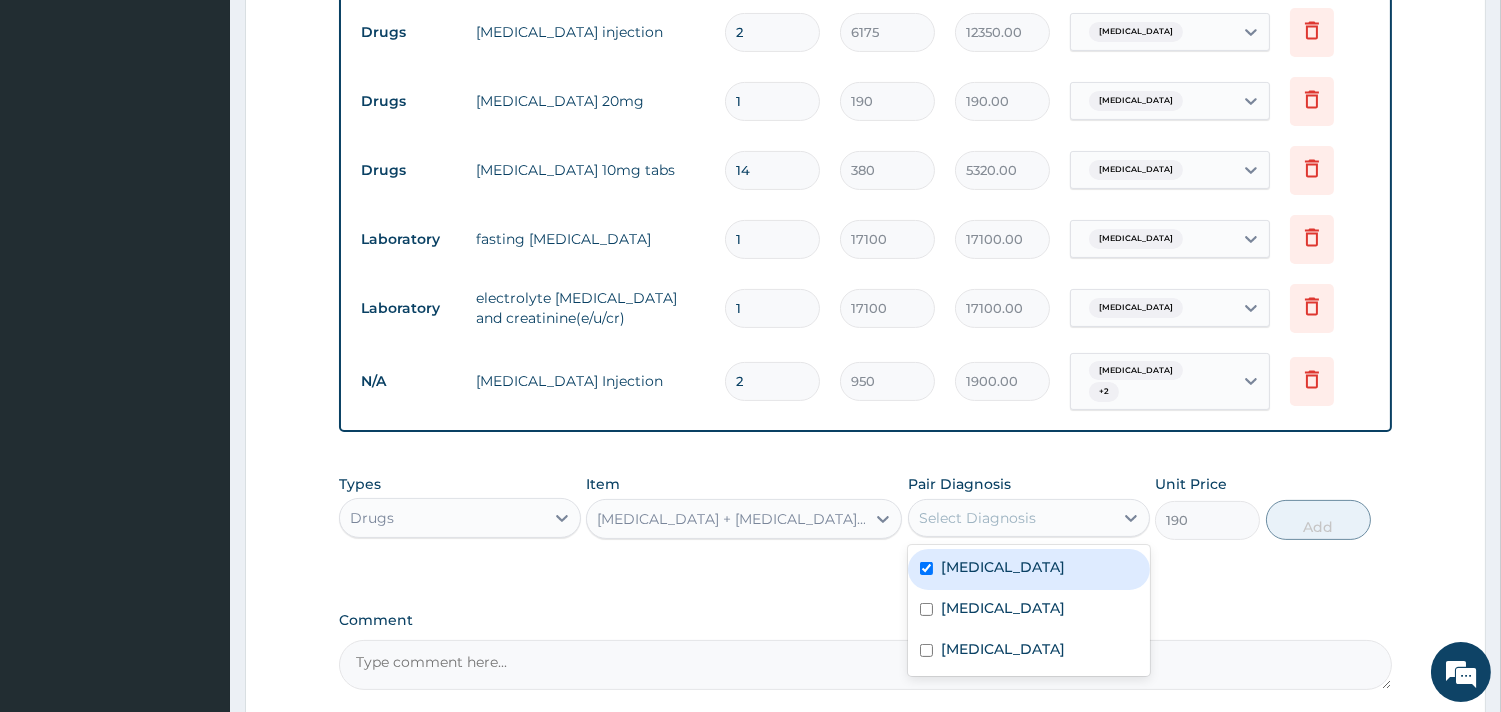 checkbox on "true" 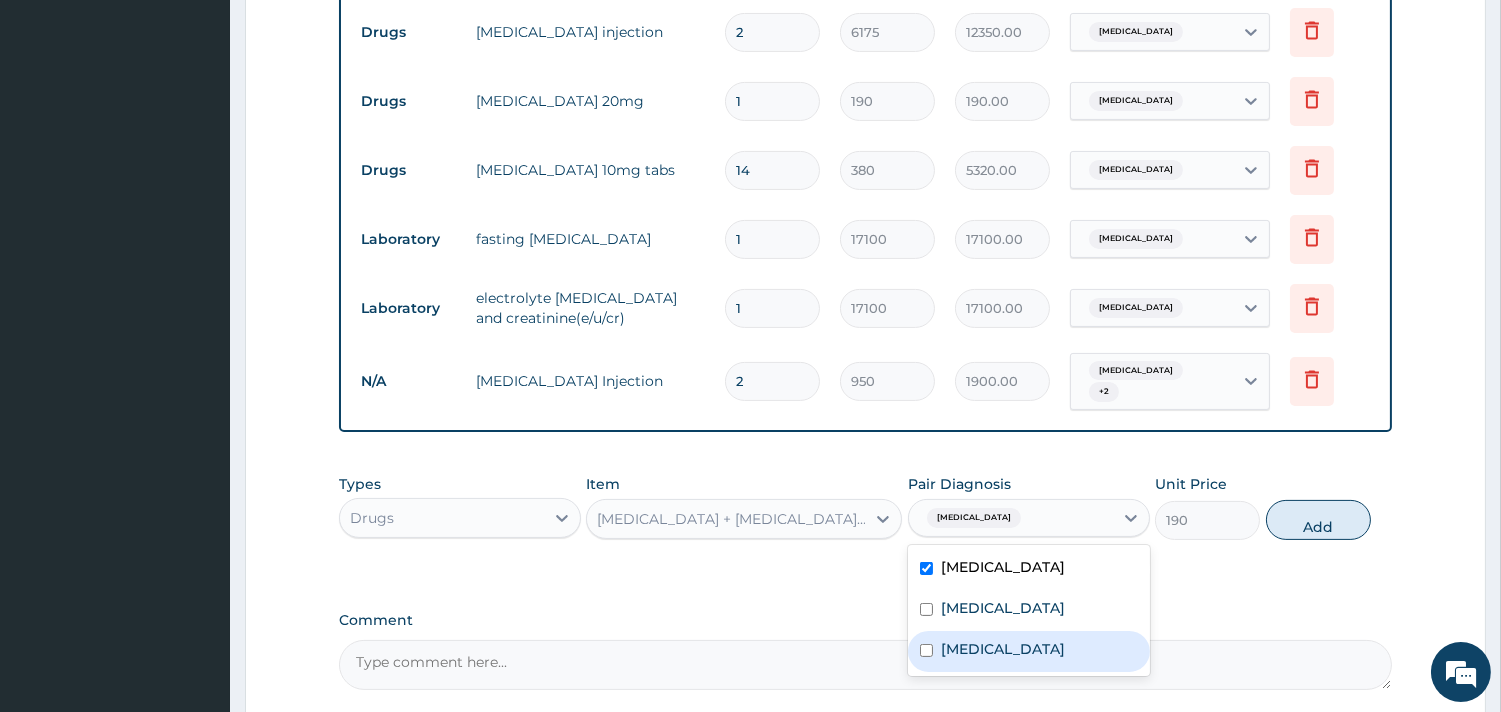 click on "Electrolyte imbalance" at bounding box center (1003, 649) 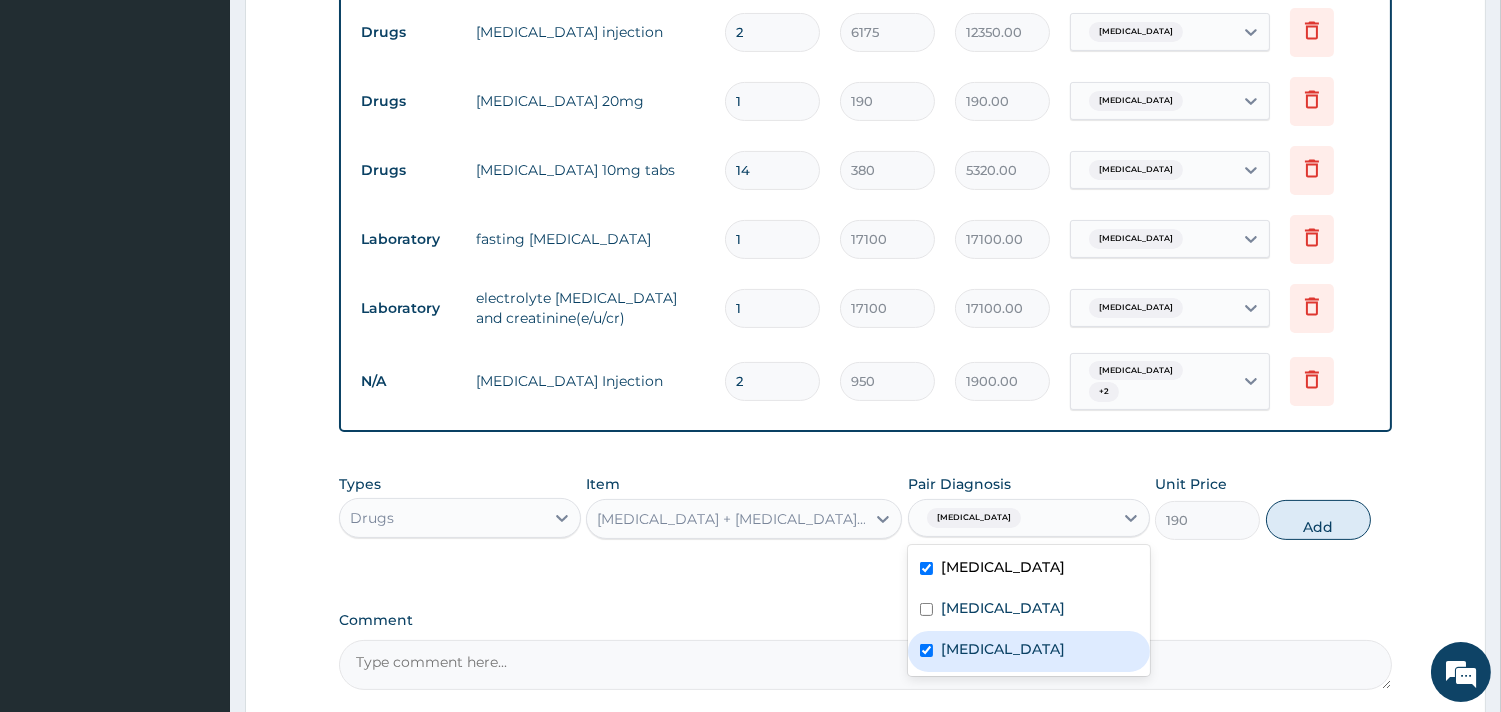 checkbox on "true" 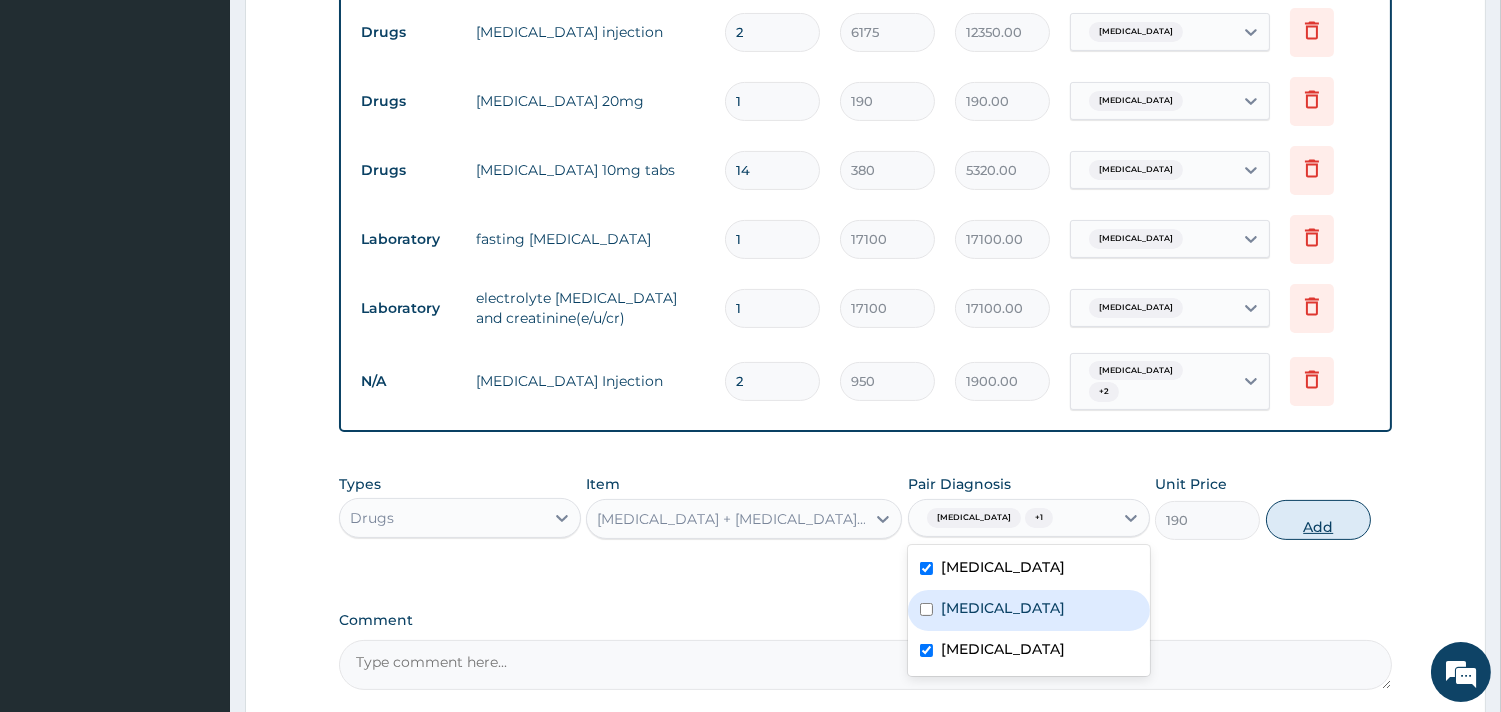 click on "Add" at bounding box center [1318, 520] 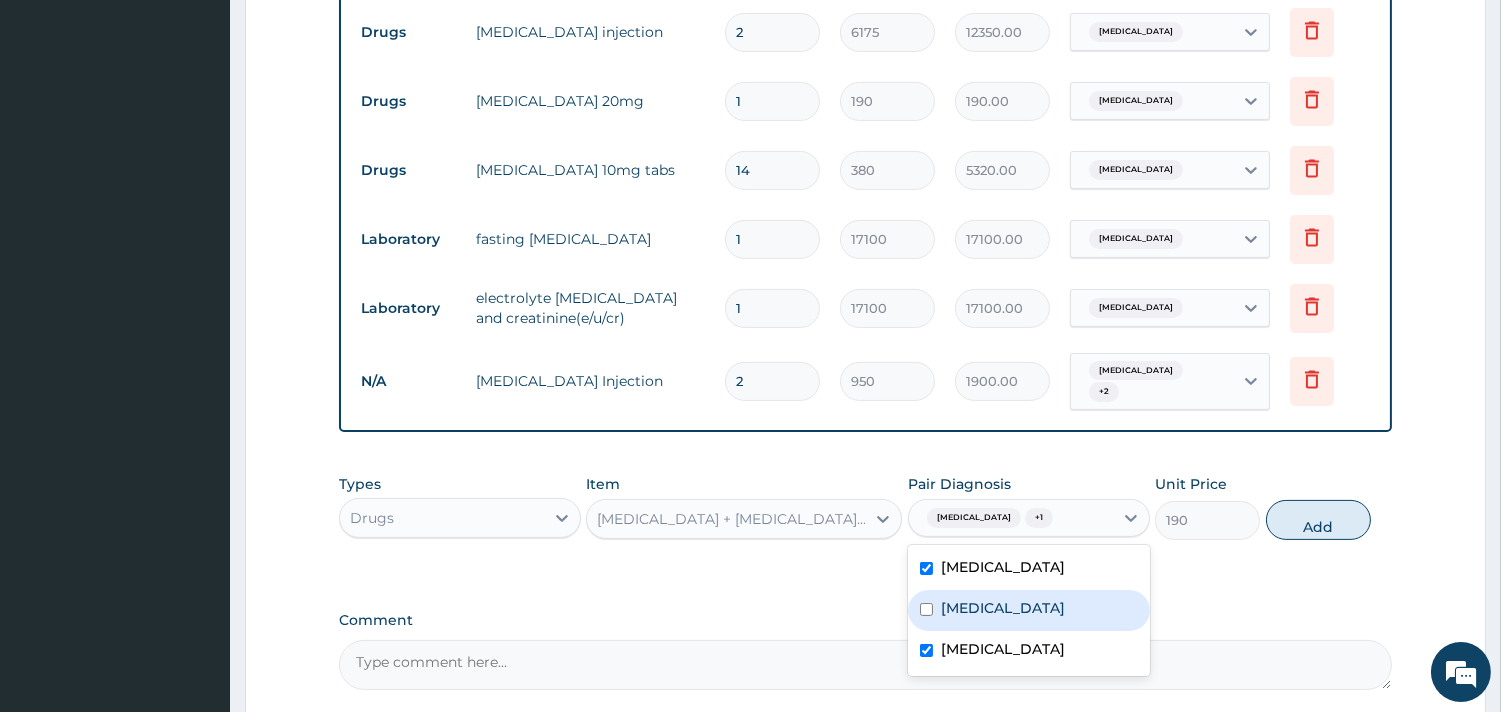 type on "0" 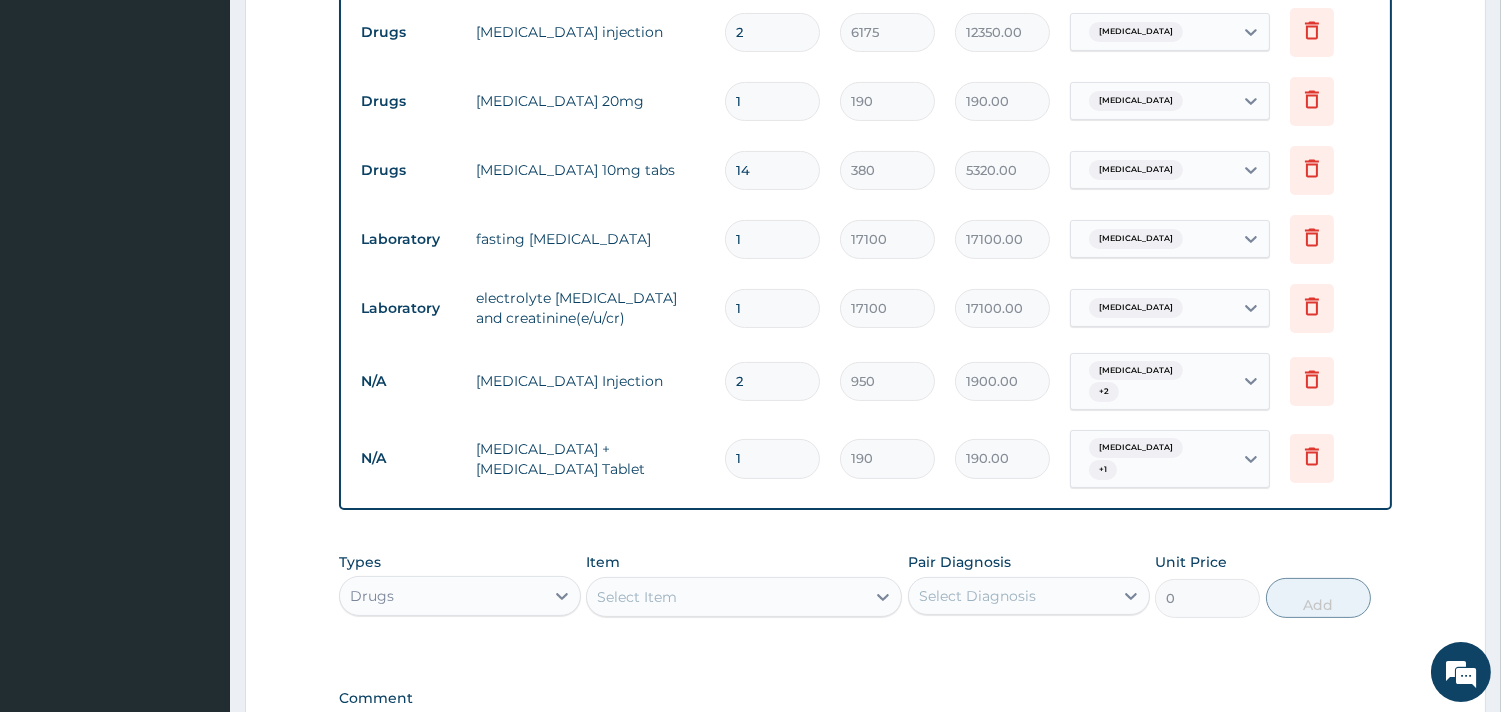 drag, startPoint x: 773, startPoint y: 455, endPoint x: 736, endPoint y: 457, distance: 37.054016 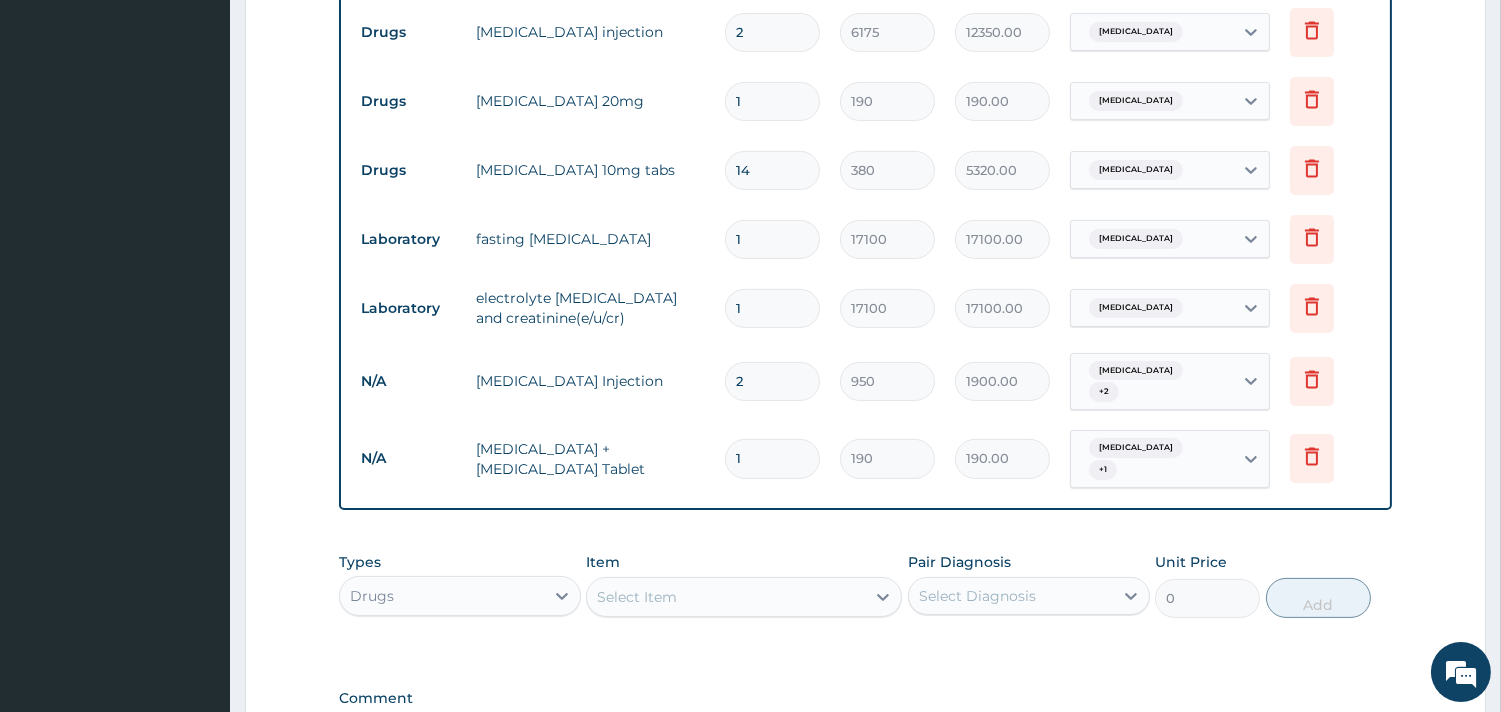 click on "1" at bounding box center [772, 458] 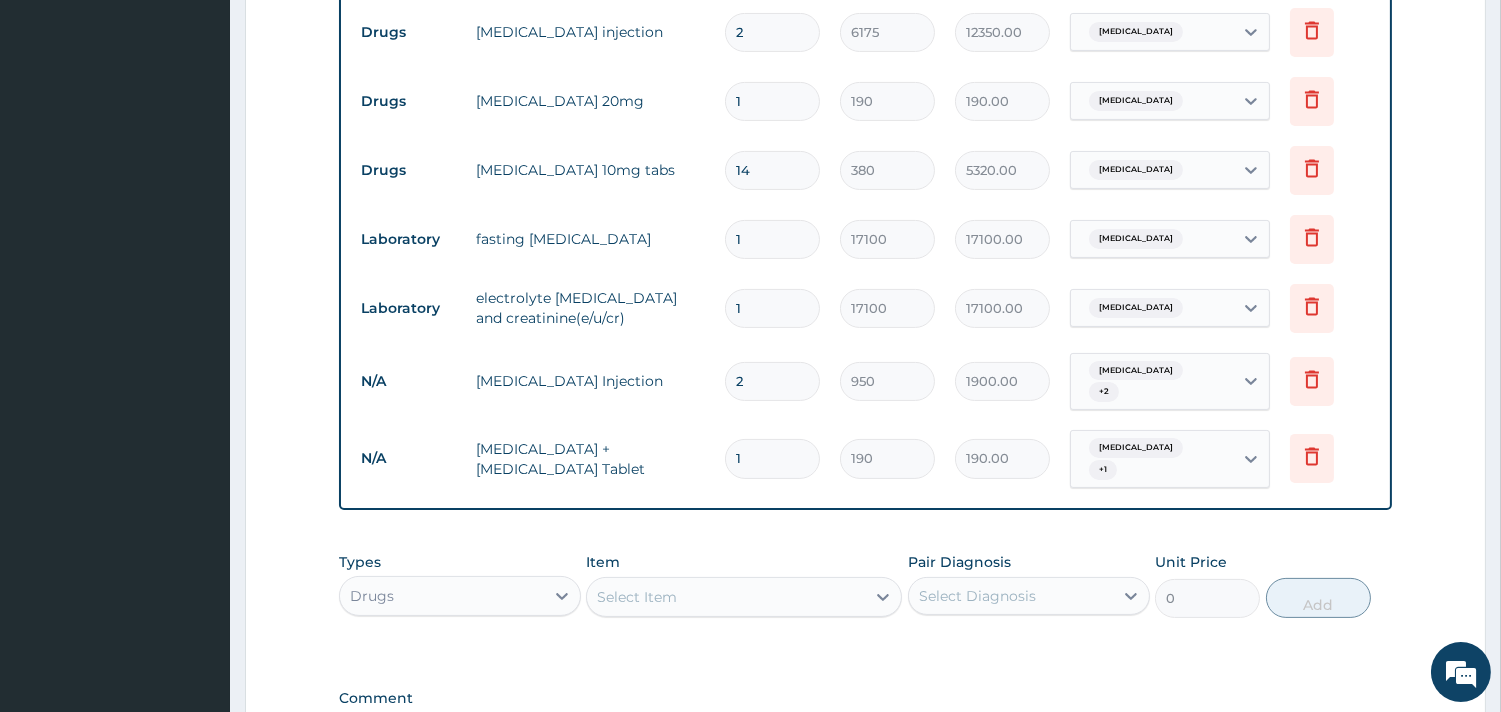 type on "21" 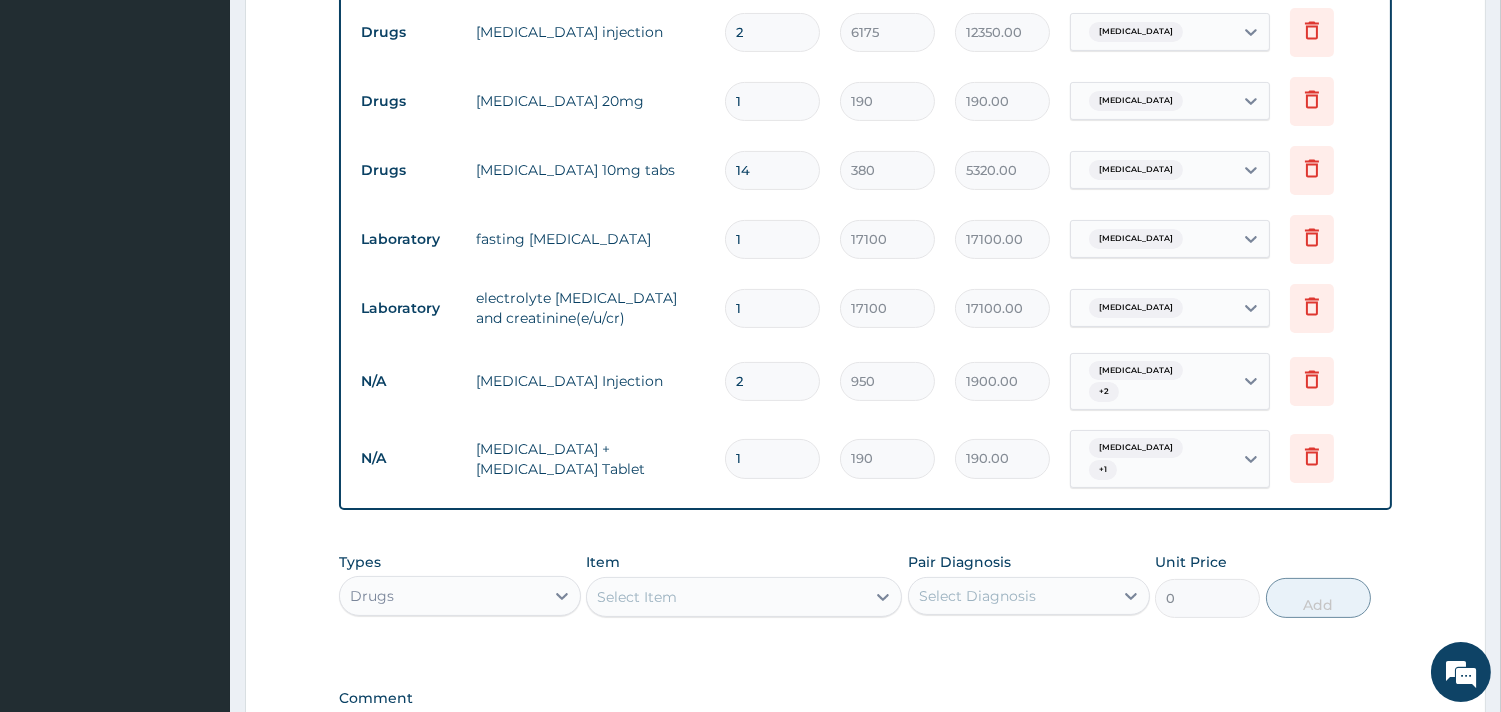 type on "3990.00" 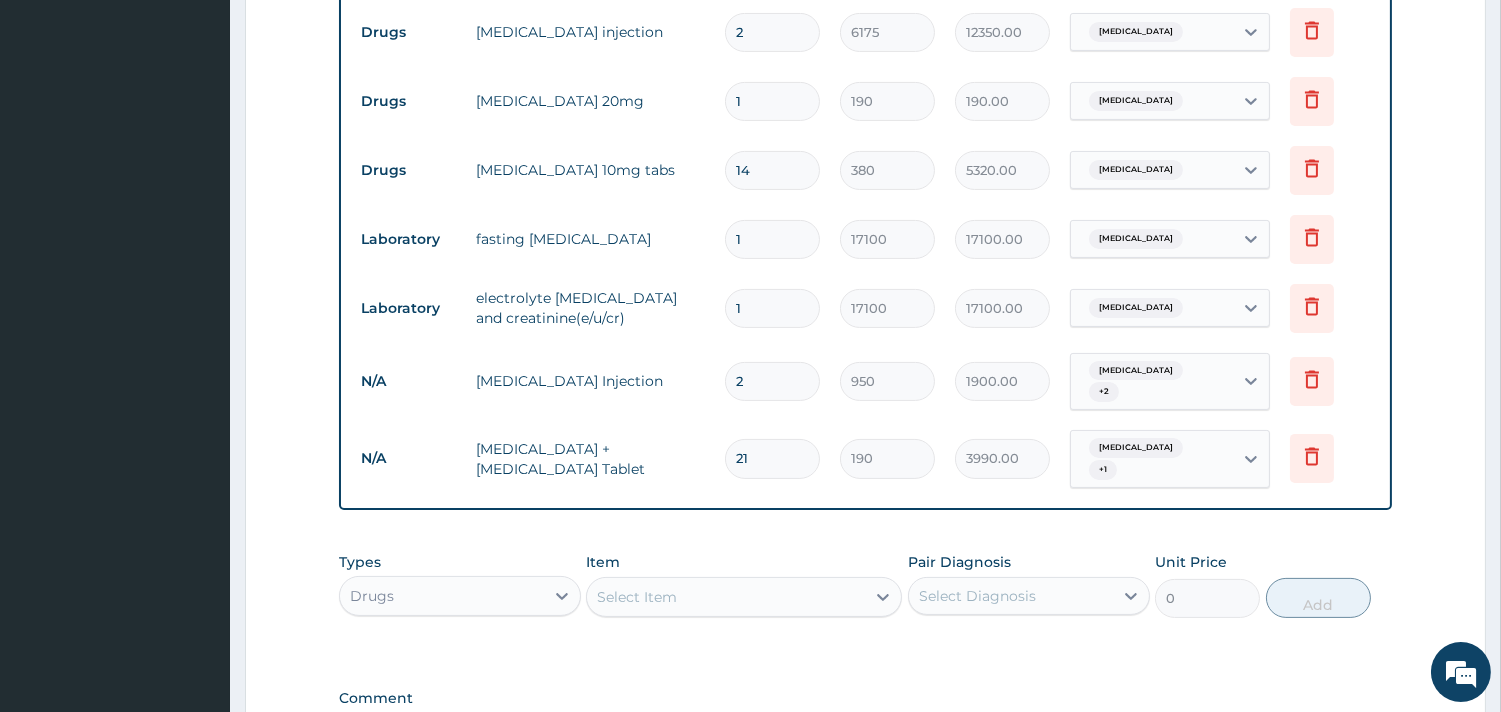 type on "201" 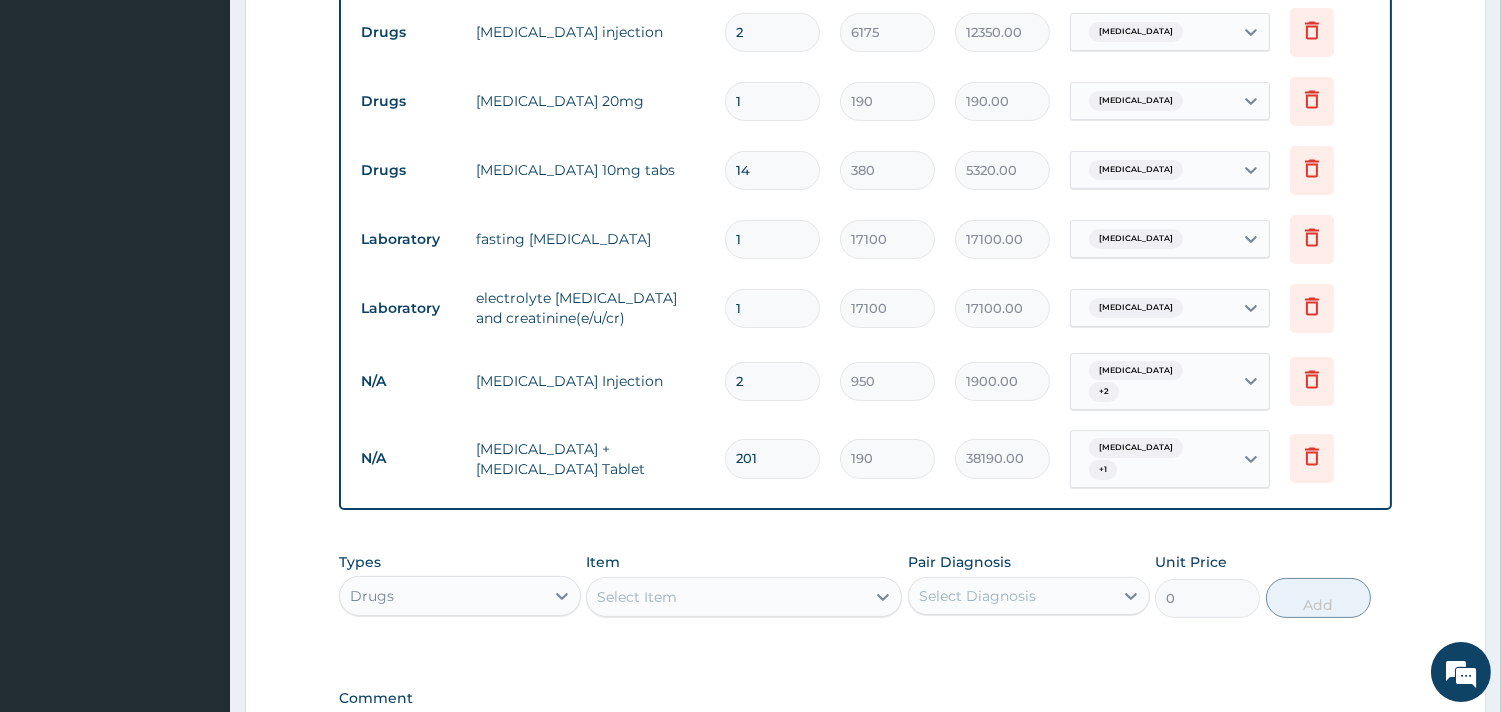 type on "20" 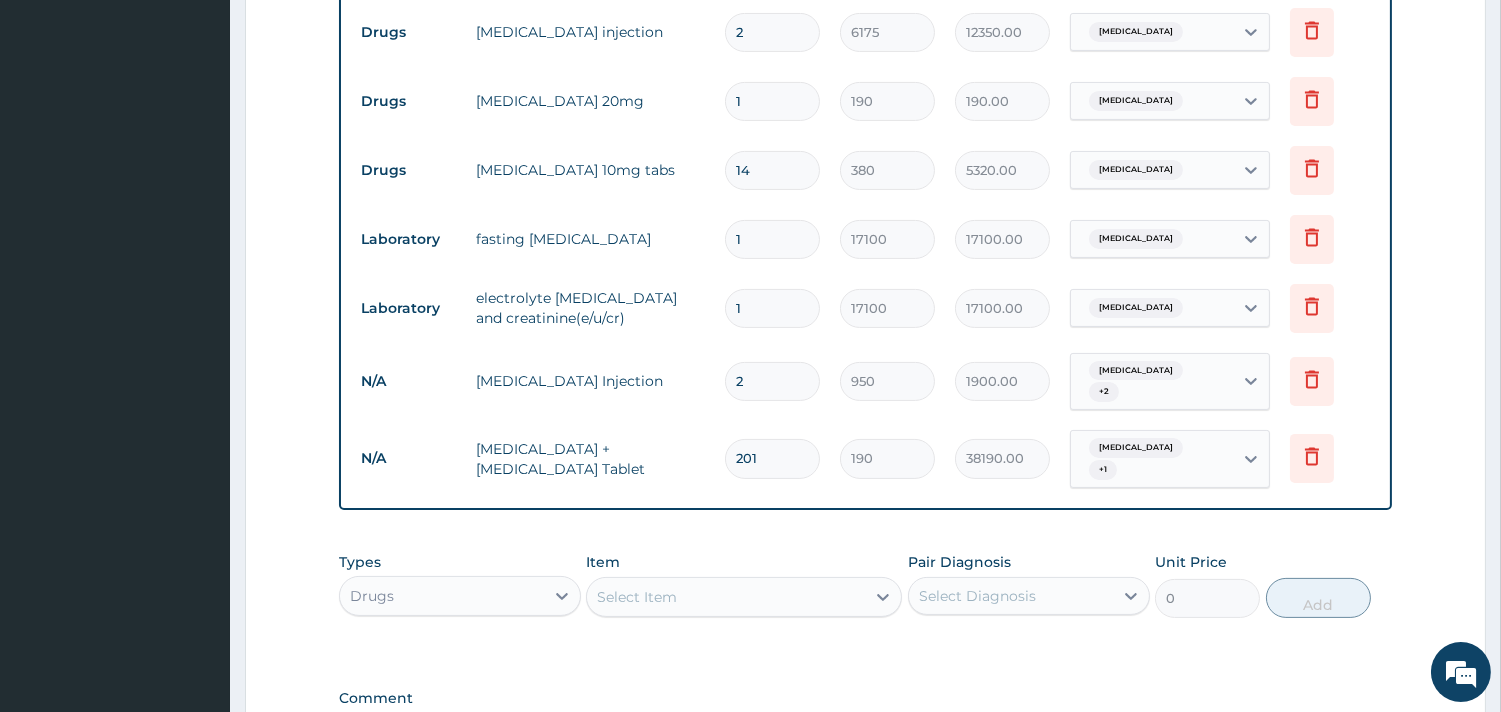 type on "3800.00" 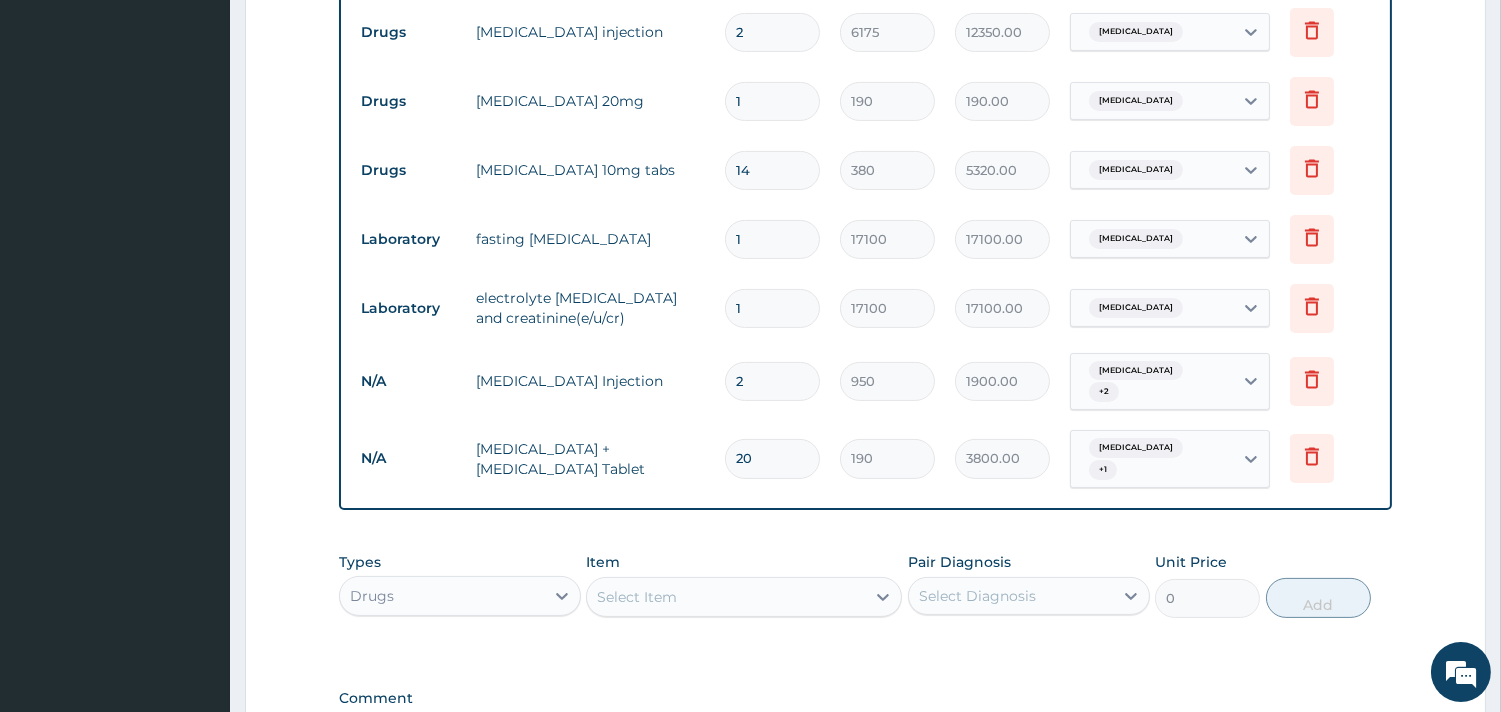 type on "20" 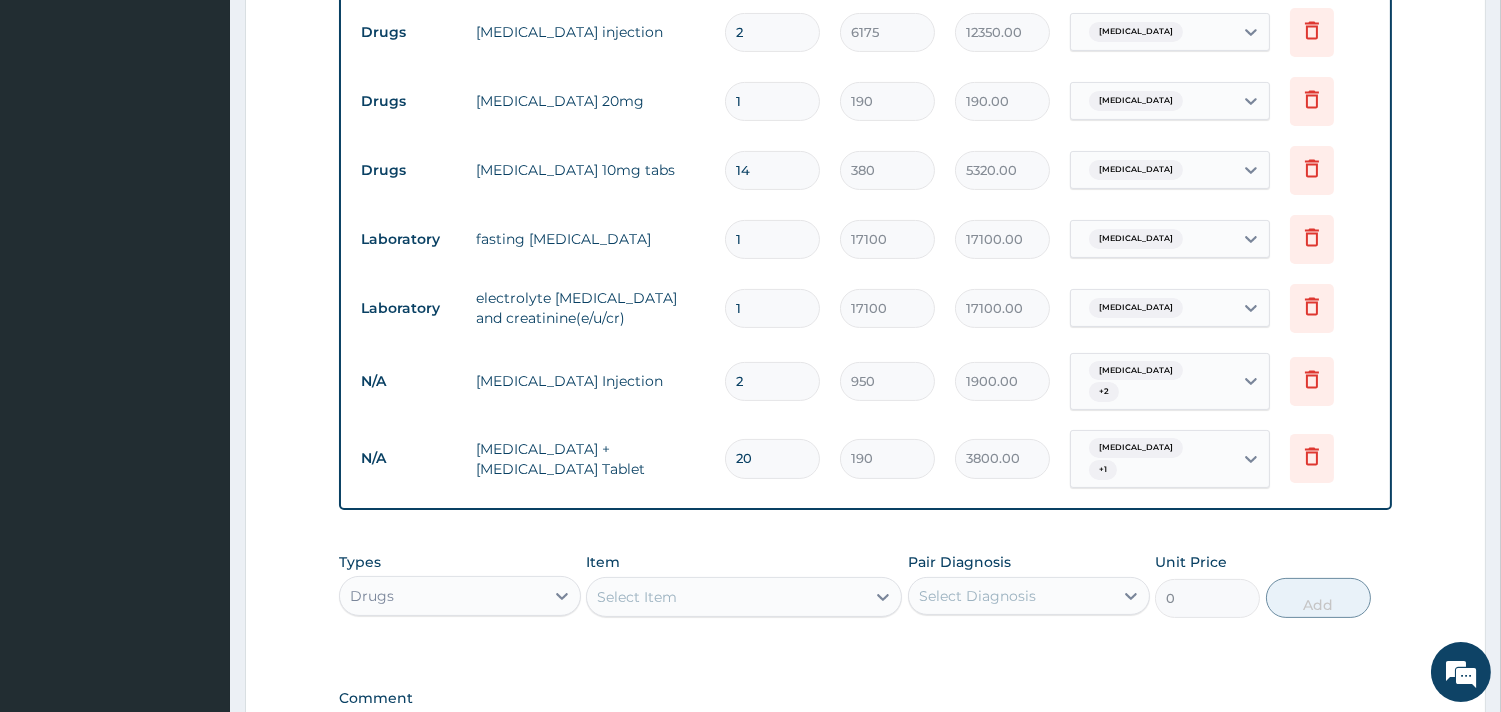 click on "Select Item" at bounding box center [726, 597] 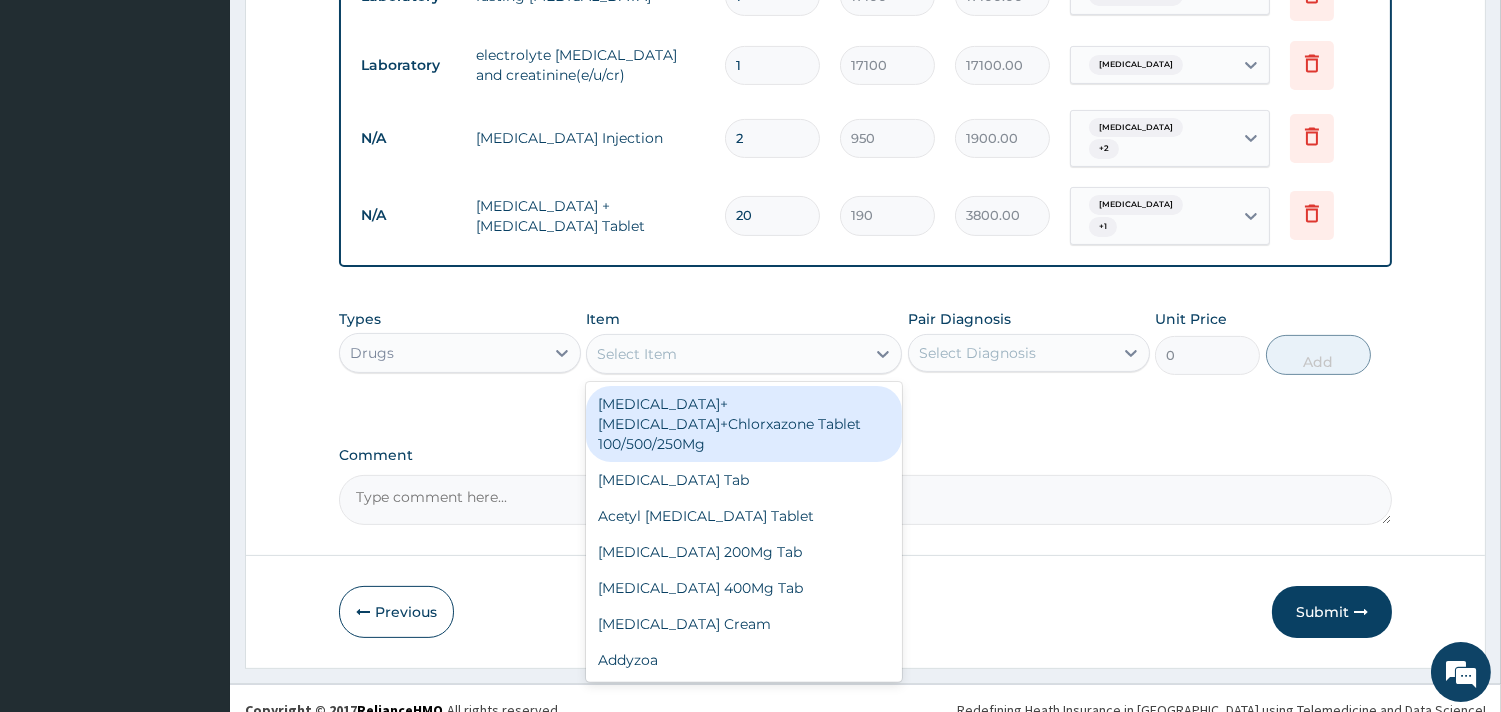 scroll, scrollTop: 1066, scrollLeft: 0, axis: vertical 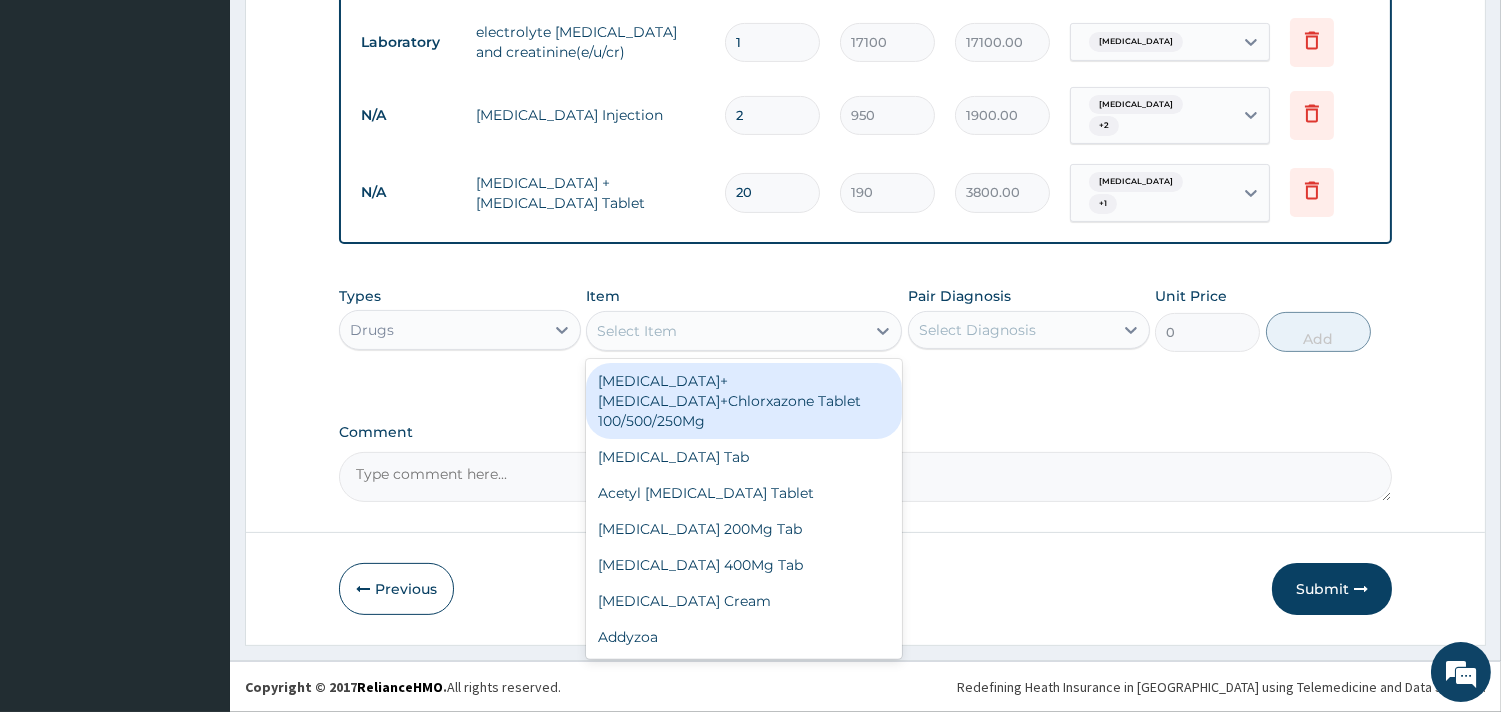 click on "Drugs" at bounding box center [442, 330] 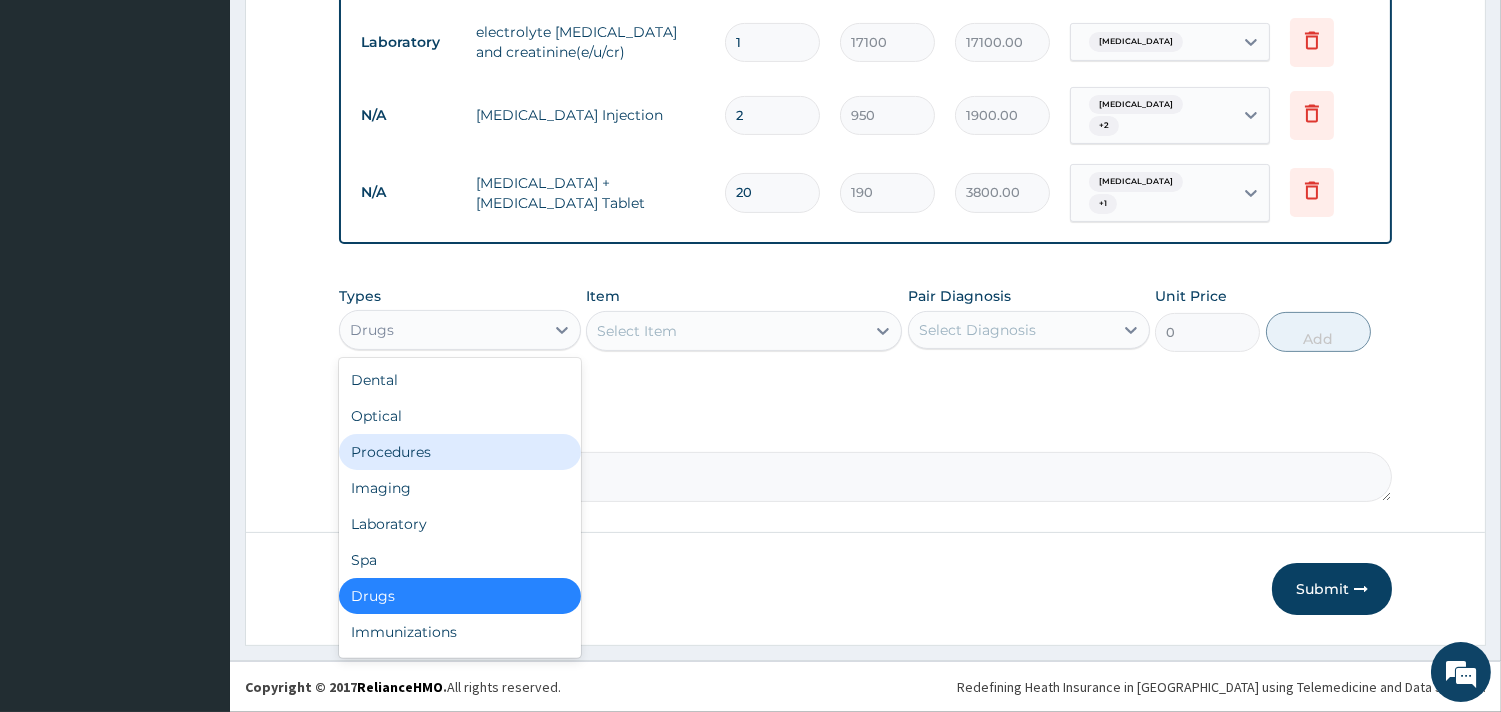 click on "Procedures" at bounding box center [460, 452] 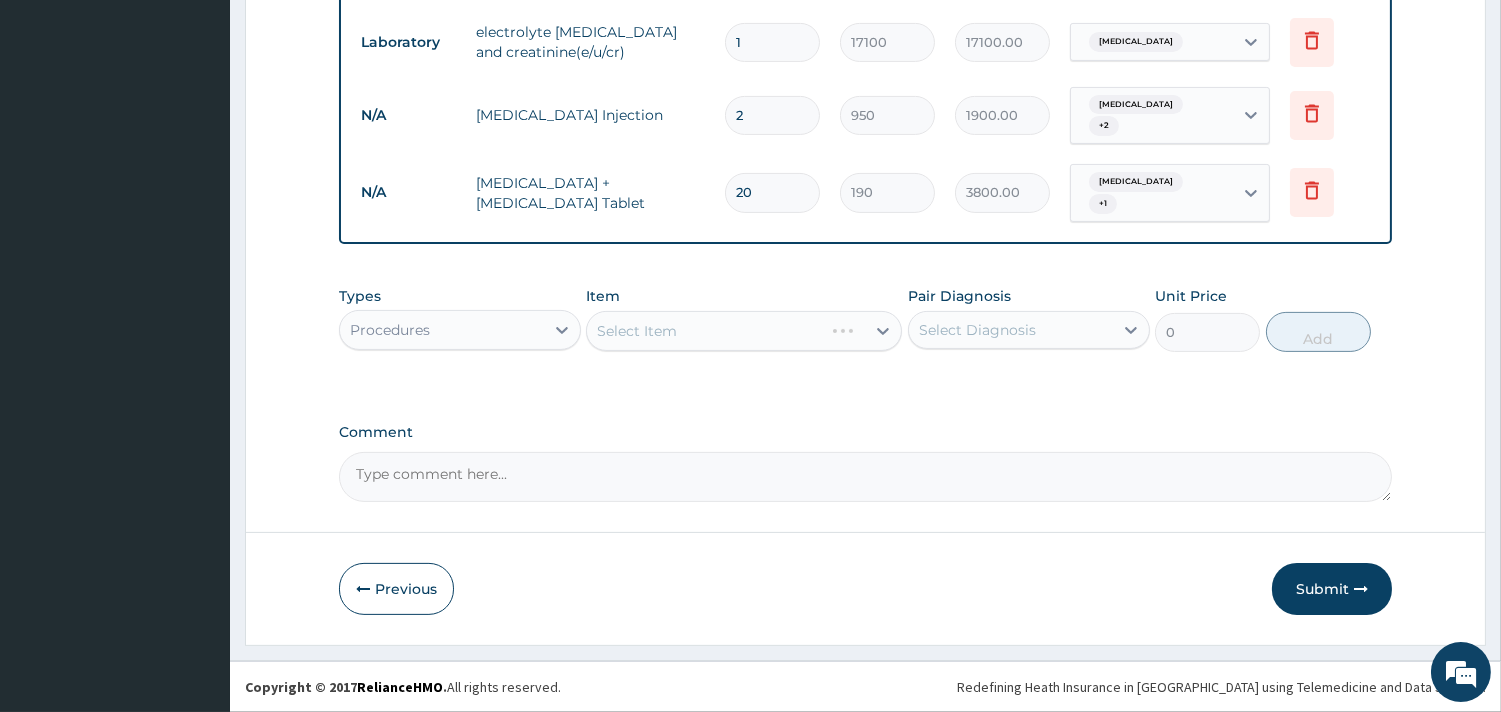 click on "Select Item" at bounding box center (744, 331) 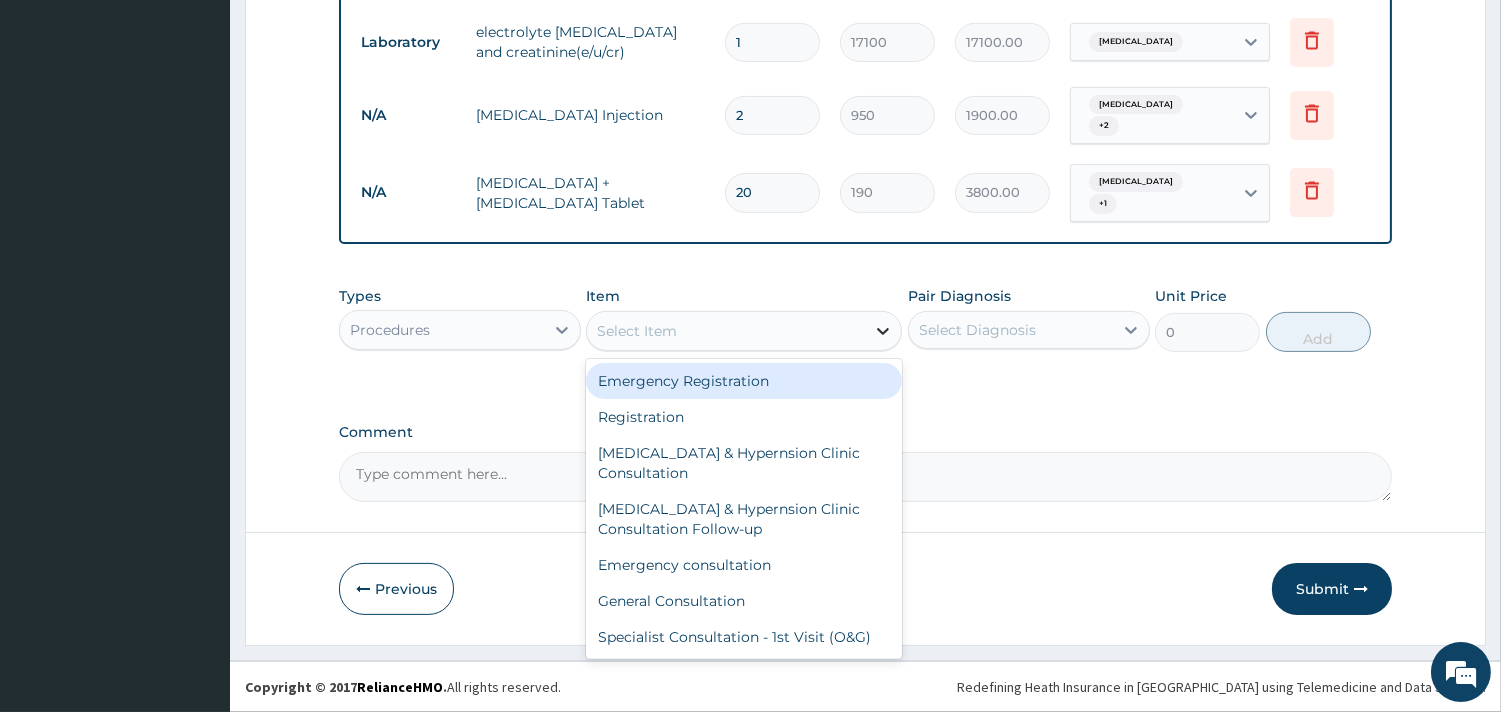 click at bounding box center [883, 331] 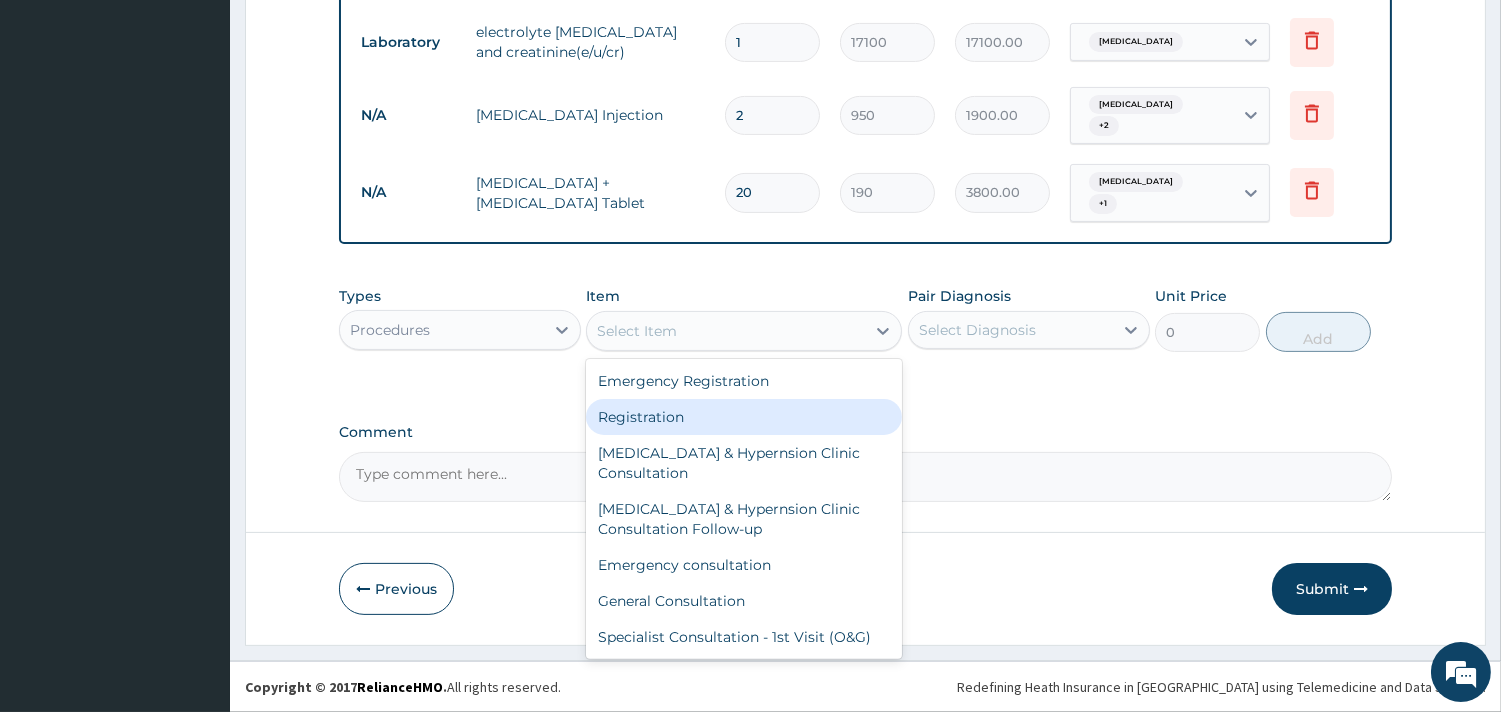 click on "Registration" at bounding box center [744, 417] 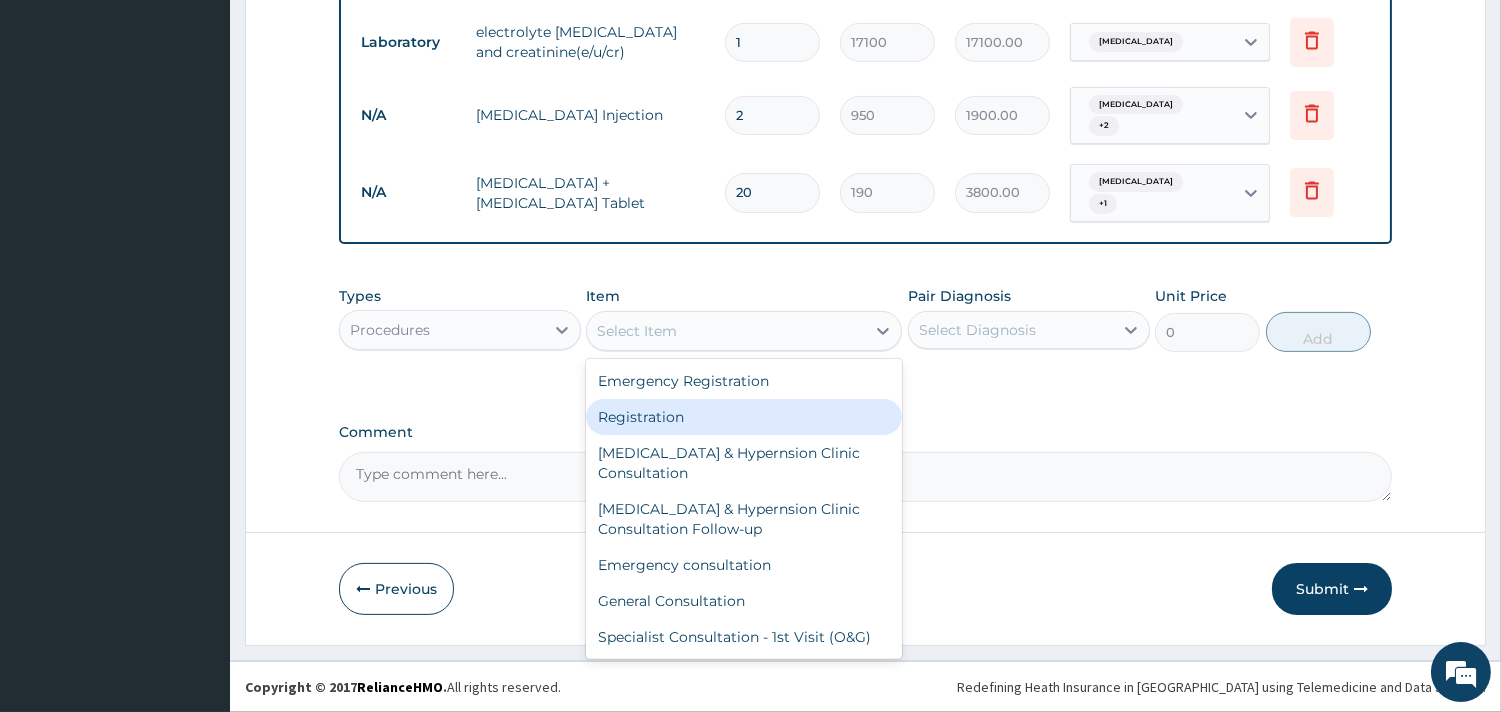 type on "4750" 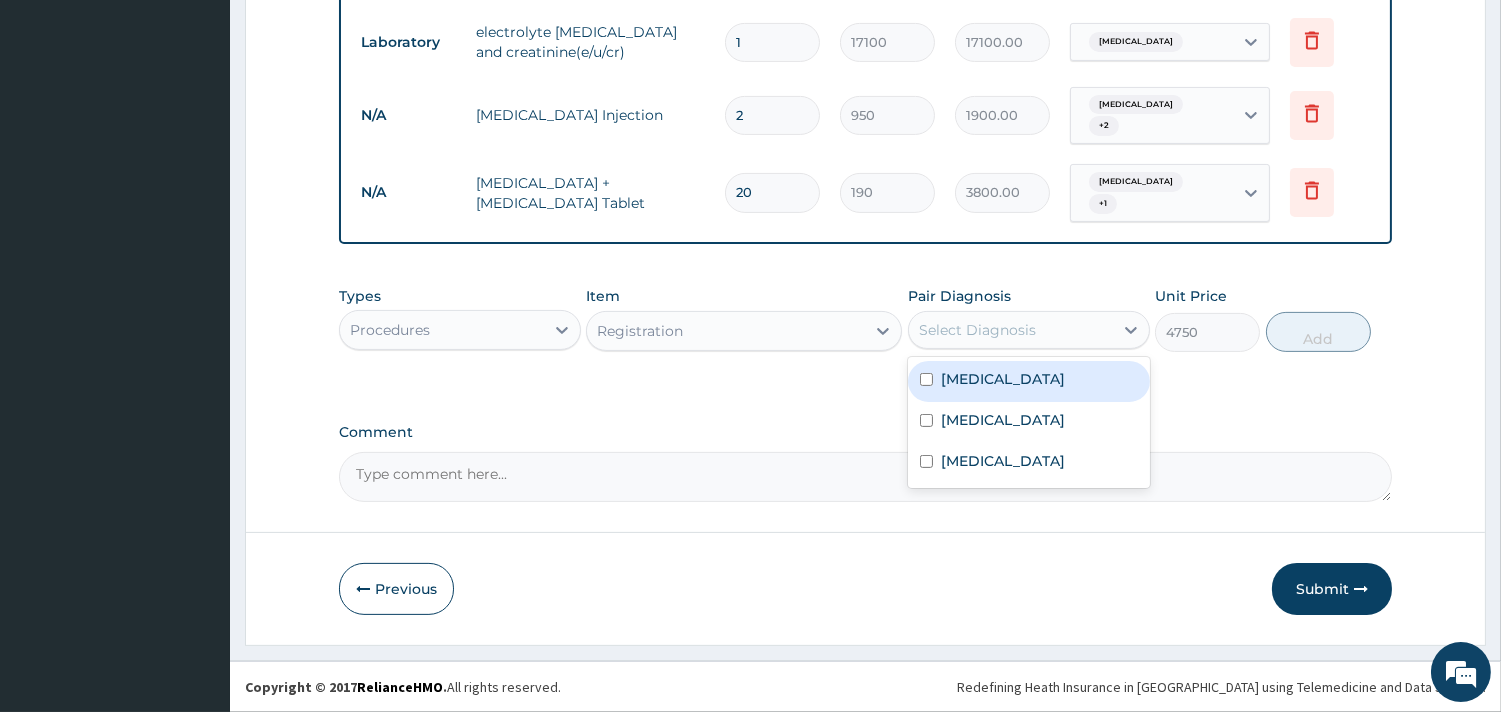 click on "Select Diagnosis" at bounding box center [1011, 330] 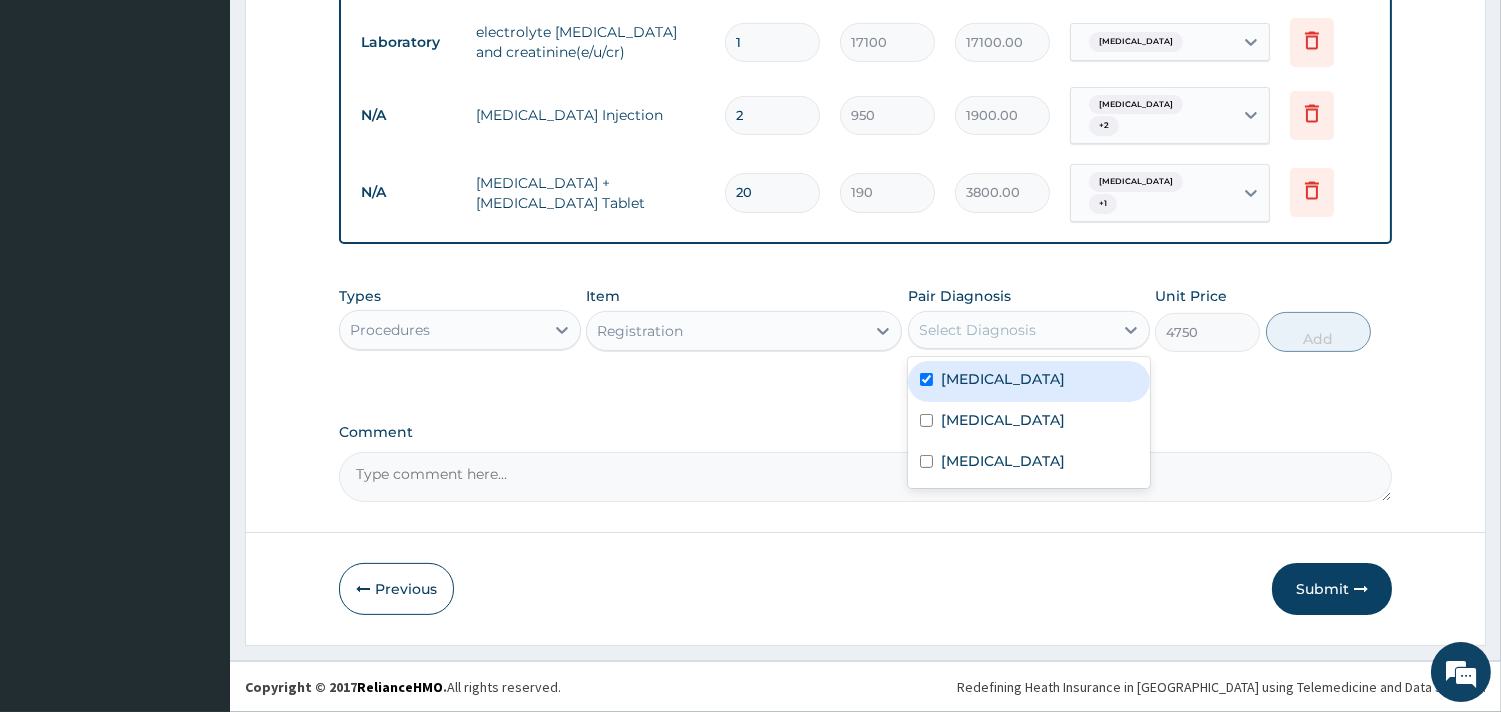 checkbox on "true" 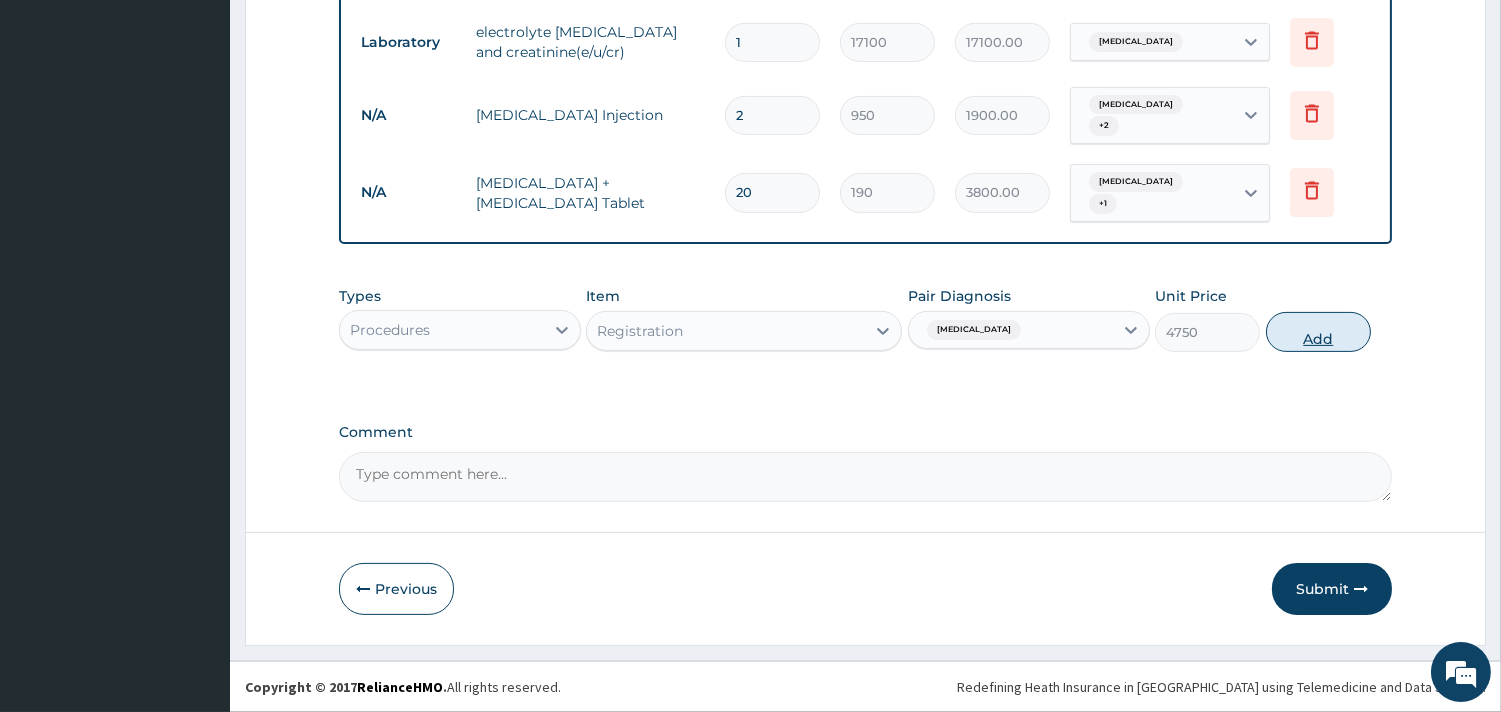 click on "Add" at bounding box center [1318, 332] 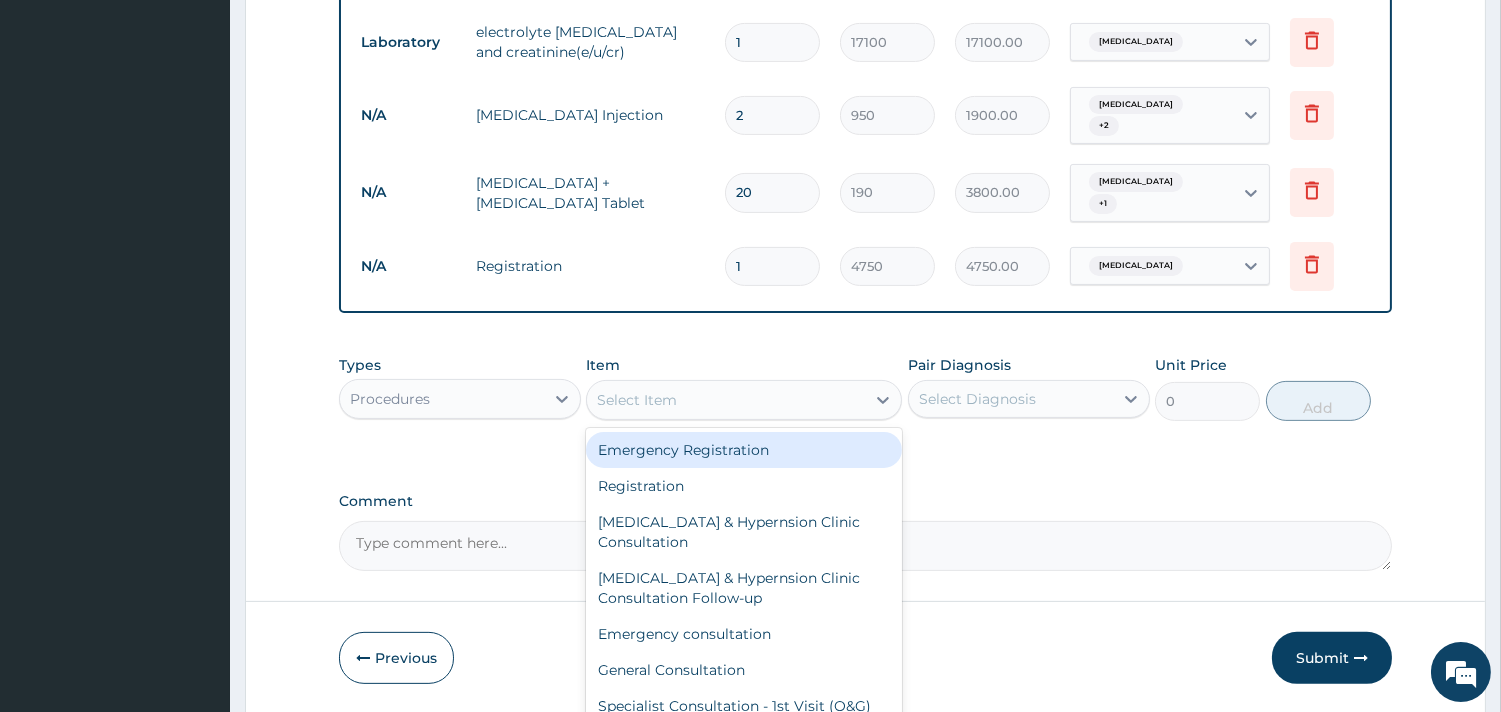 click on "Select Item" at bounding box center (726, 400) 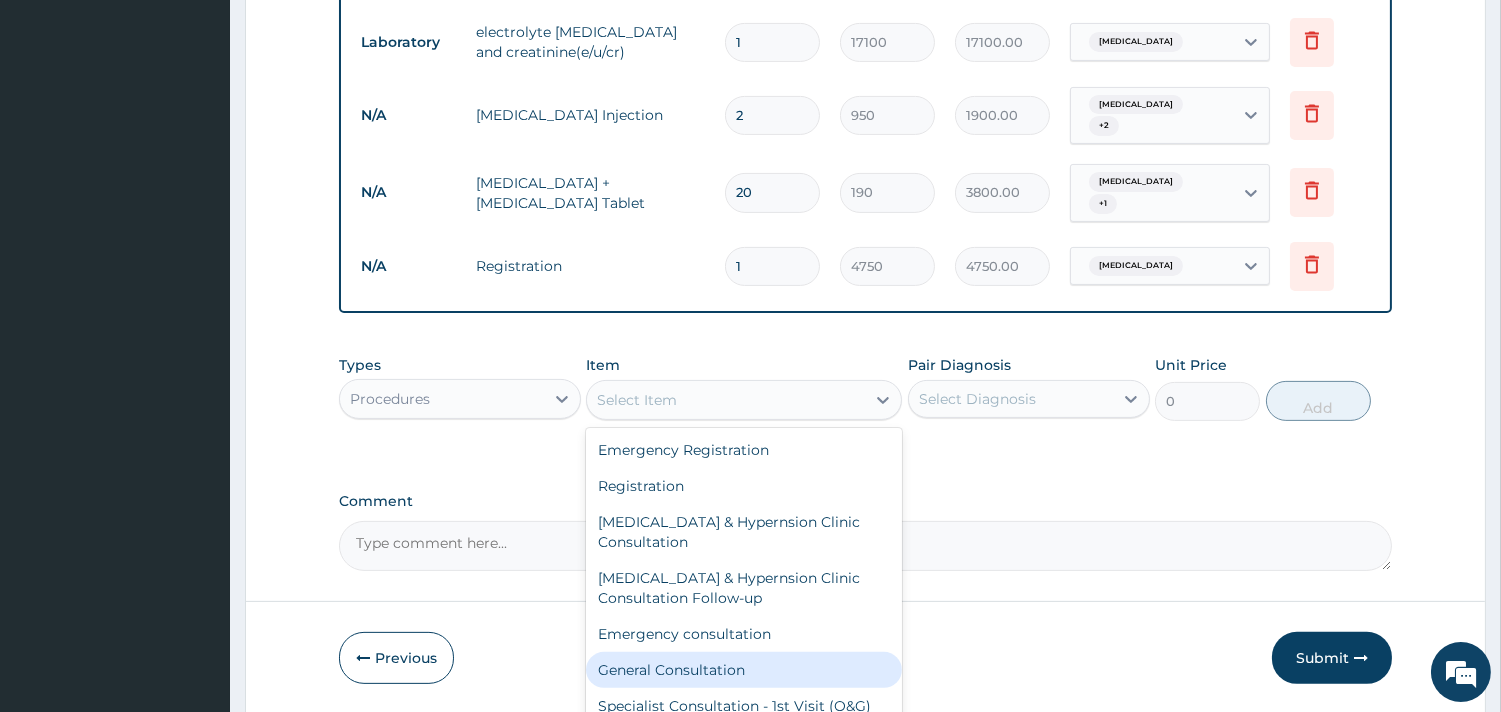 click on "General Consultation" at bounding box center [744, 670] 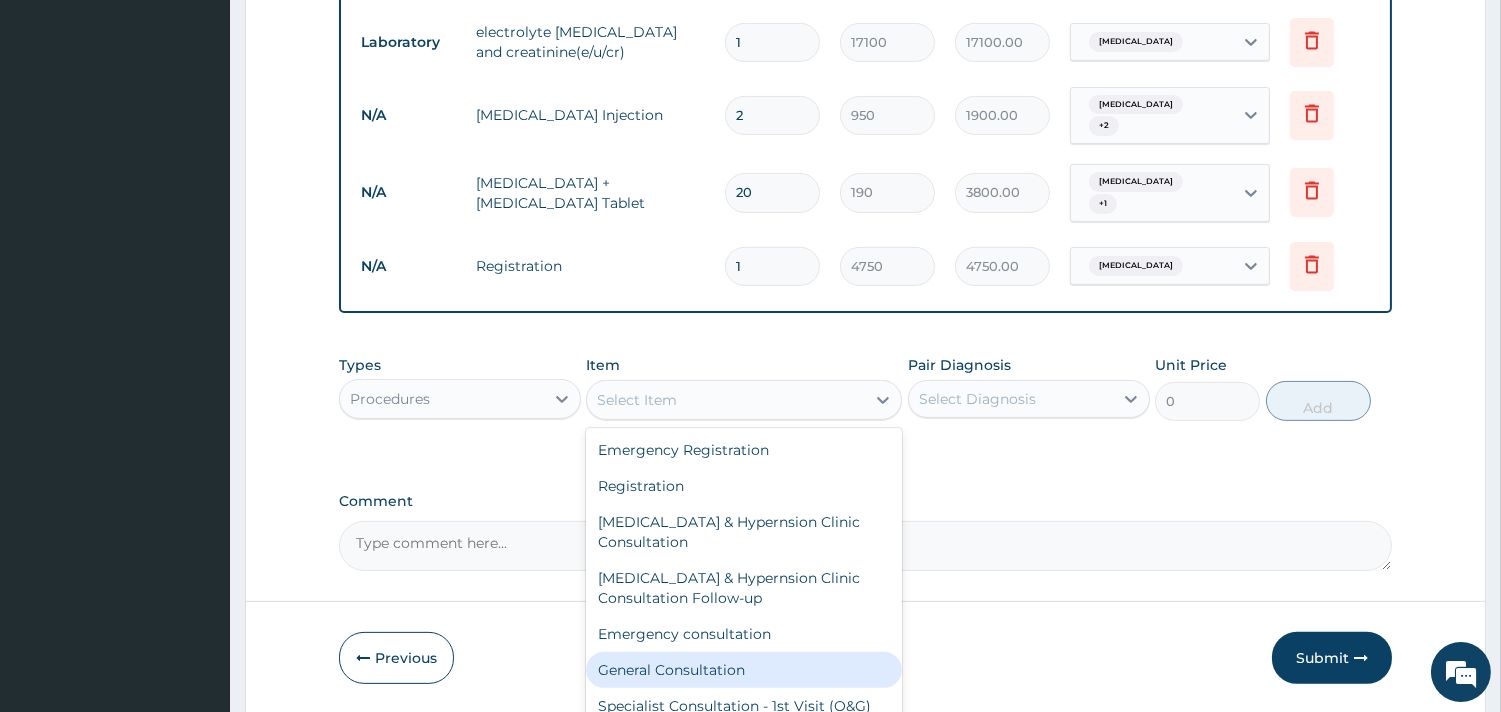 type on "4750" 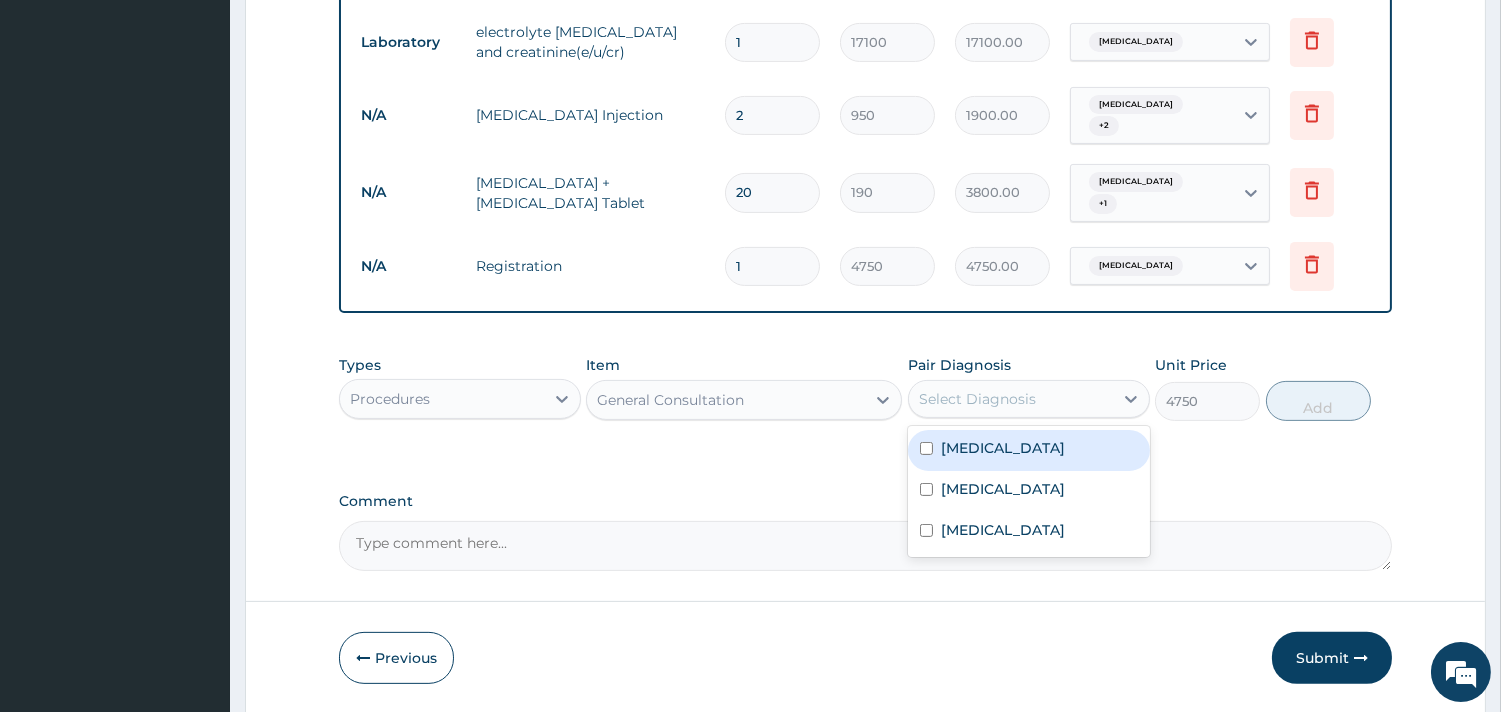 click on "Select Diagnosis" at bounding box center [1029, 399] 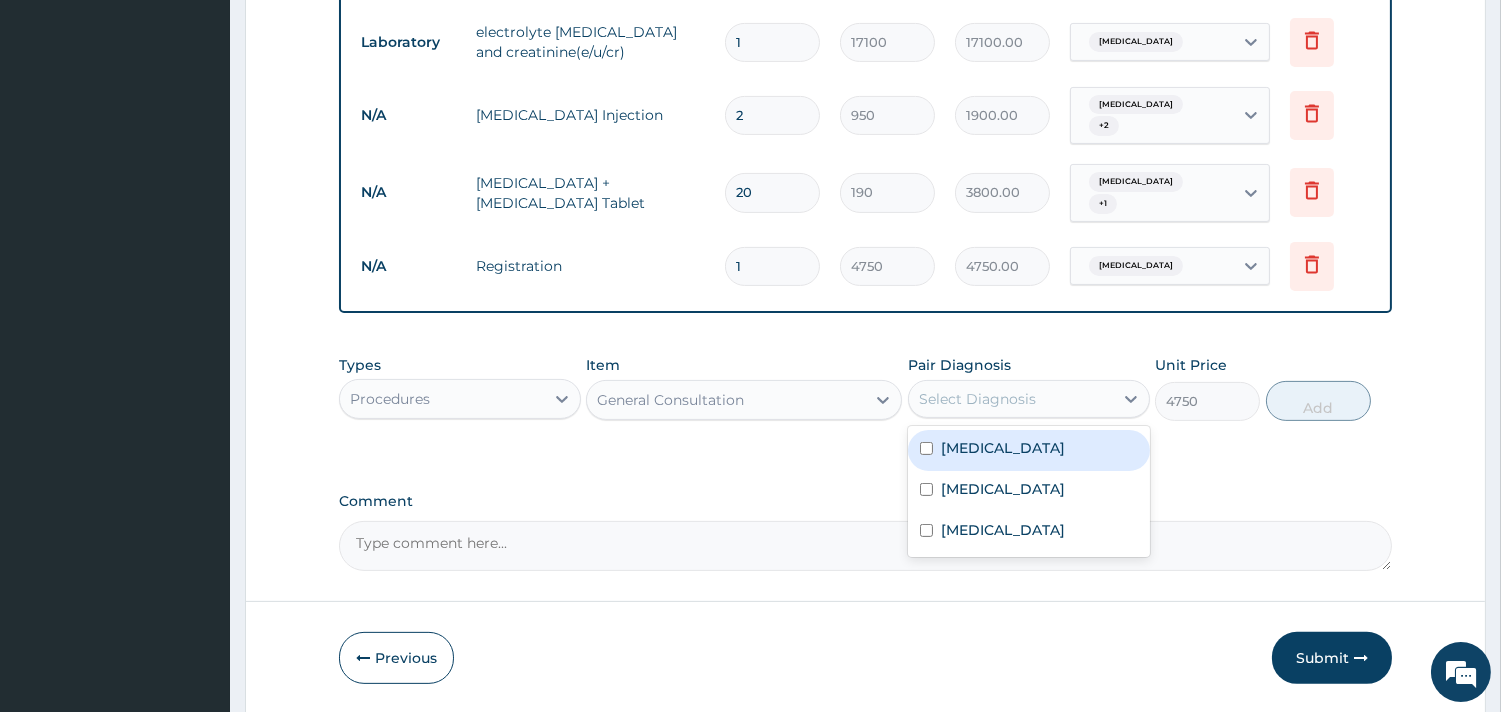 click on "Select Diagnosis" at bounding box center [1029, 399] 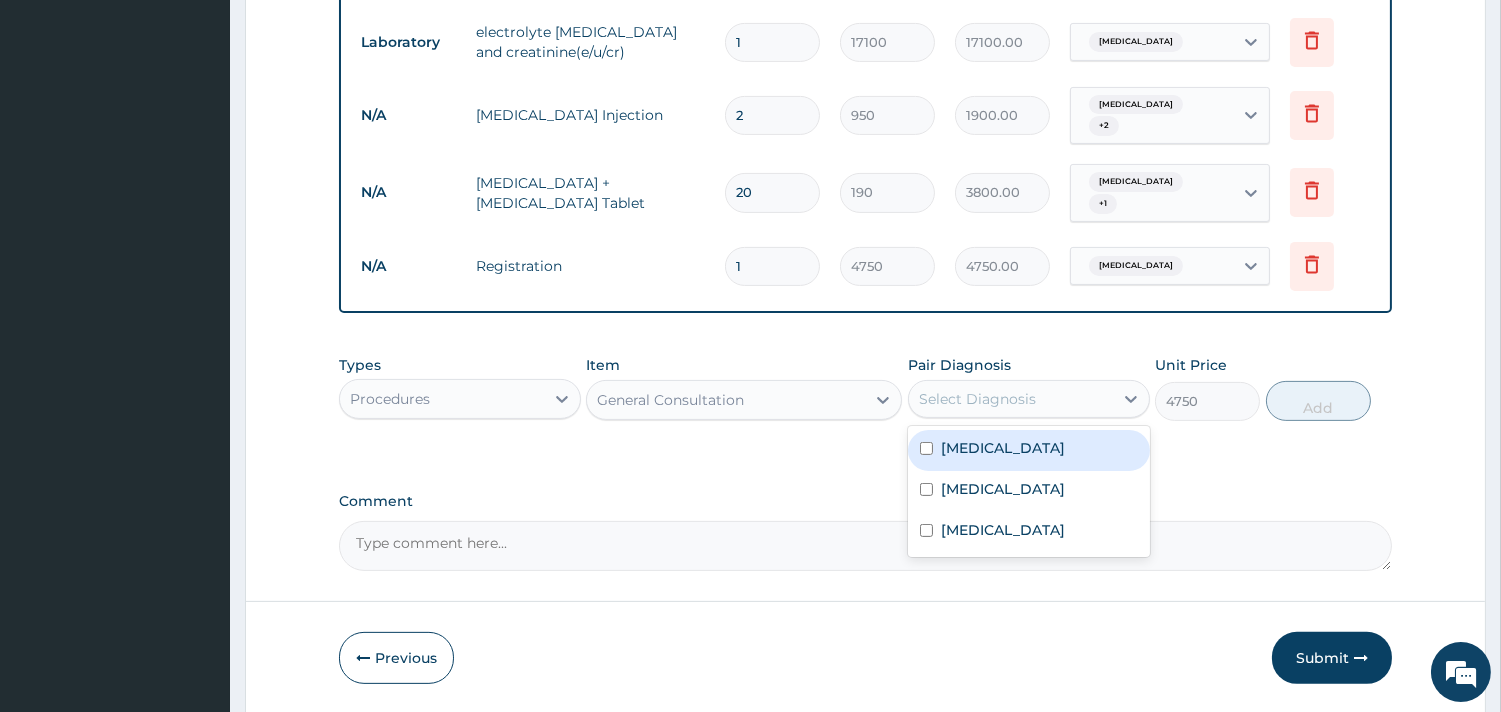 click on "Select Diagnosis" at bounding box center [1011, 399] 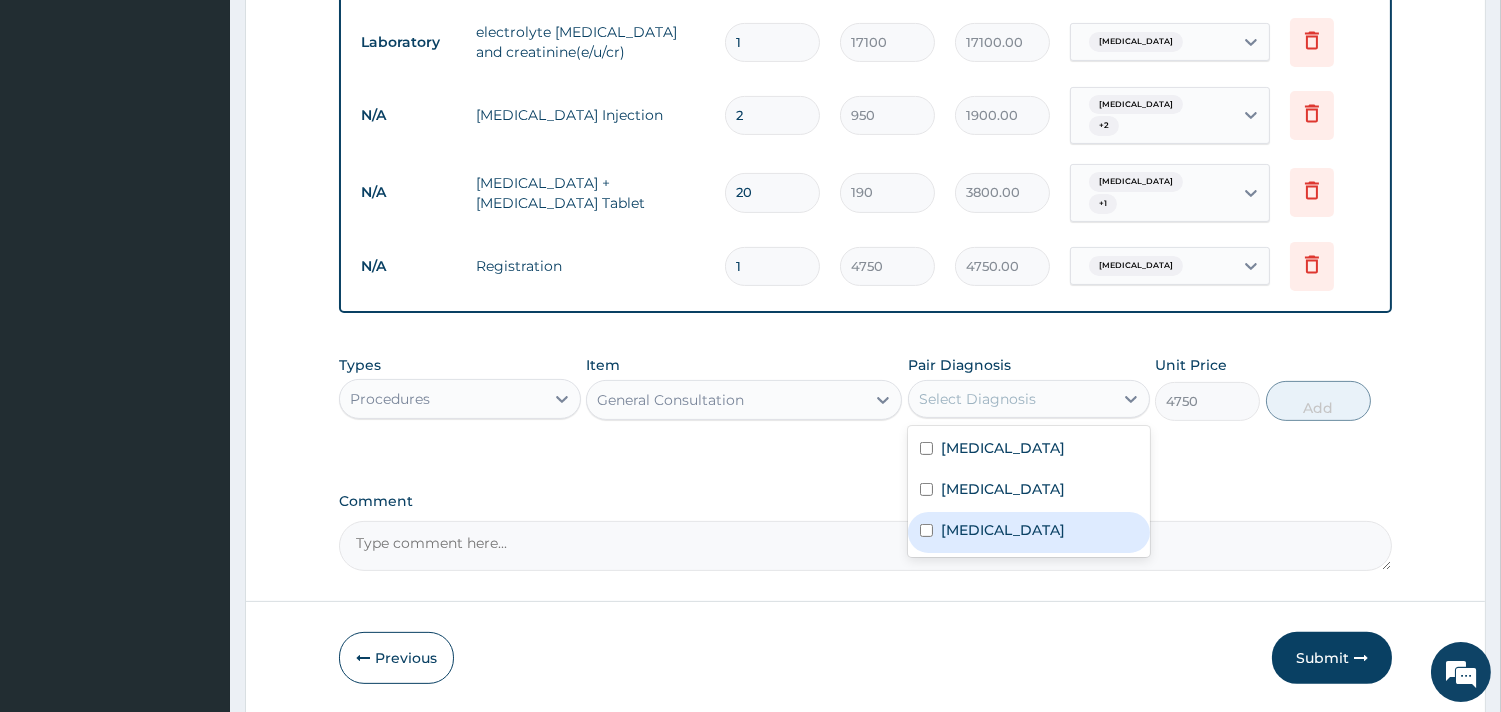 click on "Electrolyte imbalance" at bounding box center [1003, 530] 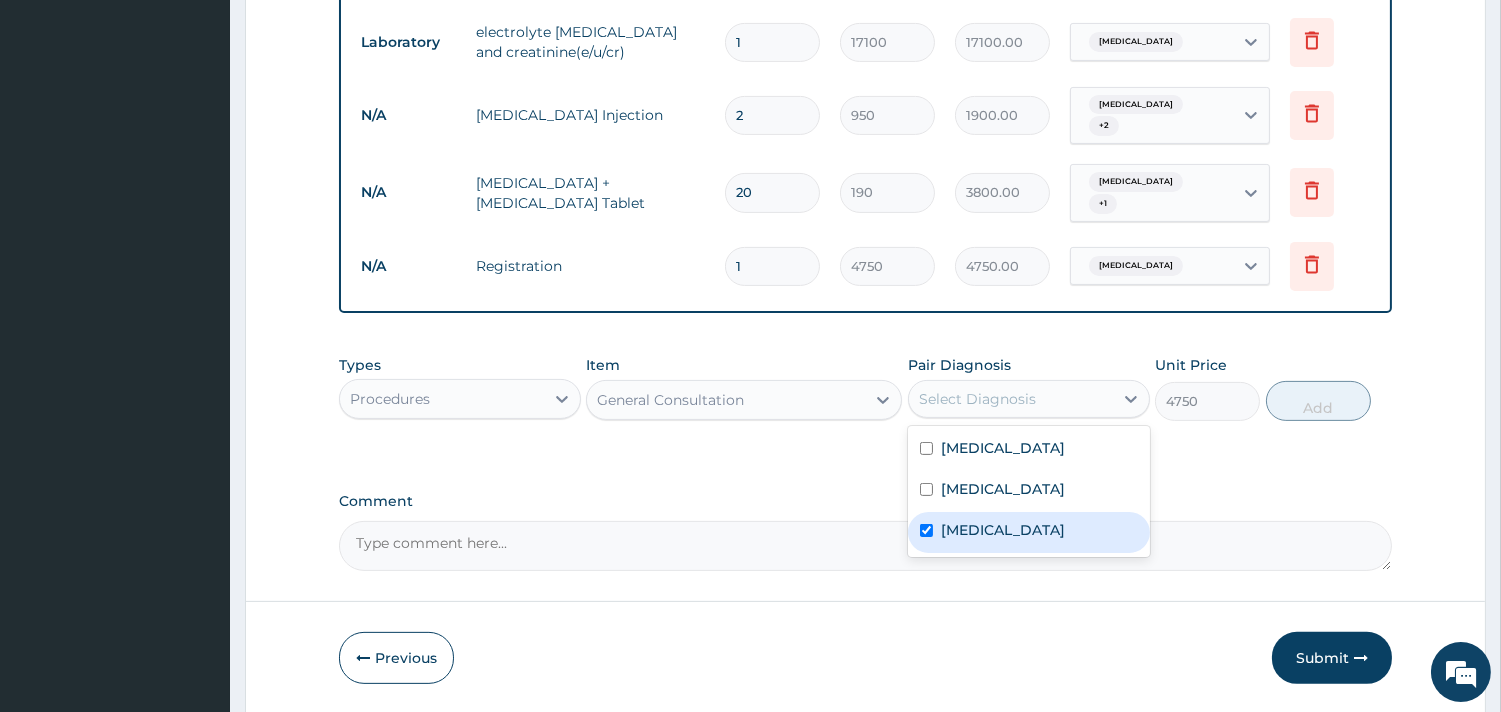 checkbox on "true" 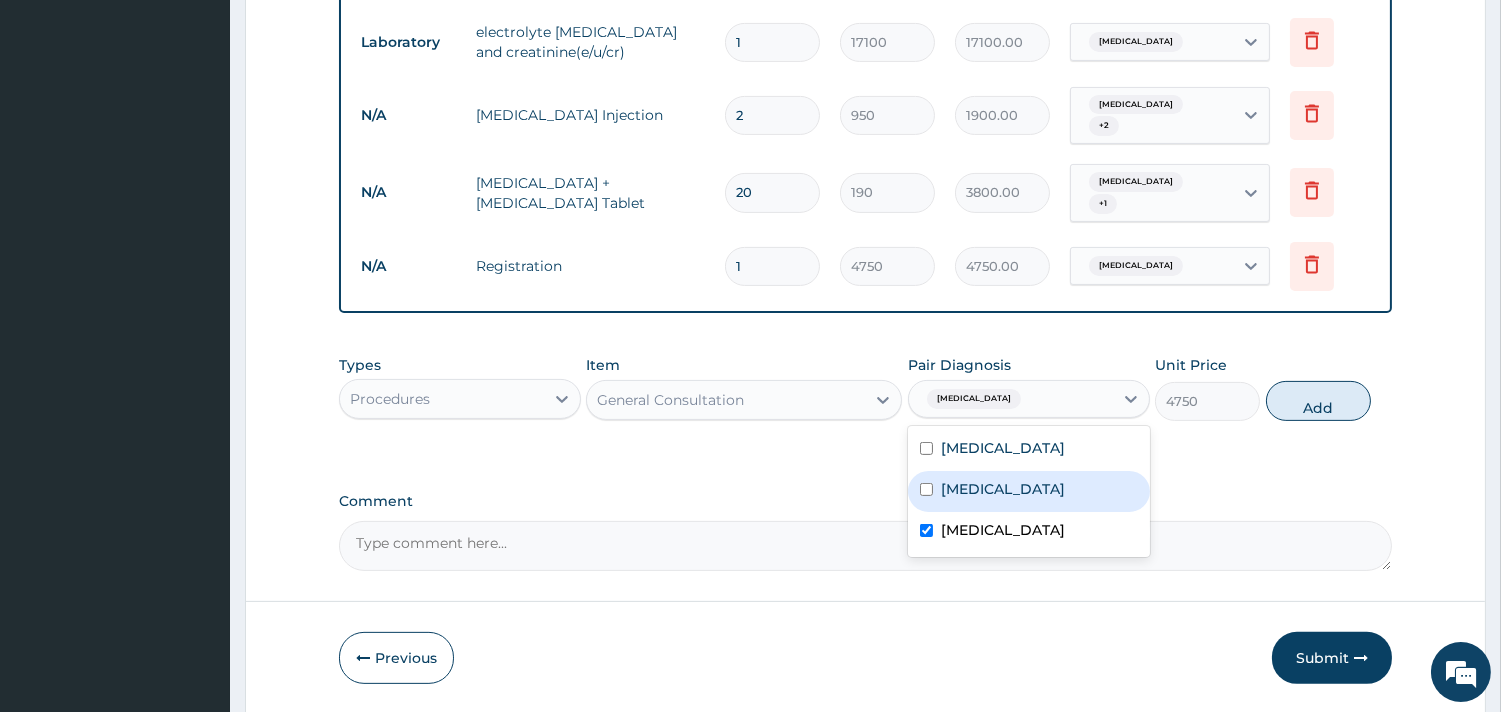 click on "Dyslipidemia" at bounding box center (1029, 491) 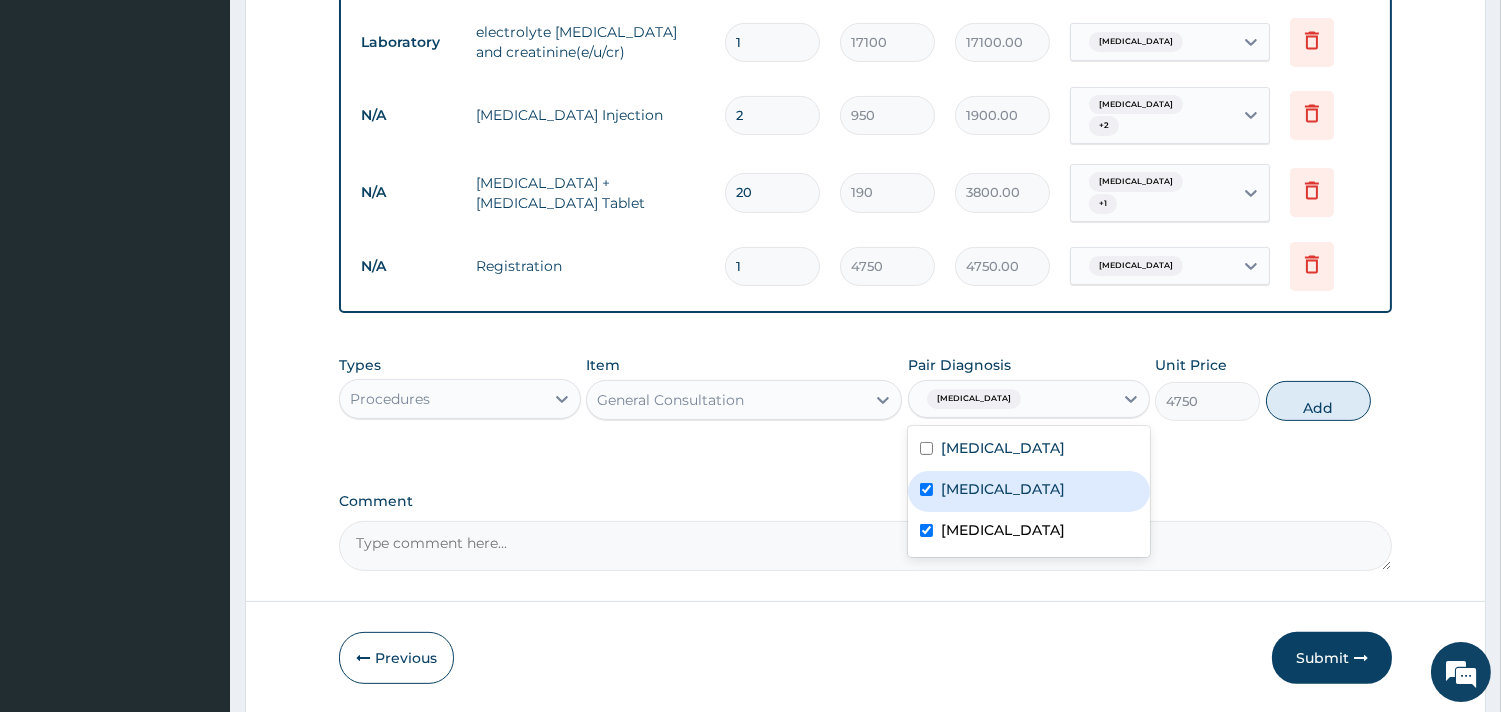 click on "Dyslipidemia" at bounding box center [1029, 491] 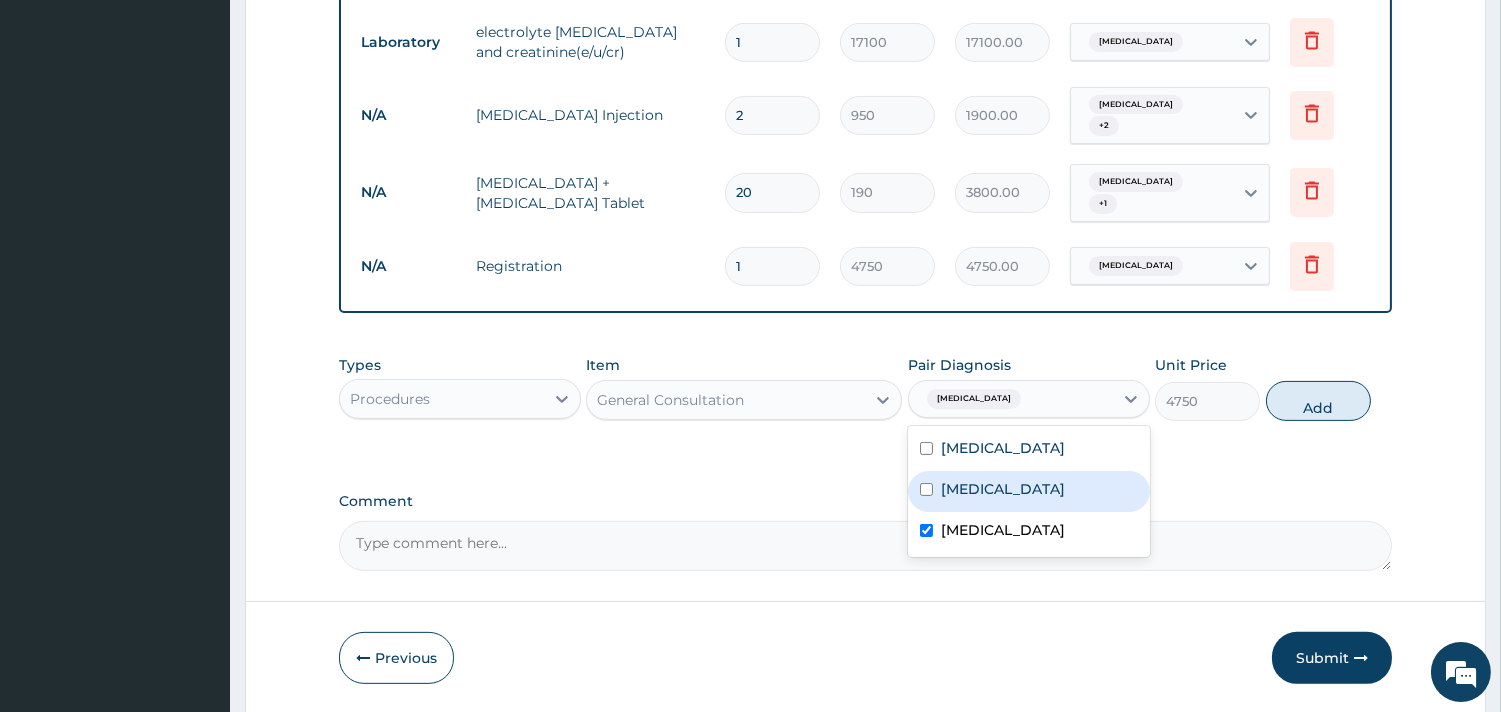 checkbox on "false" 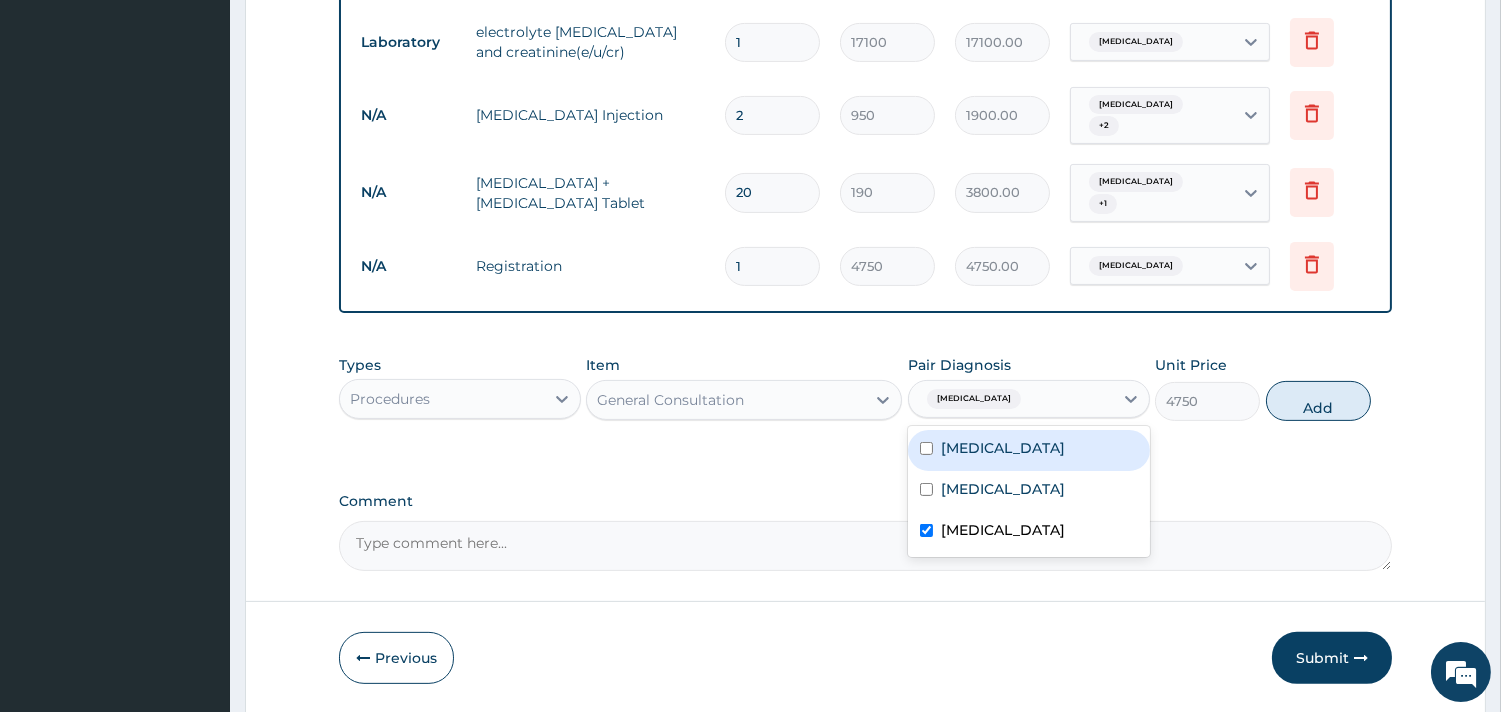 click on "Essential hypertension" at bounding box center (1029, 450) 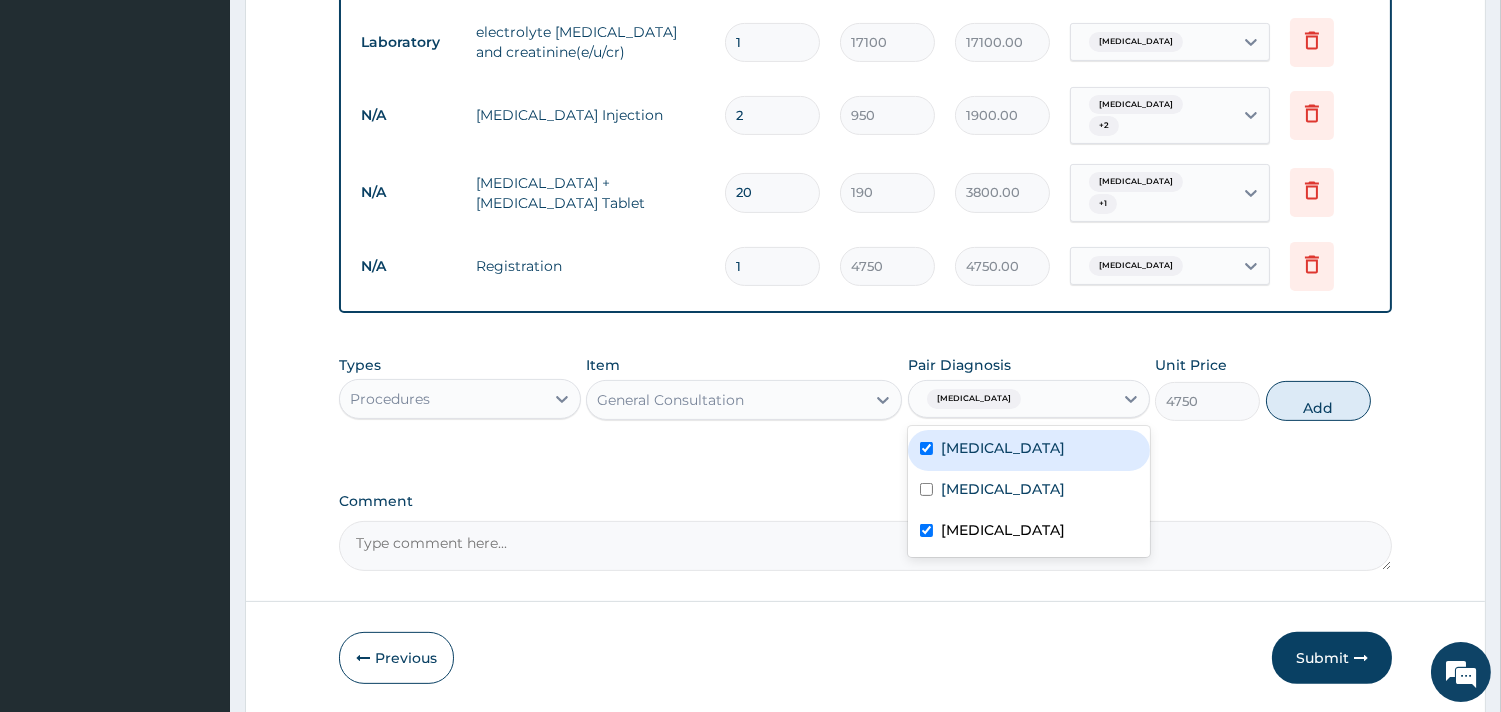 checkbox on "true" 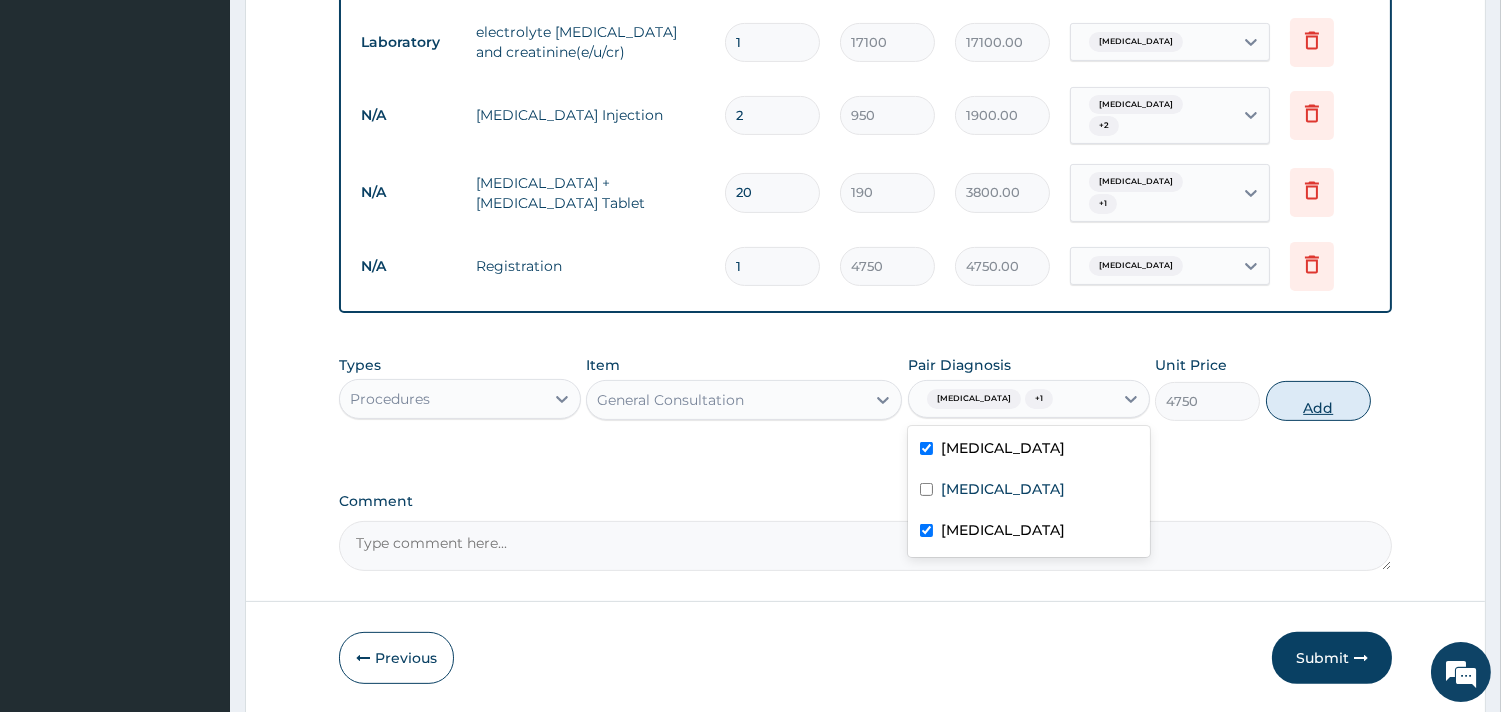click on "Add" at bounding box center [1318, 401] 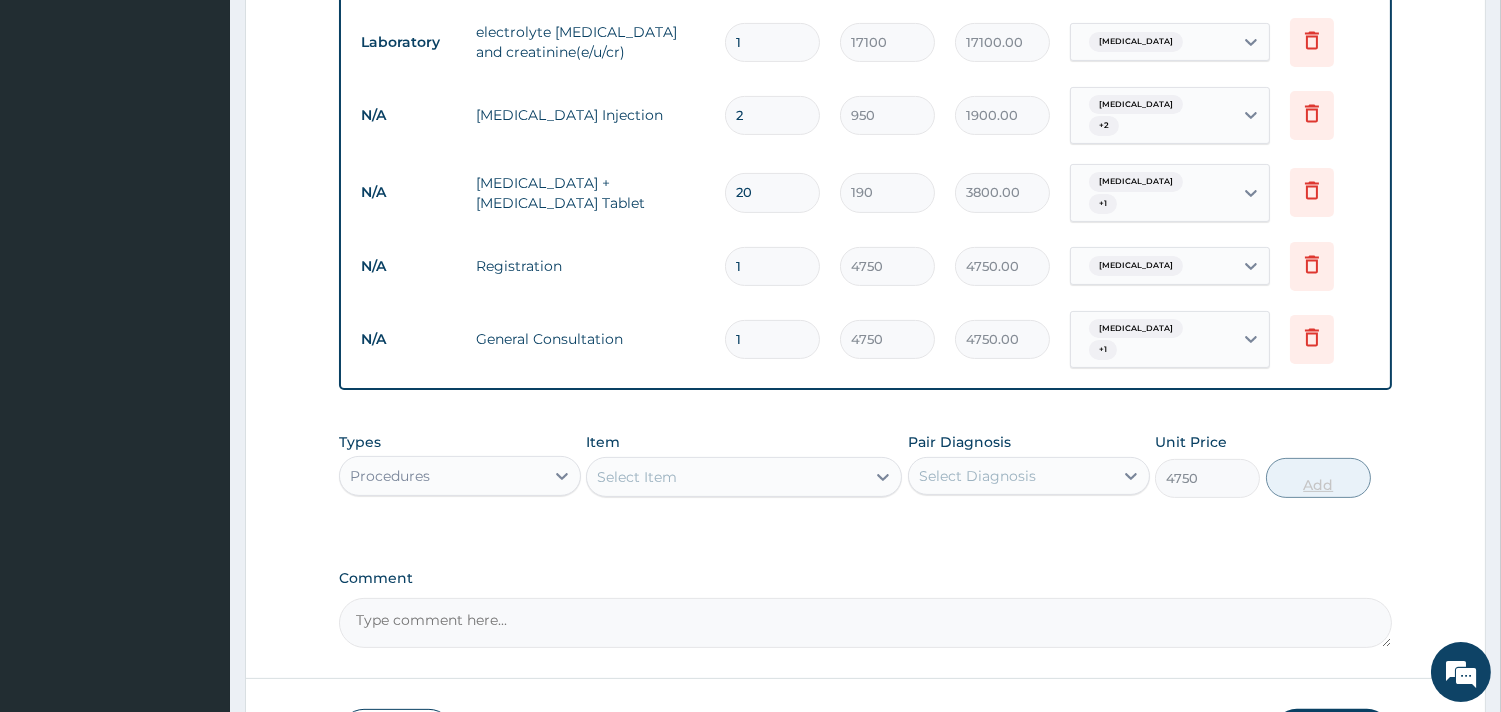 type on "0" 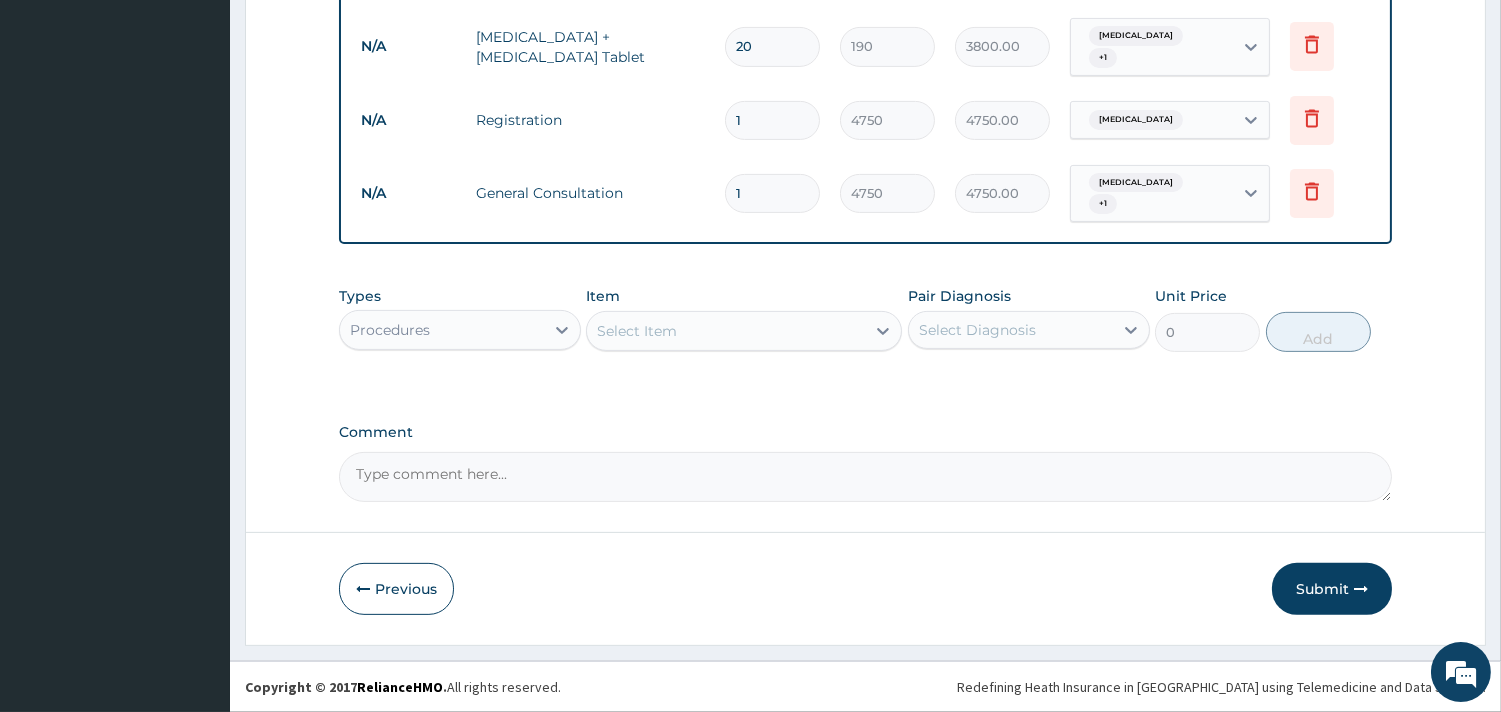 scroll, scrollTop: 1214, scrollLeft: 0, axis: vertical 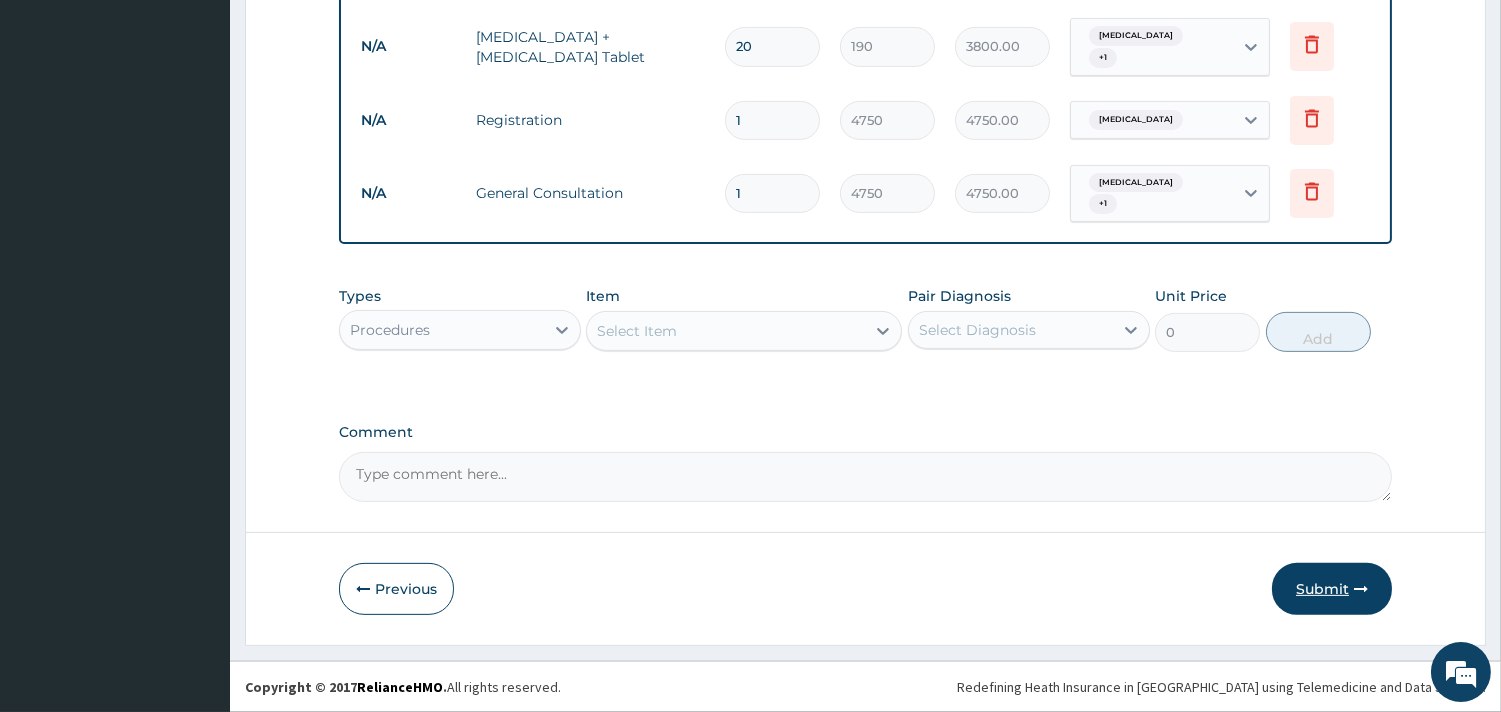 click on "Submit" at bounding box center [1332, 589] 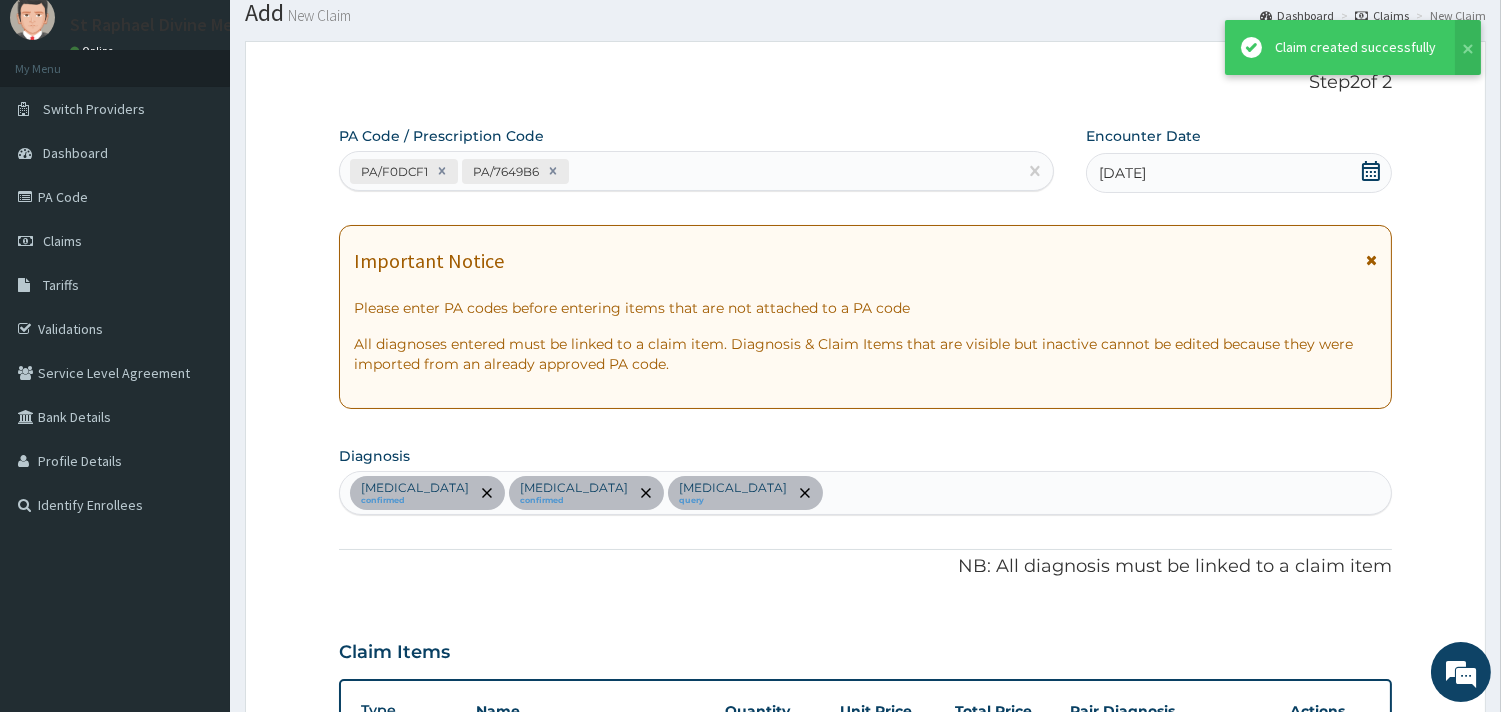 scroll, scrollTop: 1214, scrollLeft: 0, axis: vertical 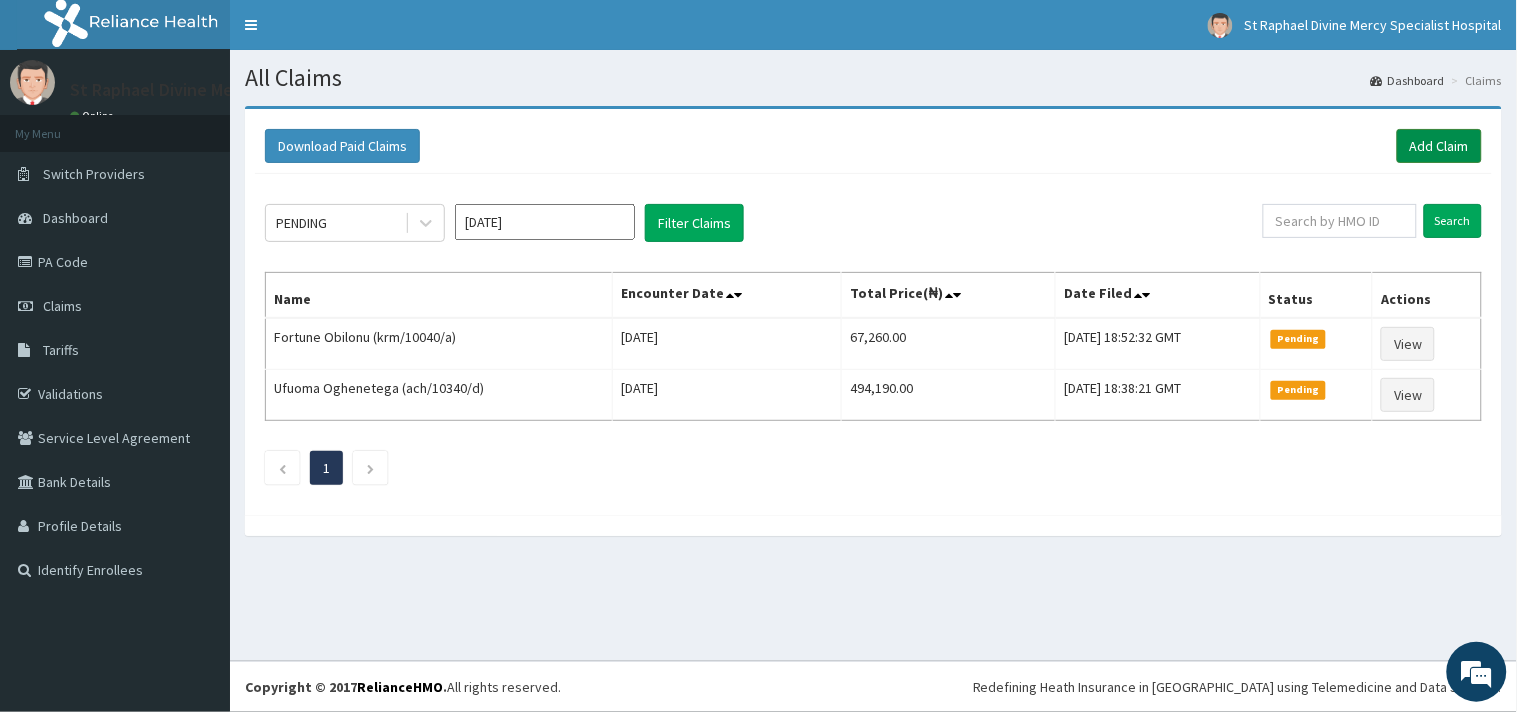 click on "Add Claim" at bounding box center (1439, 146) 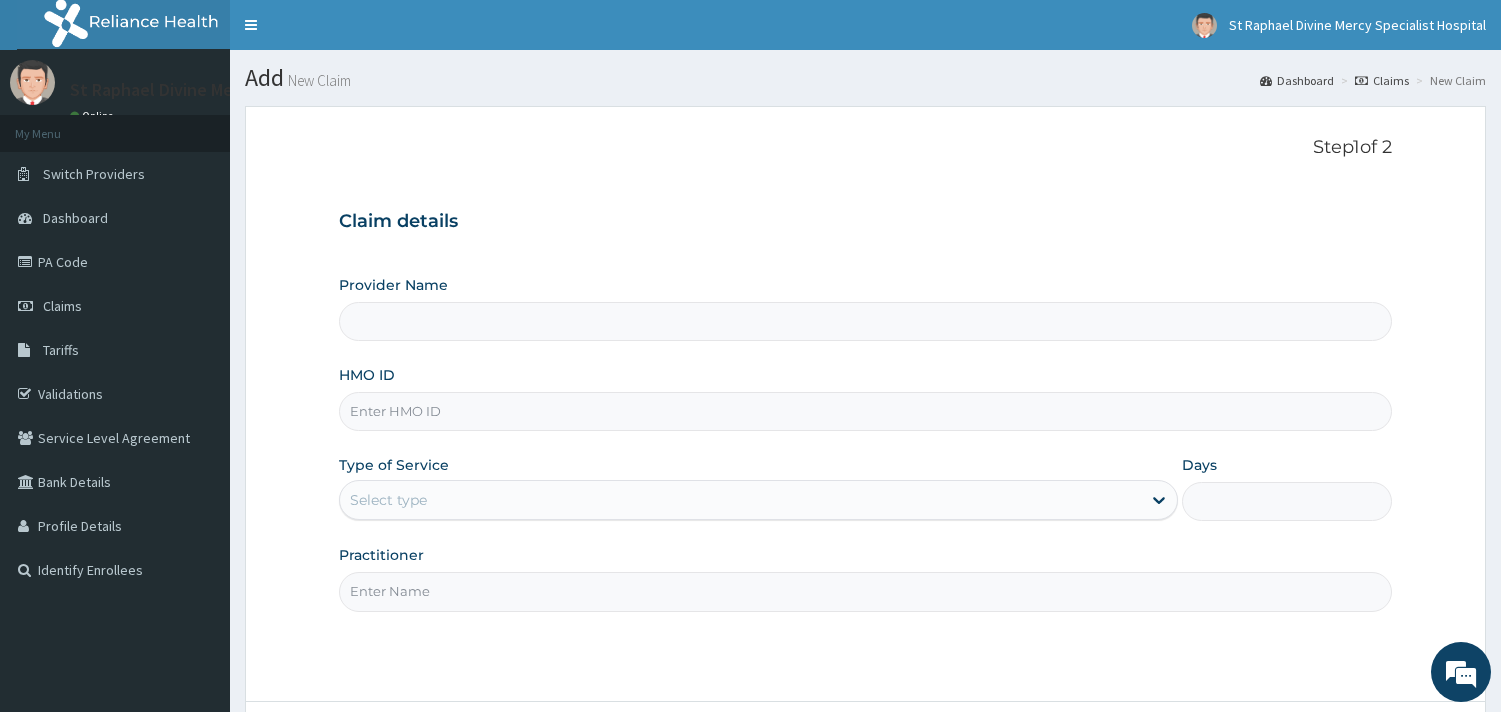 scroll, scrollTop: 0, scrollLeft: 0, axis: both 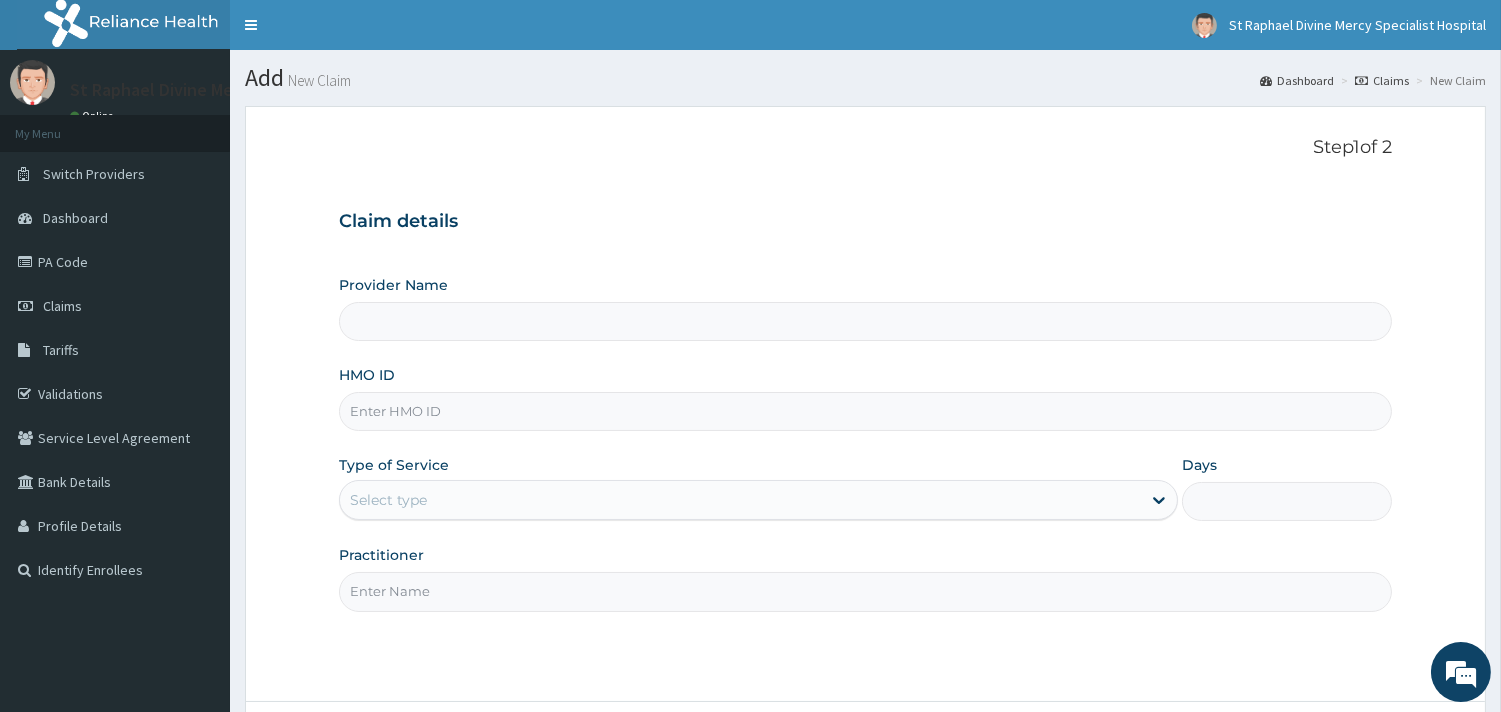click on "HMO ID" at bounding box center (865, 411) 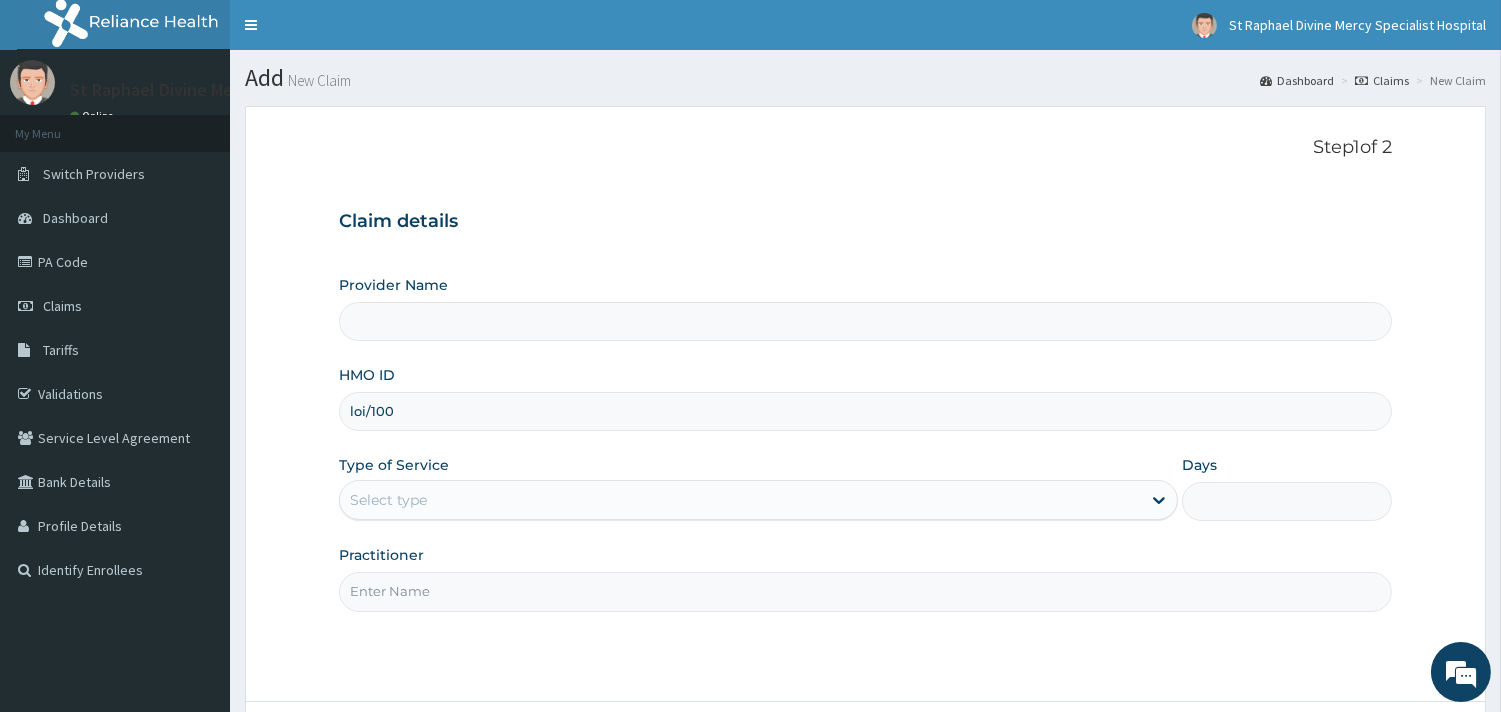 scroll, scrollTop: 0, scrollLeft: 0, axis: both 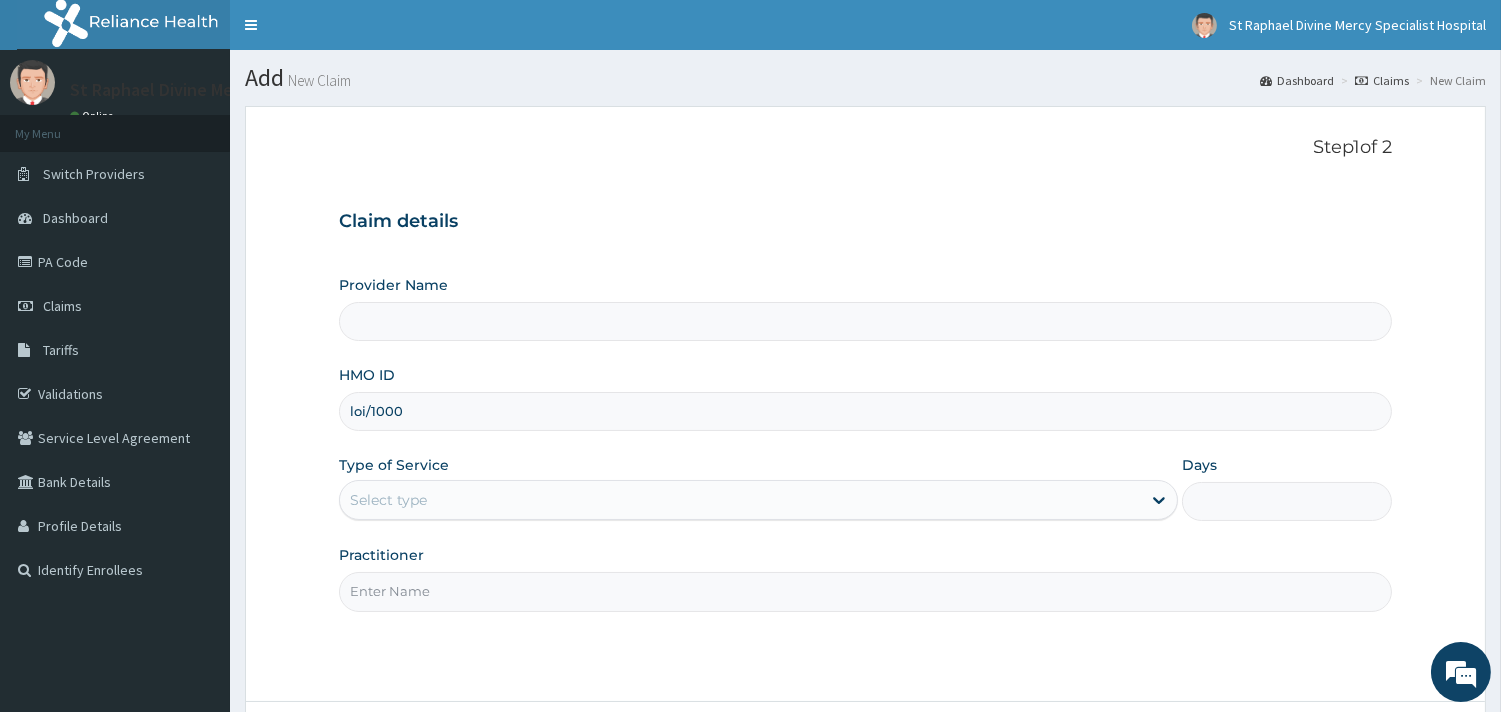 type on "loi/10003" 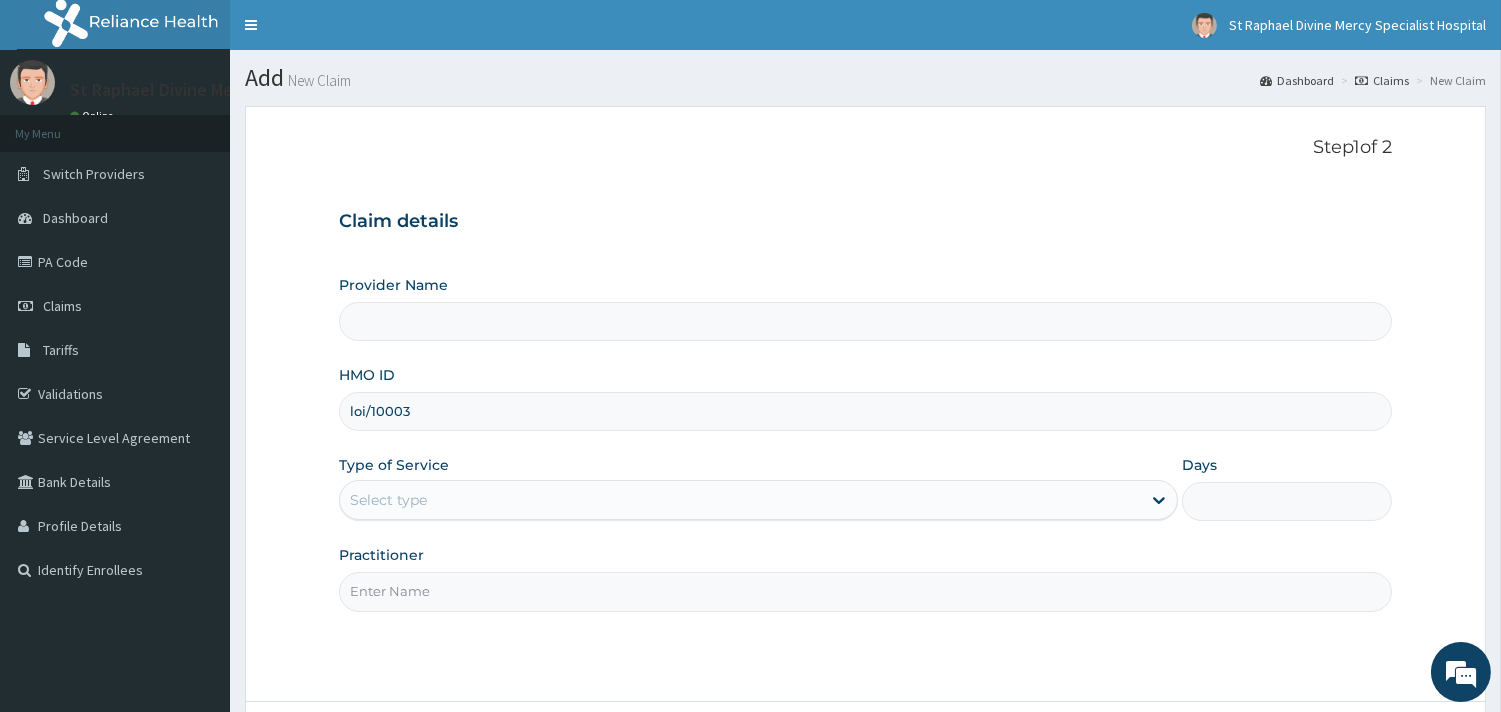 type on "St. Raphael Divine Mercy Specialist Hospital" 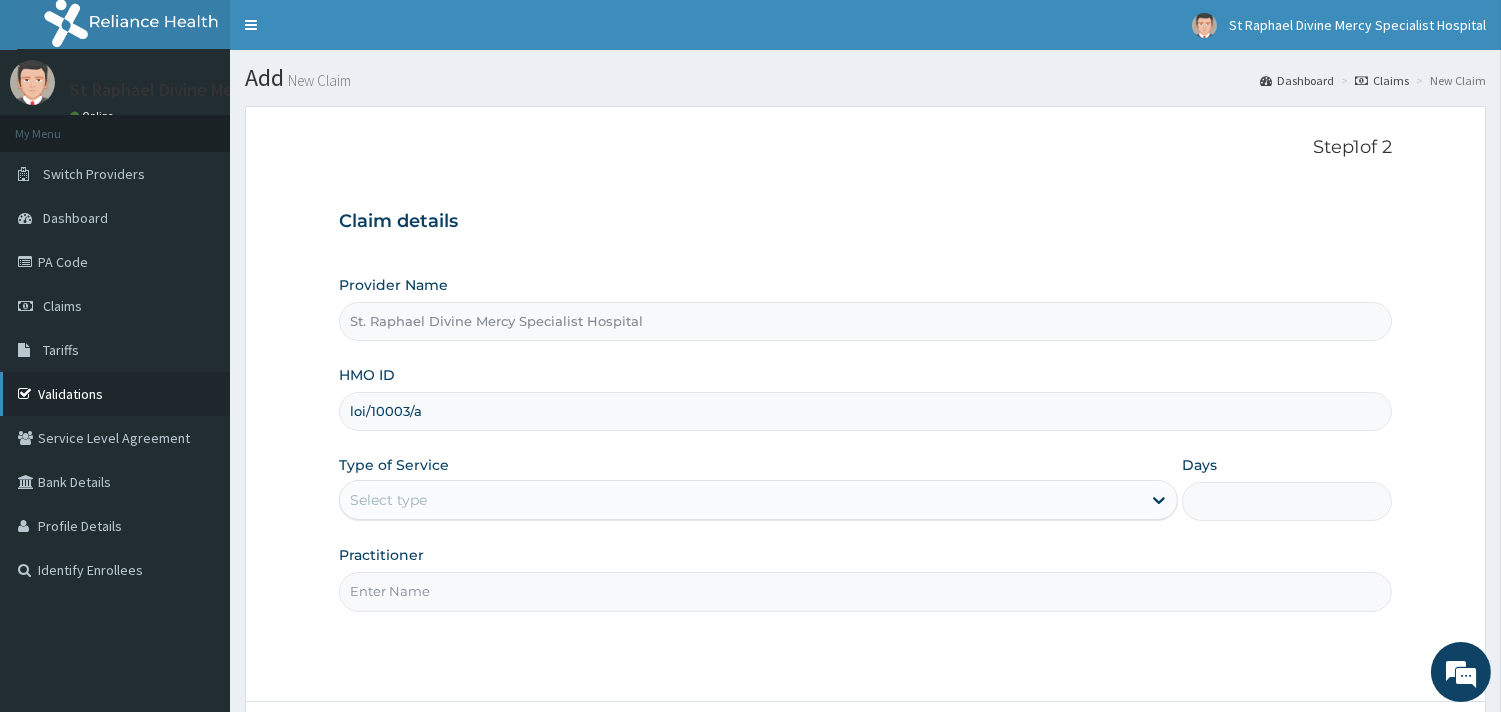 type on "loi/10003/a" 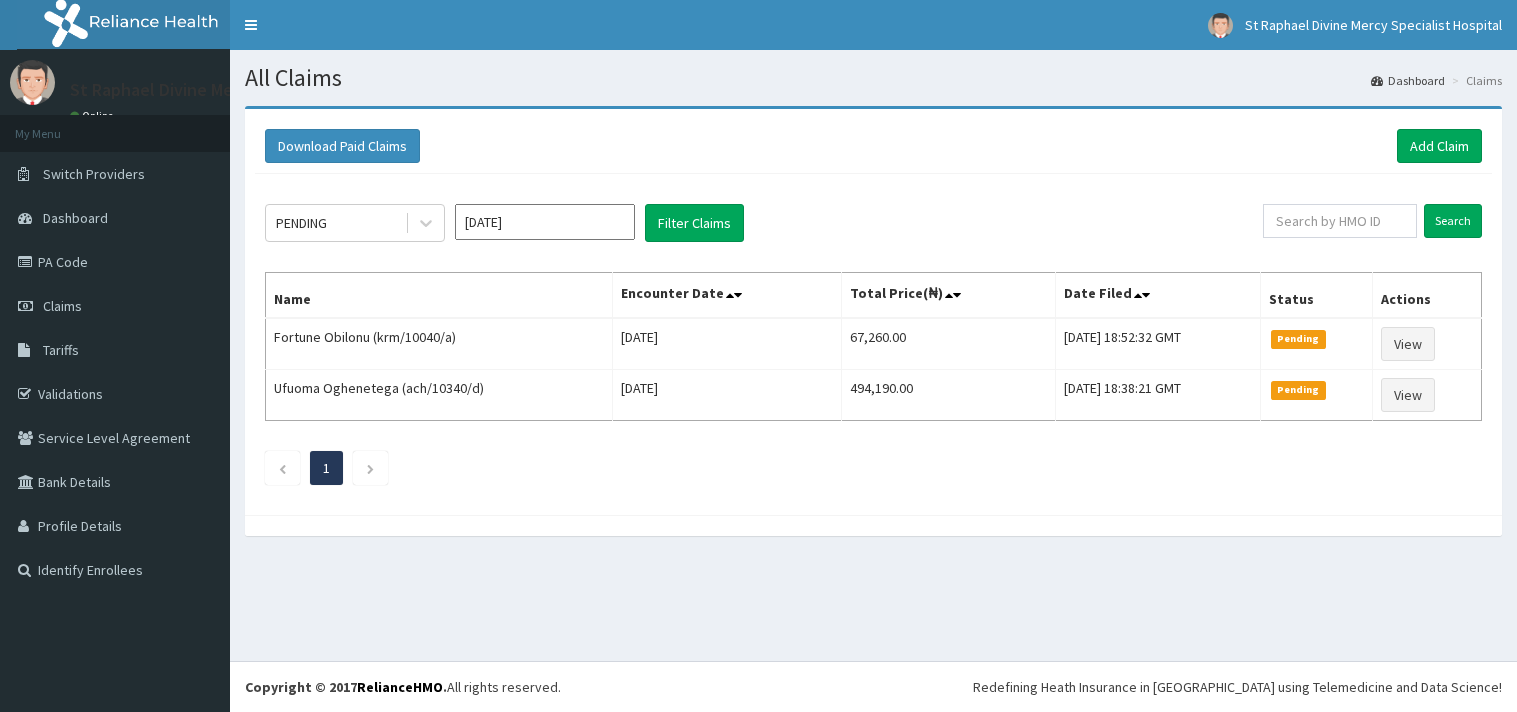 scroll, scrollTop: 0, scrollLeft: 0, axis: both 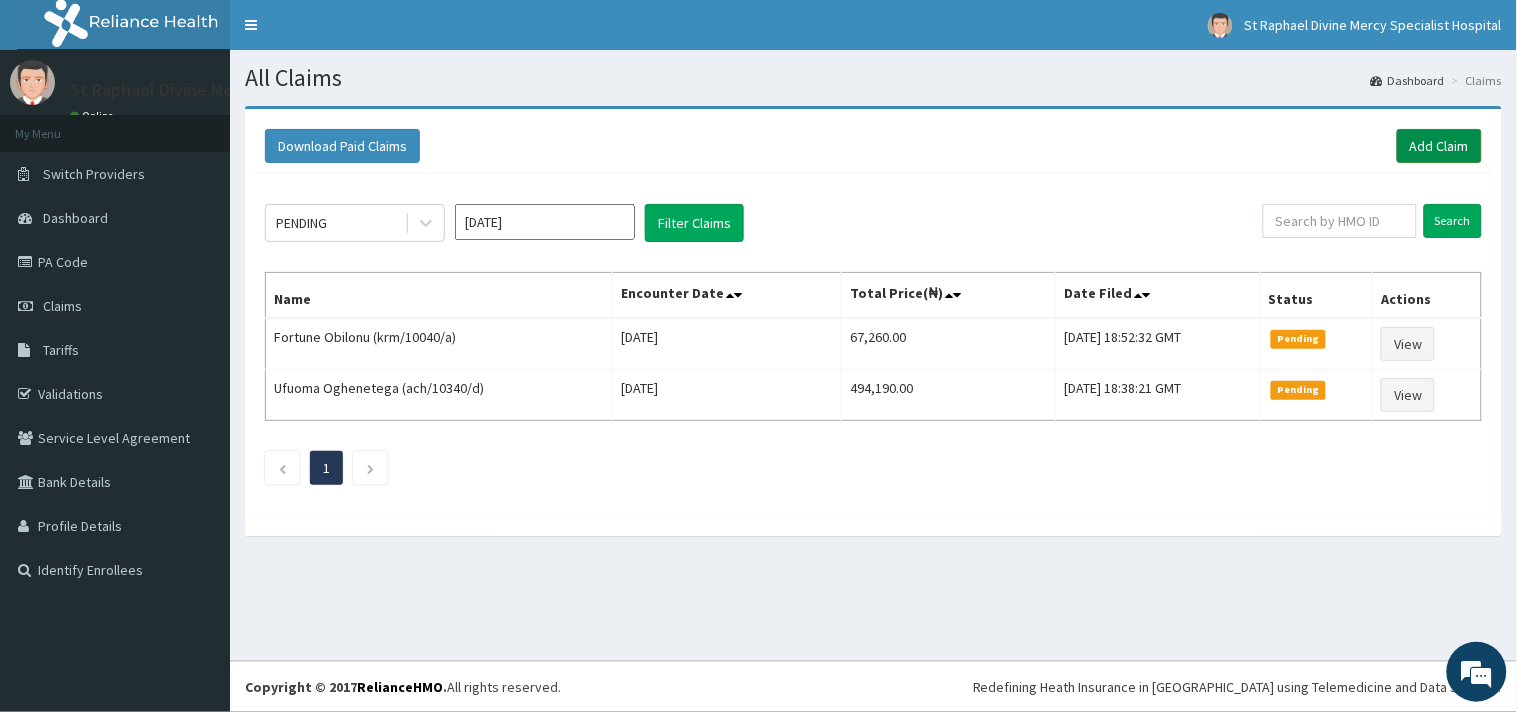 click on "Add Claim" at bounding box center [1439, 146] 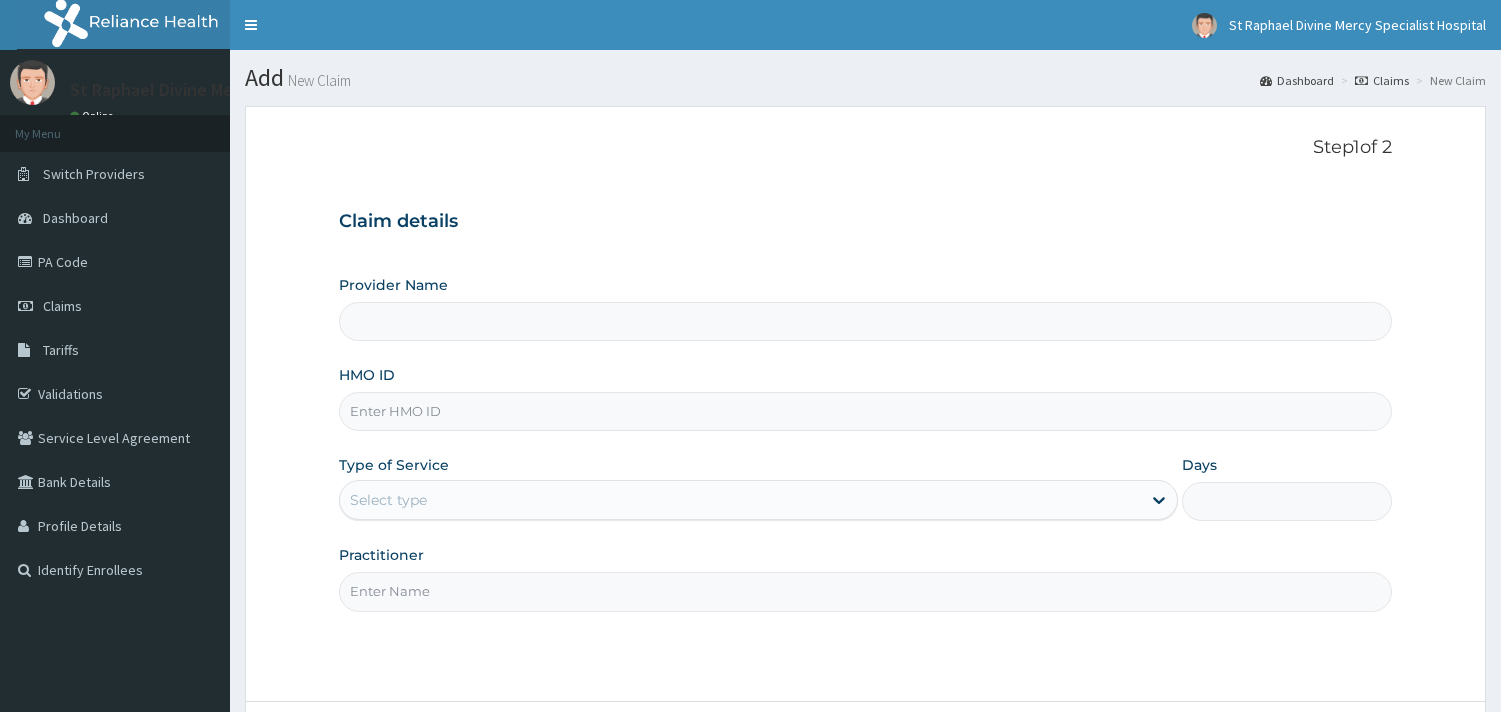 scroll, scrollTop: 0, scrollLeft: 0, axis: both 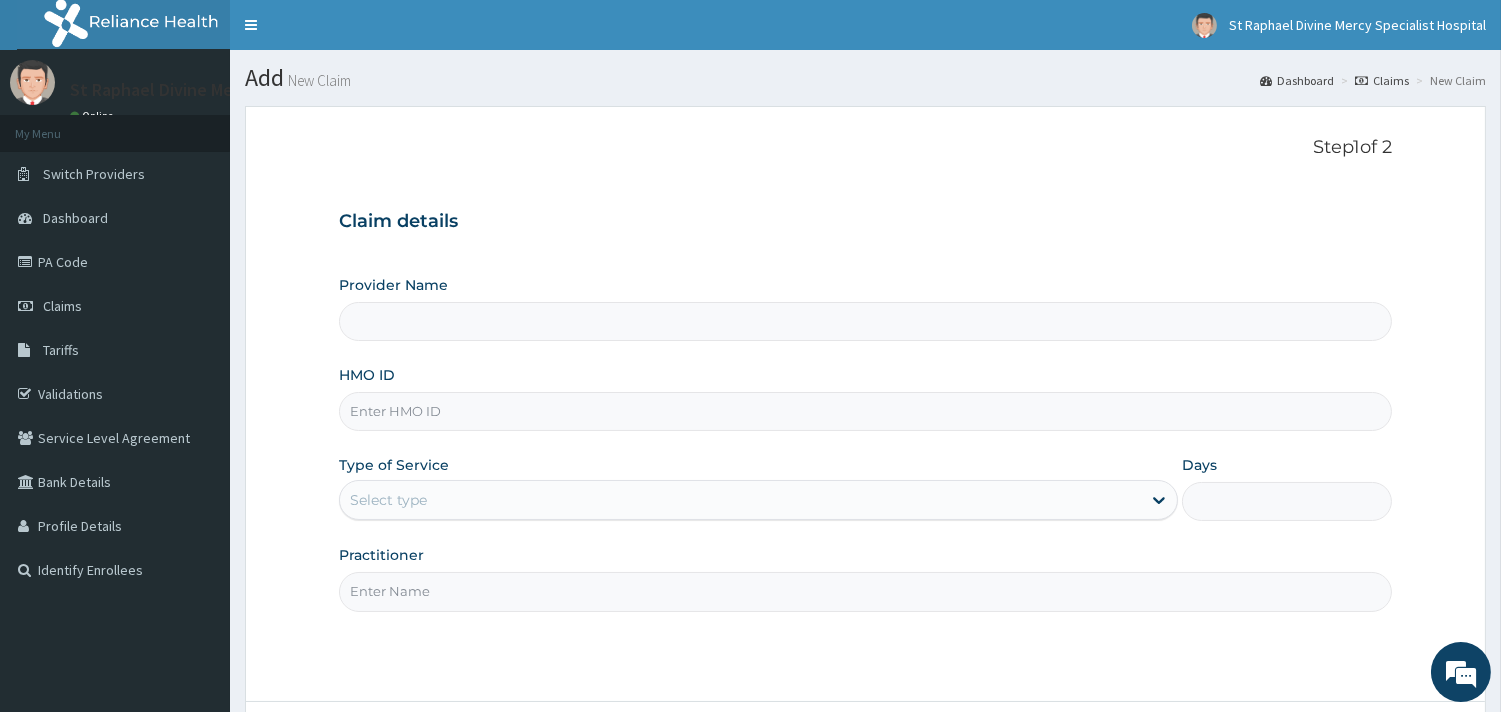 type on "St. Raphael Divine Mercy Specialist Hospital" 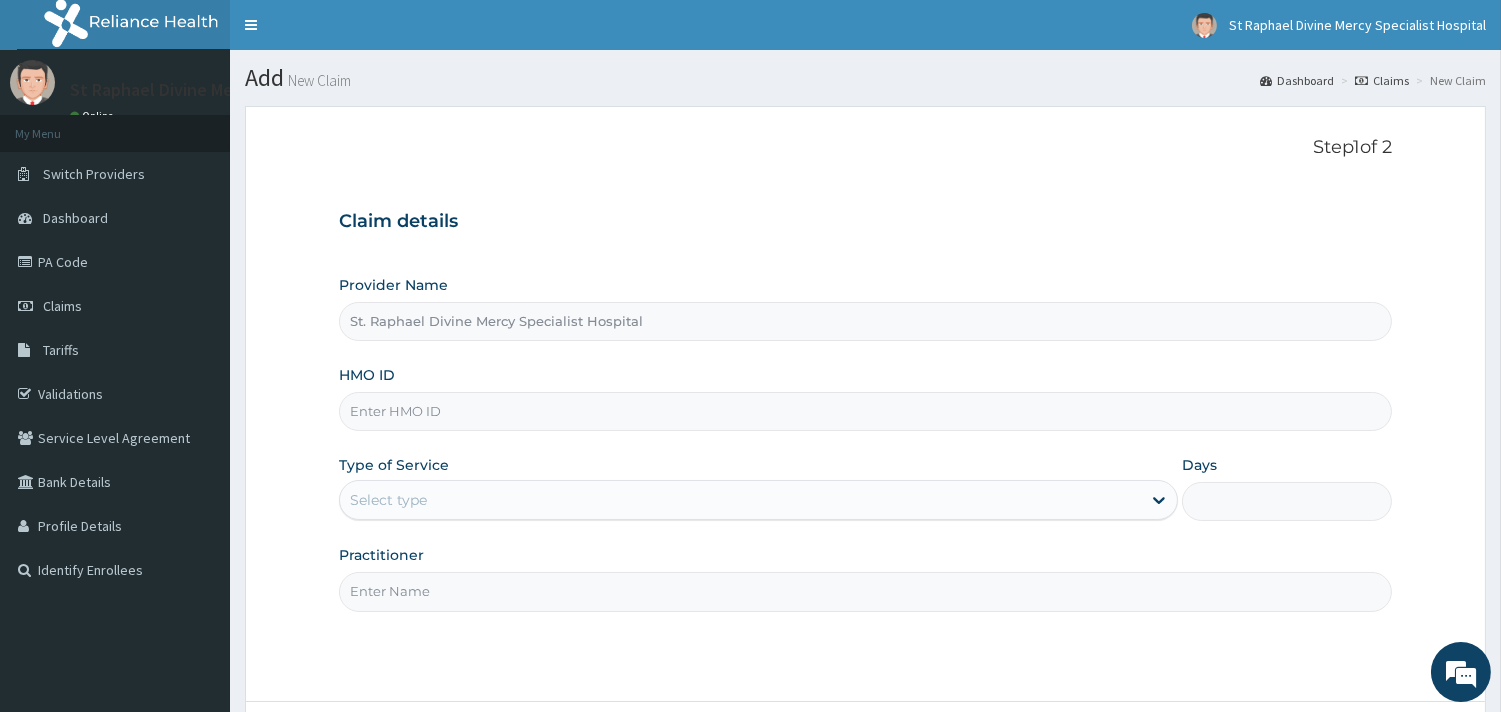 click on "HMO ID" at bounding box center [865, 411] 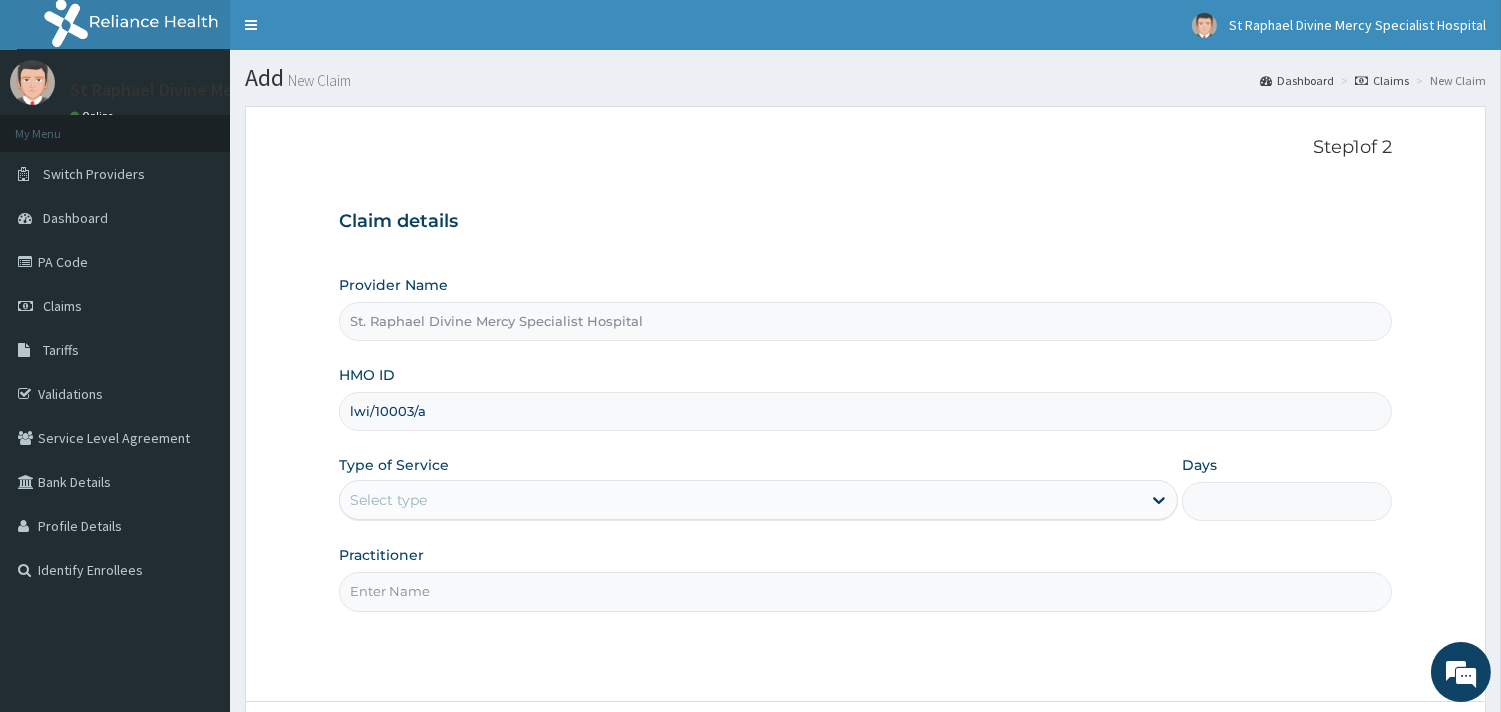 type on "lwi/10003/a" 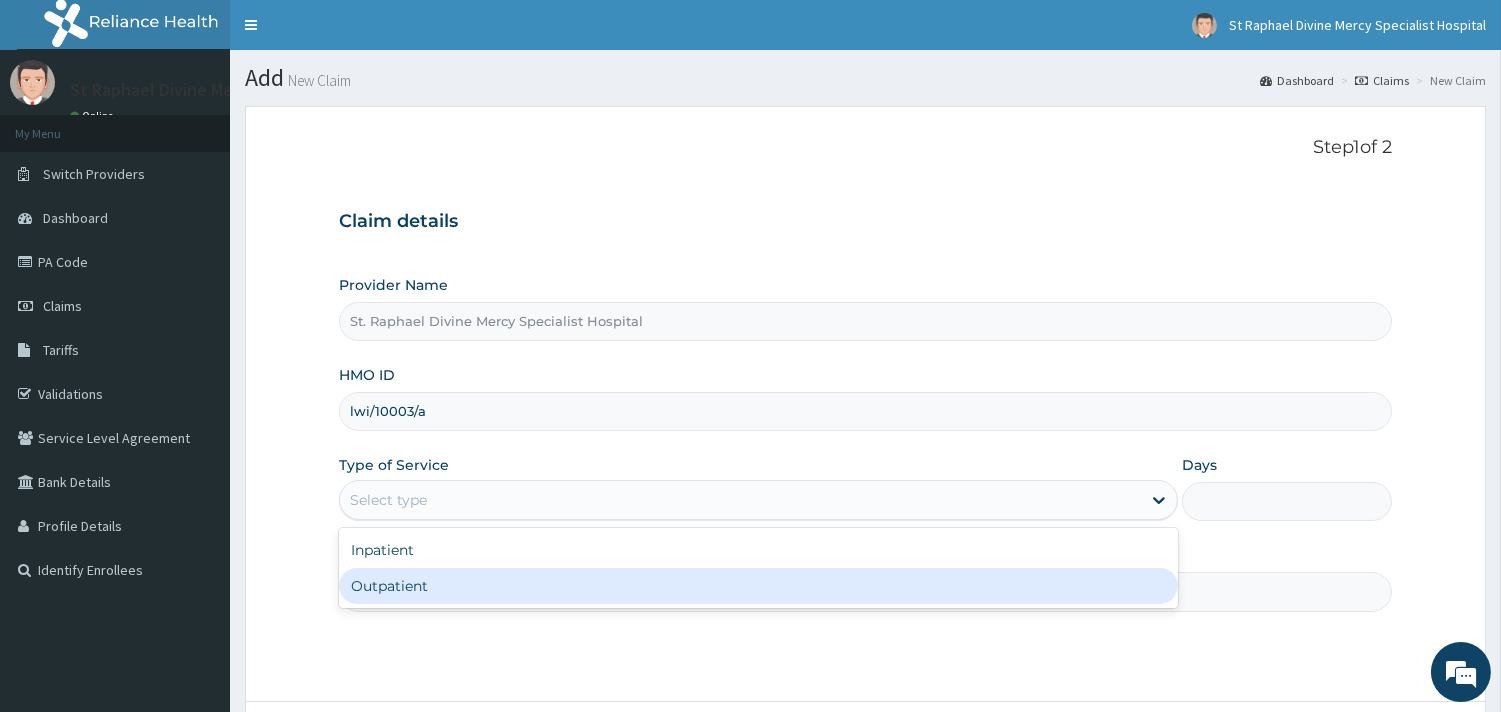 click on "Outpatient" at bounding box center [758, 586] 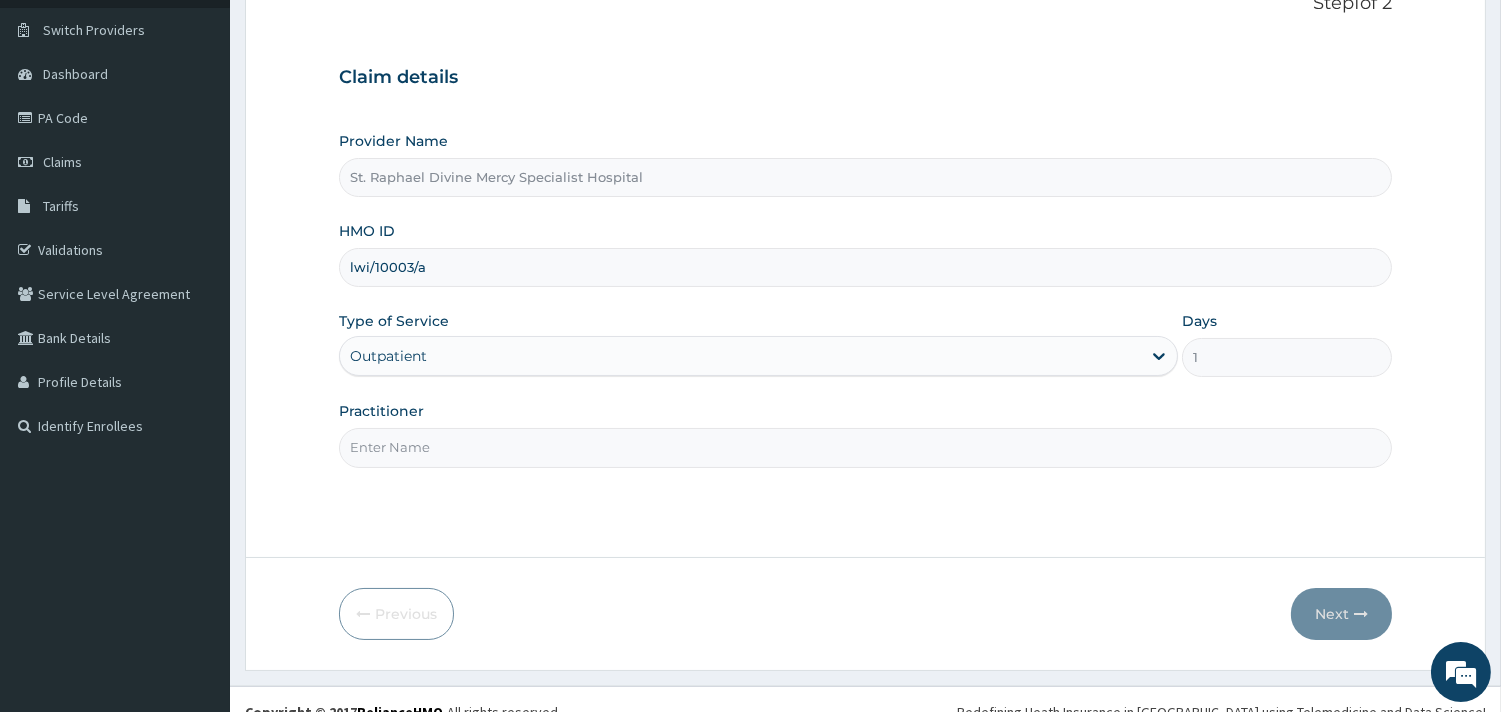 scroll, scrollTop: 170, scrollLeft: 0, axis: vertical 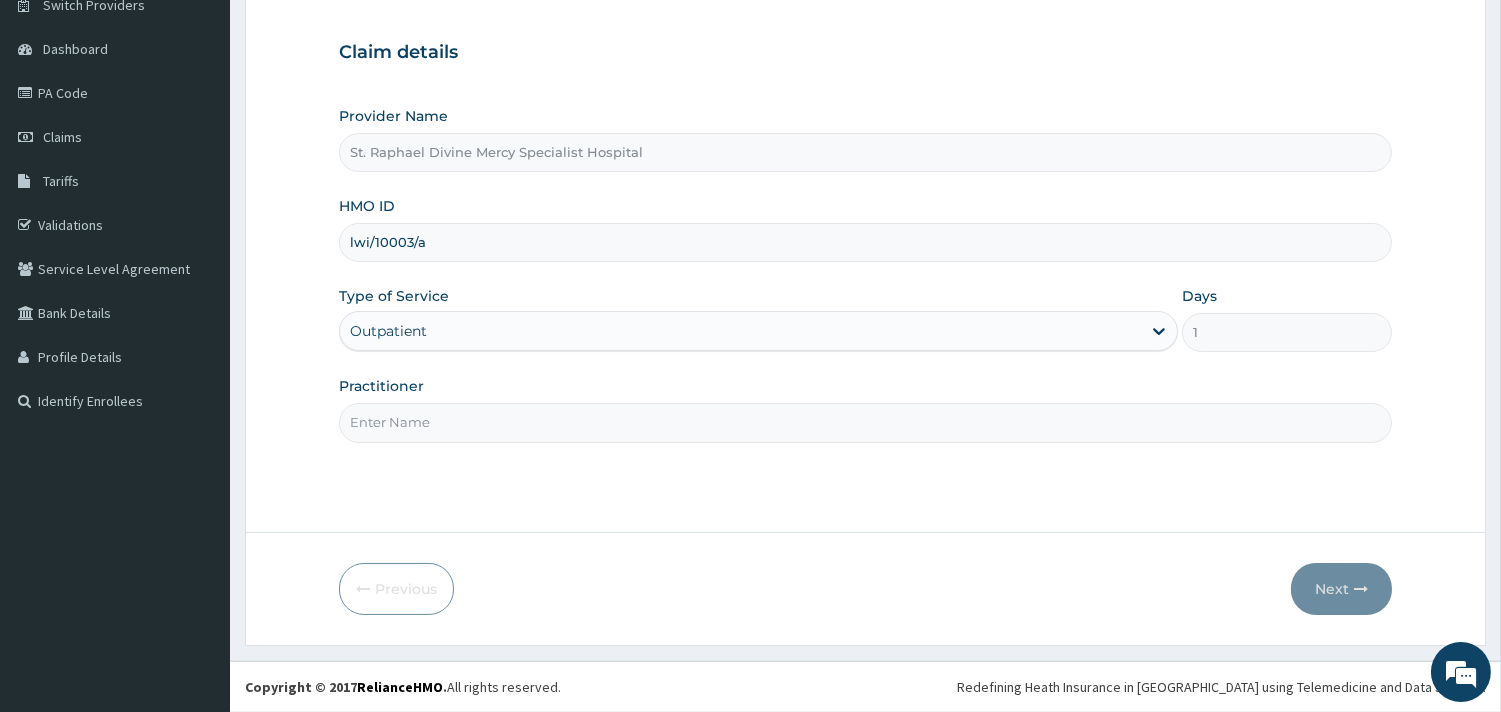 click on "Practitioner" at bounding box center [865, 422] 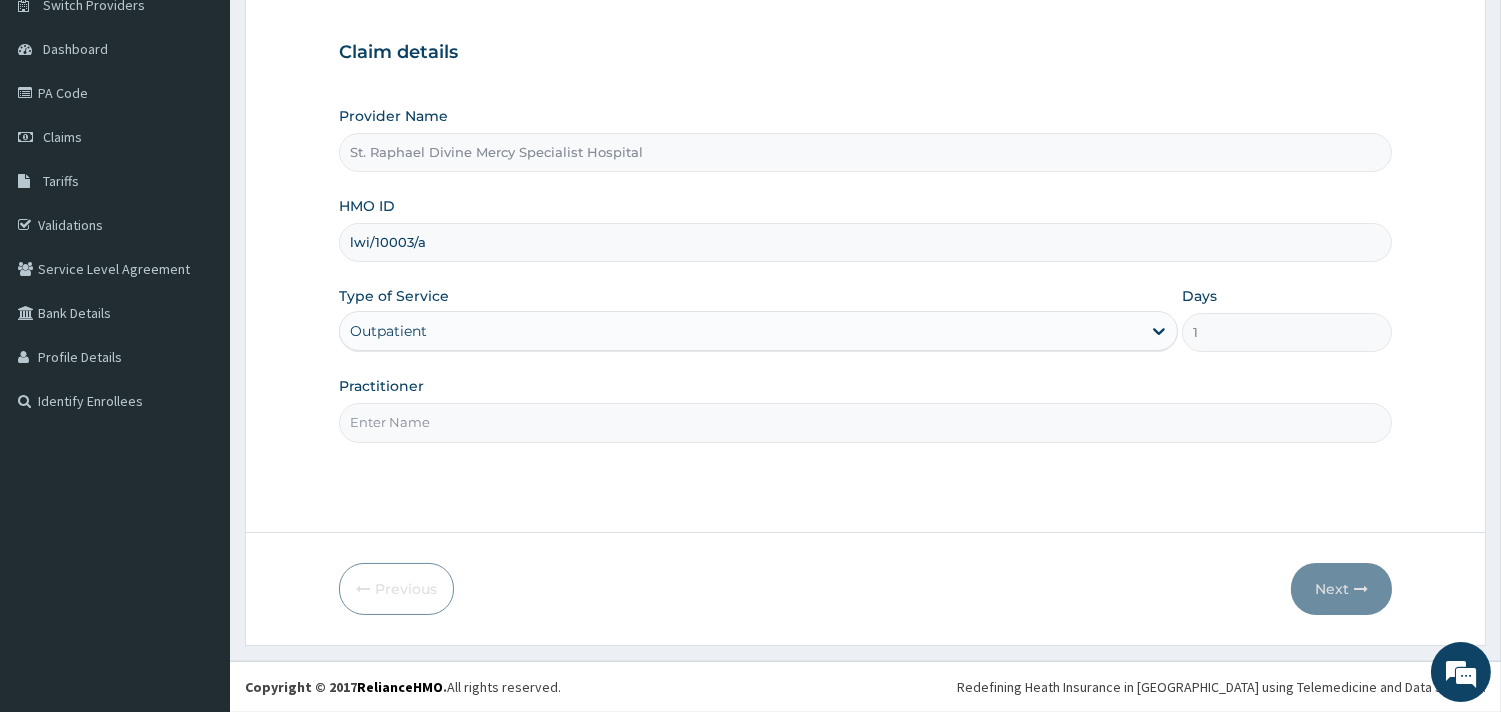 type on "Dr Malik" 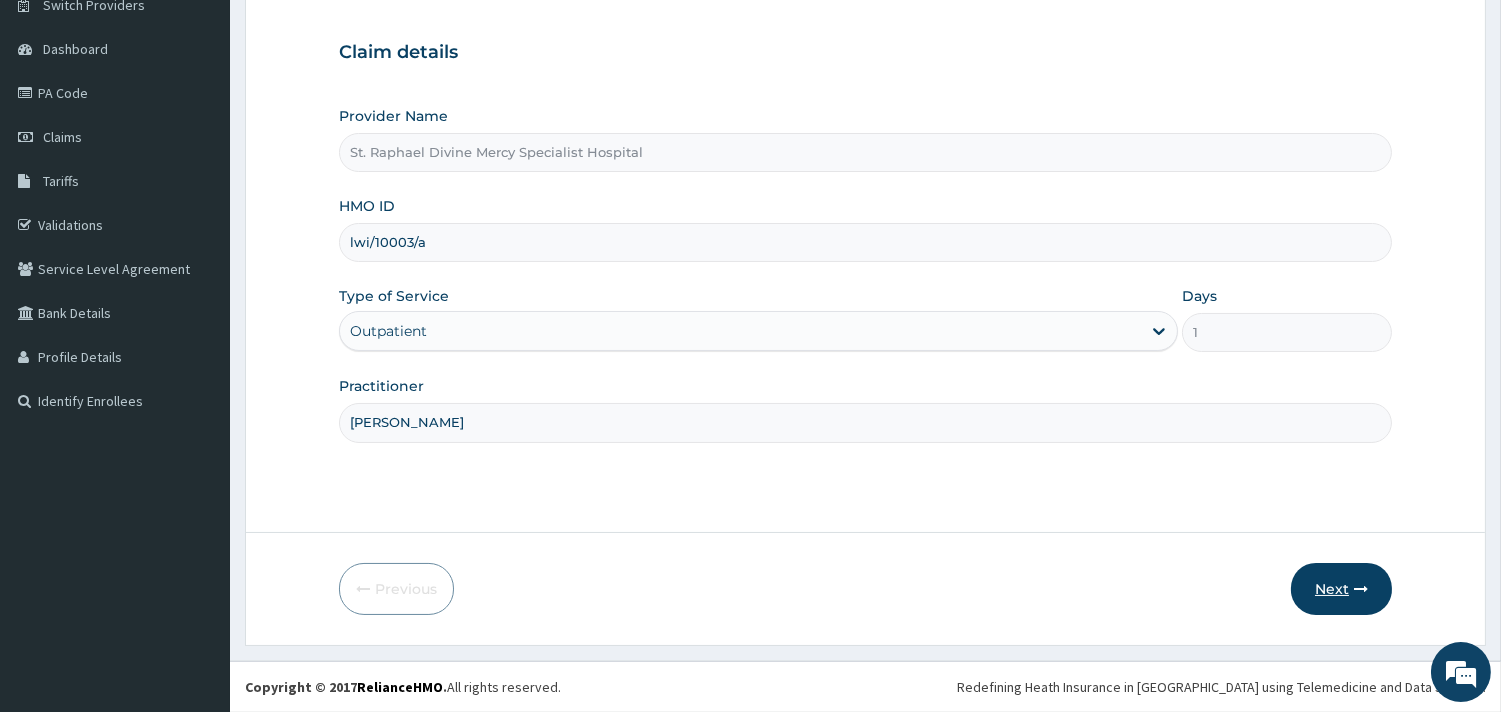 click on "Next" at bounding box center (1341, 589) 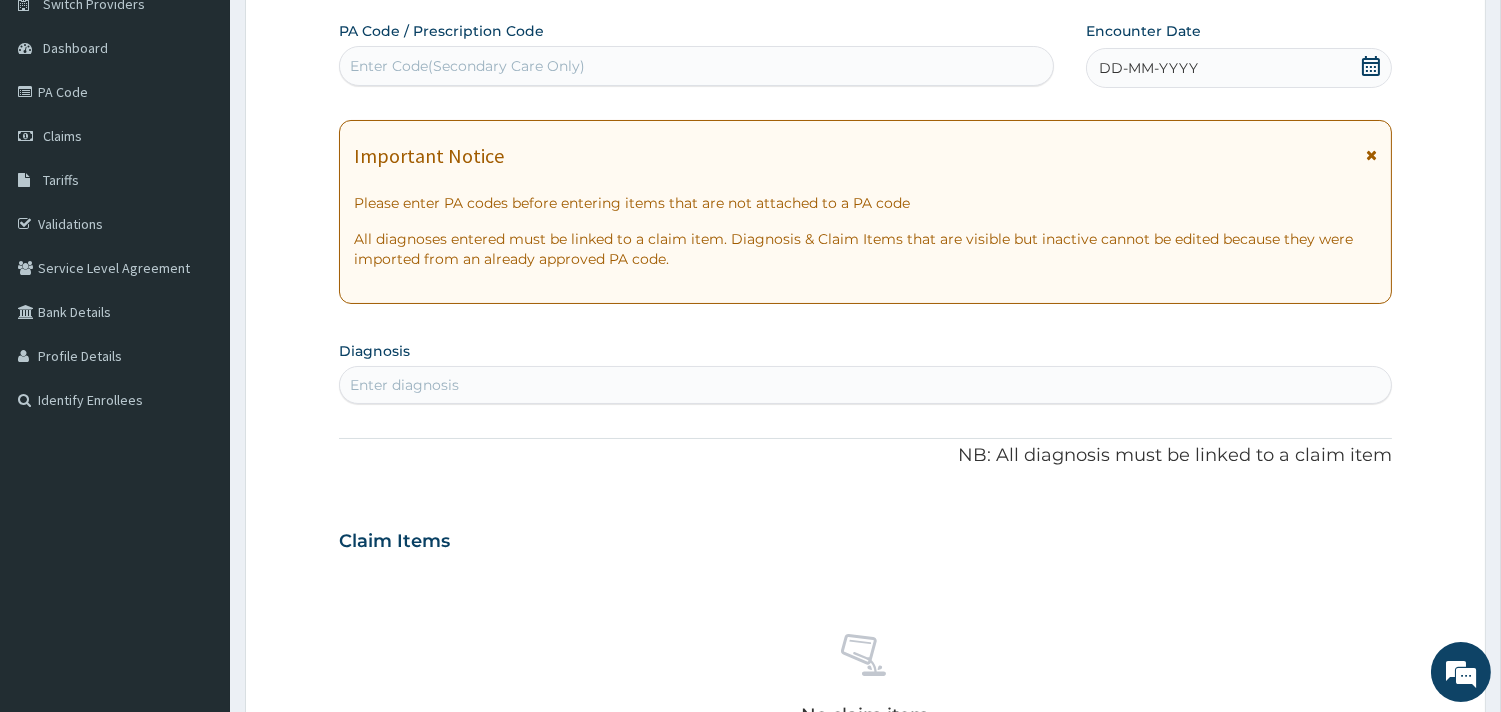 click on "Enter Code(Secondary Care Only)" at bounding box center [696, 66] 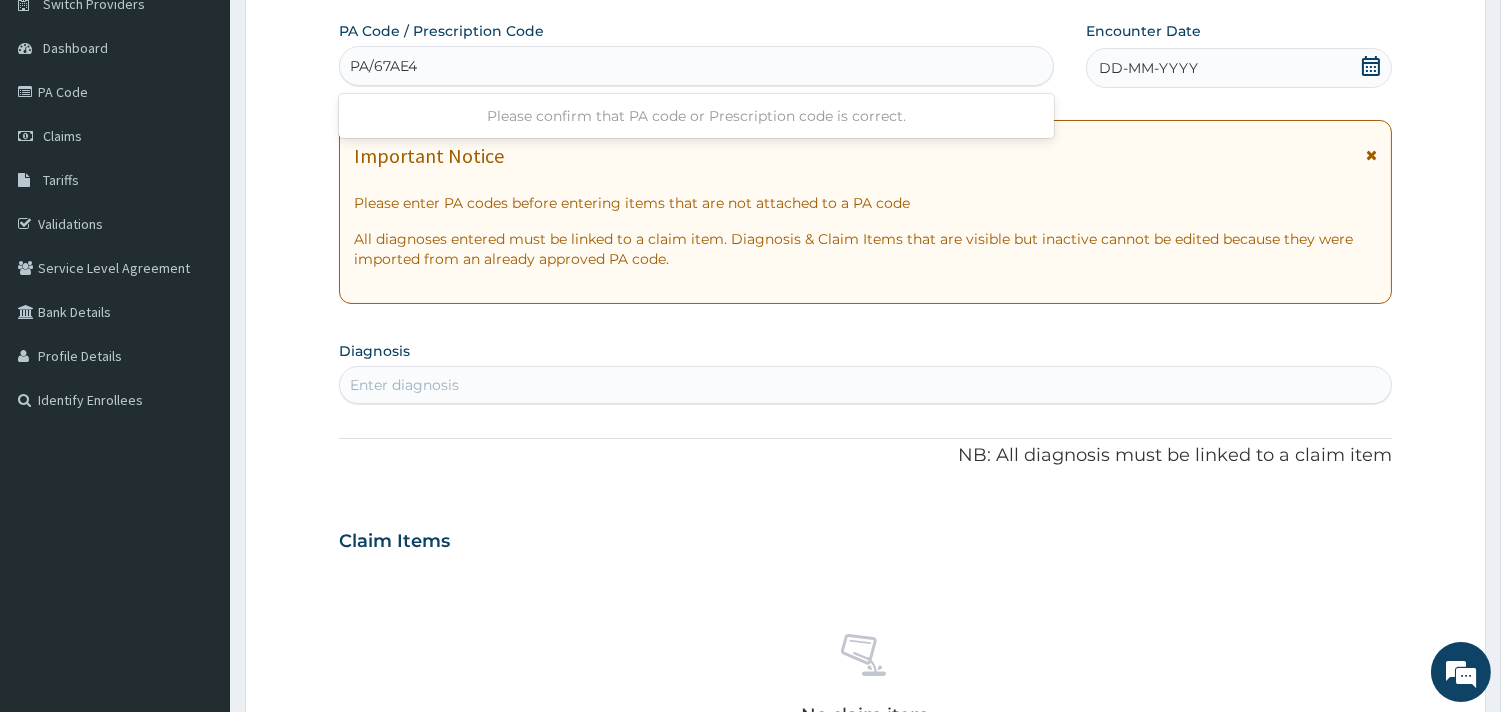 type on "PA/67AE42" 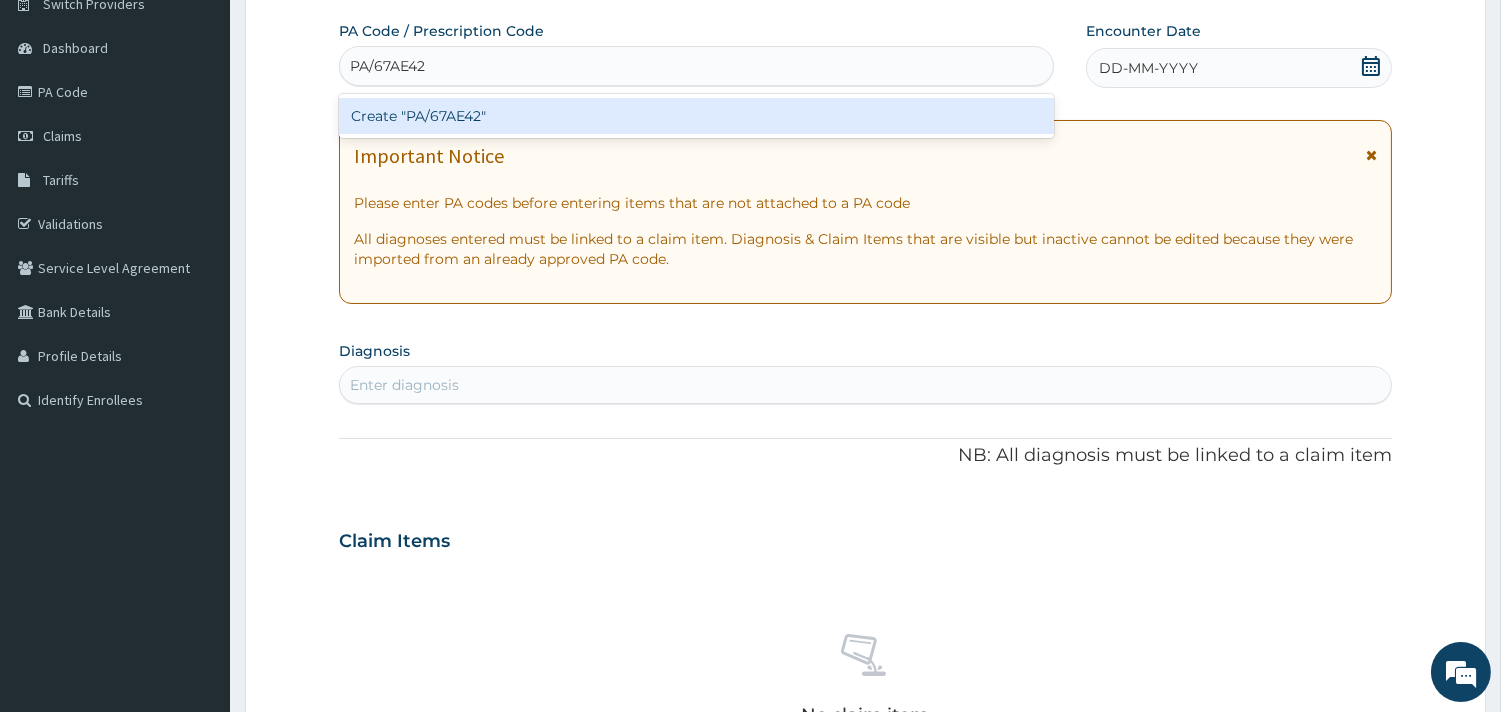 click on "Create "PA/67AE42"" at bounding box center [696, 116] 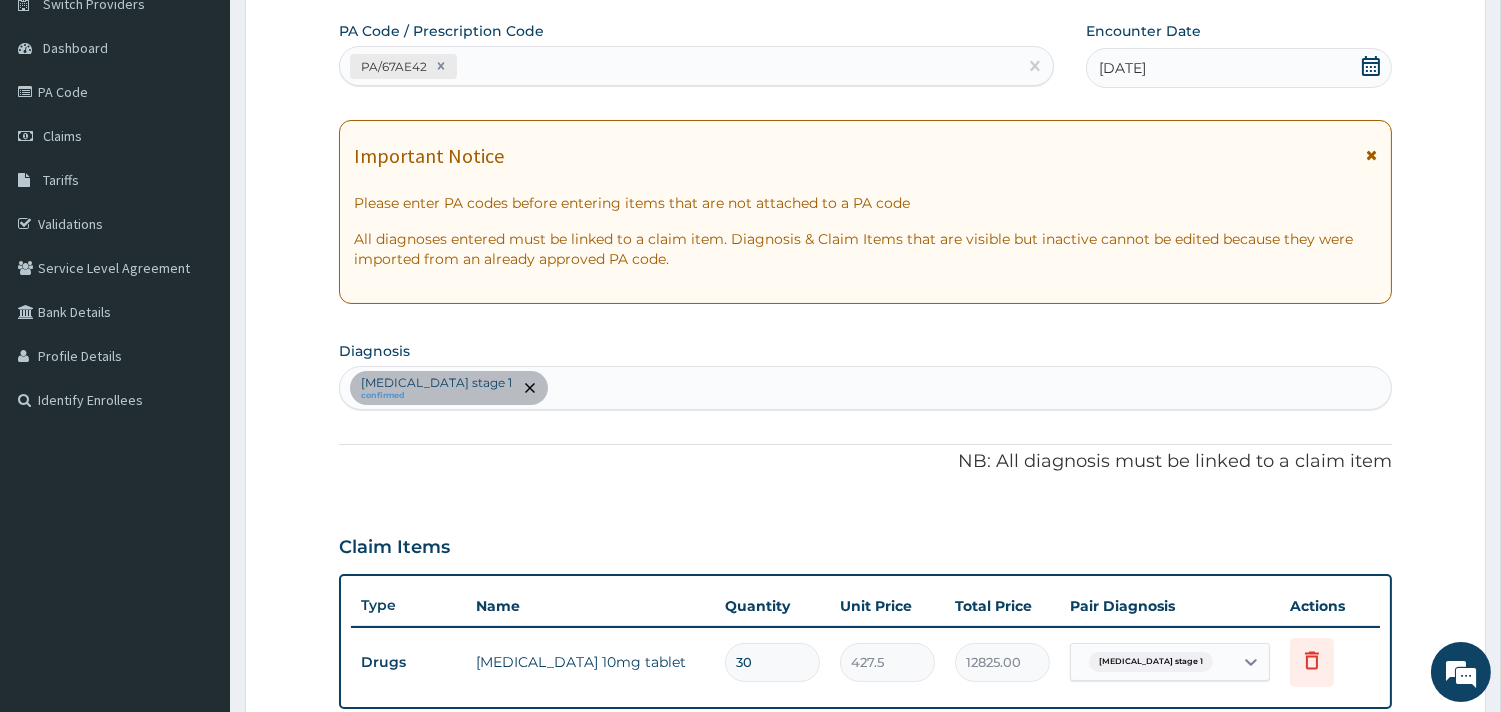click on "Hypertension stage 1 confirmed" at bounding box center [865, 388] 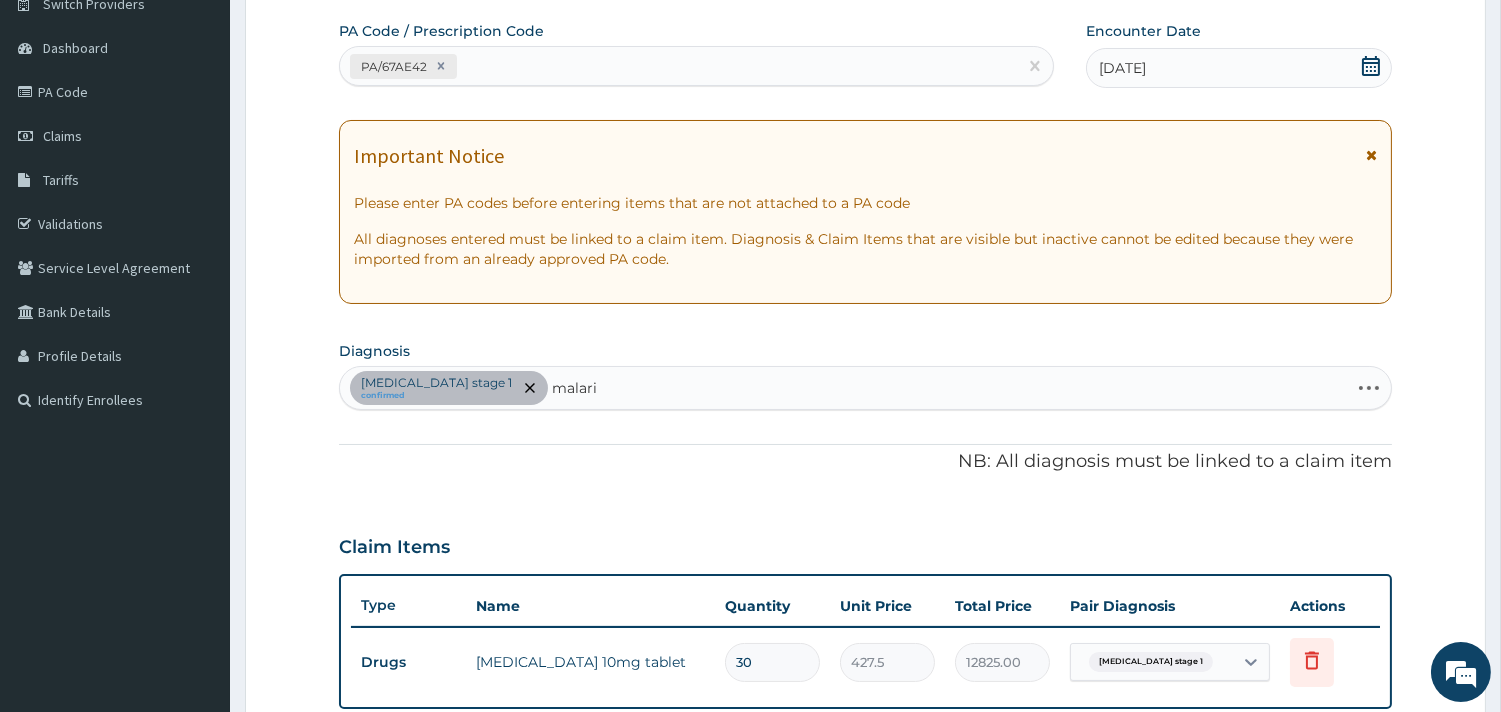 type on "malaria" 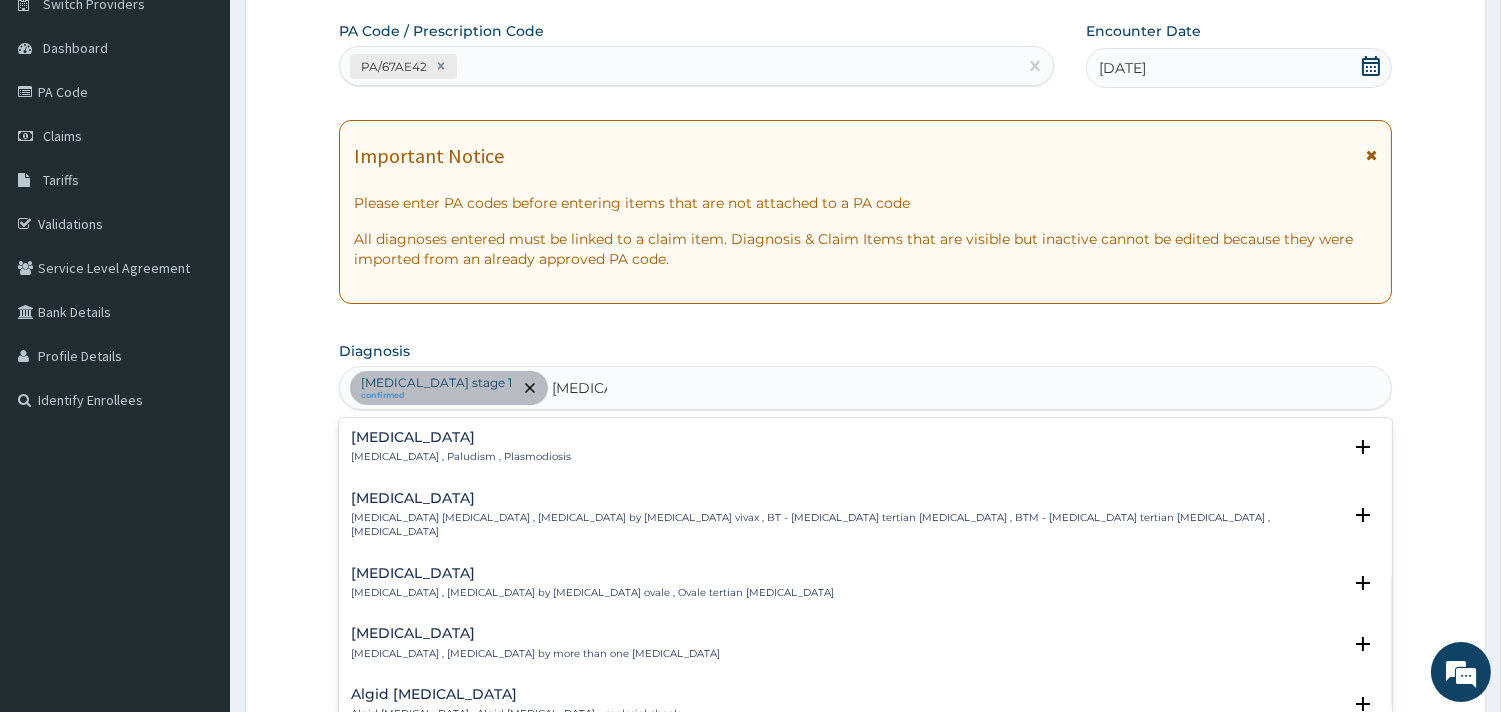 click on "Malaria Malaria , Paludism , Plasmodiosis" at bounding box center (865, 447) 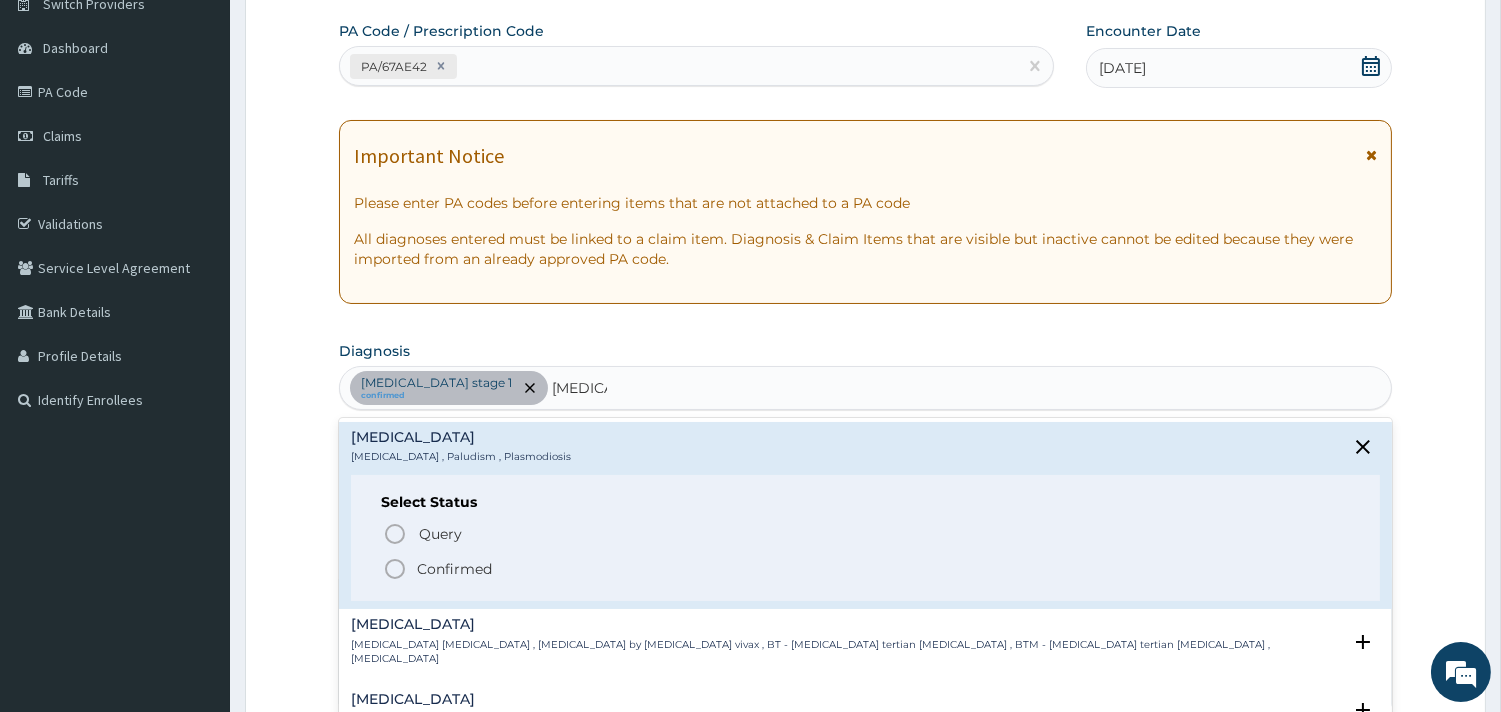 click on "Confirmed" at bounding box center (454, 569) 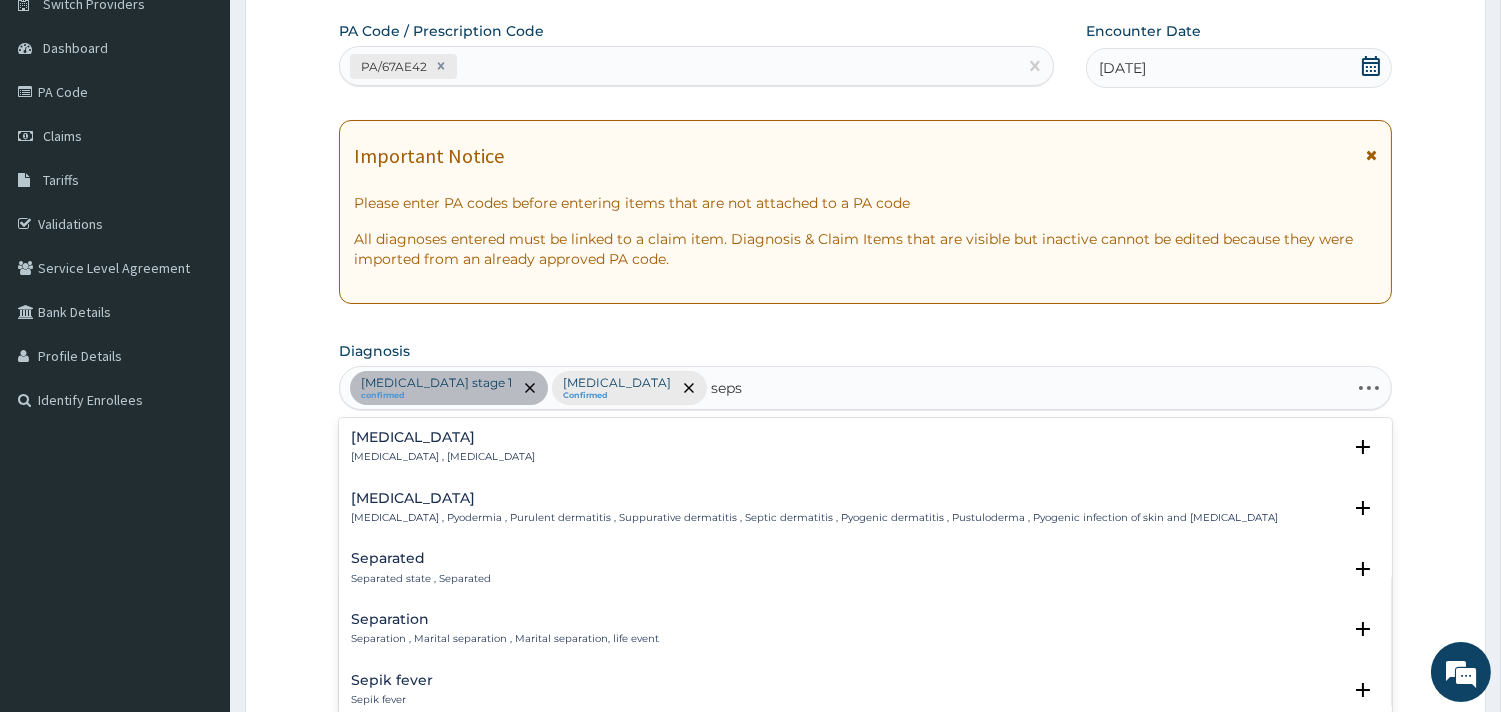 type on "sepsi" 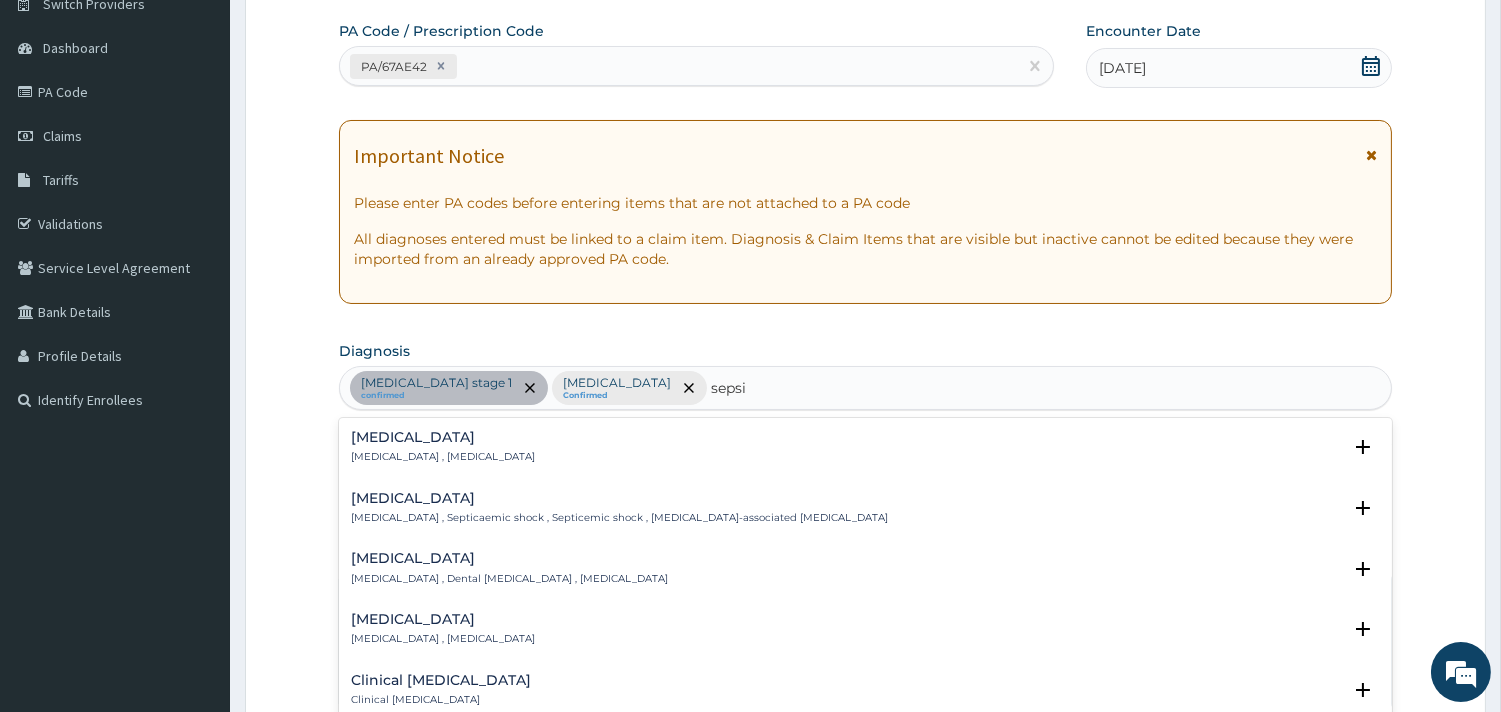 click on "Sepsis Systemic infection , Sepsis Select Status Query Query covers suspected (?), Keep in view (kiv), Ruled out (r/o) Confirmed" at bounding box center (865, 452) 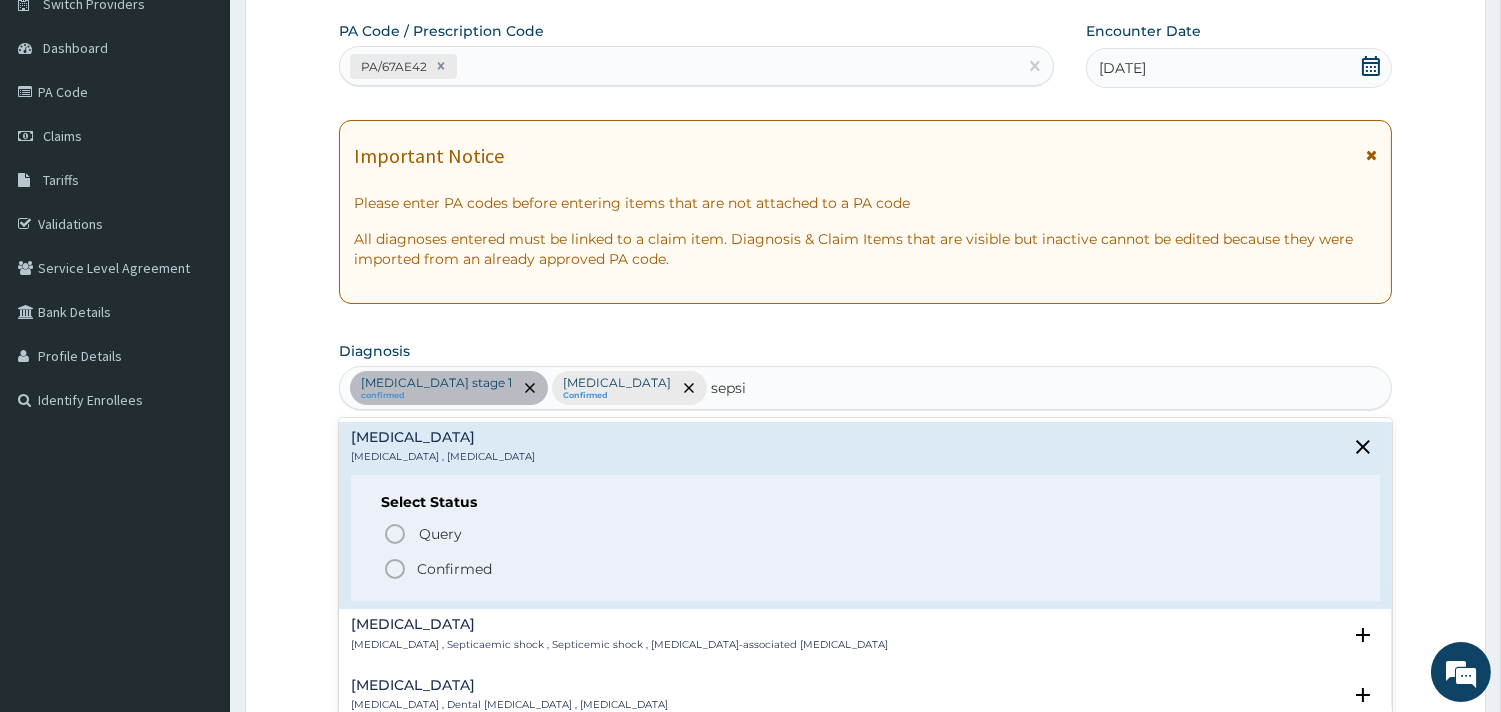 click on "Confirmed" at bounding box center [454, 569] 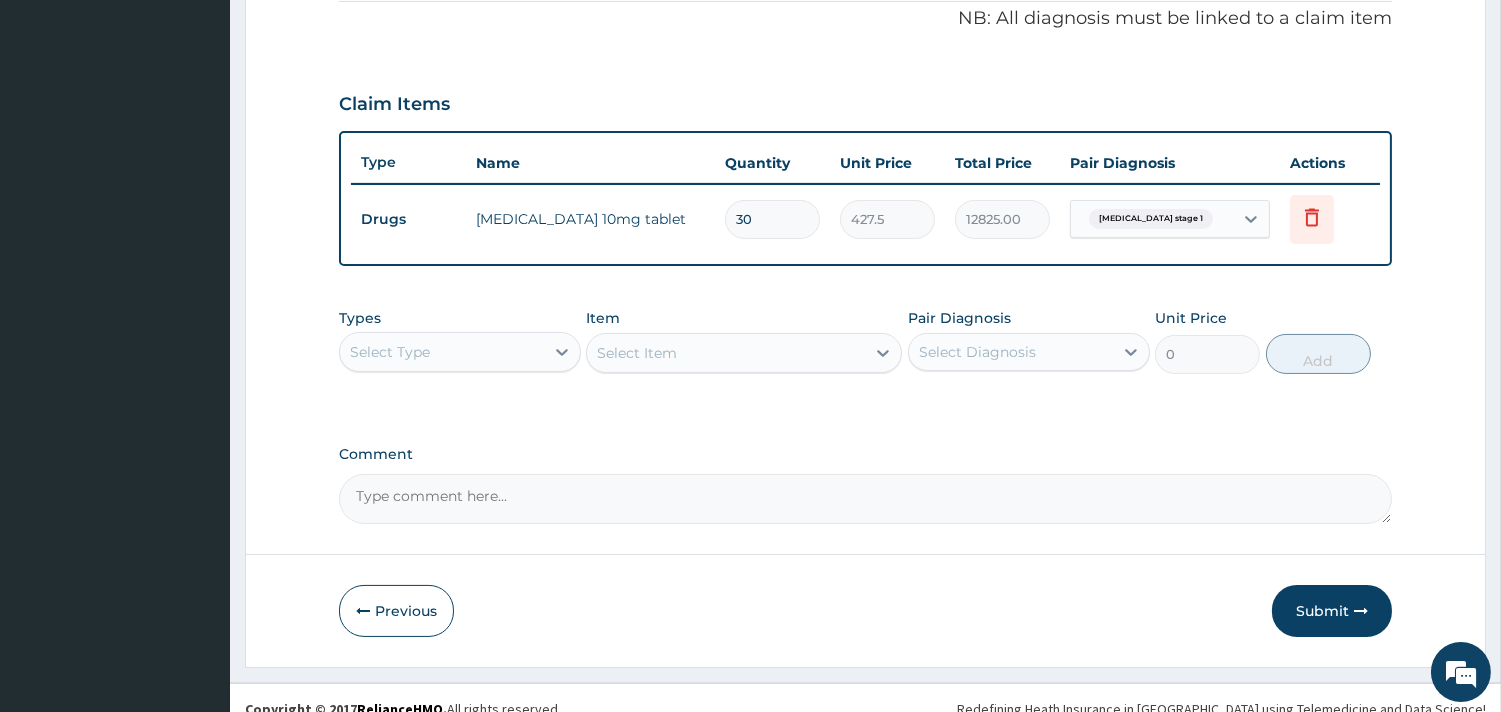 scroll, scrollTop: 614, scrollLeft: 0, axis: vertical 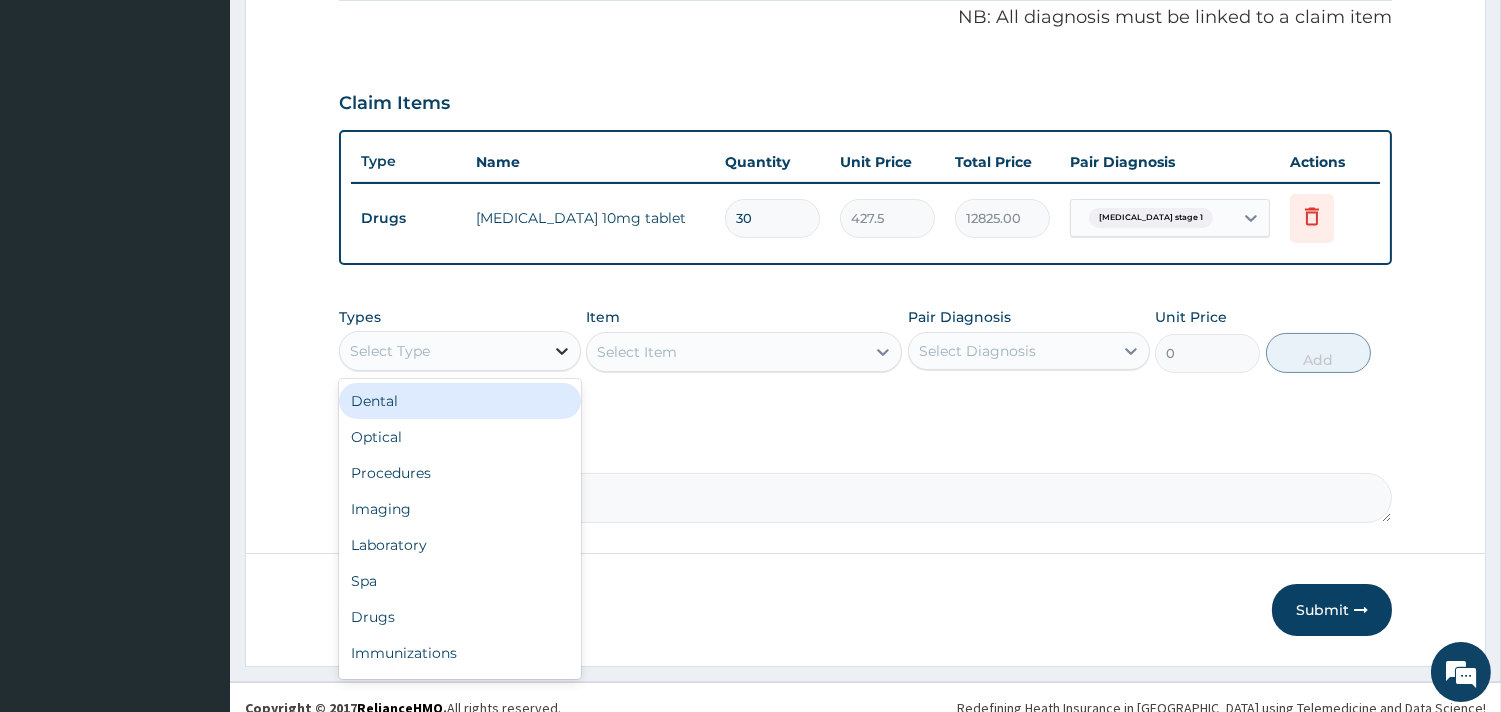click at bounding box center (562, 351) 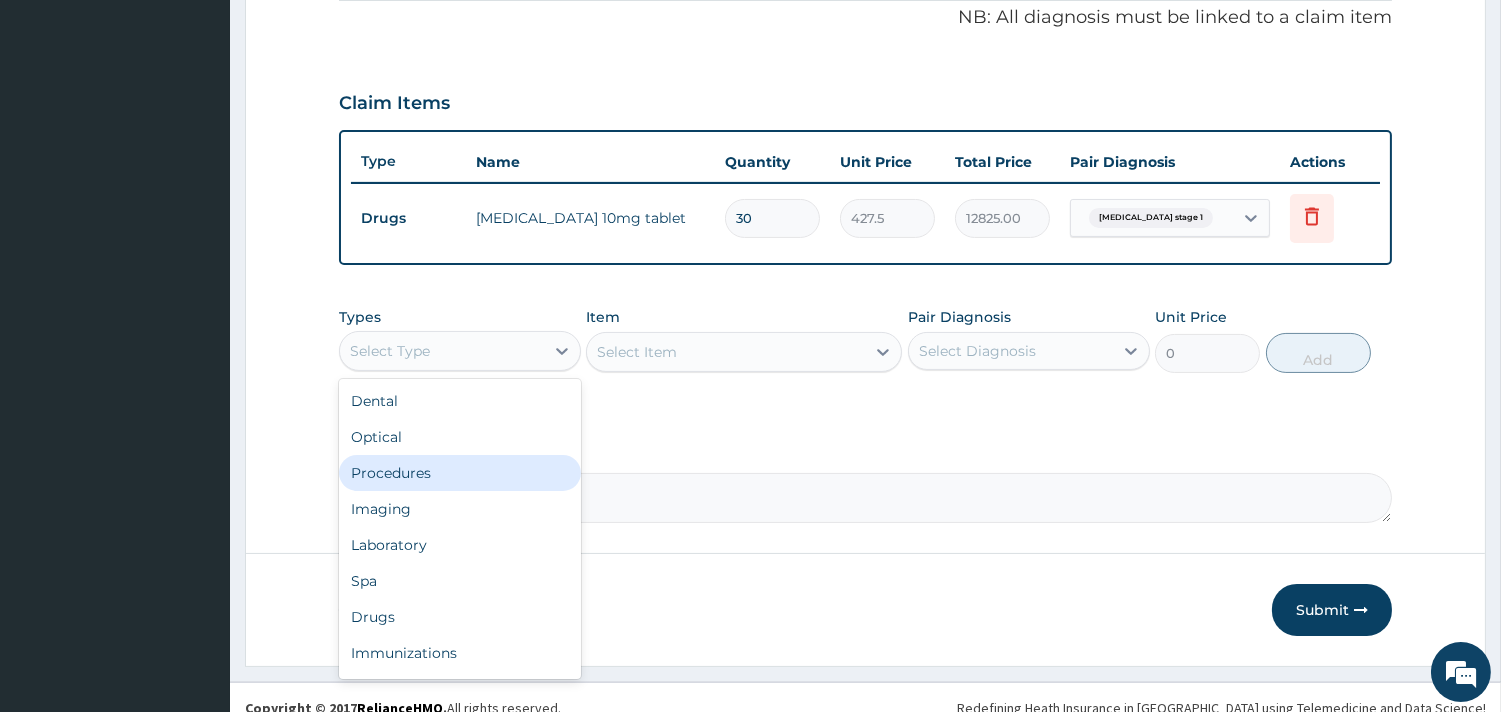 click on "Procedures" at bounding box center (460, 473) 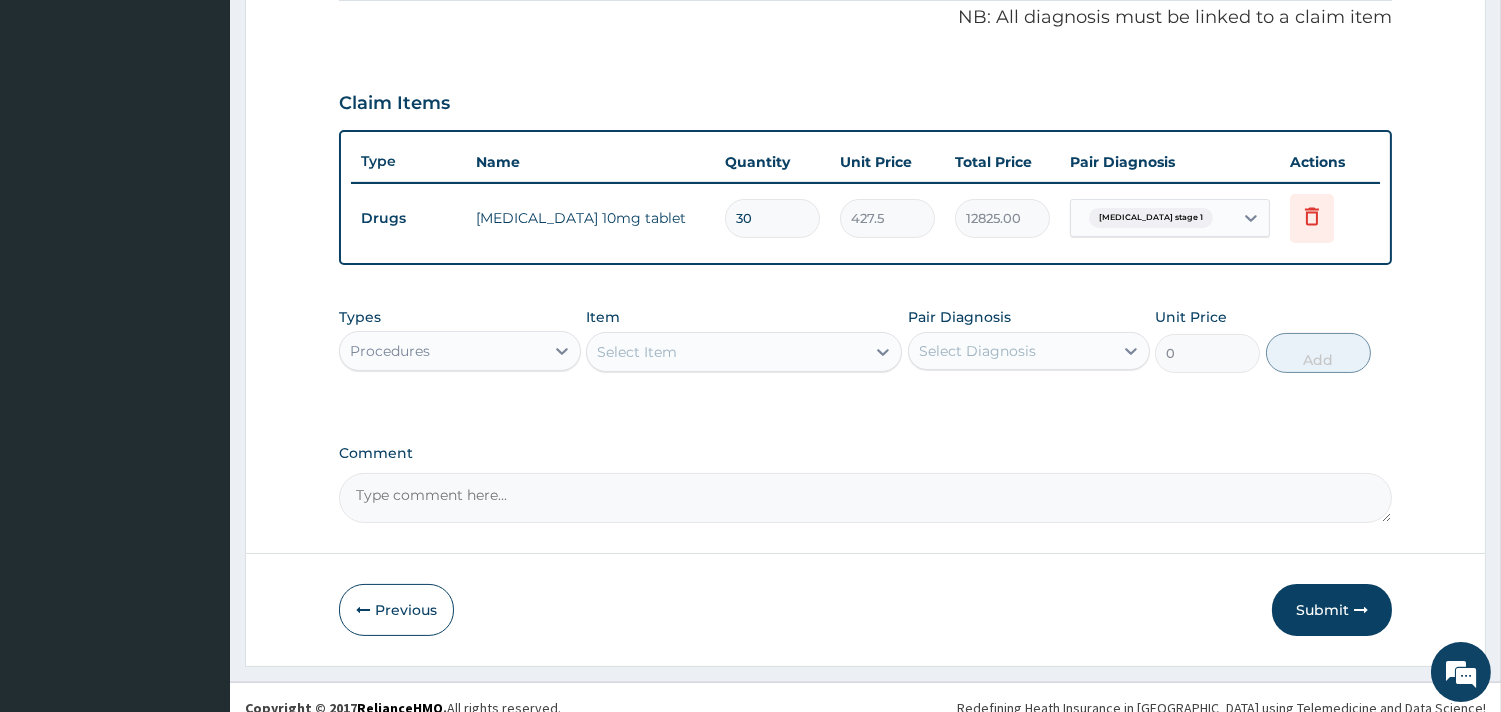 click on "Select Item" at bounding box center [726, 352] 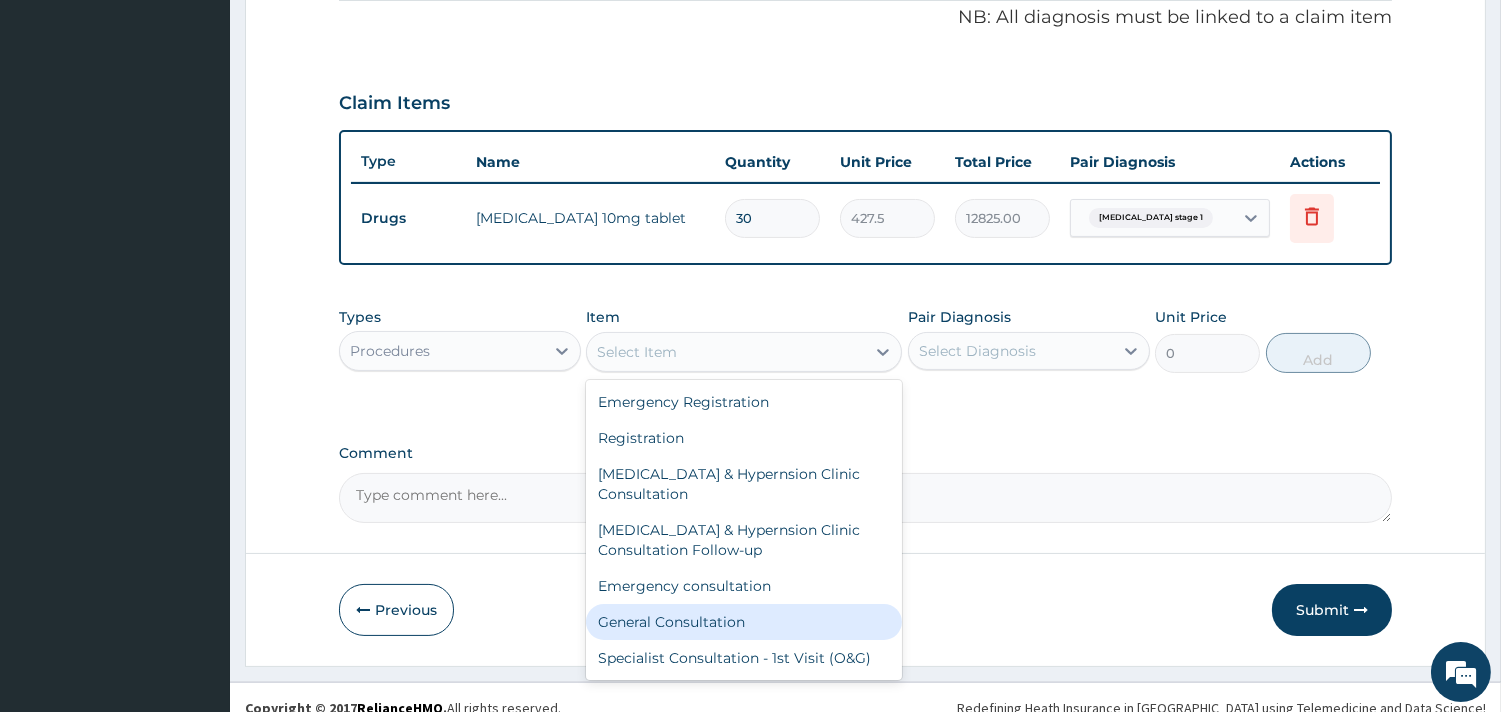 click on "General Consultation" at bounding box center (744, 622) 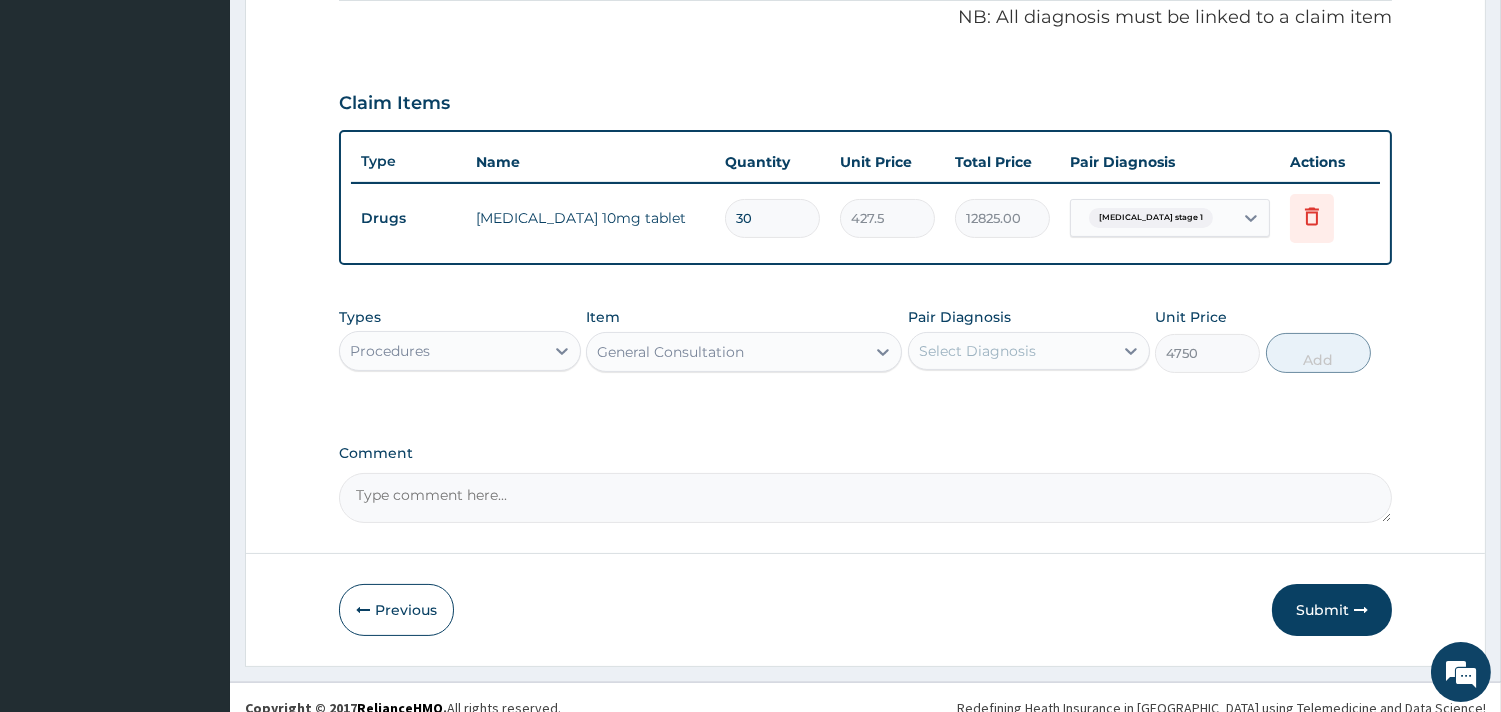 click on "Select Diagnosis" at bounding box center (1011, 351) 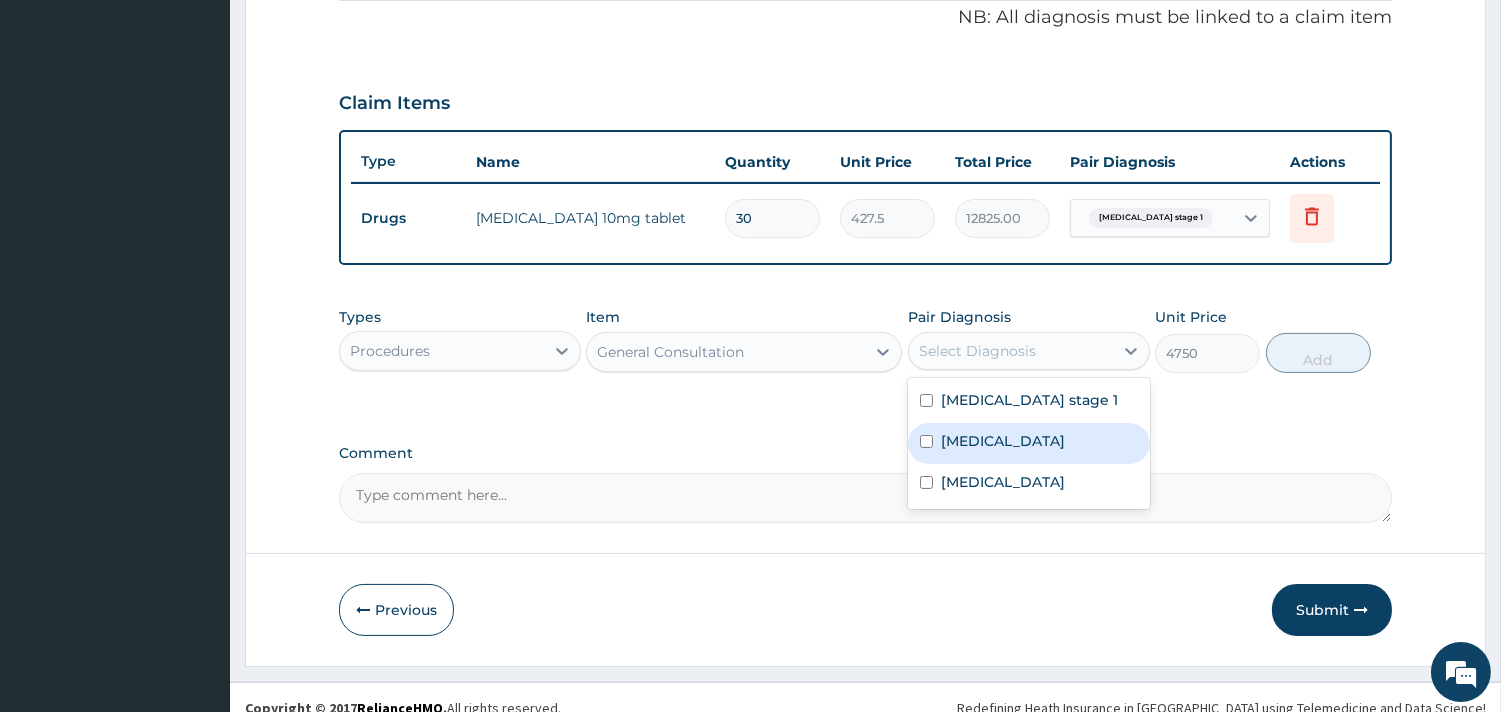 click on "Malaria" at bounding box center (1029, 443) 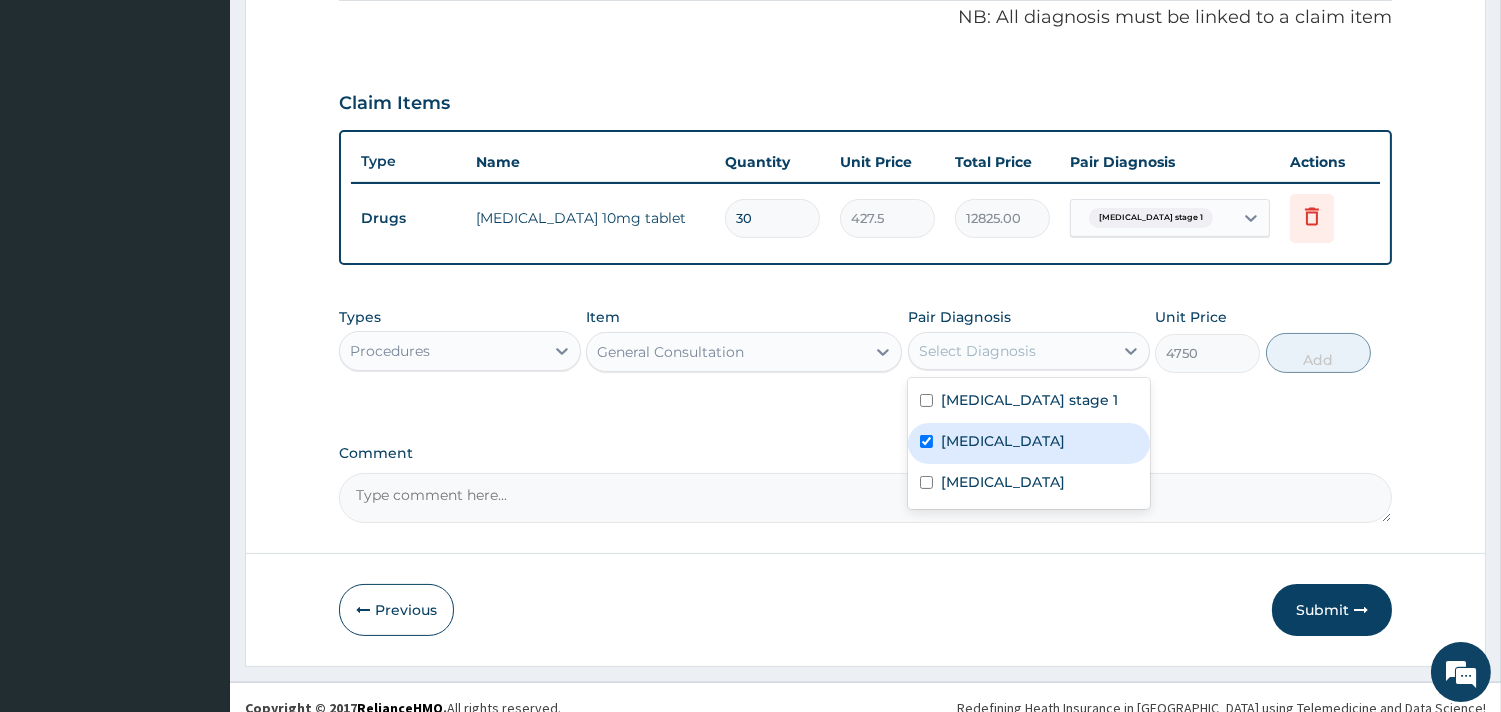 checkbox on "true" 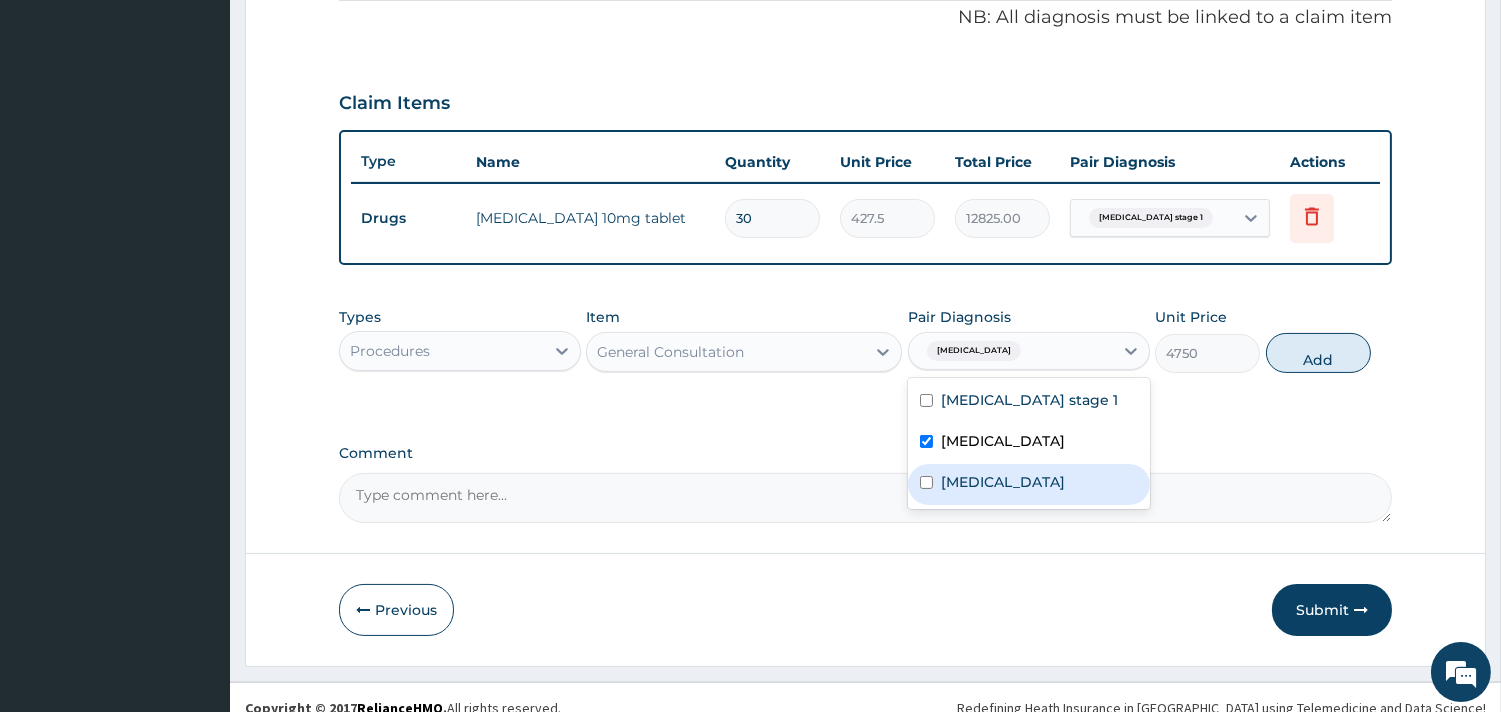 click on "Sepsis" at bounding box center [1029, 484] 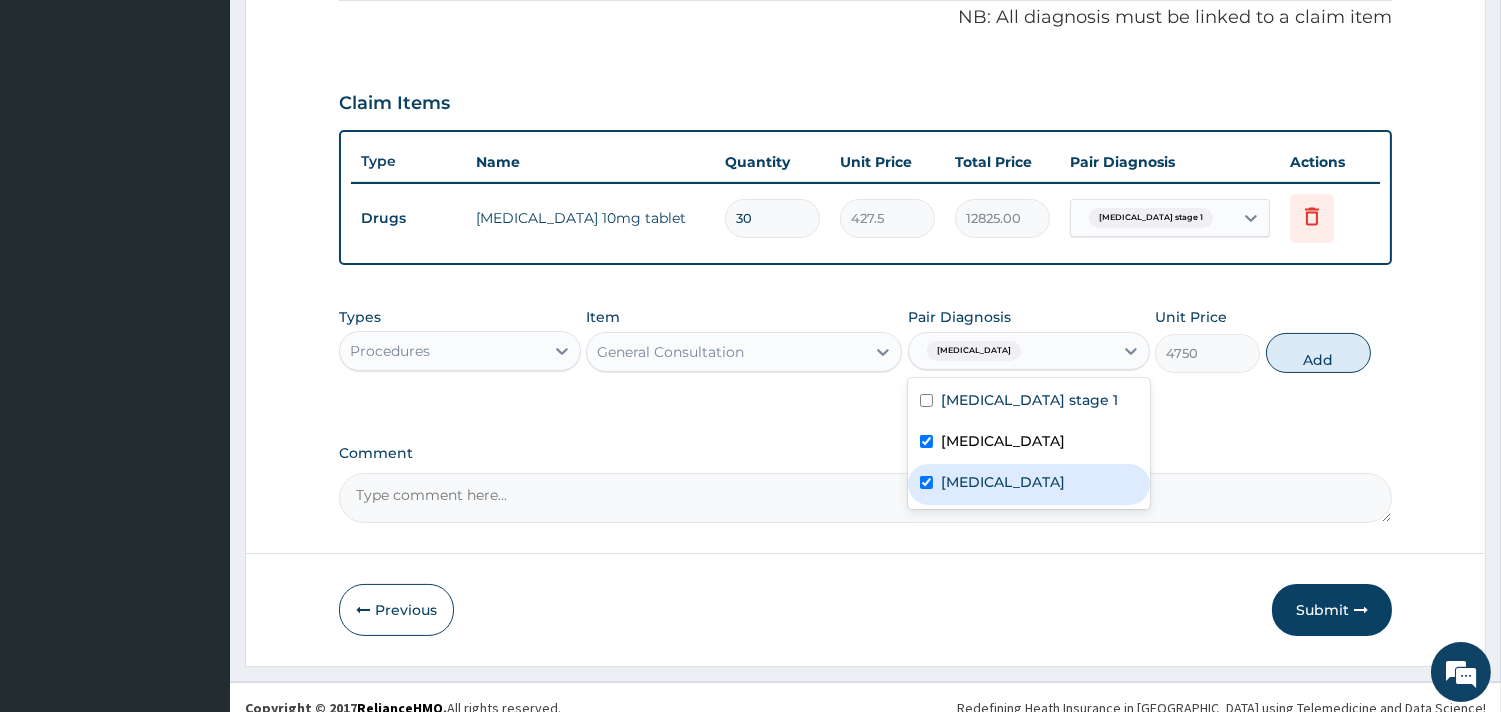 checkbox on "true" 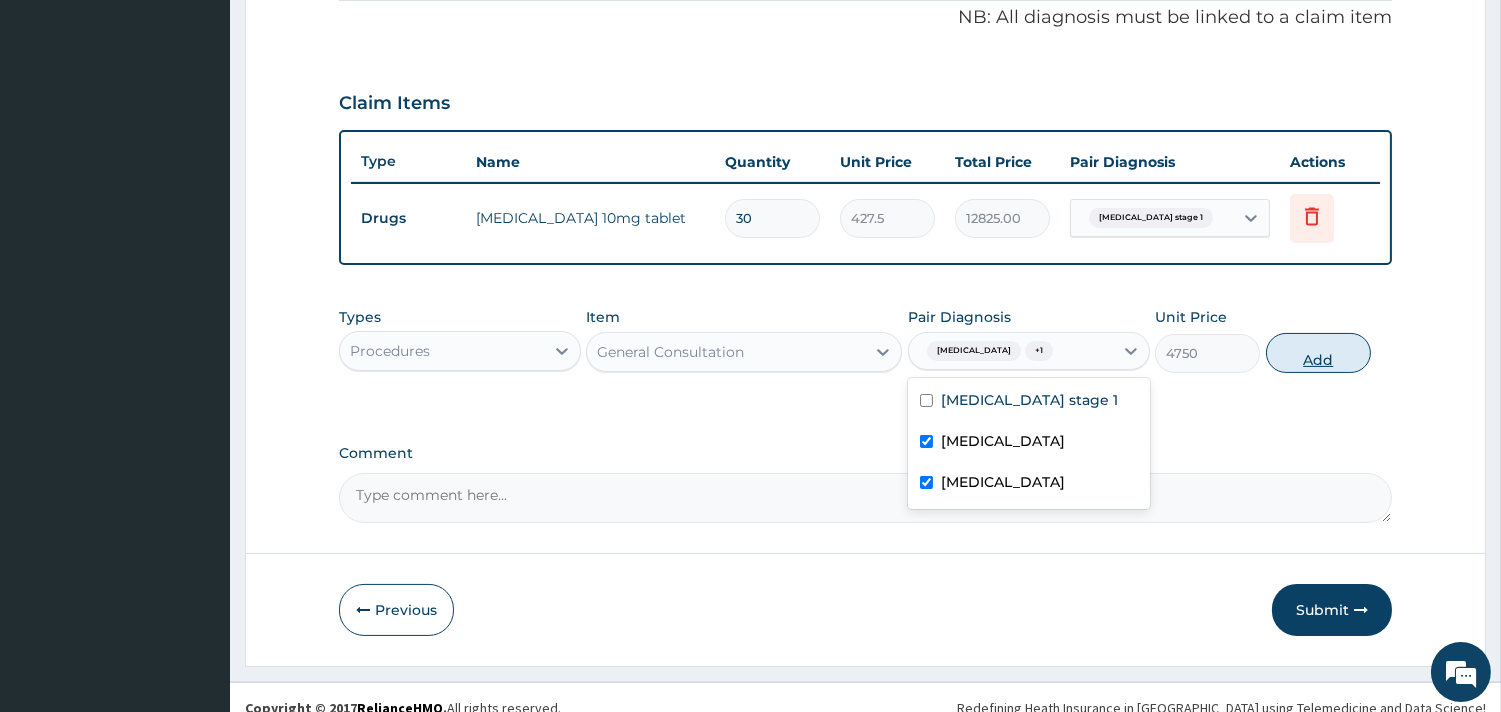 click on "Add" at bounding box center [1318, 353] 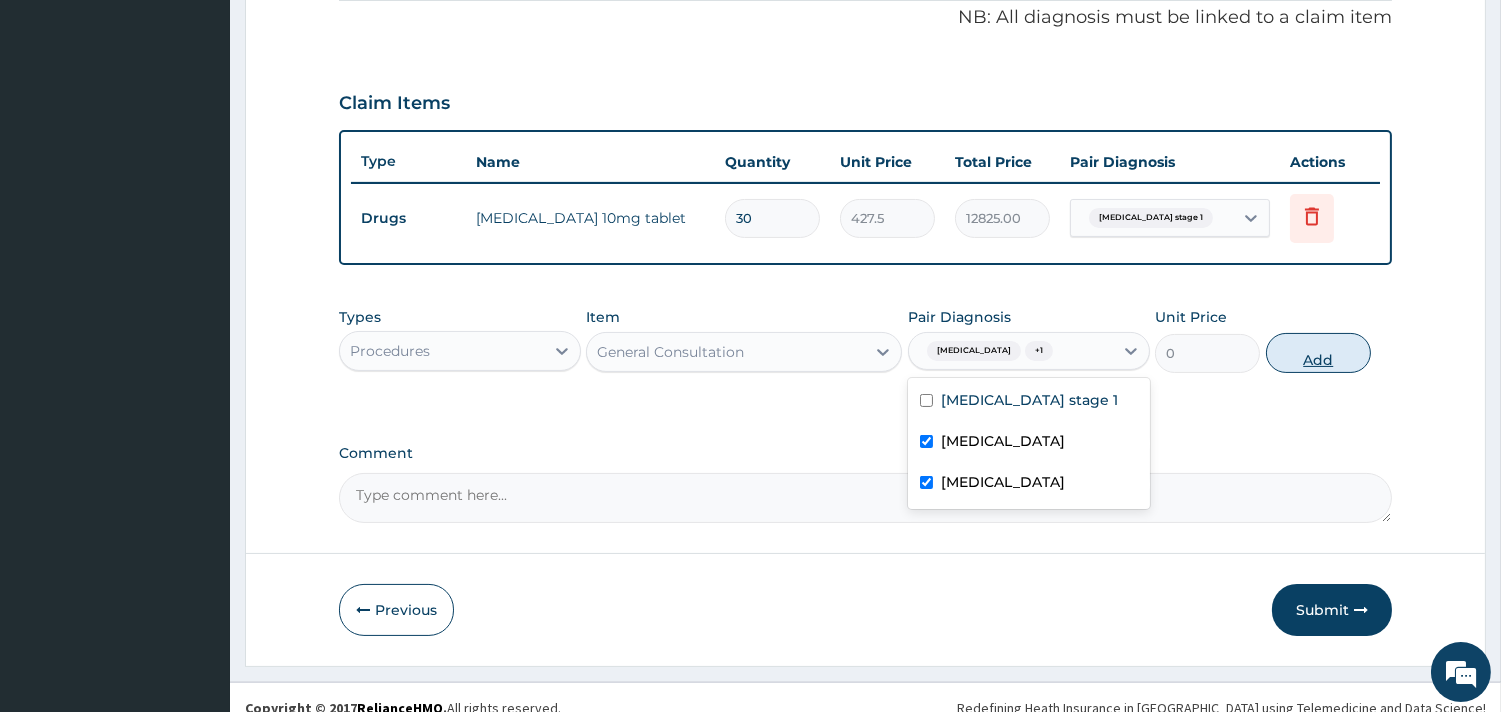 click on "PA Code / Prescription Code PA/67AE42 Encounter Date 13-07-2025 Important Notice Please enter PA codes before entering items that are not attached to a PA code   All diagnoses entered must be linked to a claim item. Diagnosis & Claim Items that are visible but inactive cannot be edited because they were imported from an already approved PA code. Diagnosis Hypertension stage 1 confirmed Malaria Confirmed Sepsis Confirmed NB: All diagnosis must be linked to a claim item Claim Items Type Name Quantity Unit Price Total Price Pair Diagnosis Actions Drugs ramipril 10mg tablet 30 427.5 12825.00 Hypertension stage 1 Delete Types Procedures Item General Consultation Pair Diagnosis option Sepsis, selected. option Sepsis selected, 3 of 3. 3 results available. Use Up and Down to choose options, press Enter to select the currently focused option, press Escape to exit the menu, press Tab to select the option and exit the menu. Malaria  + 1 Hypertension stage 1 Malaria Sepsis Unit Price 0 Add Comment" at bounding box center [865, 50] 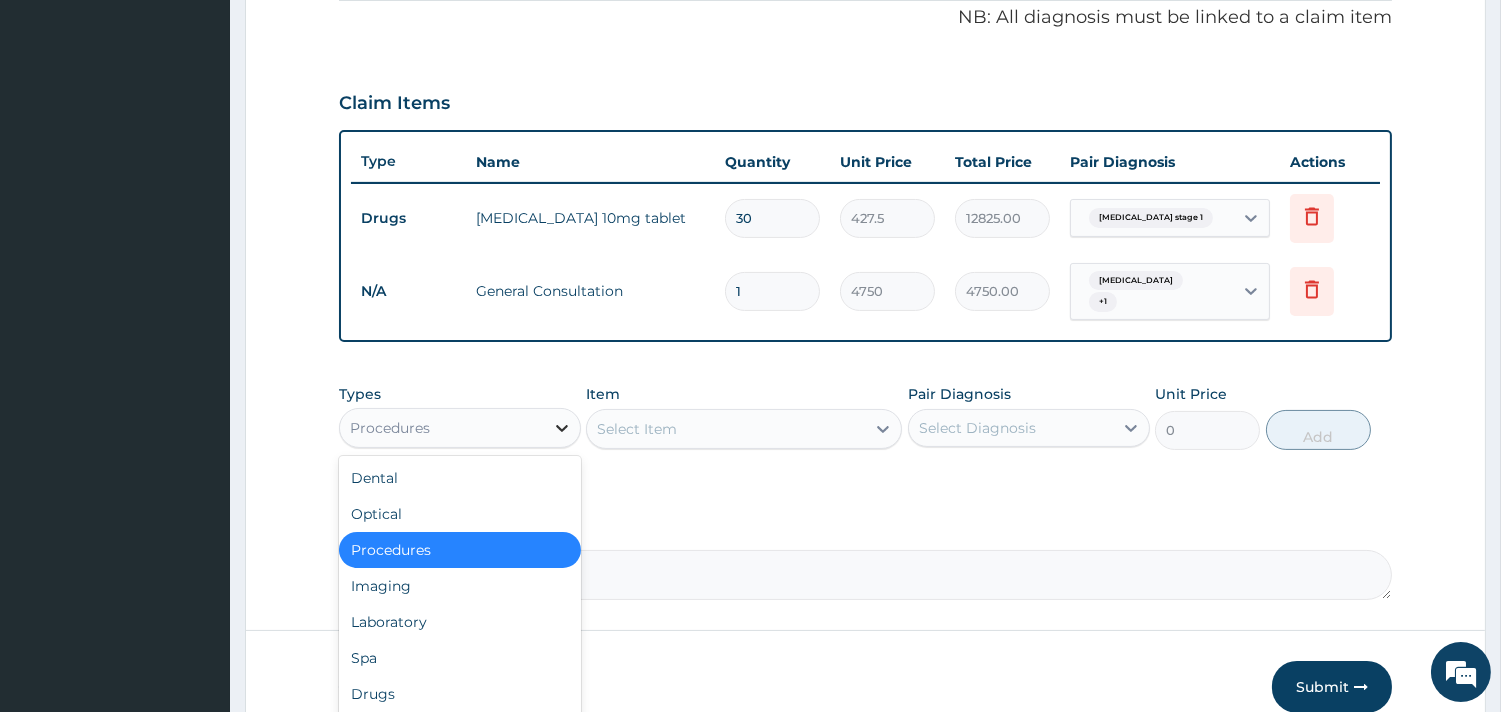 click 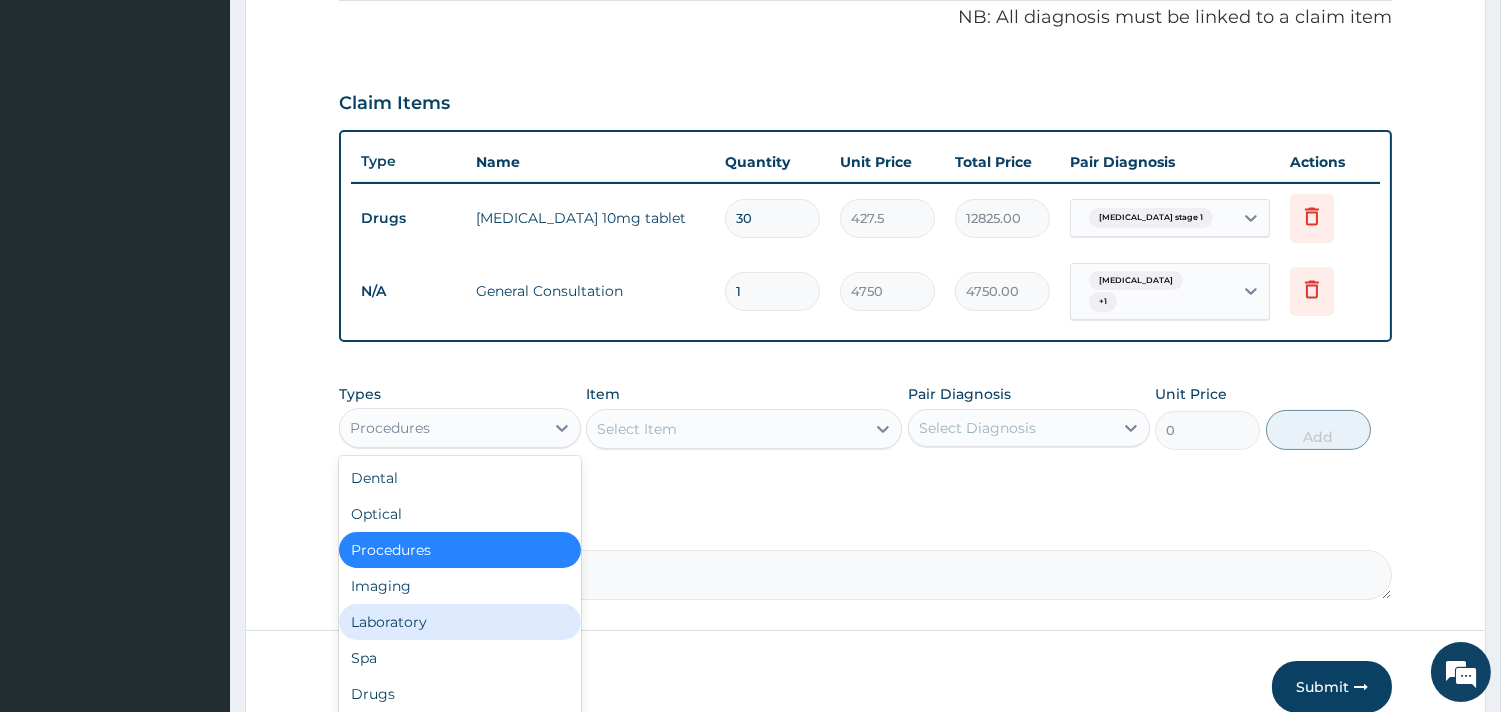 click on "Laboratory" at bounding box center [460, 622] 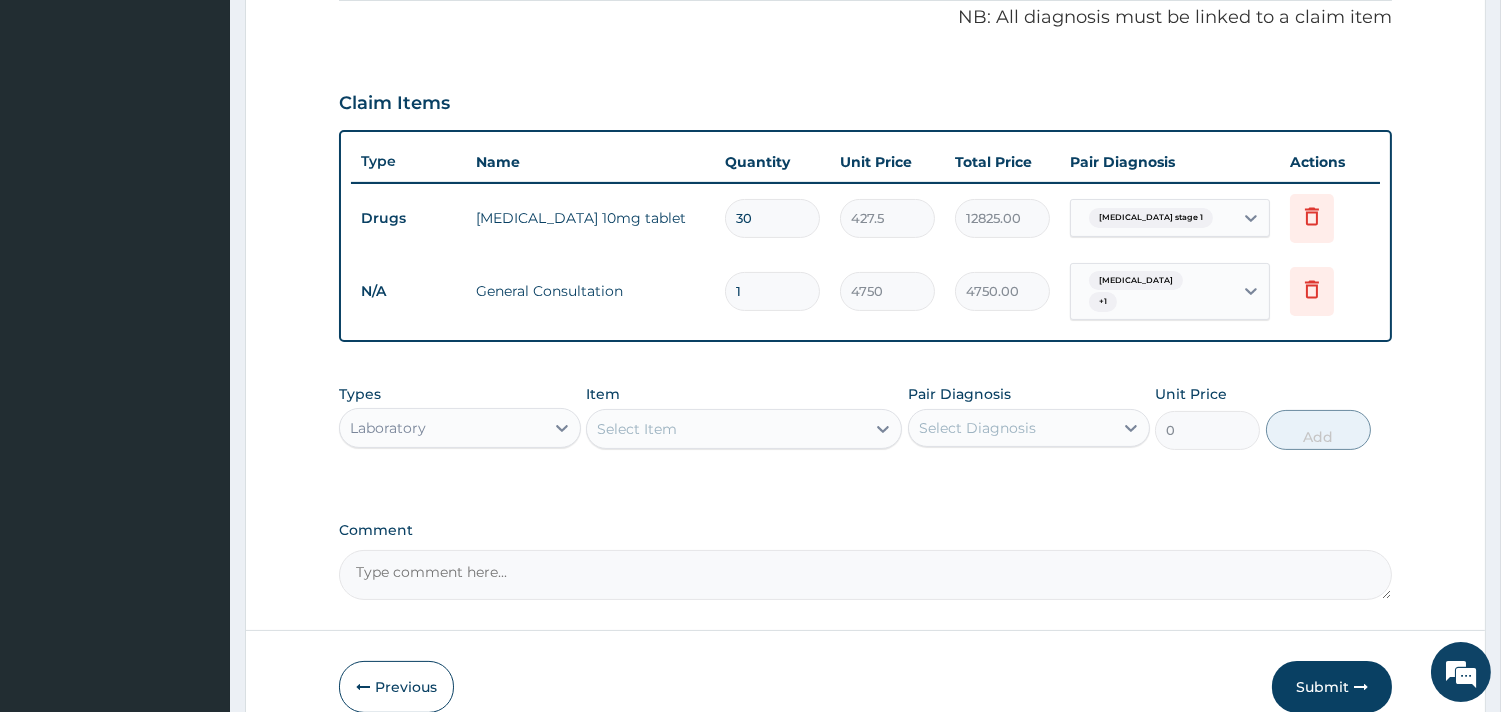 click on "Select Item" at bounding box center (744, 429) 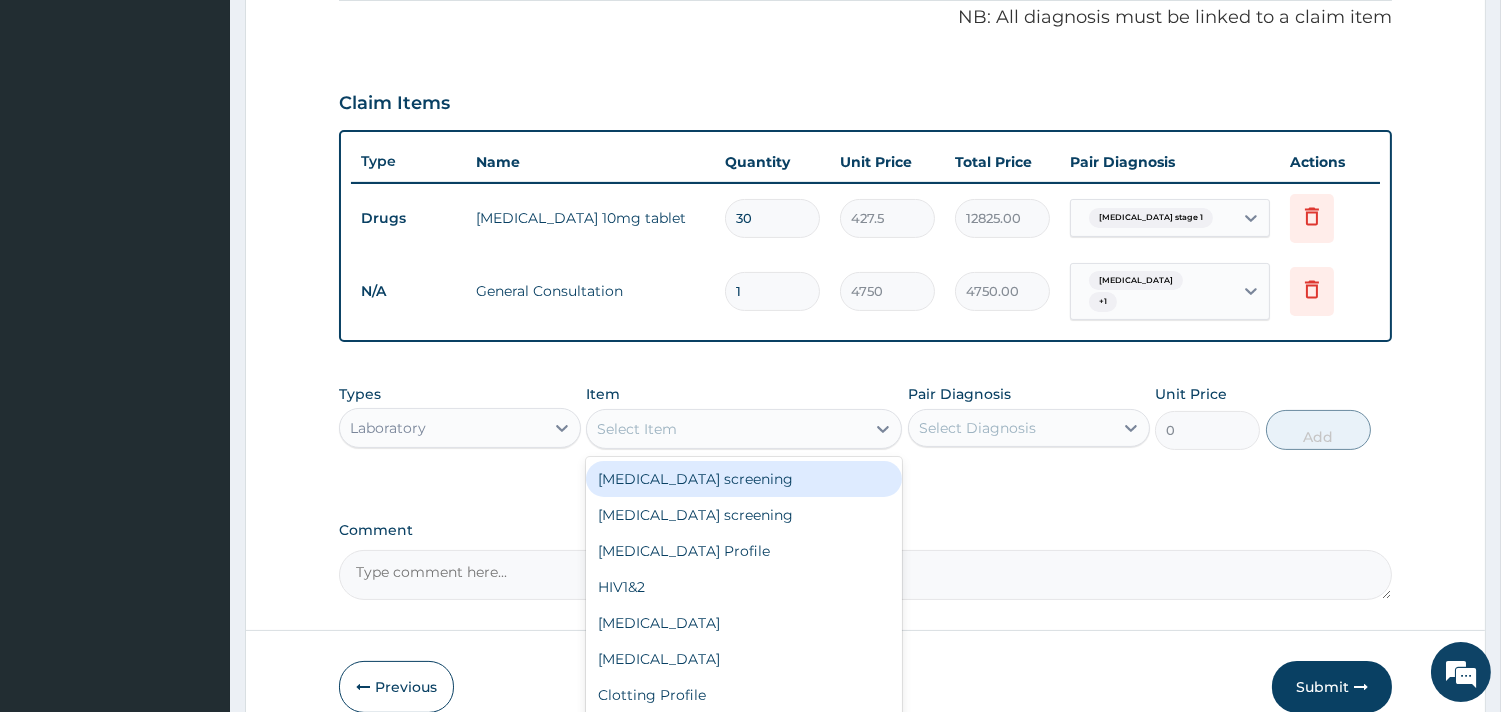 click 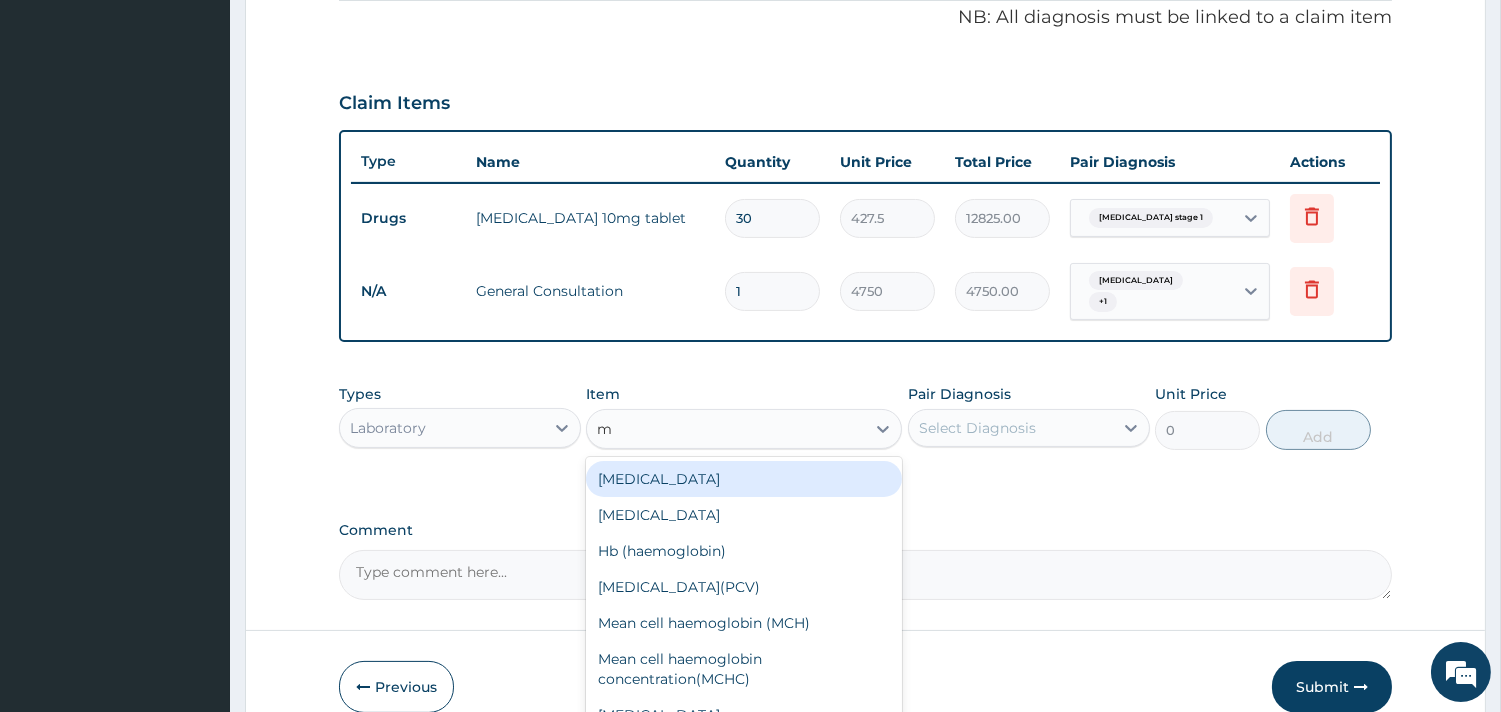 type on "mp" 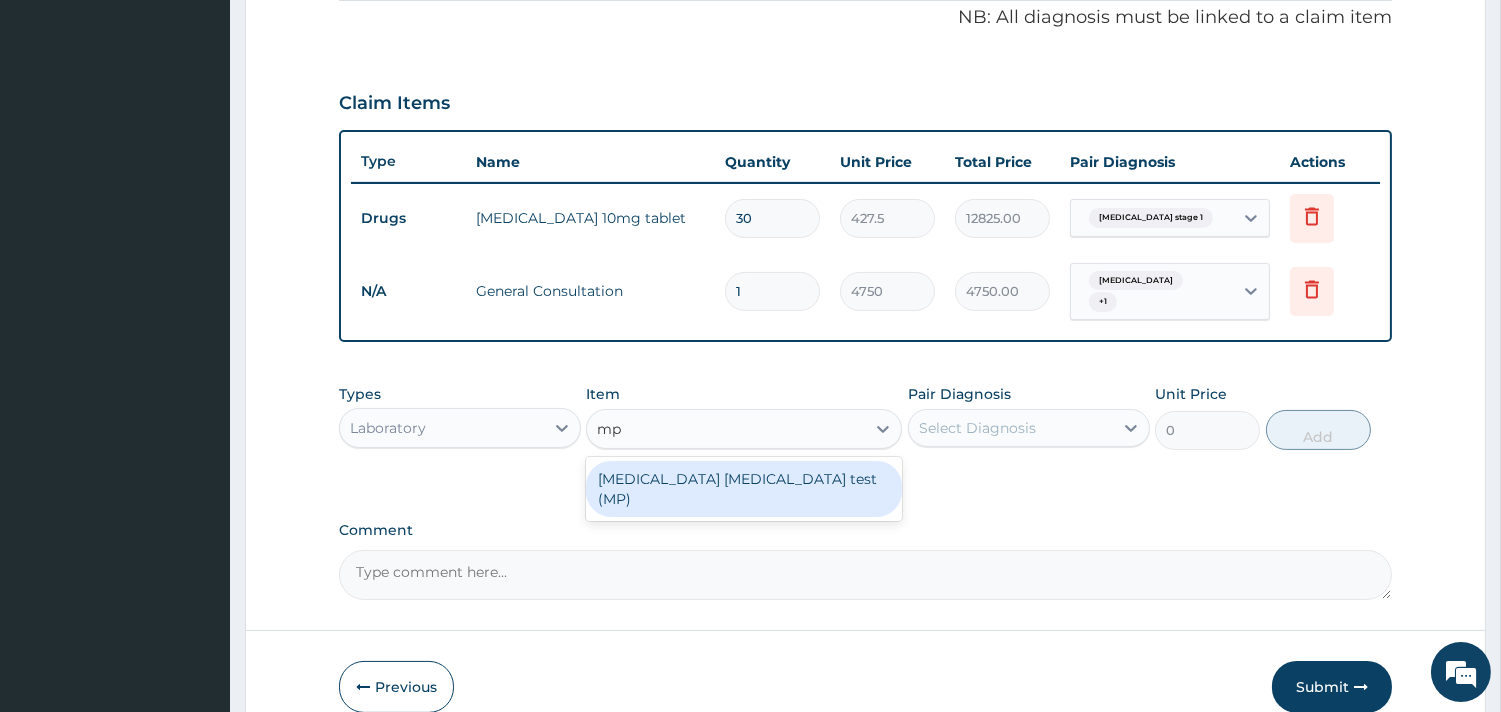 click on "Malaria parasite test (MP)" at bounding box center [744, 489] 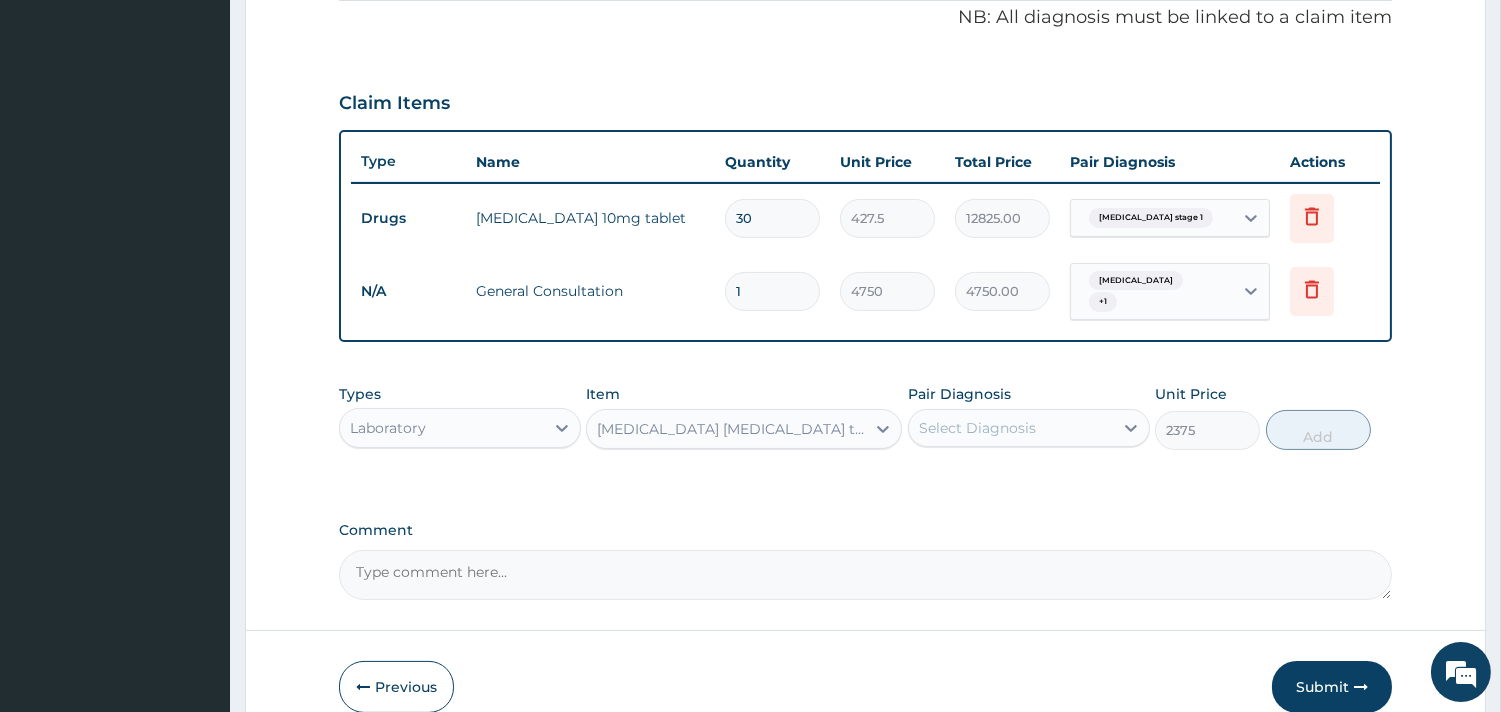 click on "Pair Diagnosis Select Diagnosis" at bounding box center [1029, 417] 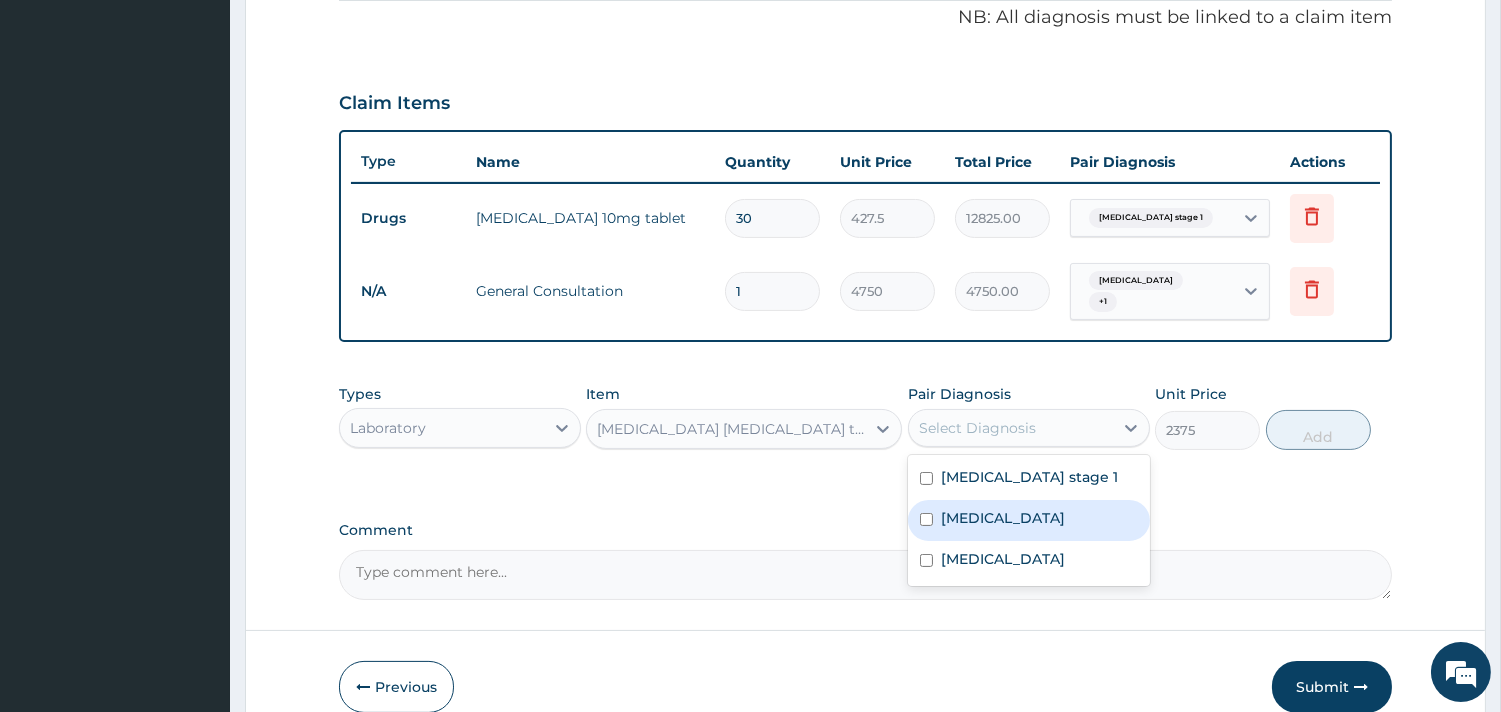 click on "Malaria" at bounding box center [1003, 518] 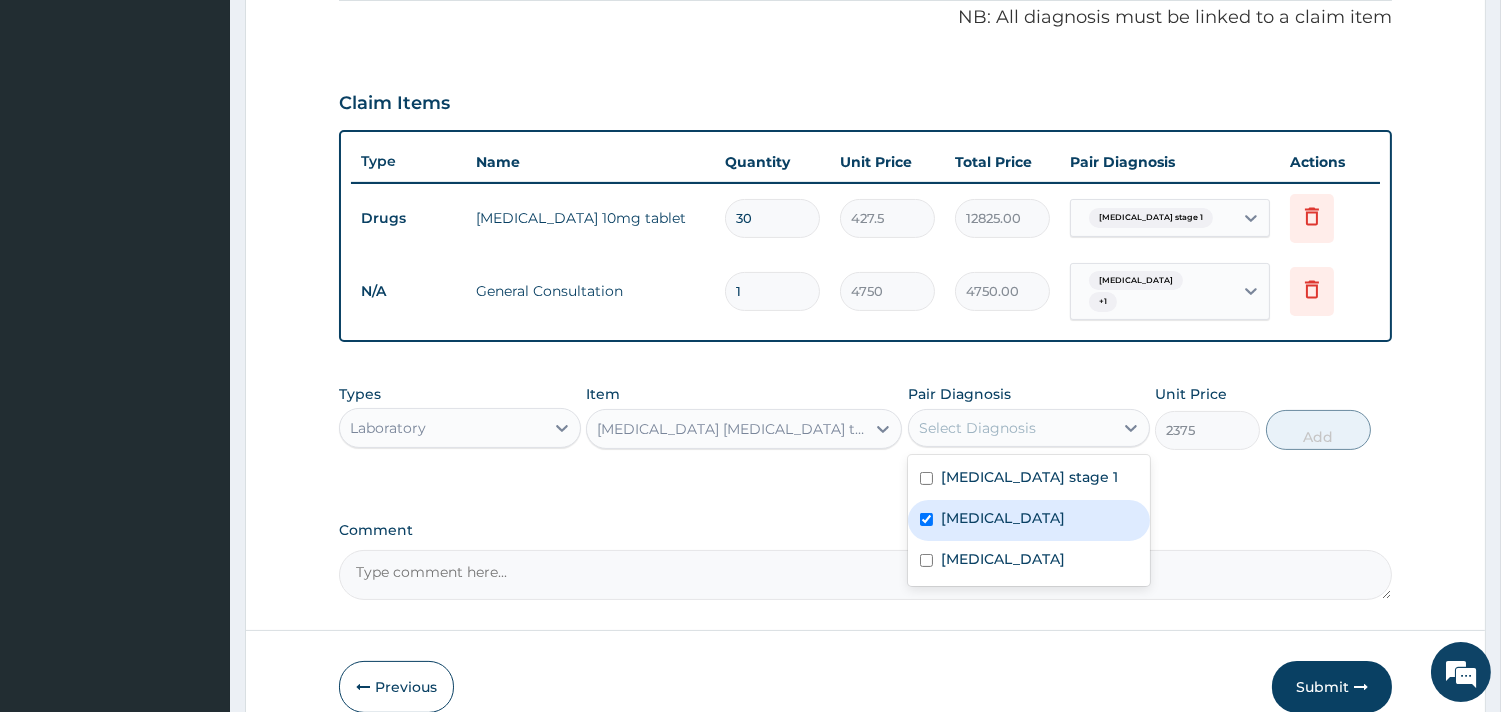 checkbox on "true" 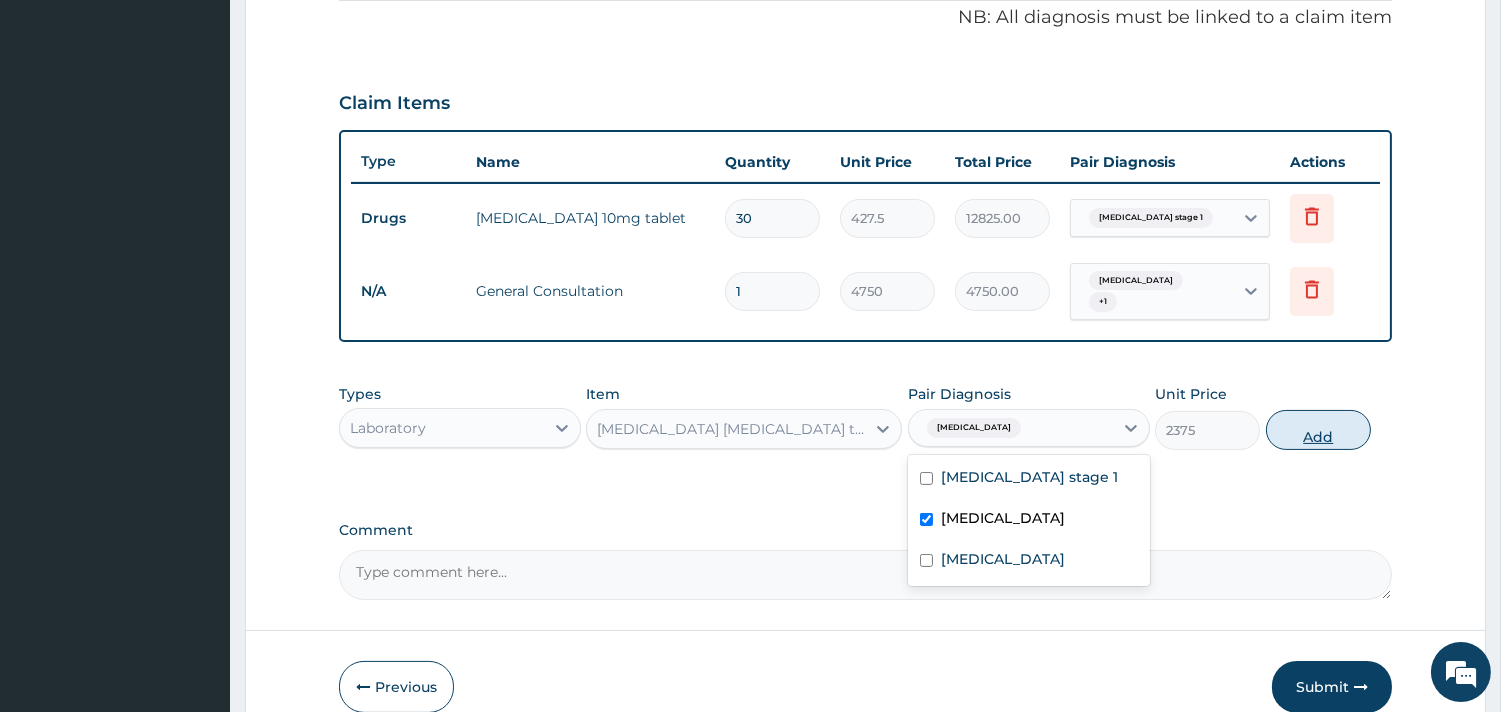 click on "Add" at bounding box center [1318, 430] 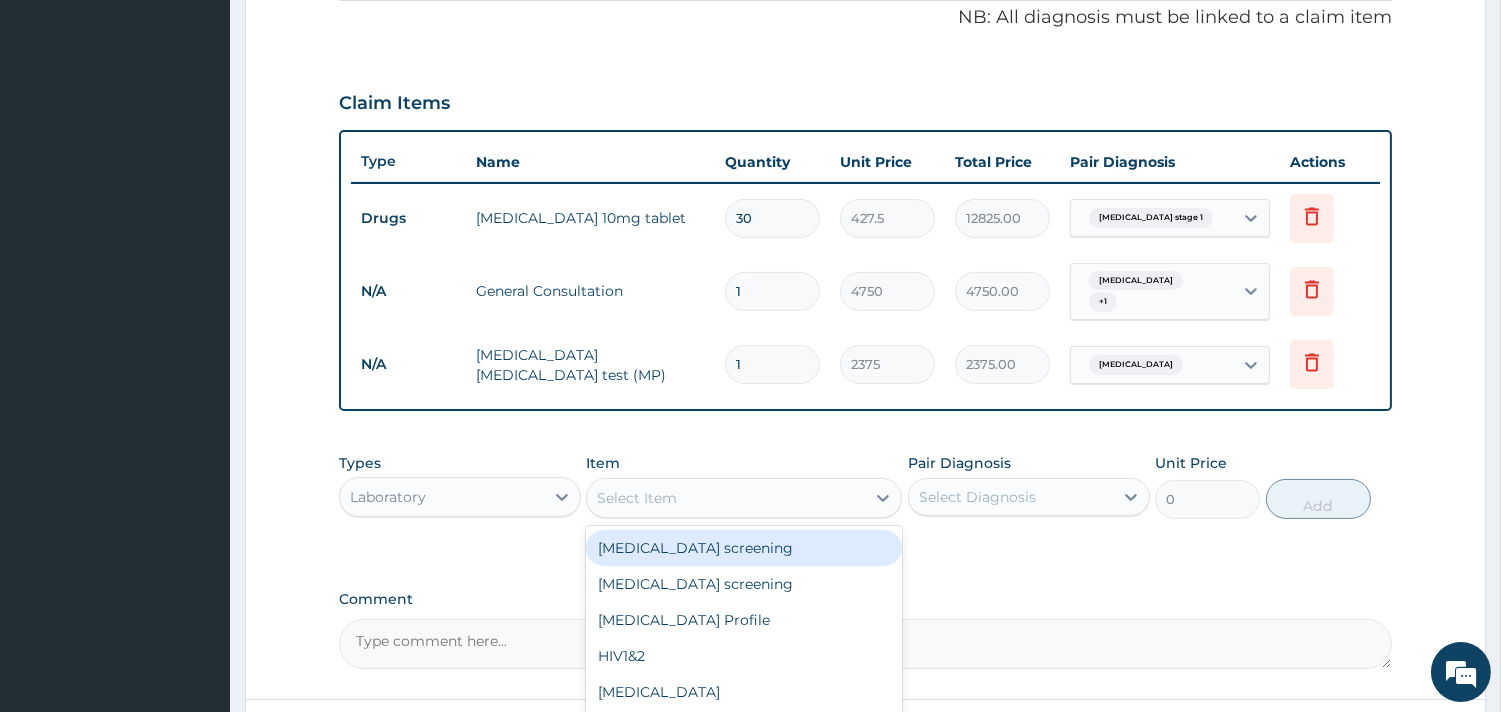 click on "Select Item" at bounding box center (726, 498) 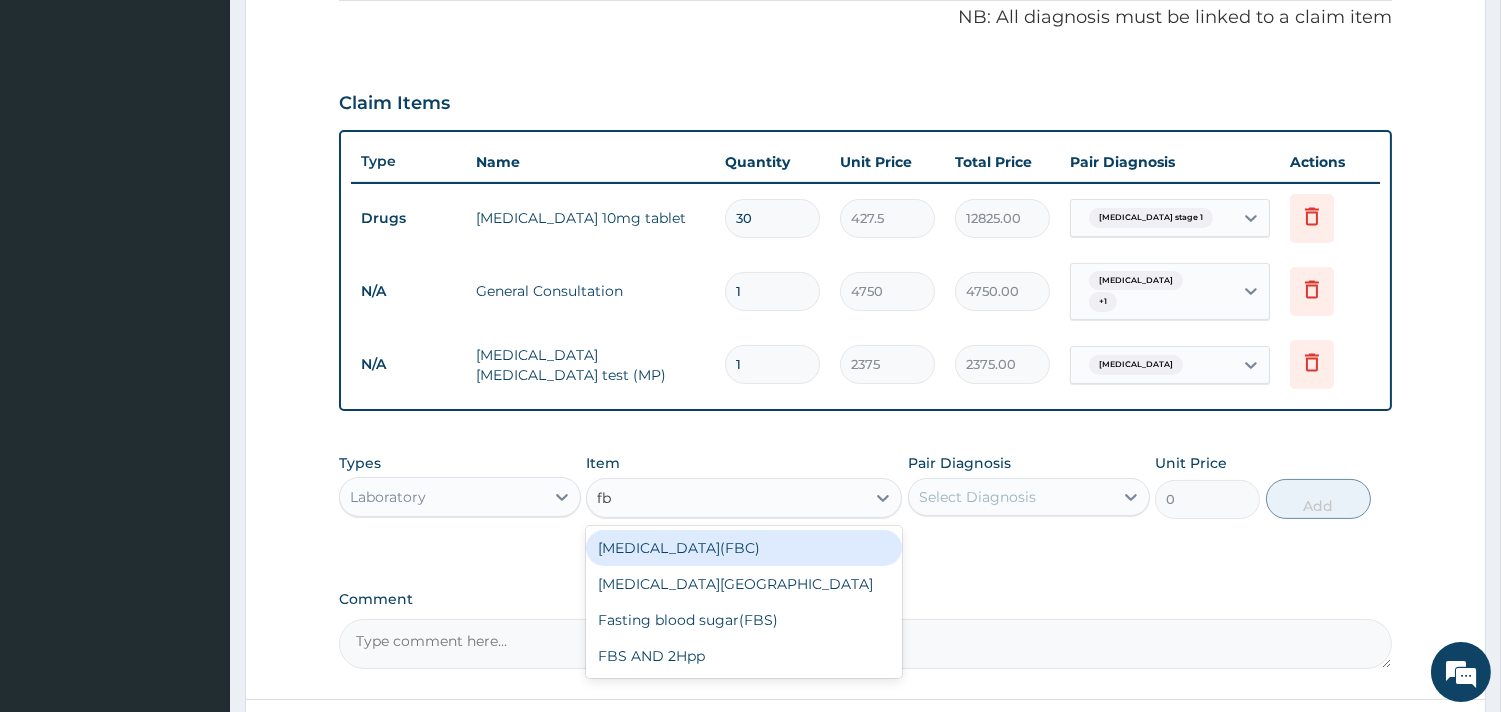 type on "fbc" 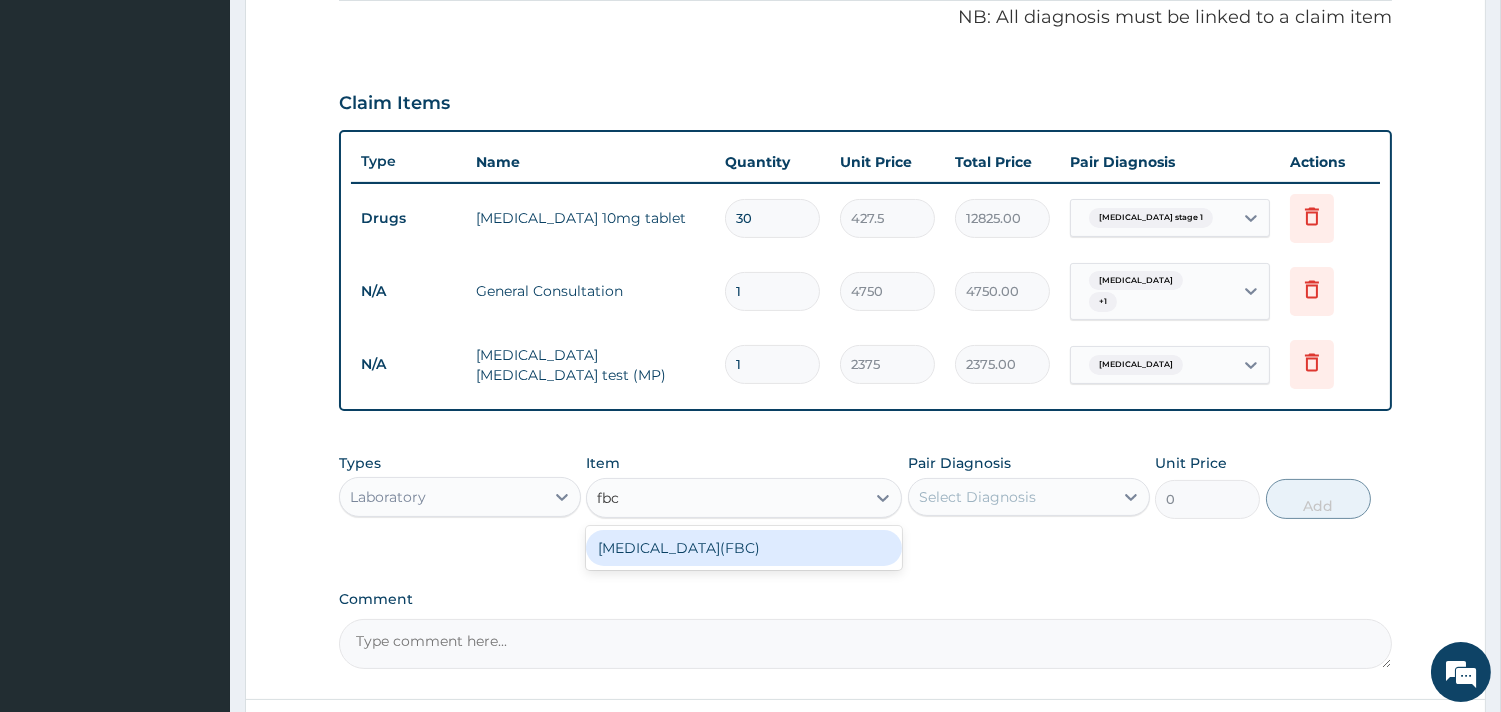 click on "Full blood count(FBC)" at bounding box center (744, 548) 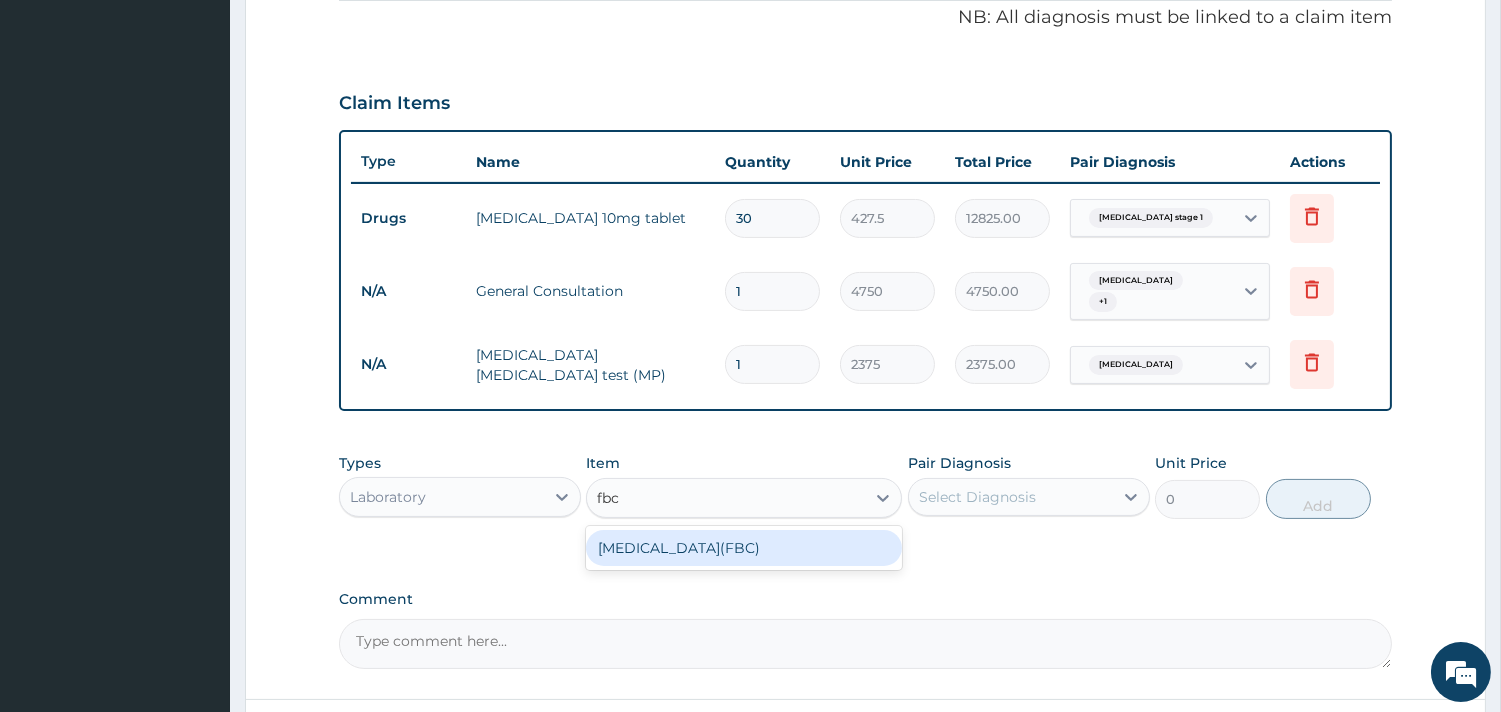 type 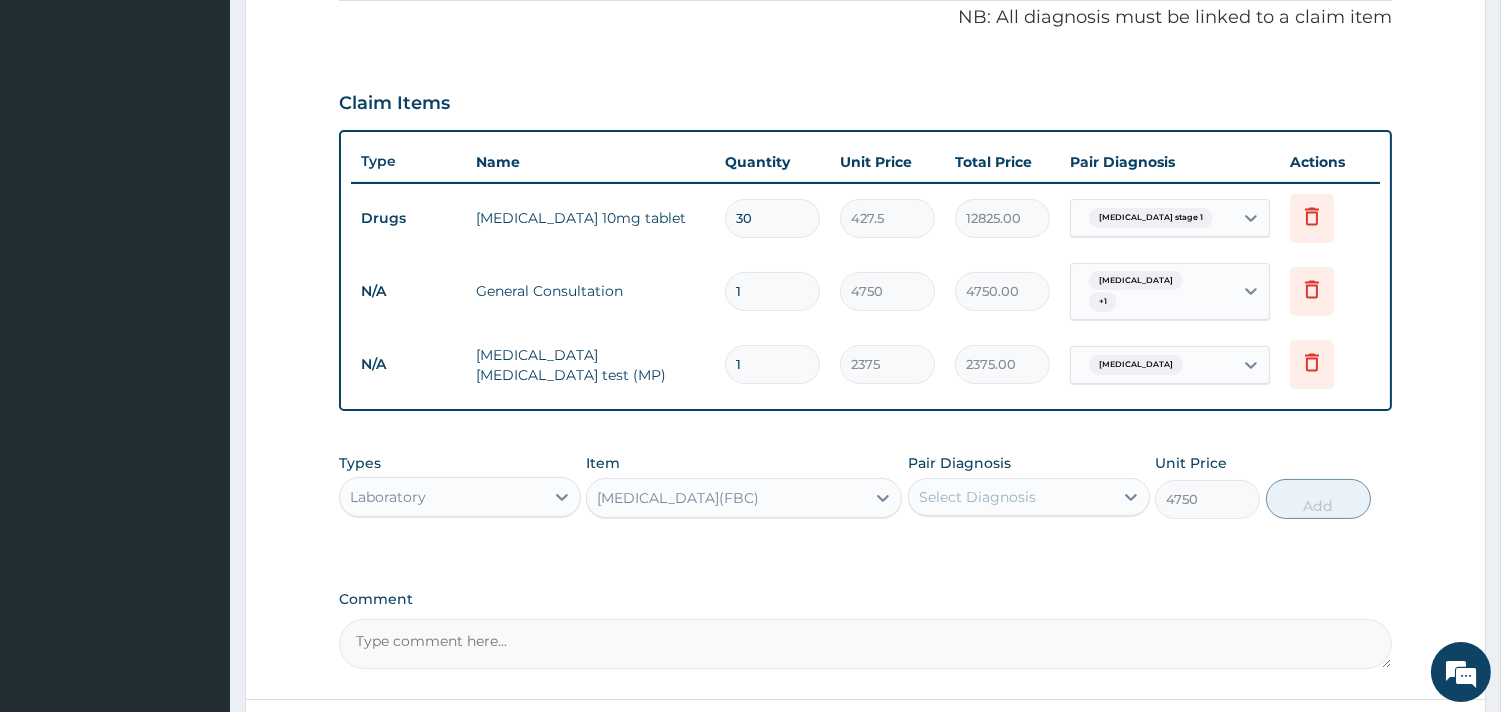 click on "Select Diagnosis" at bounding box center [977, 497] 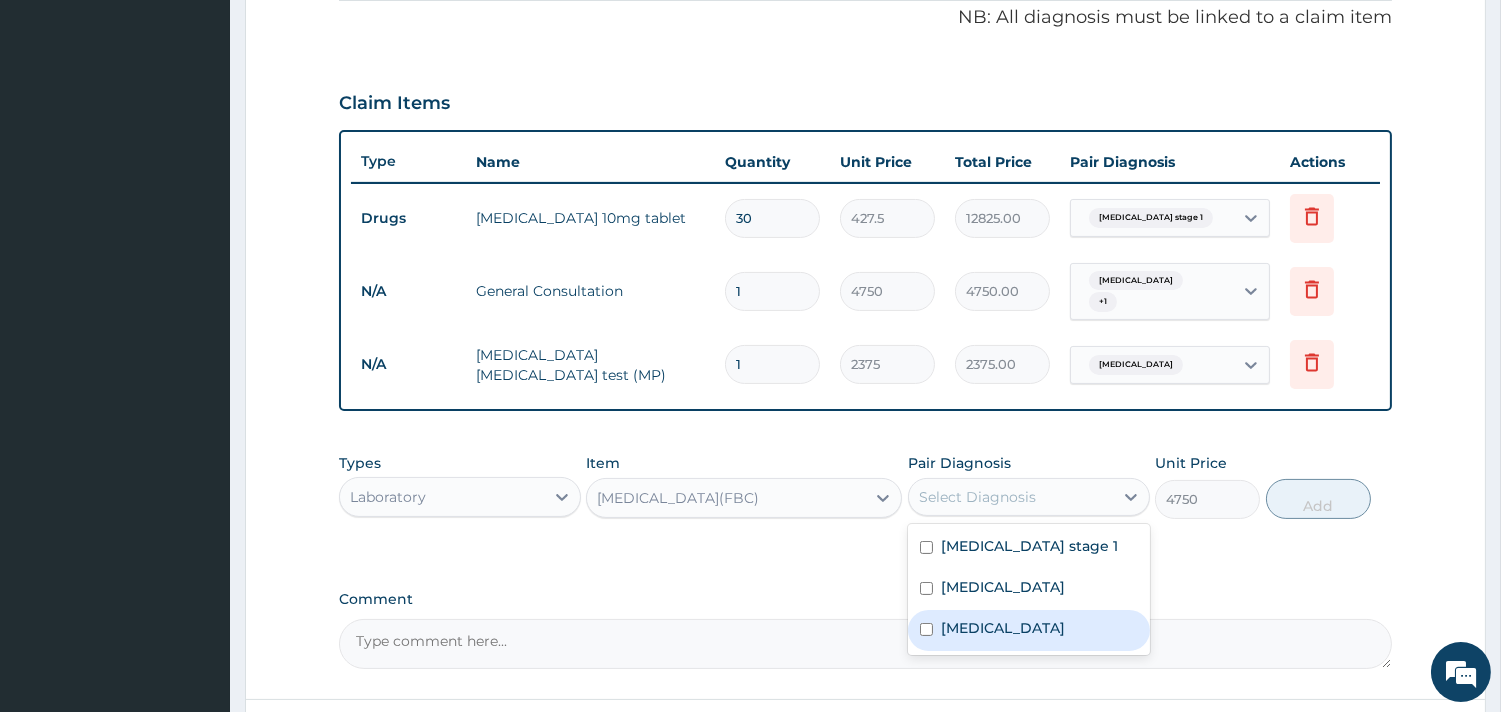 click on "Sepsis" at bounding box center [1003, 628] 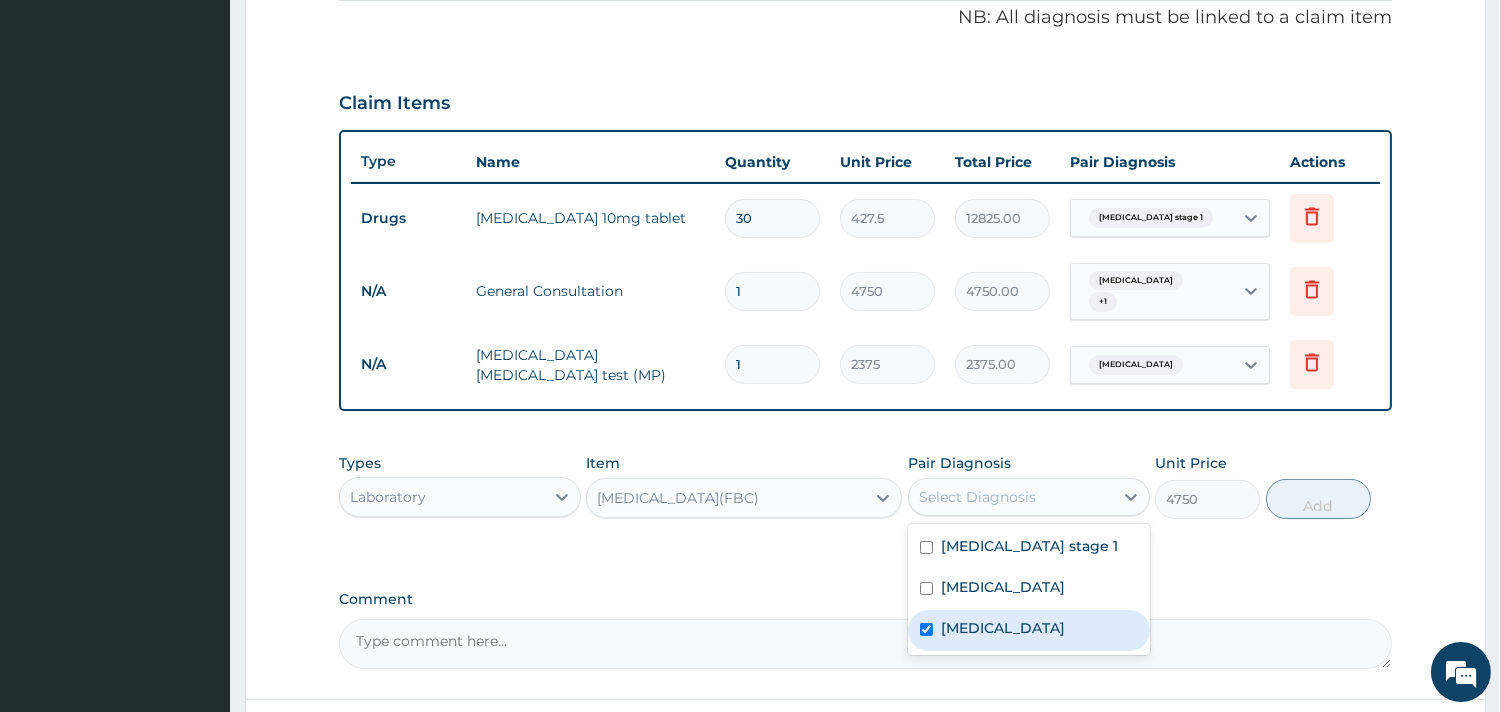 checkbox on "true" 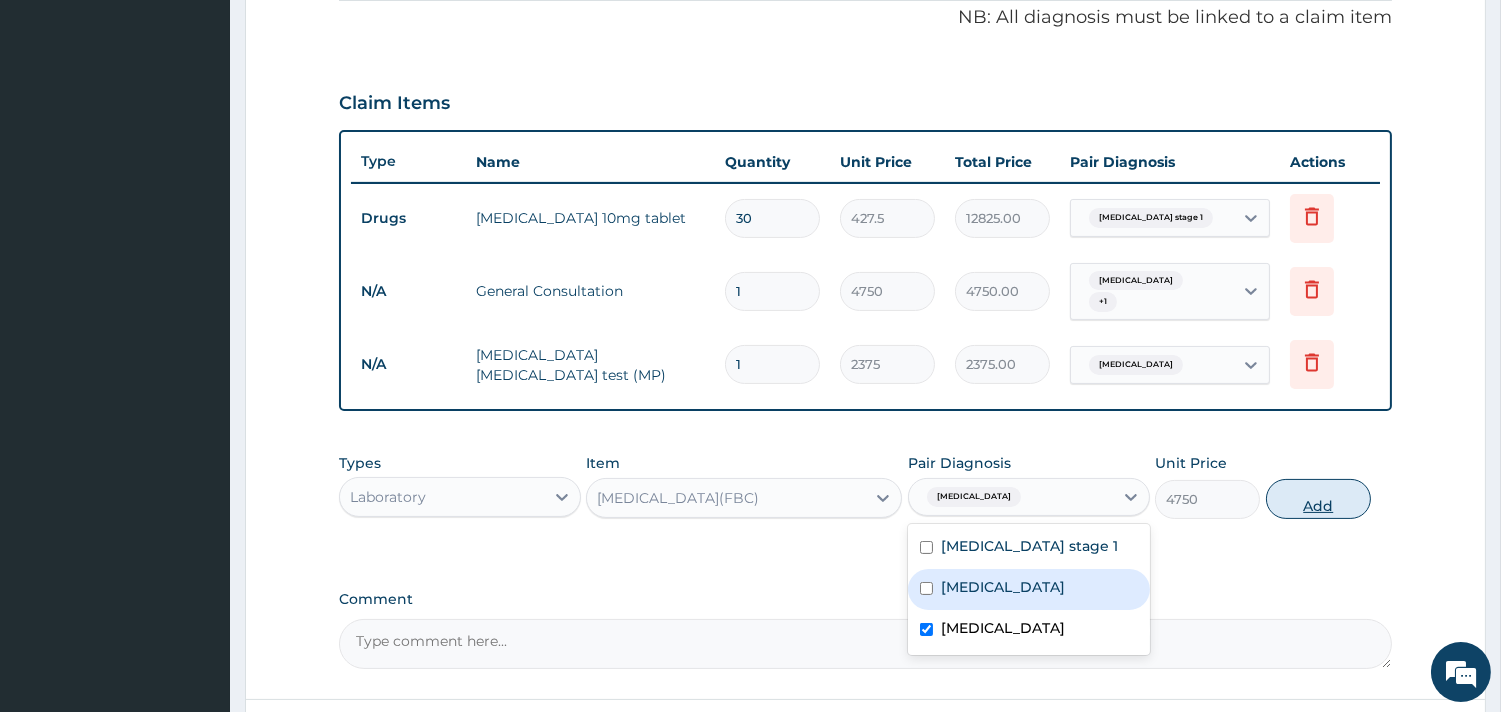click on "Add" at bounding box center [1318, 499] 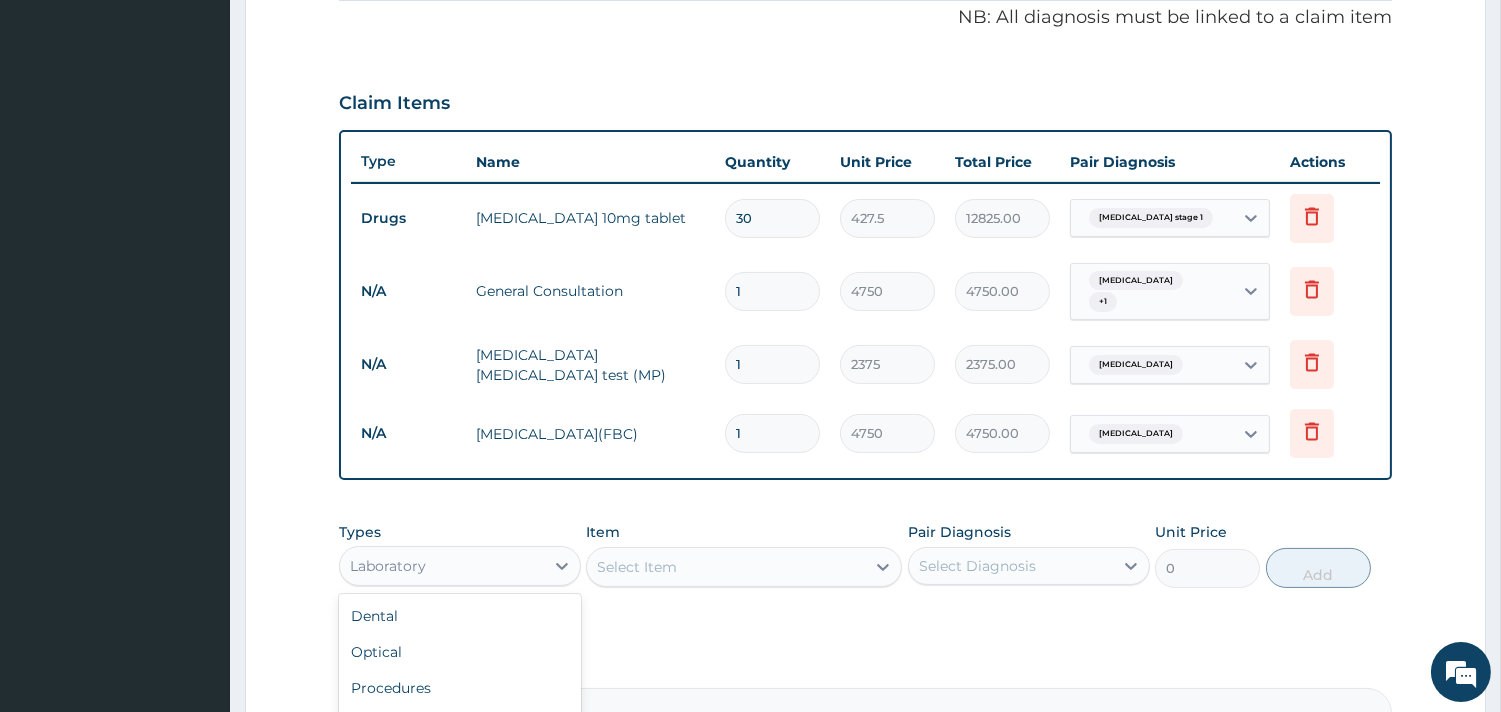 click on "Laboratory" at bounding box center (442, 566) 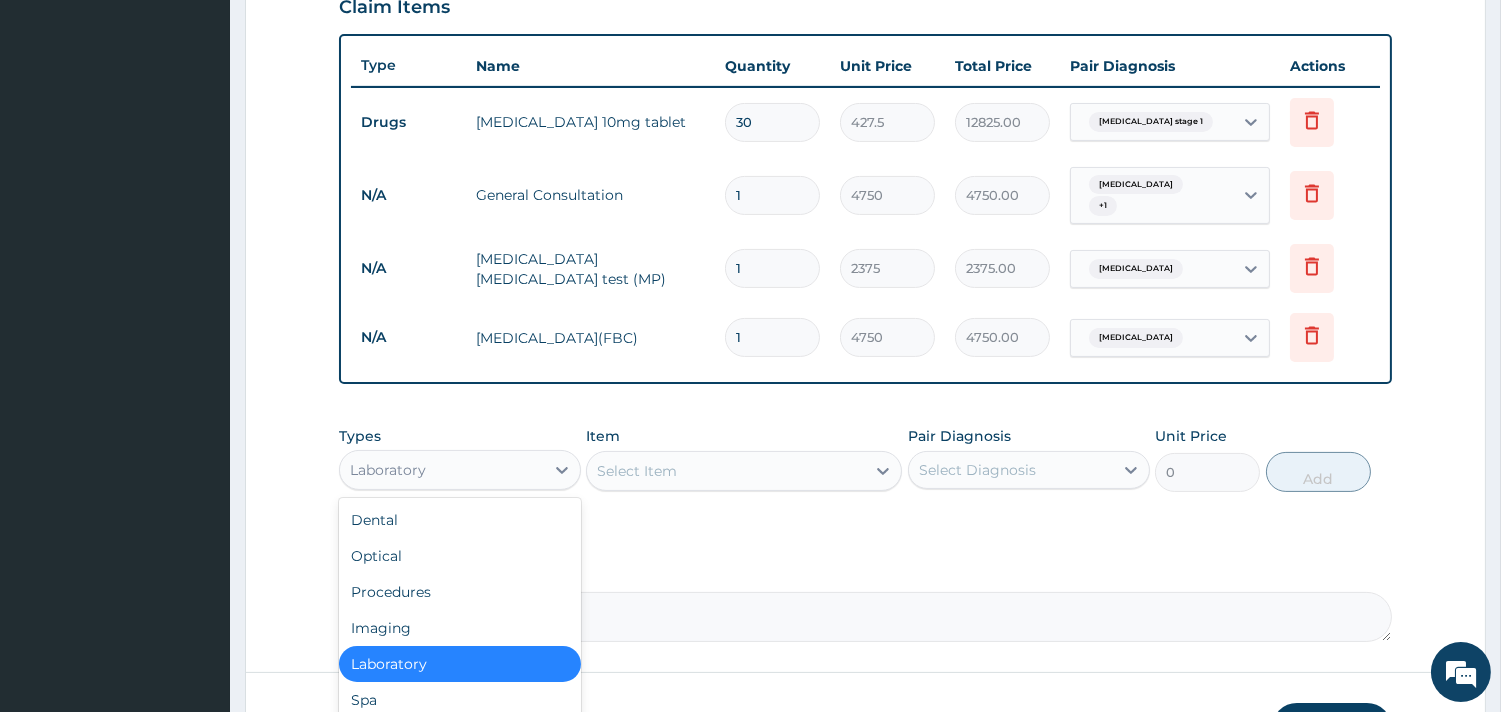 scroll, scrollTop: 836, scrollLeft: 0, axis: vertical 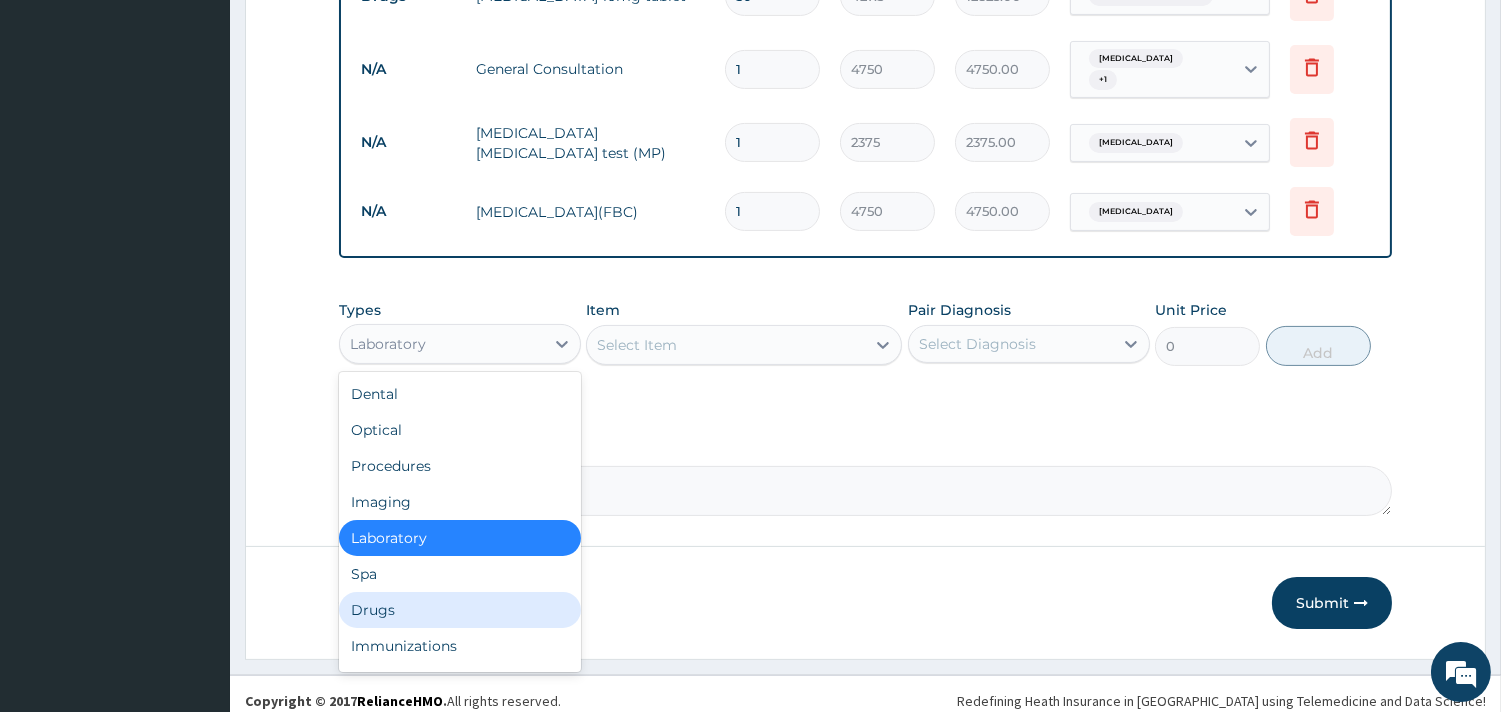 click on "Drugs" at bounding box center [460, 610] 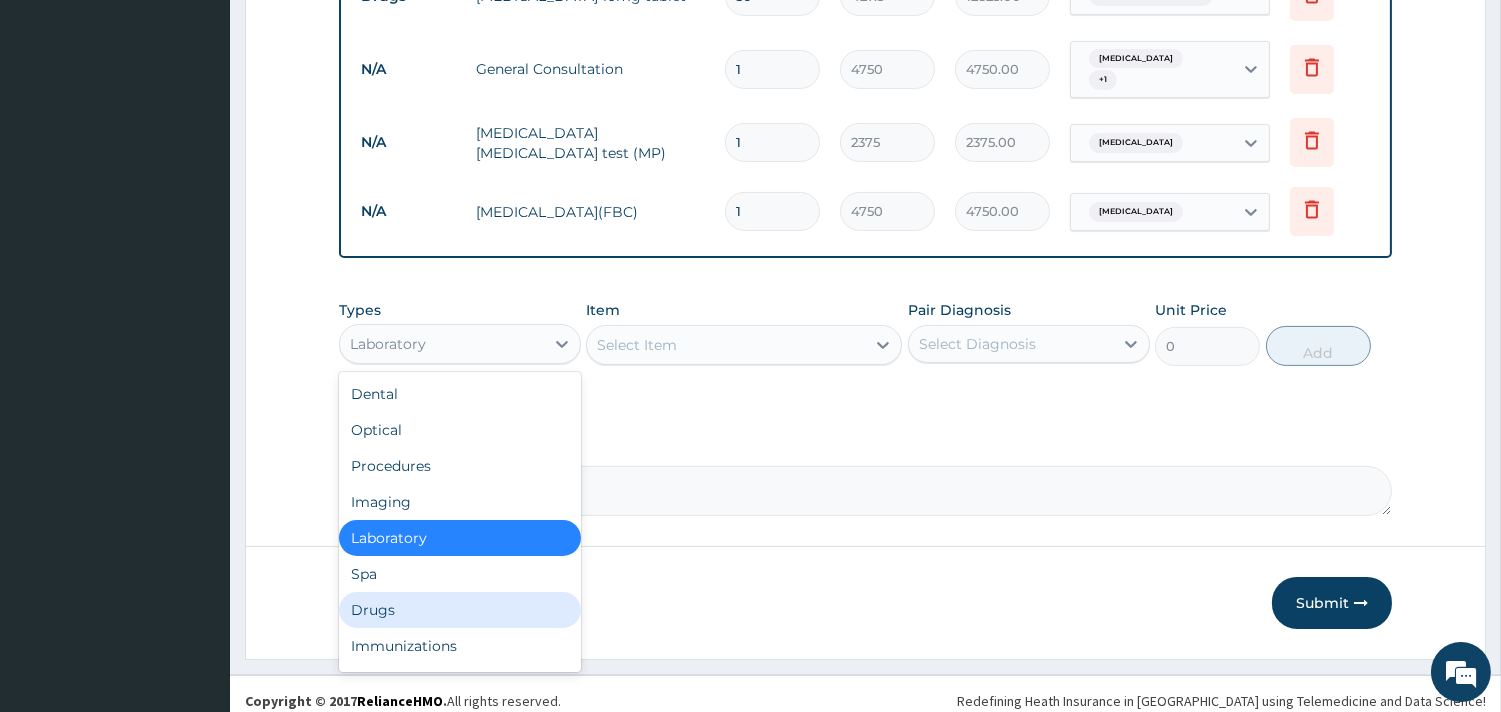 click on "Previous" at bounding box center (396, 603) 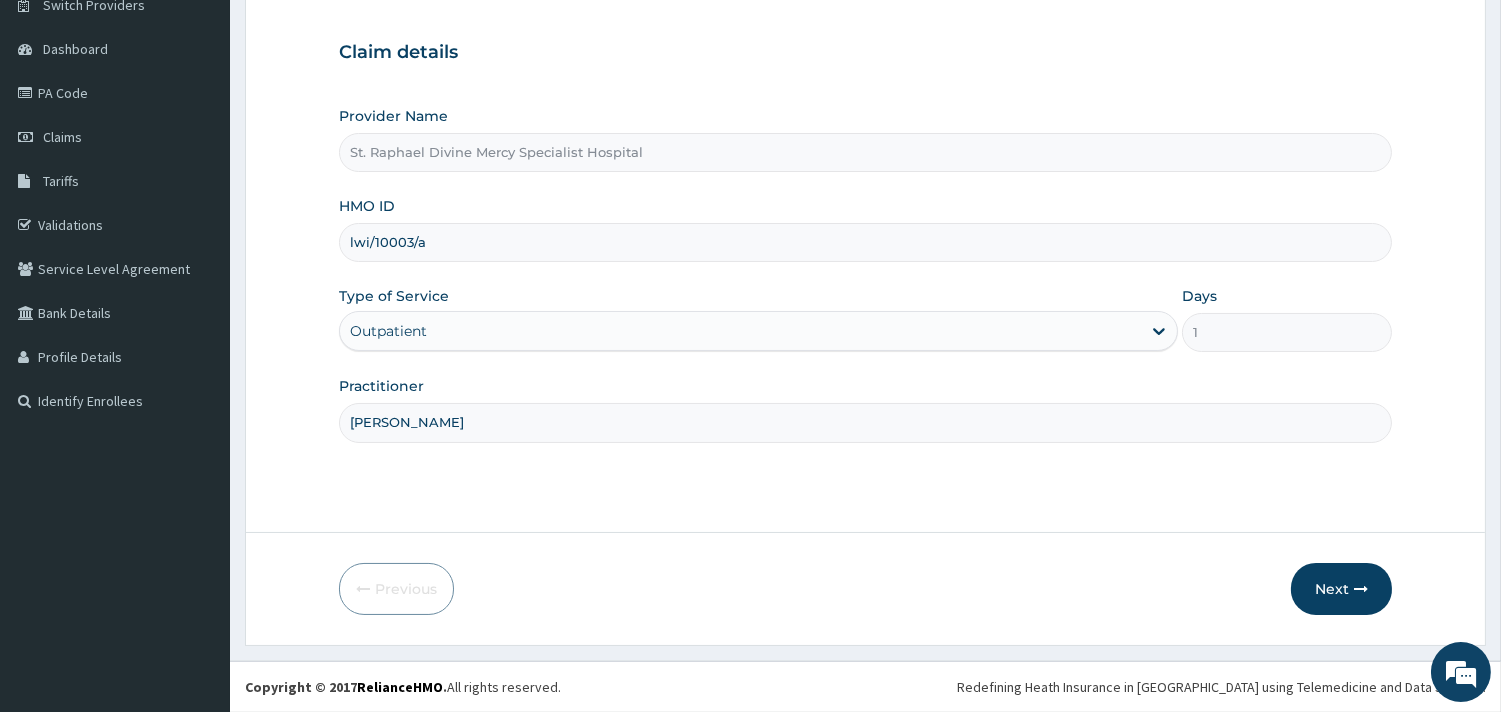 scroll, scrollTop: 170, scrollLeft: 0, axis: vertical 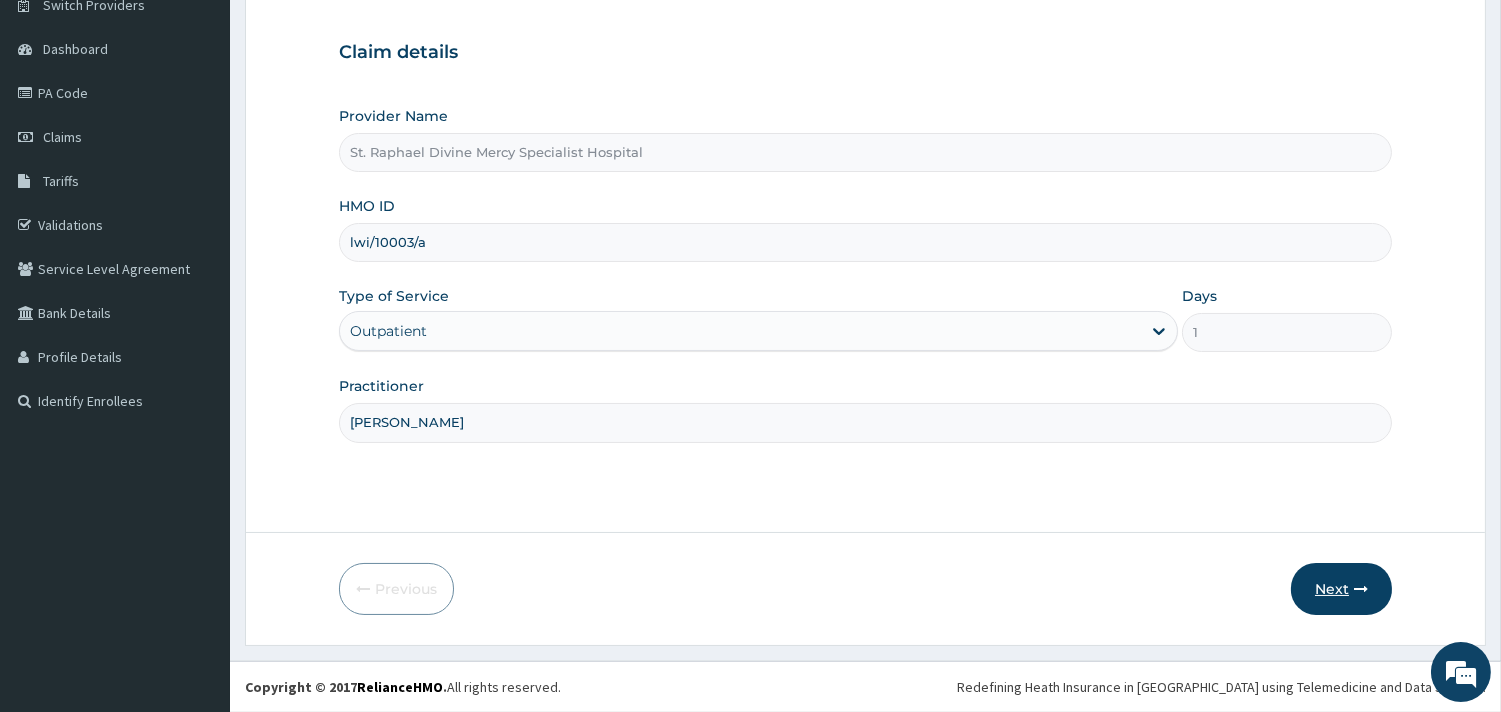click on "Next" at bounding box center [1341, 589] 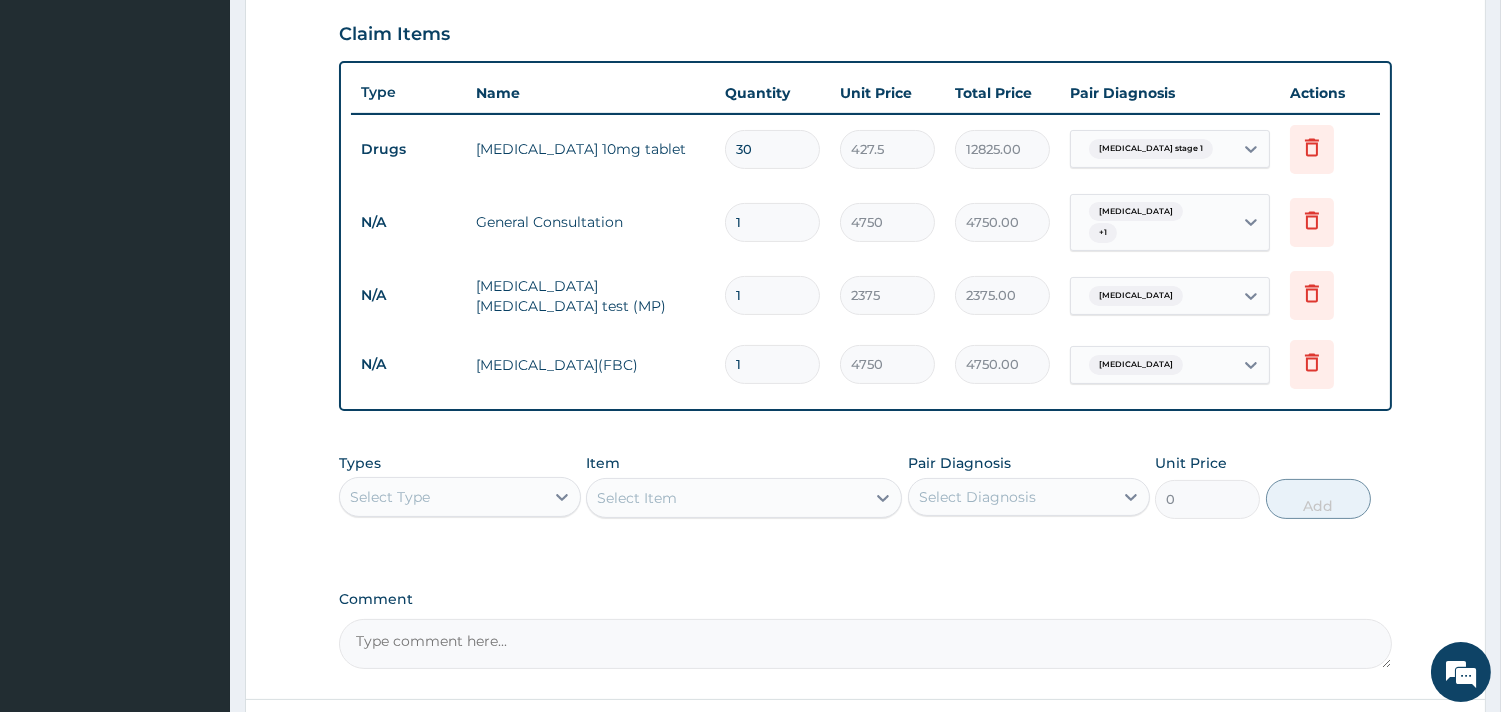 scroll, scrollTop: 842, scrollLeft: 0, axis: vertical 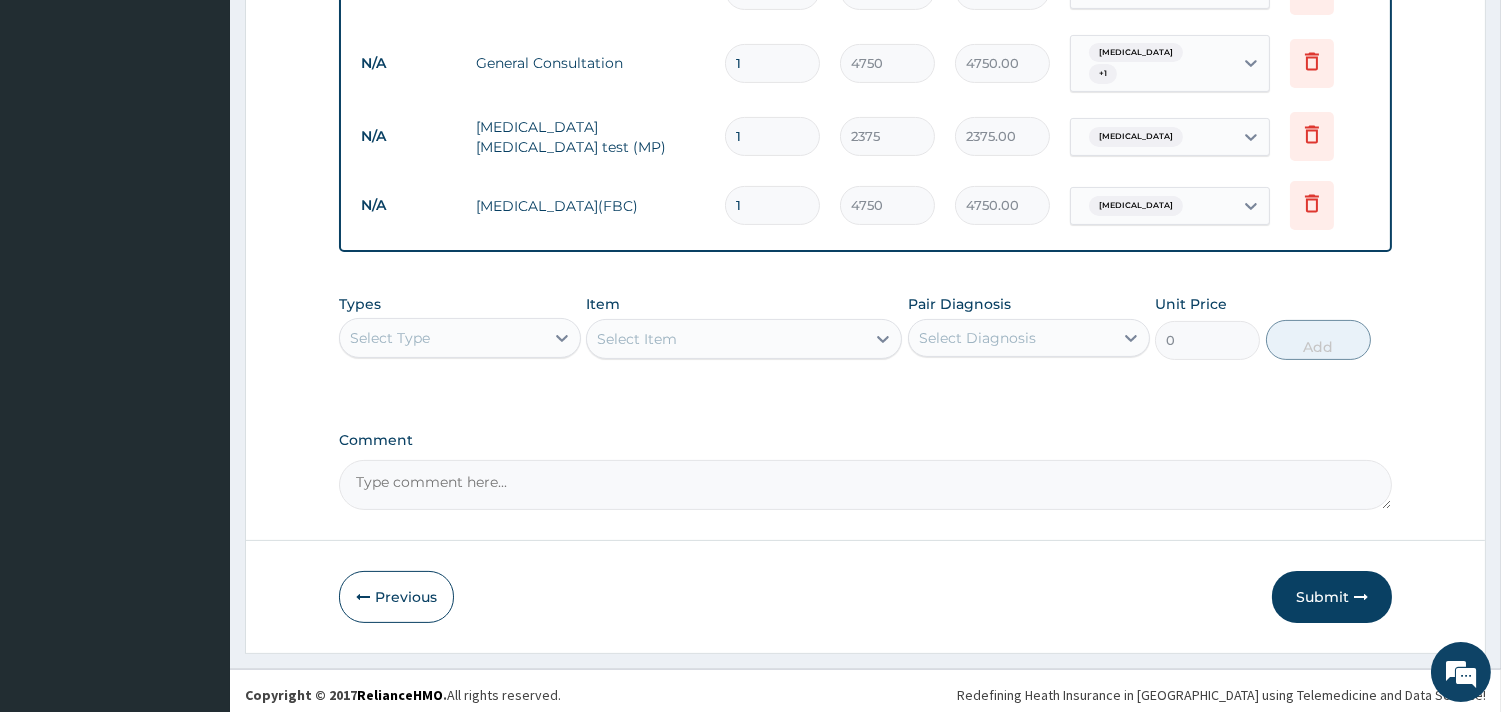 click on "Select Type" at bounding box center (442, 338) 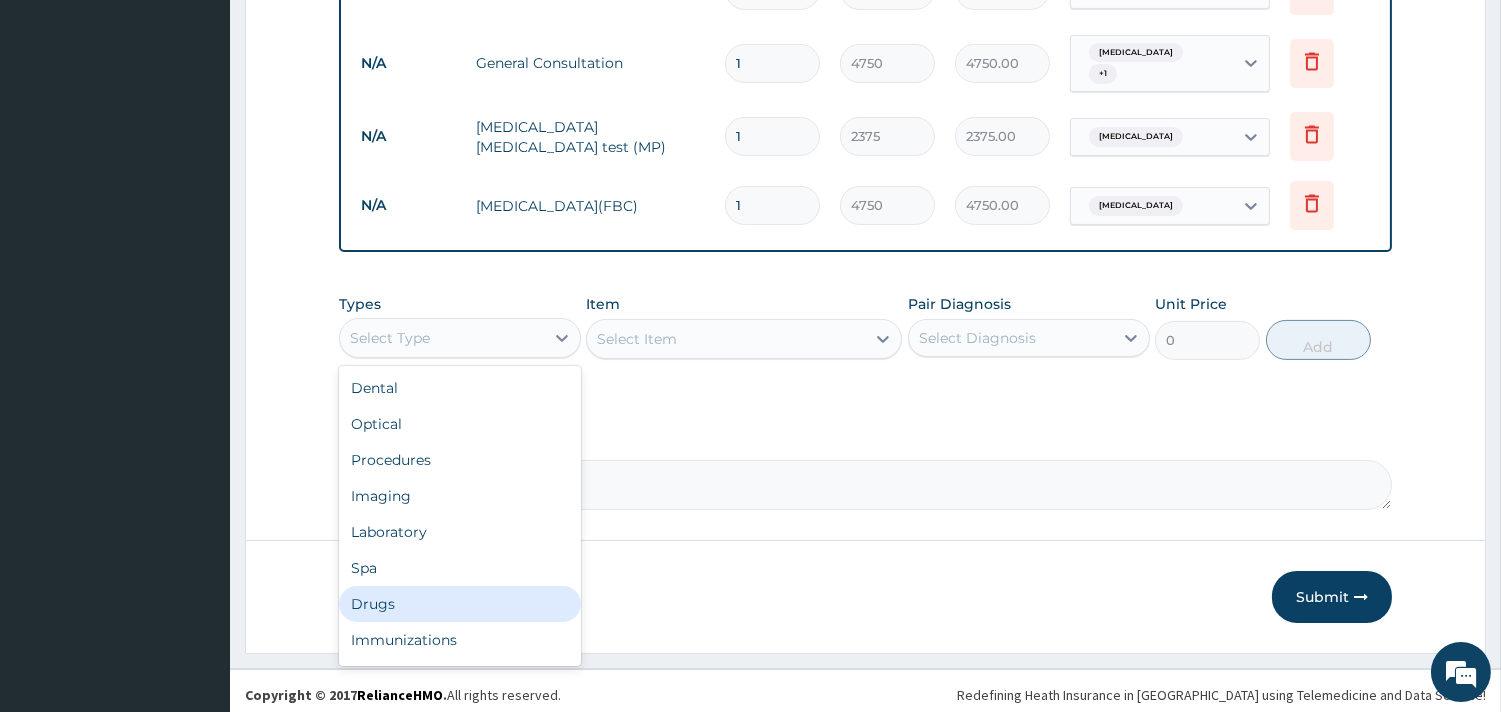 click on "Drugs" at bounding box center [460, 604] 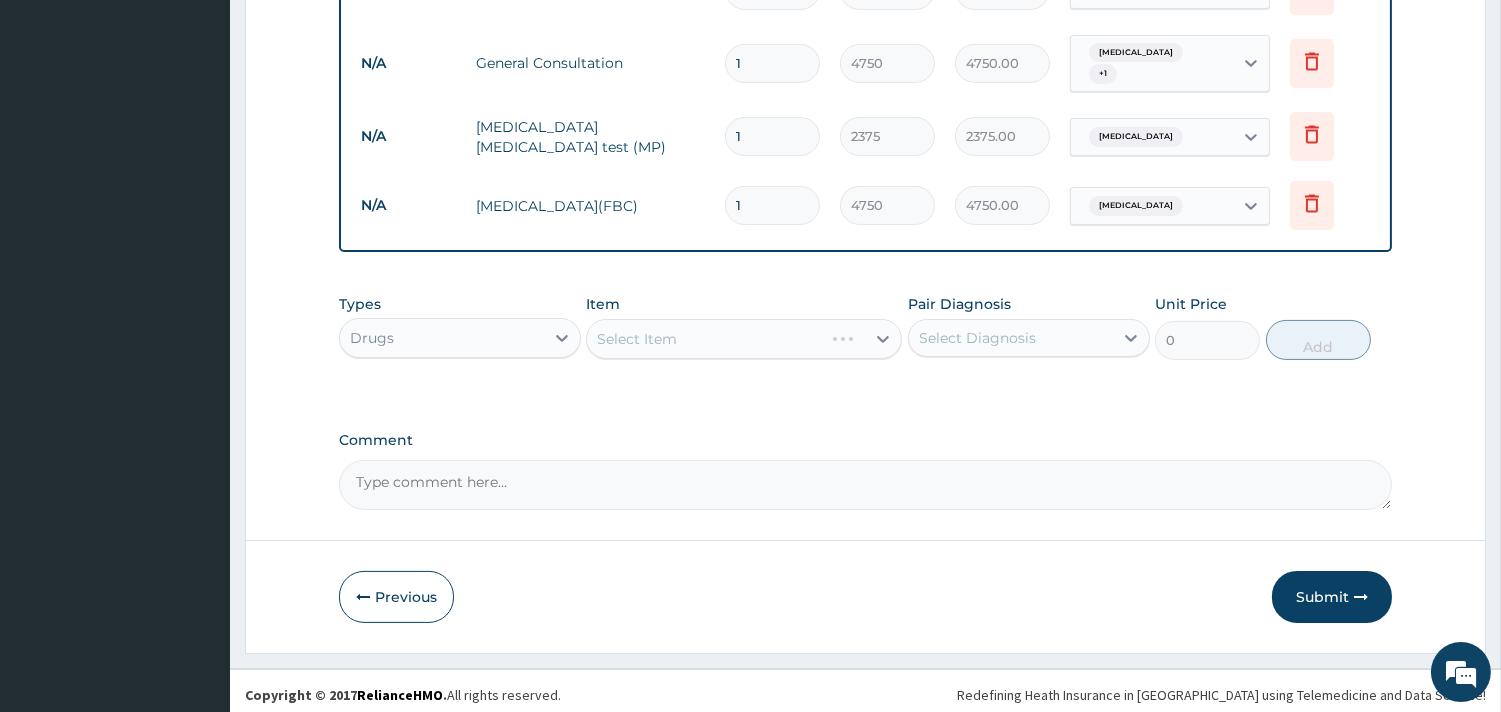 click on "Select Item" at bounding box center (744, 339) 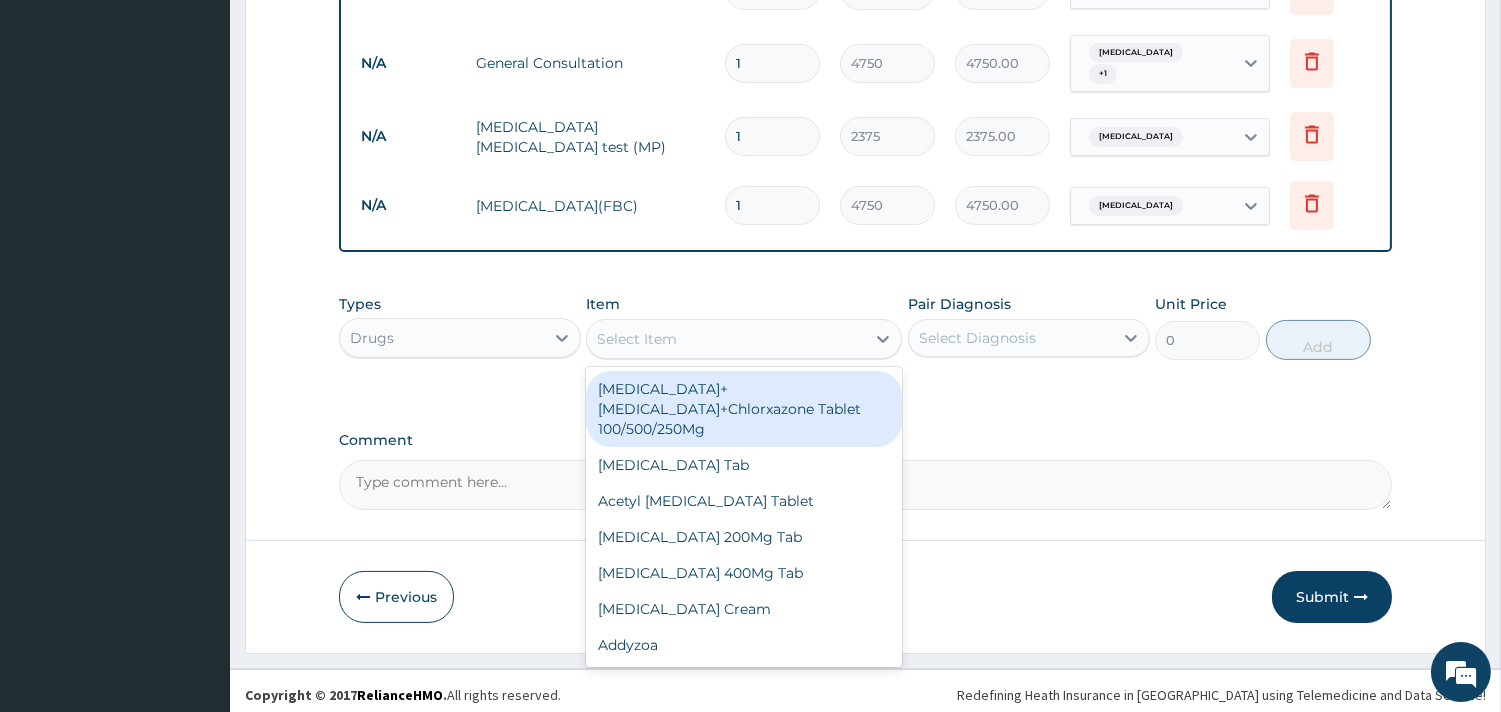 drag, startPoint x: 863, startPoint y: 351, endPoint x: 851, endPoint y: 341, distance: 15.6205 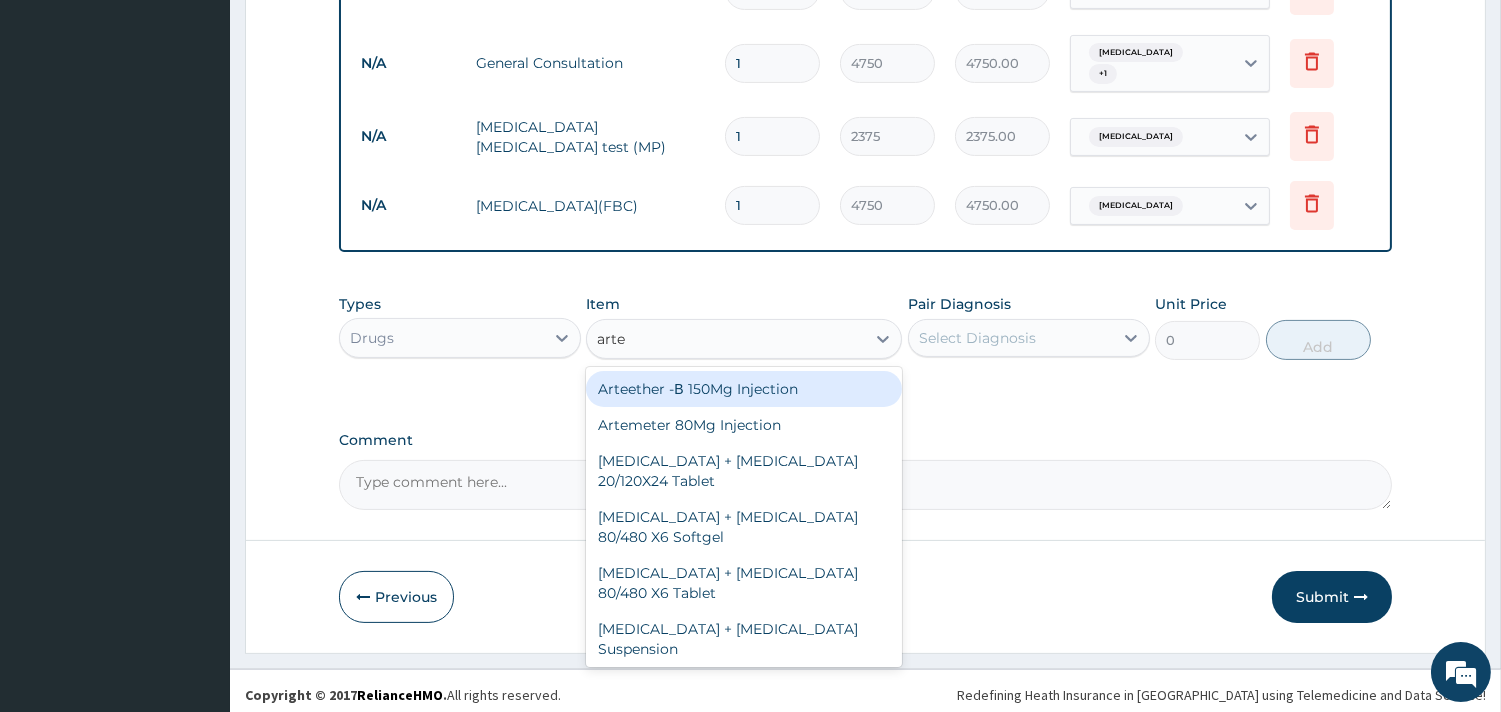 type on "artem" 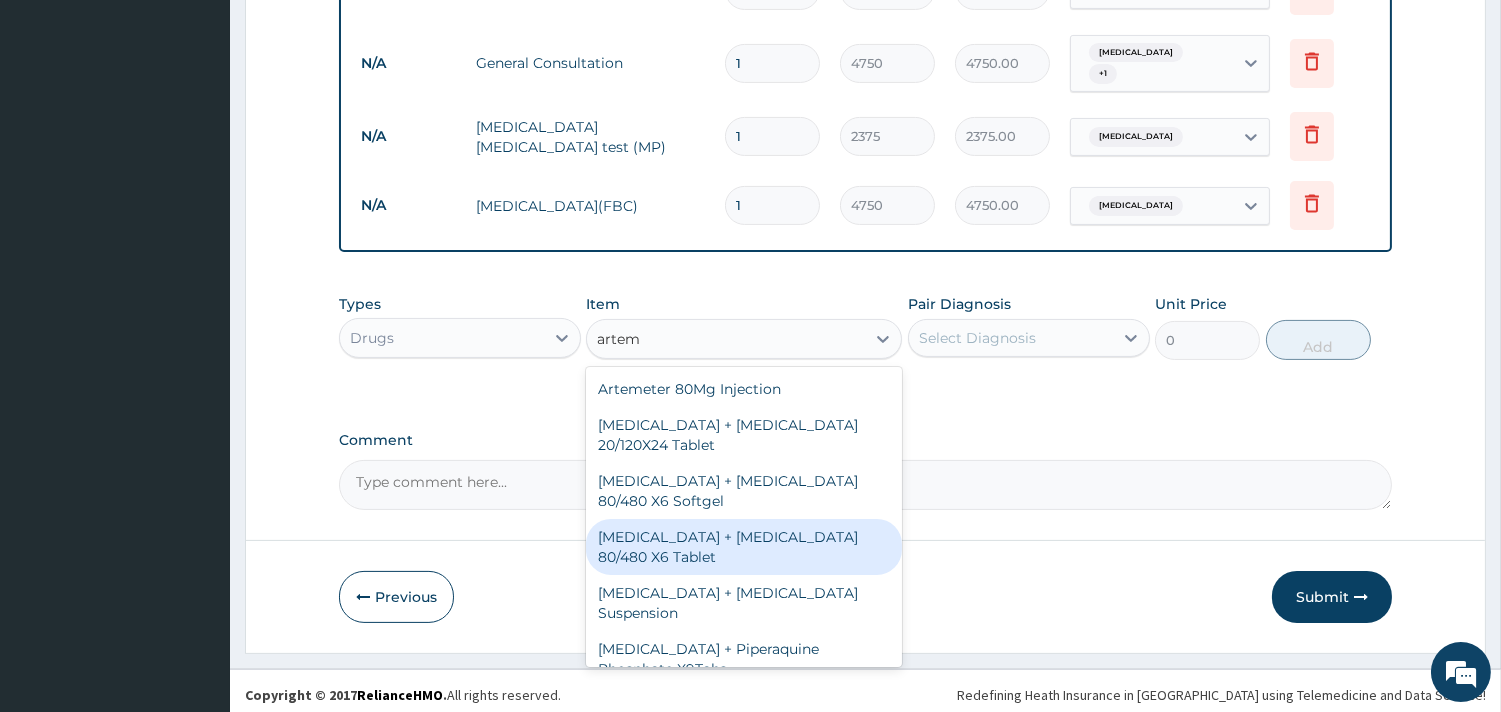 click on "Artemether + Lumefantrine 80/480 X6 Tablet" at bounding box center [744, 547] 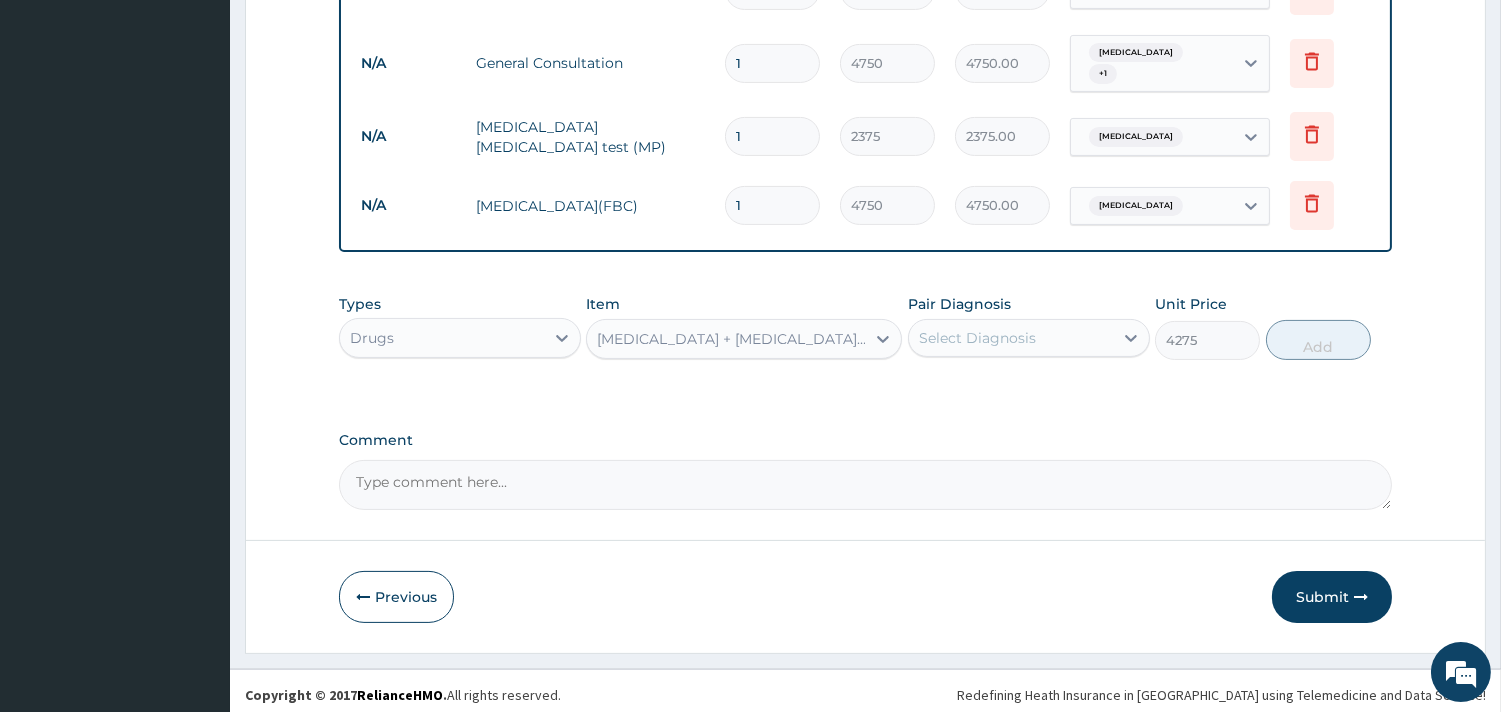 click on "Select Diagnosis" at bounding box center [1011, 338] 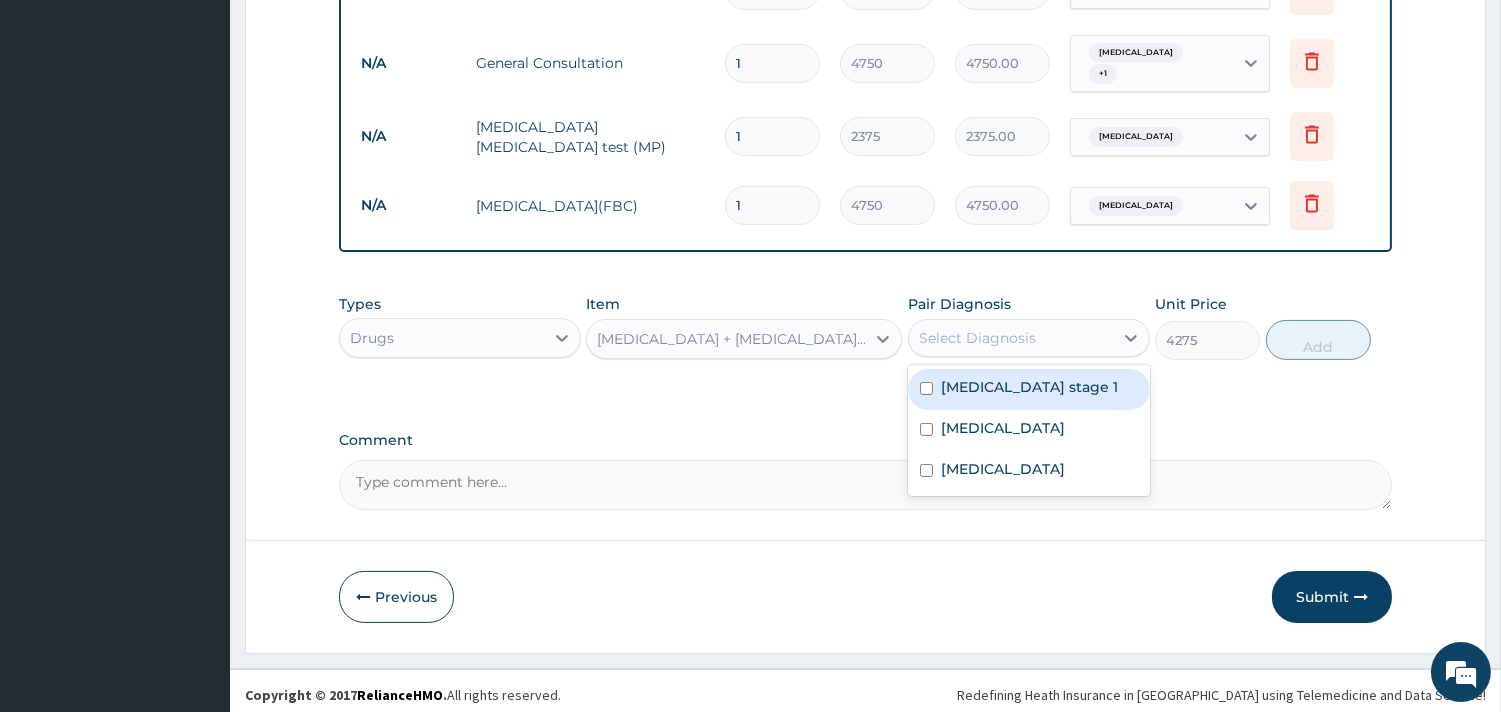 click on "Select Diagnosis" at bounding box center [1011, 338] 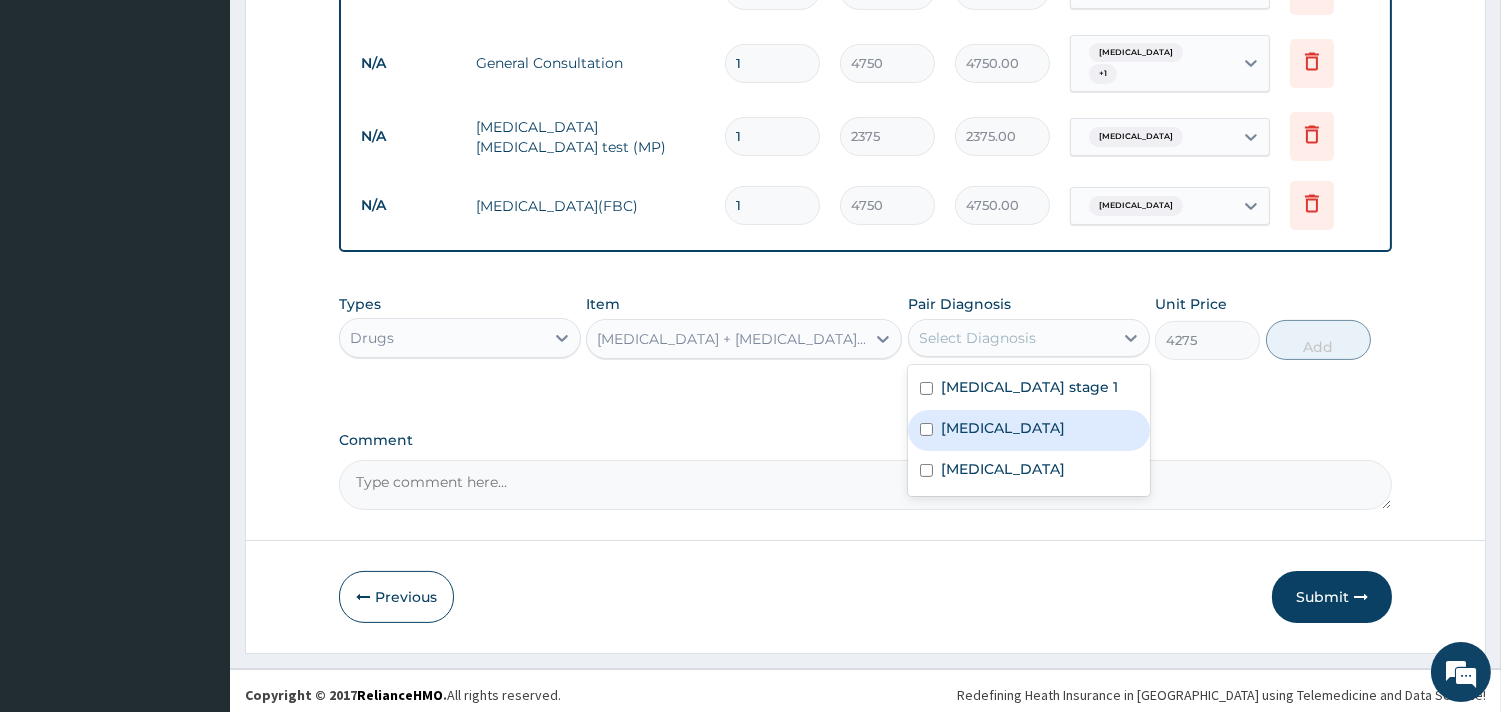 click on "Malaria" at bounding box center [1003, 428] 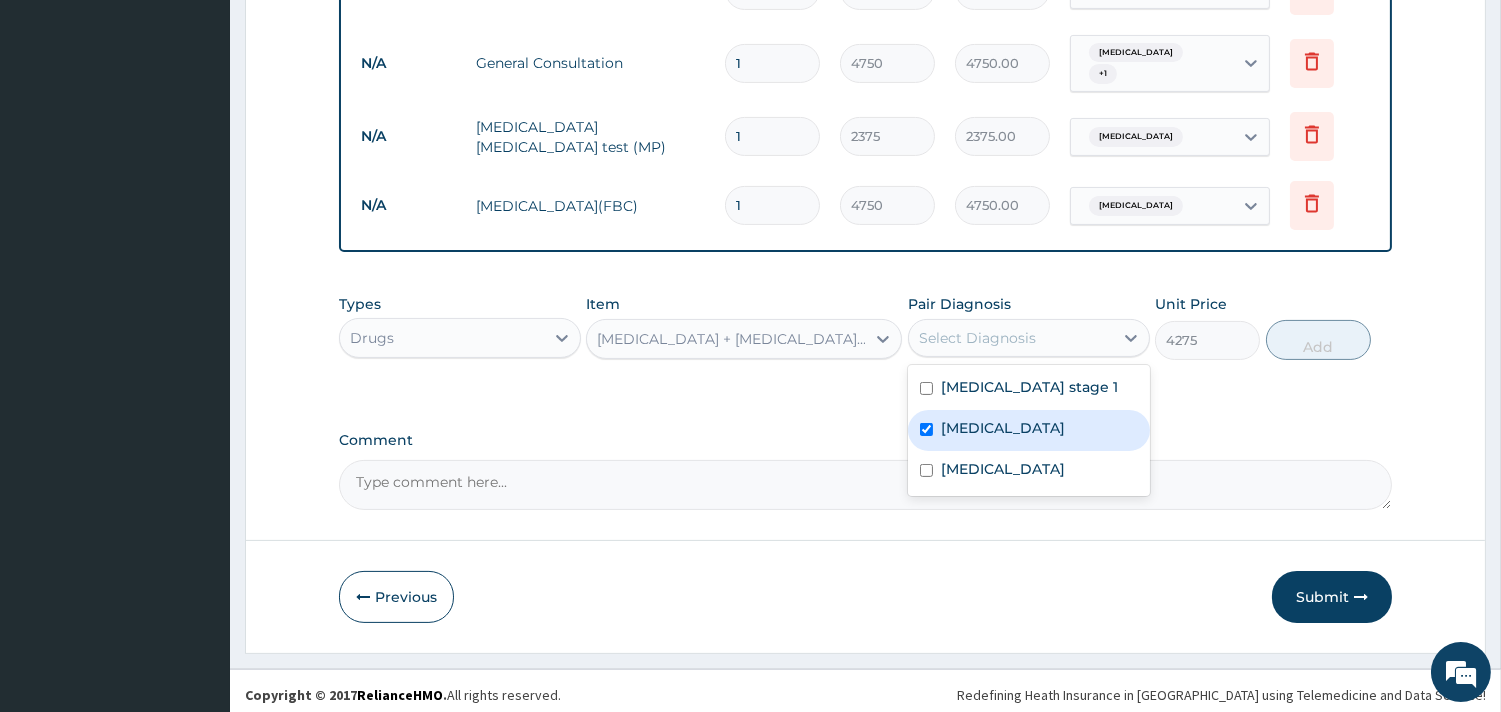 checkbox on "true" 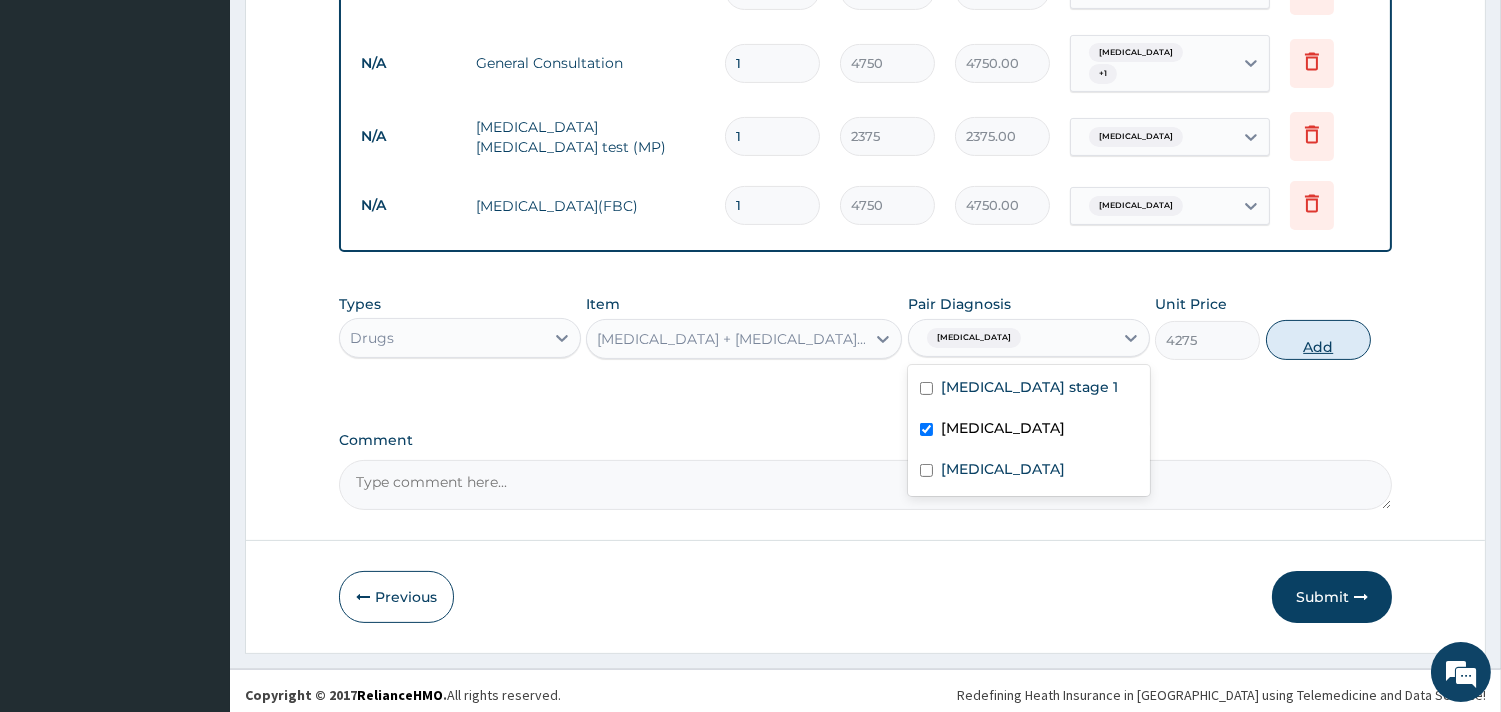 click on "Add" at bounding box center (1318, 340) 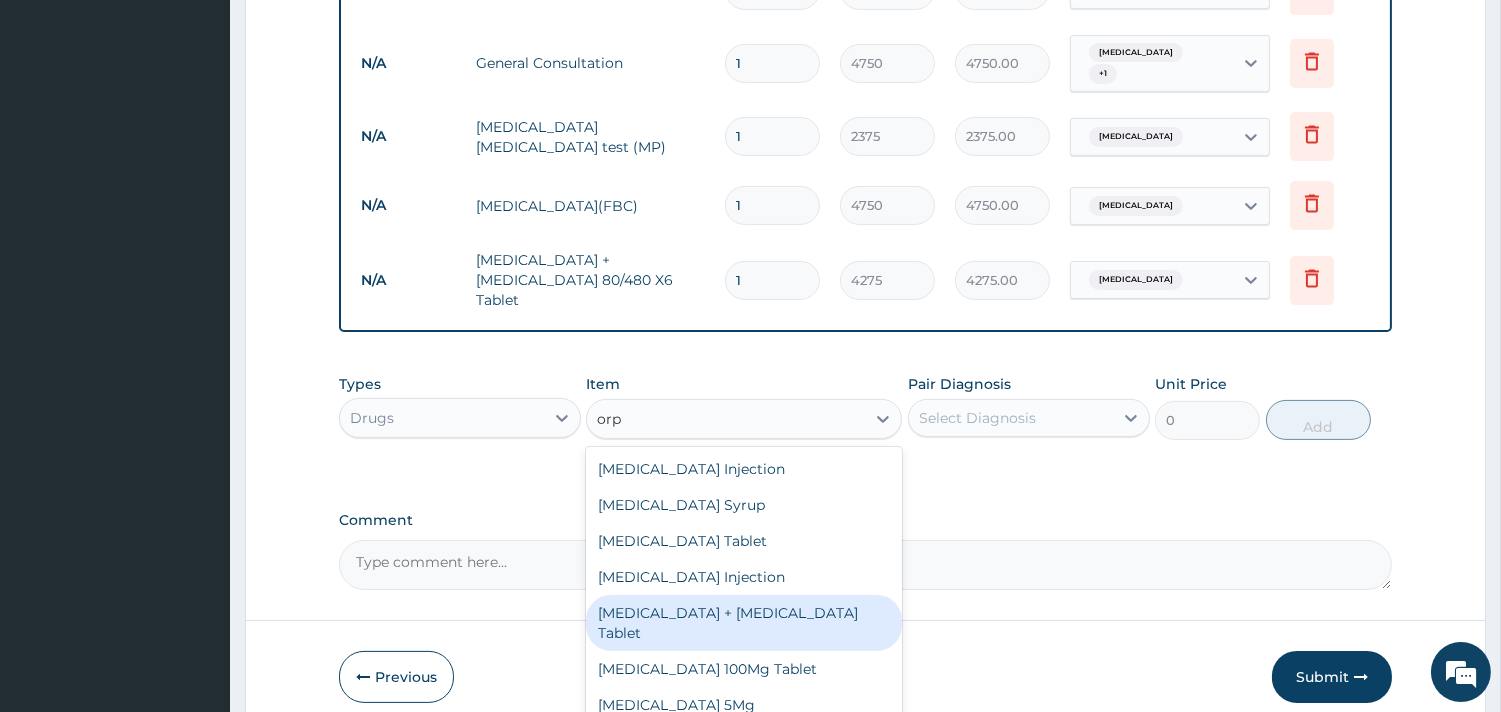 click on "Orphenadrine + Paracetamol Tablet" at bounding box center (744, 623) 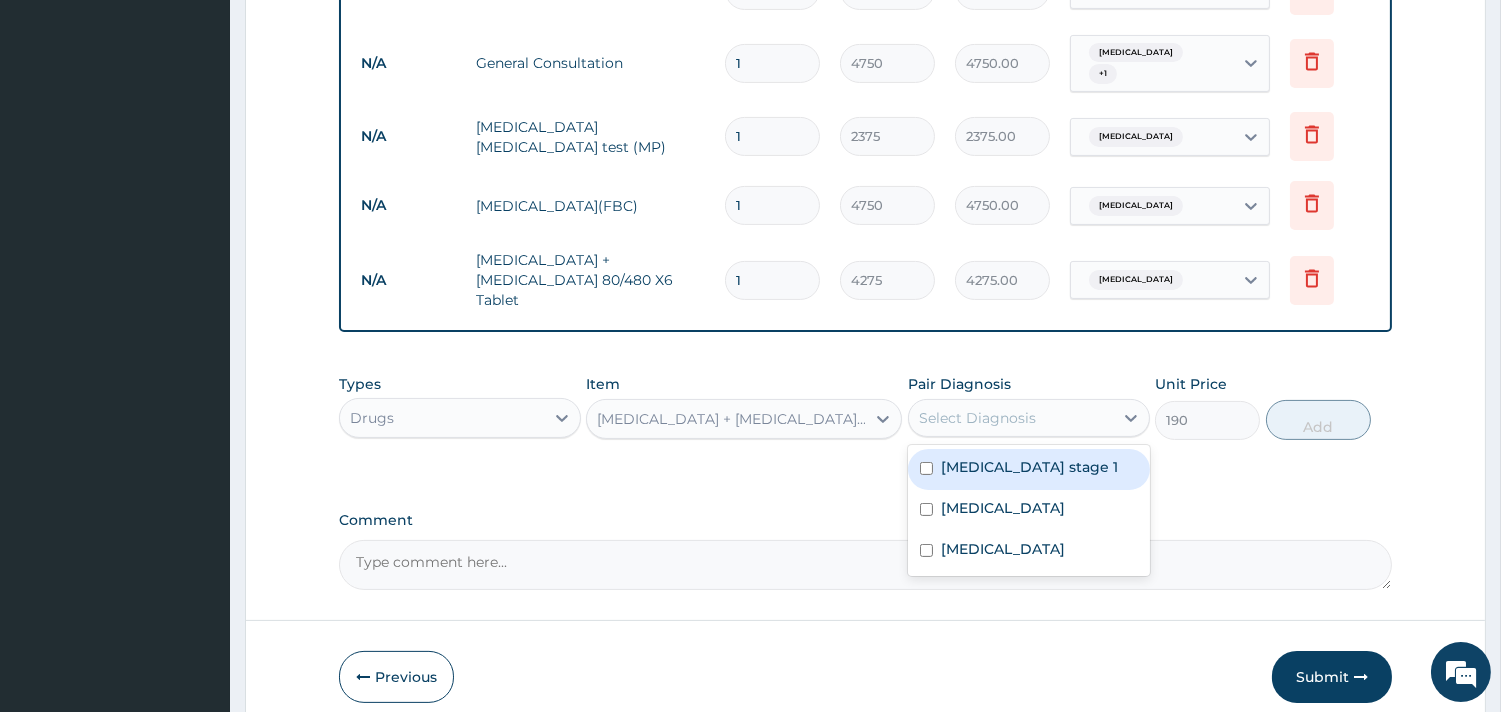 click on "Select Diagnosis" at bounding box center (1011, 418) 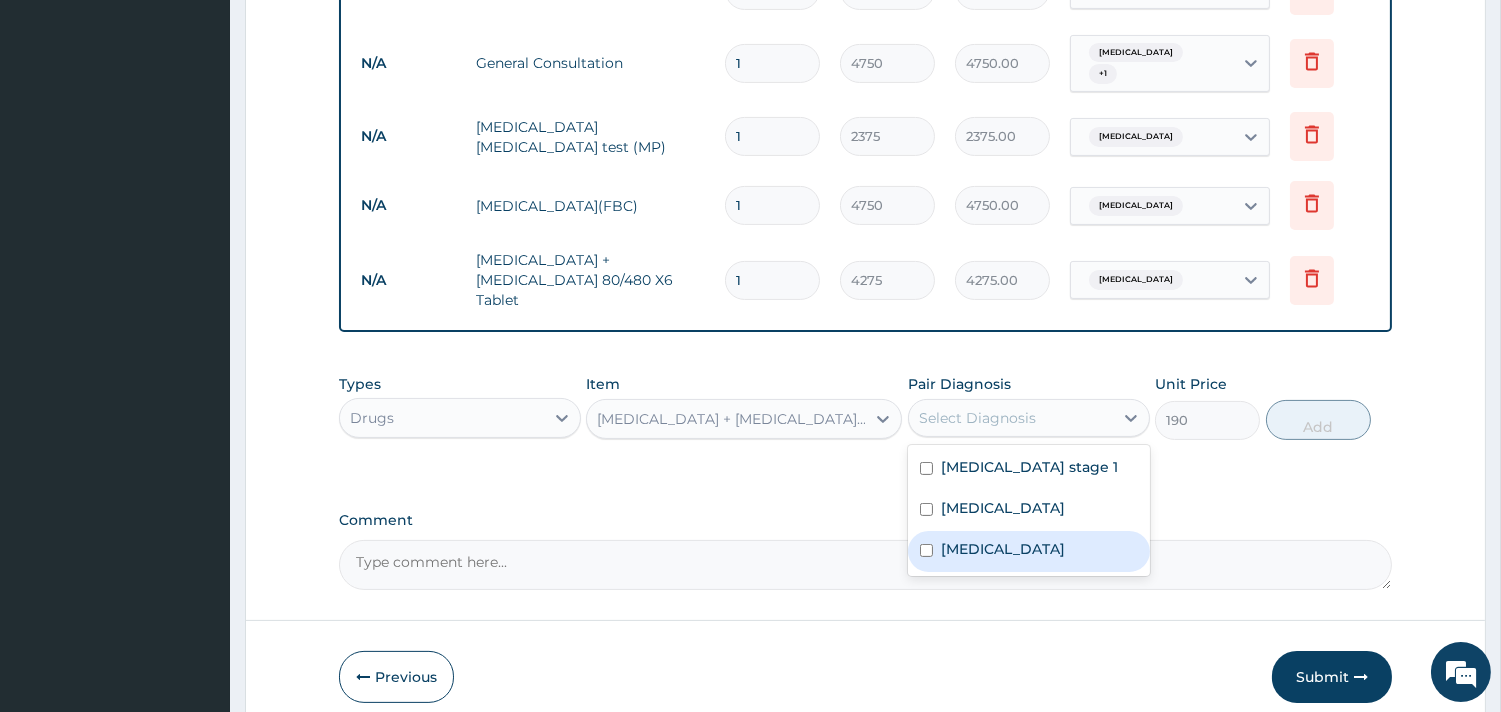click on "Sepsis" at bounding box center [1003, 549] 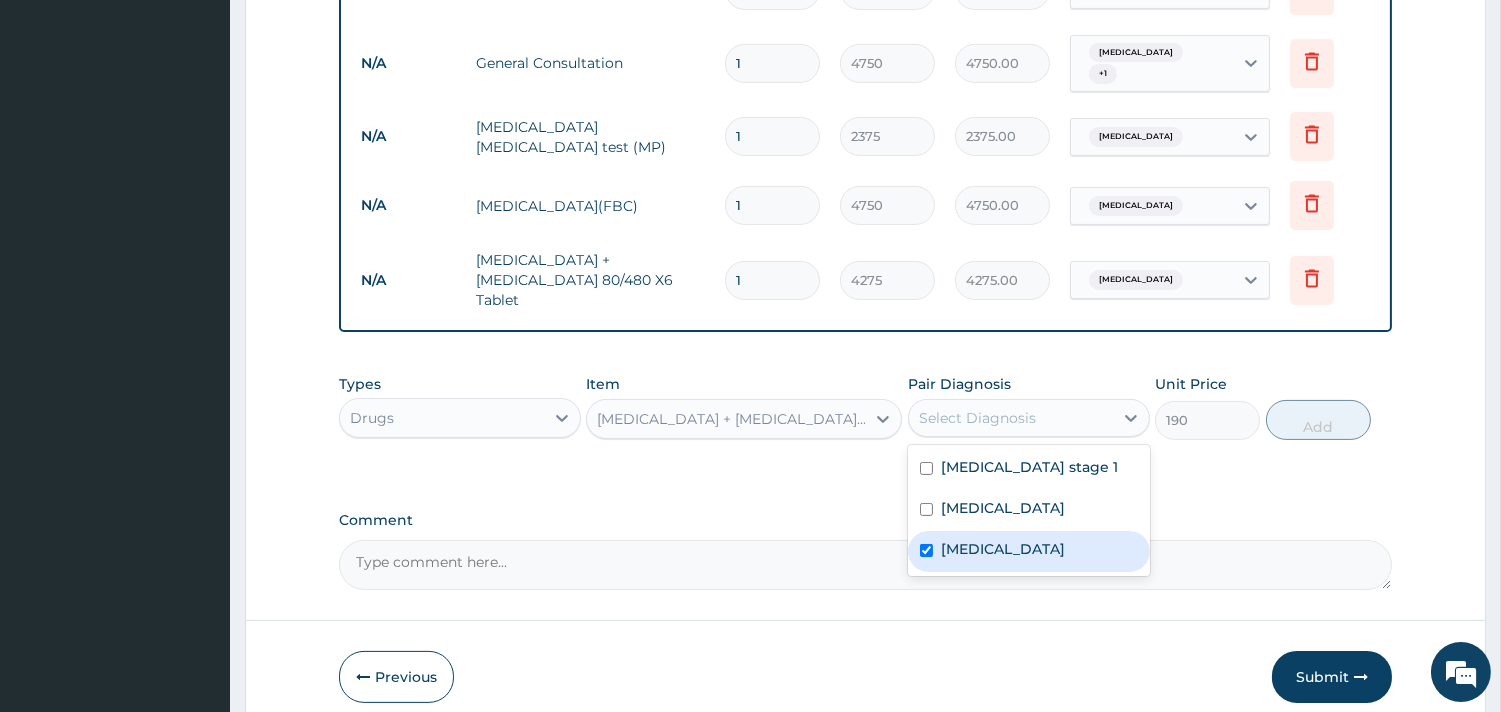 checkbox on "true" 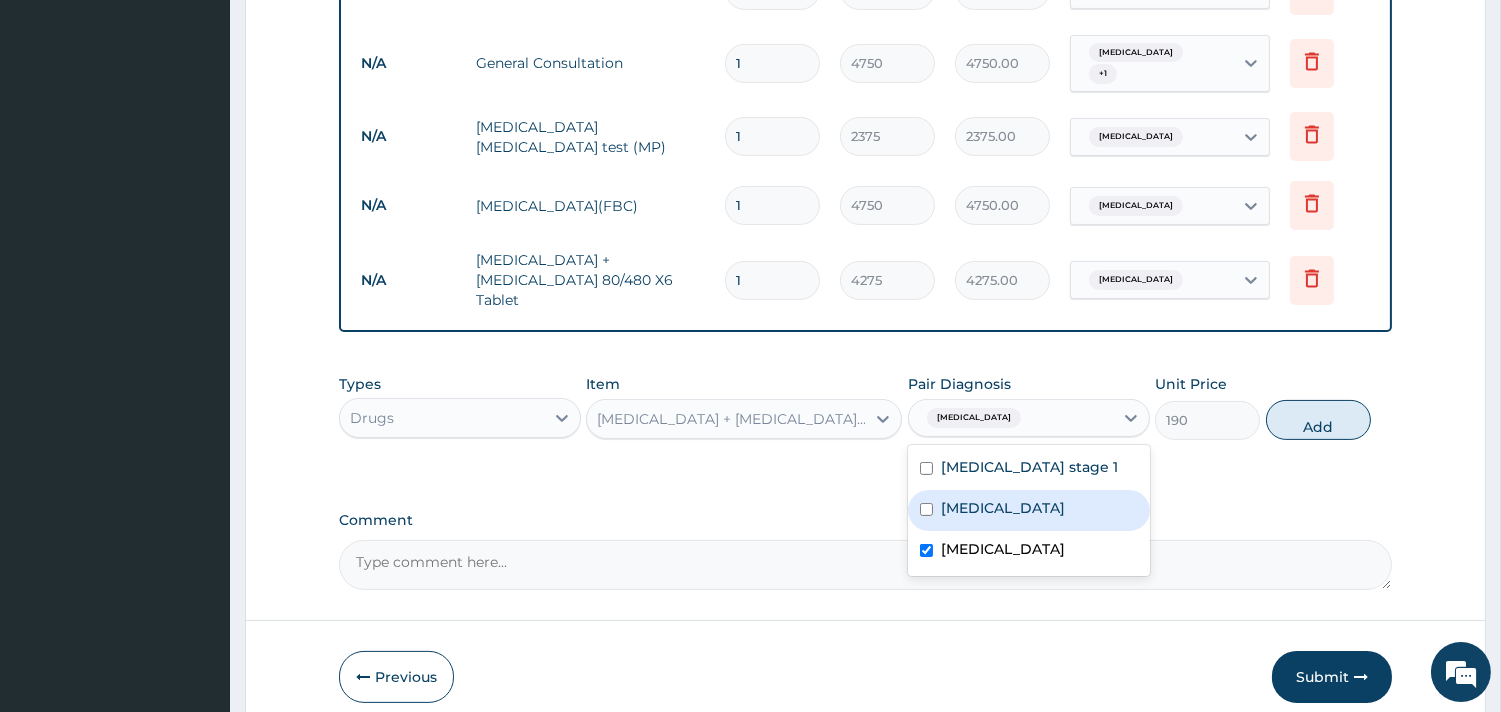 click on "Malaria" at bounding box center [1029, 510] 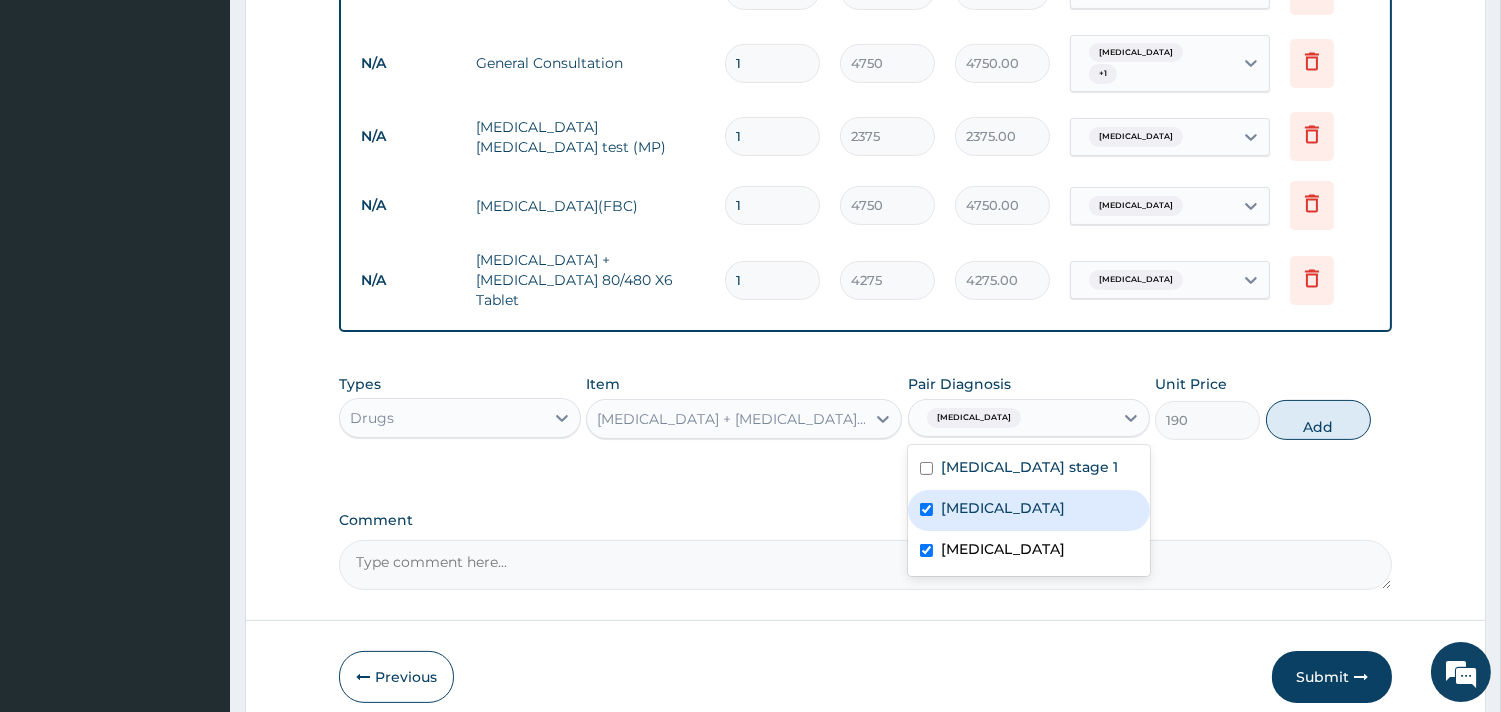 checkbox on "true" 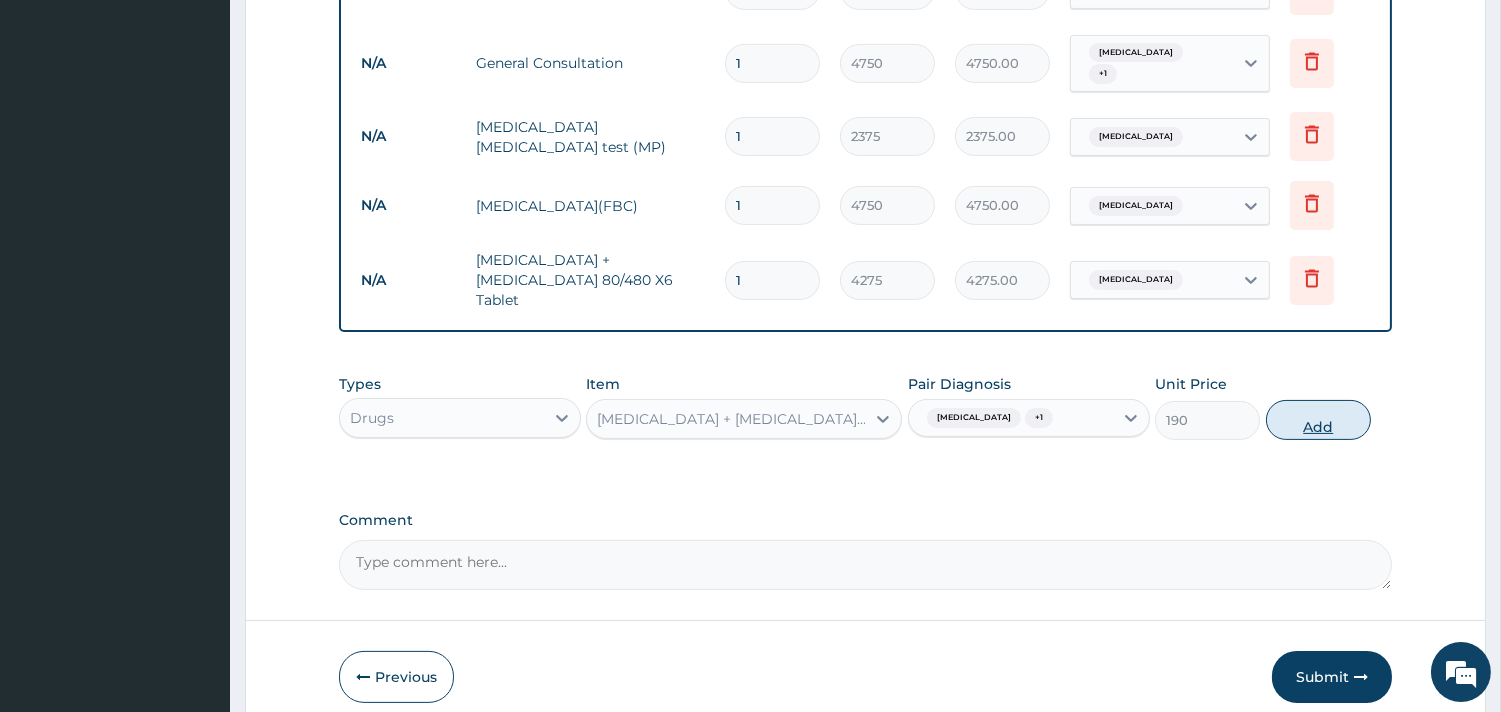 click on "Add" at bounding box center (1318, 420) 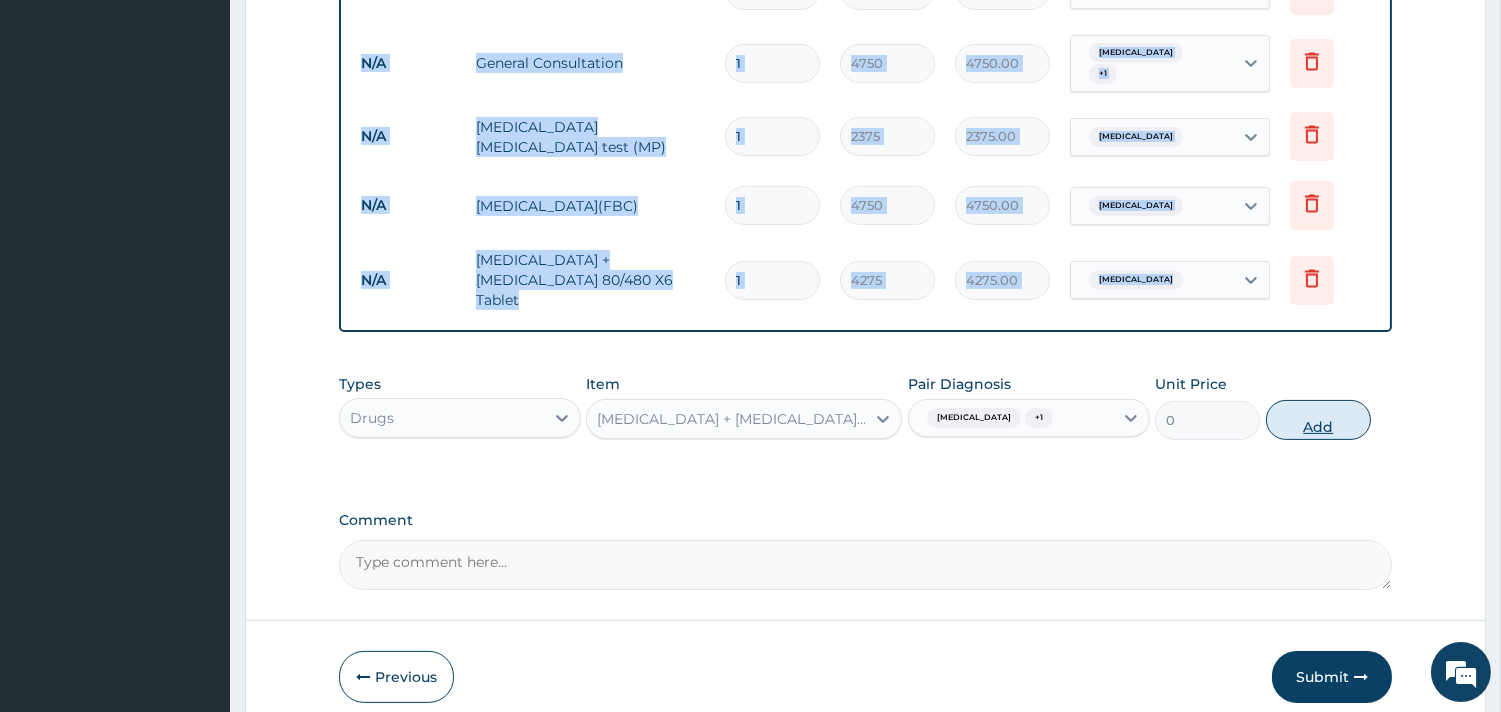 click on "PA Code / Prescription Code PA/67AE42 Encounter Date 13-07-2025 Important Notice Please enter PA codes before entering items that are not attached to a PA code   All diagnoses entered must be linked to a claim item. Diagnosis & Claim Items that are visible but inactive cannot be edited because they were imported from an already approved PA code. Diagnosis Hypertension stage 1 confirmed Malaria Confirmed Sepsis Confirmed NB: All diagnosis must be linked to a claim item Claim Items Type Name Quantity Unit Price Total Price Pair Diagnosis Actions Drugs ramipril 10mg tablet 30 427.5 12825.00 Hypertension stage 1 Delete N/A General Consultation 1 4750 4750.00 Malaria  + 1 Delete N/A Malaria parasite test (MP) 1 2375 2375.00 Malaria Delete N/A Full blood count(FBC) 1 4750 4750.00 Sepsis Delete N/A Artemether + Lumefantrine 80/480 X6 Tablet  1 4275 4275.00 Malaria Delete Types Drugs Item Orphenadrine + Paracetamol Tablet Pair Diagnosis Sepsis  + 1 Unit Price 0 Add Comment" at bounding box center [865, -31] 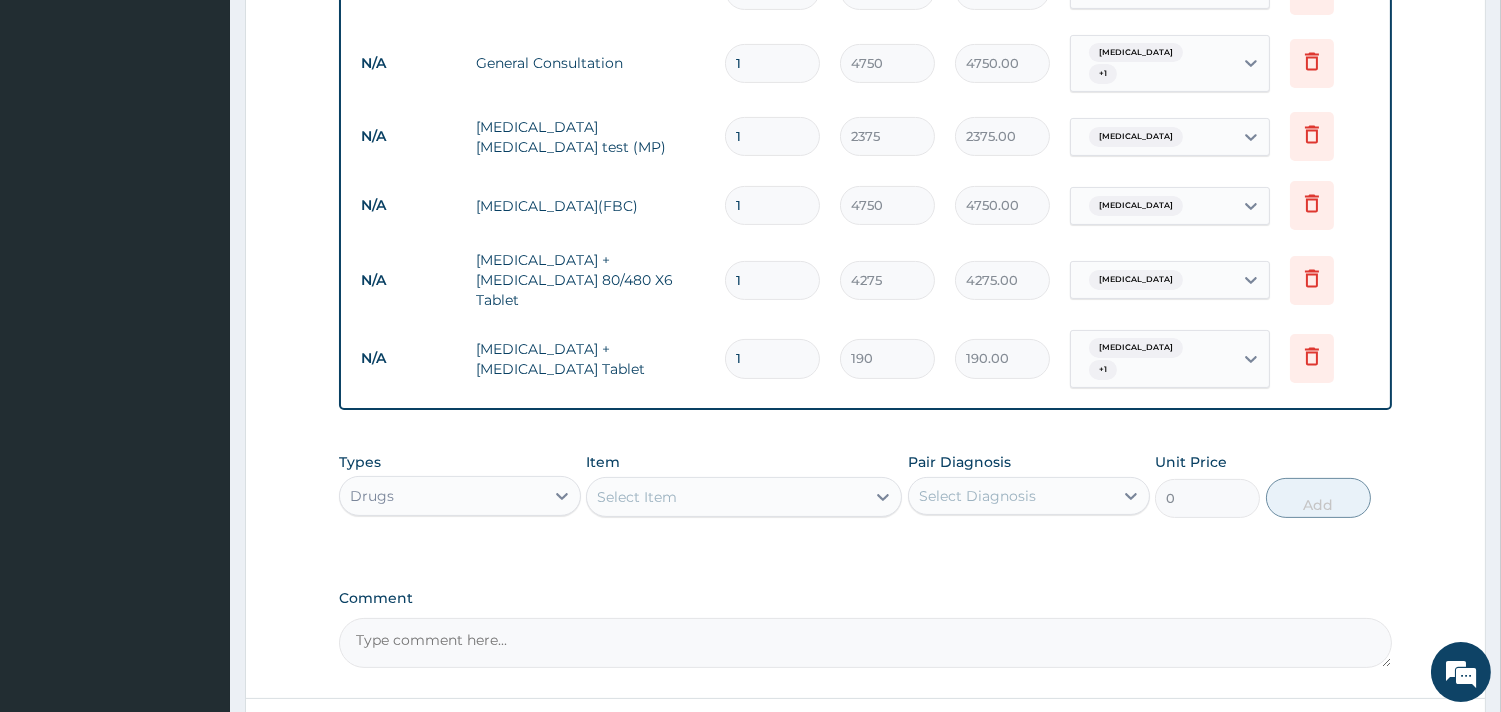click on "Item Select Item" at bounding box center [744, 485] 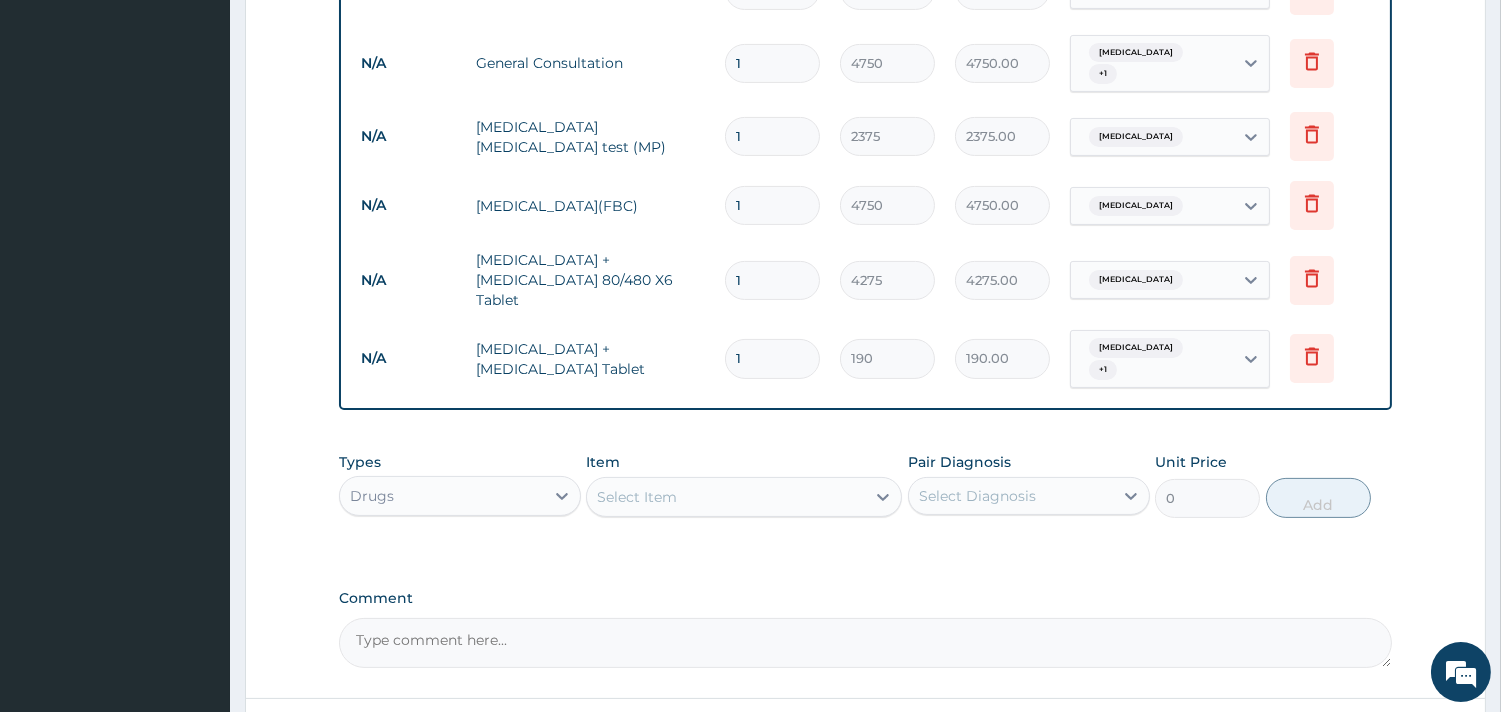 click on "Item Select Item" at bounding box center [744, 485] 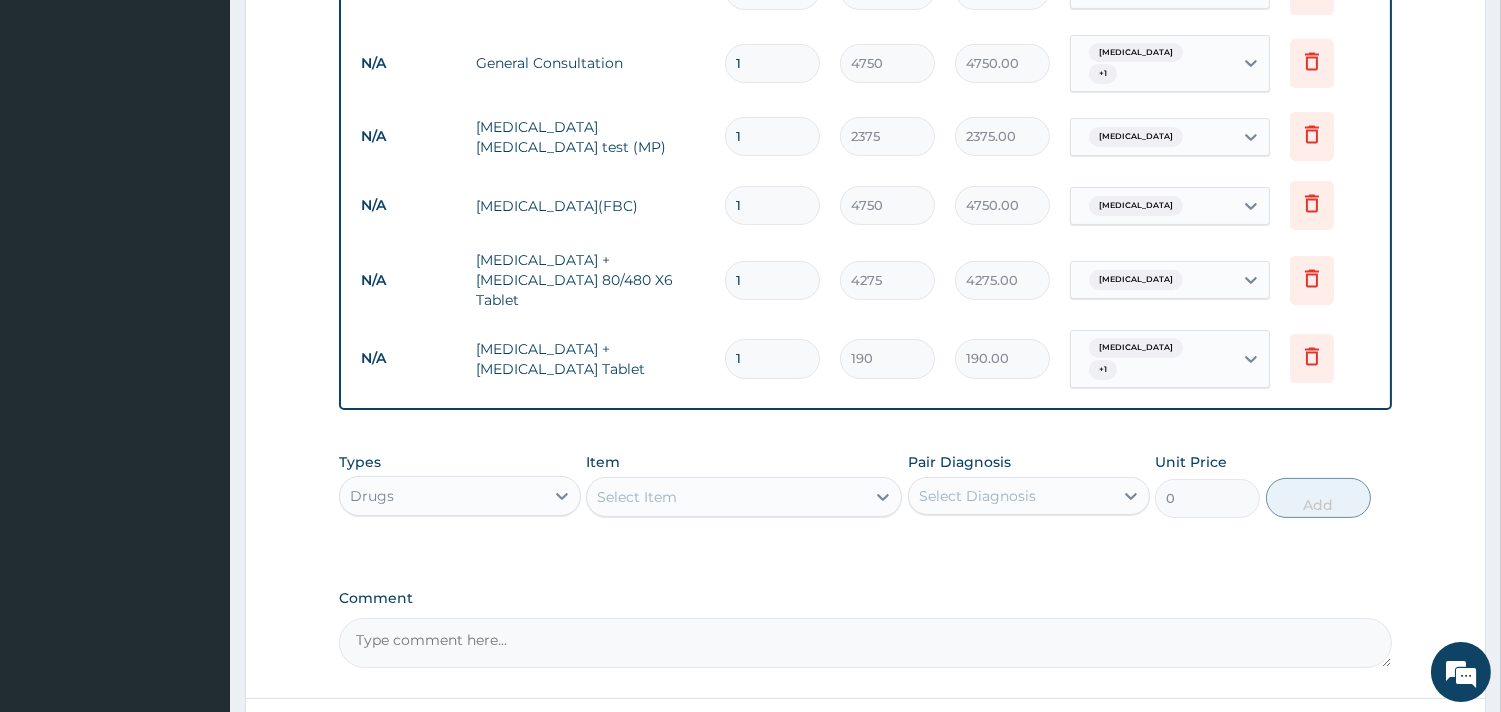 type on "2" 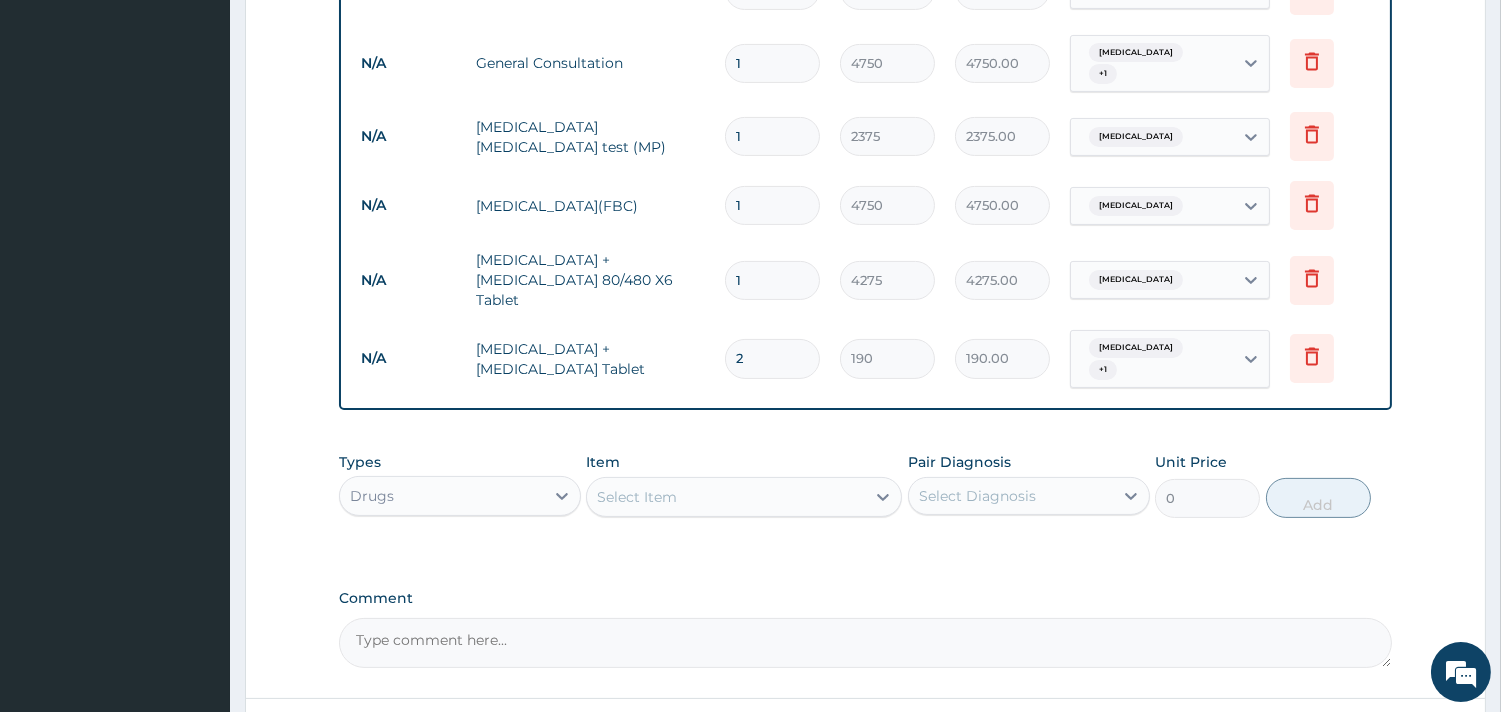 type on "380.00" 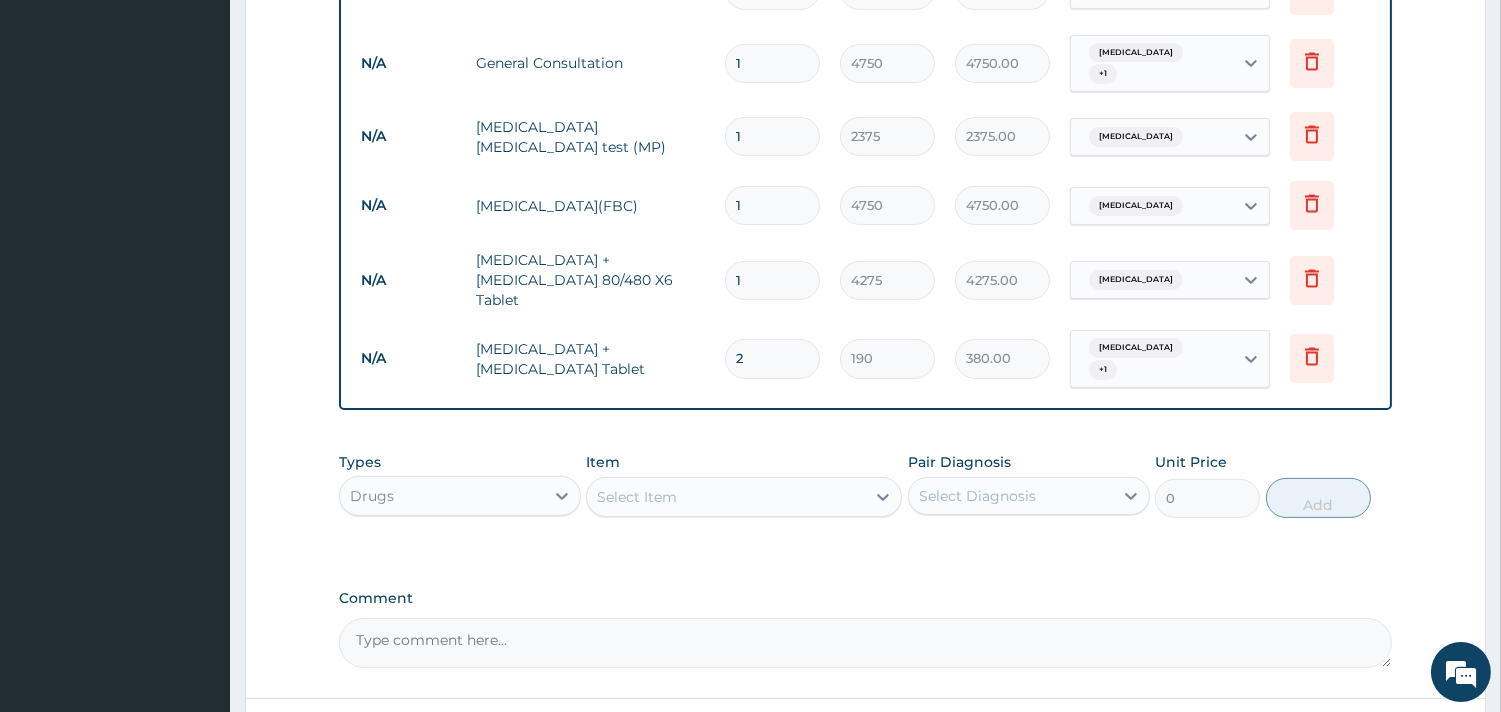 type on "20" 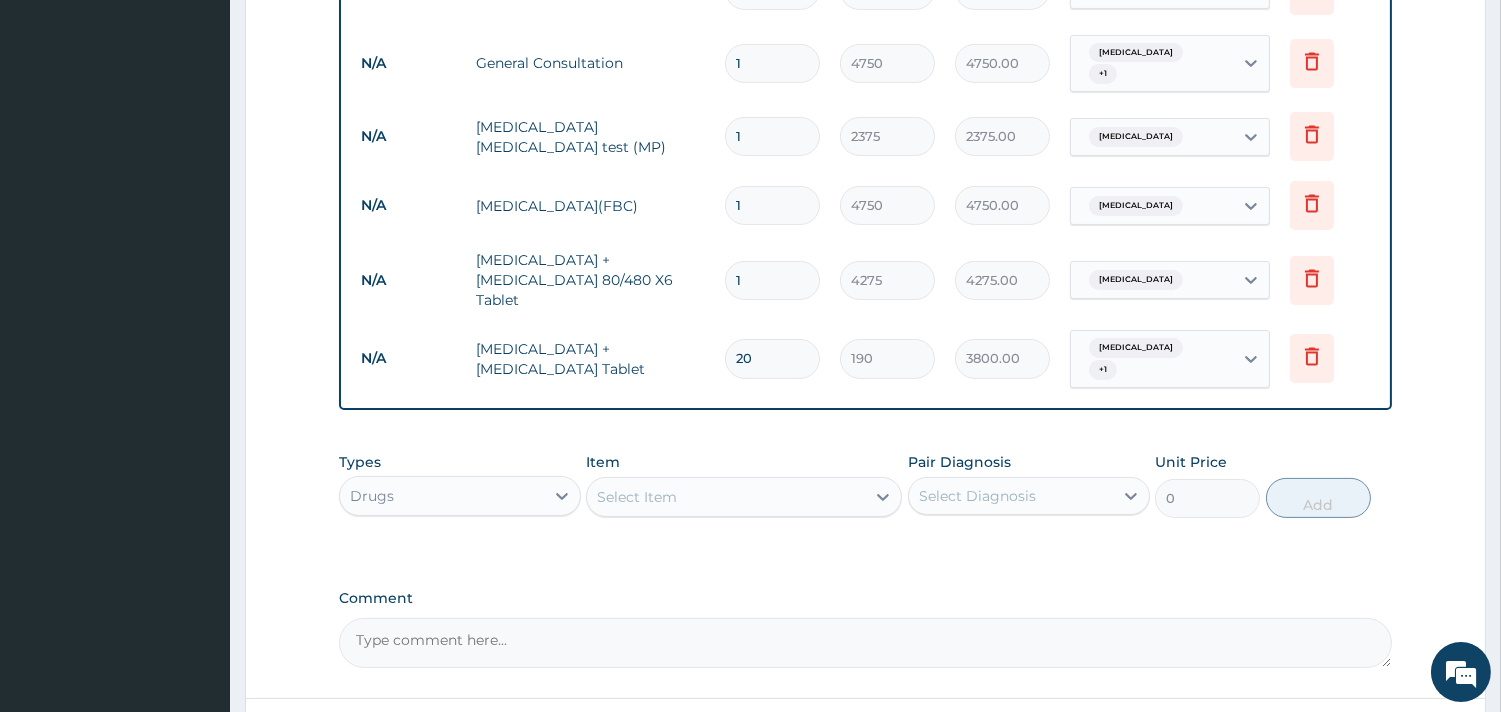 type on "20" 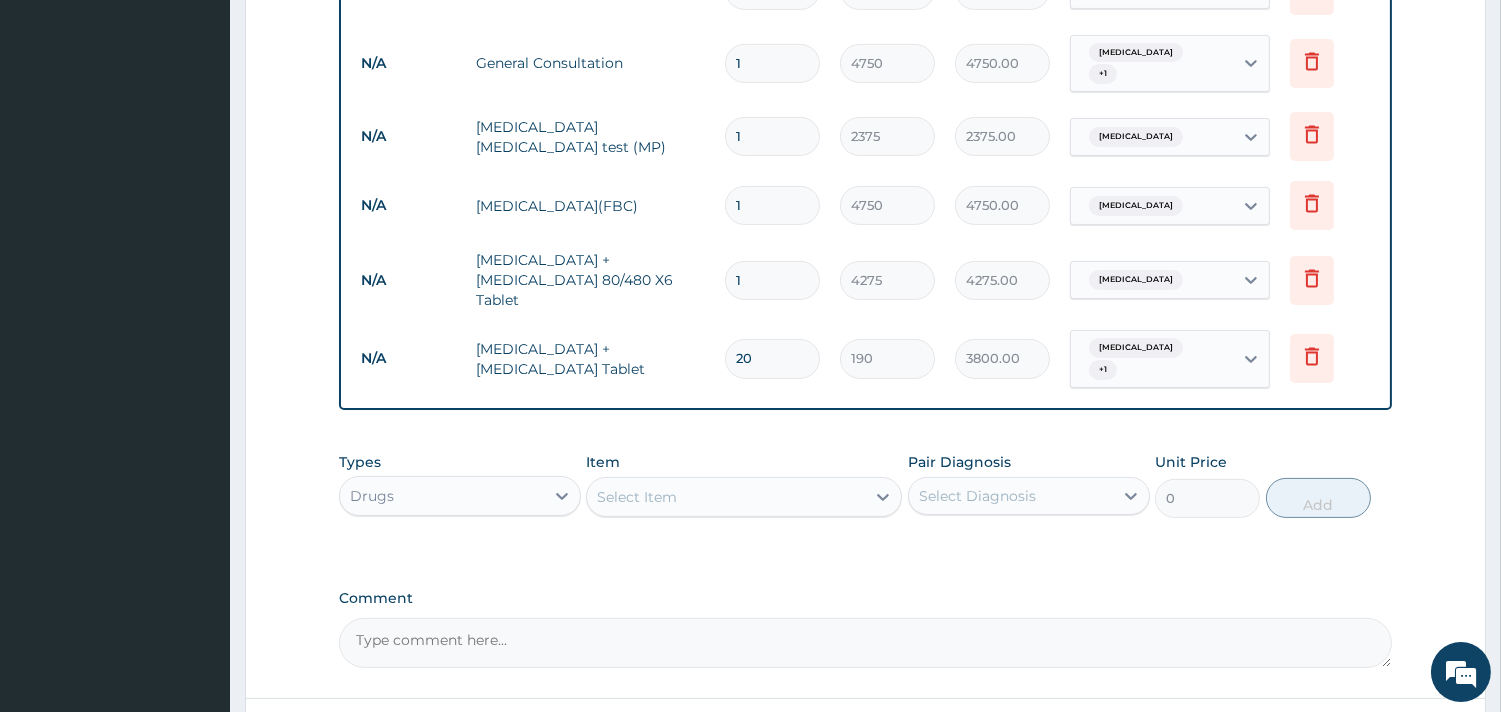 click on "Select Item" at bounding box center [726, 497] 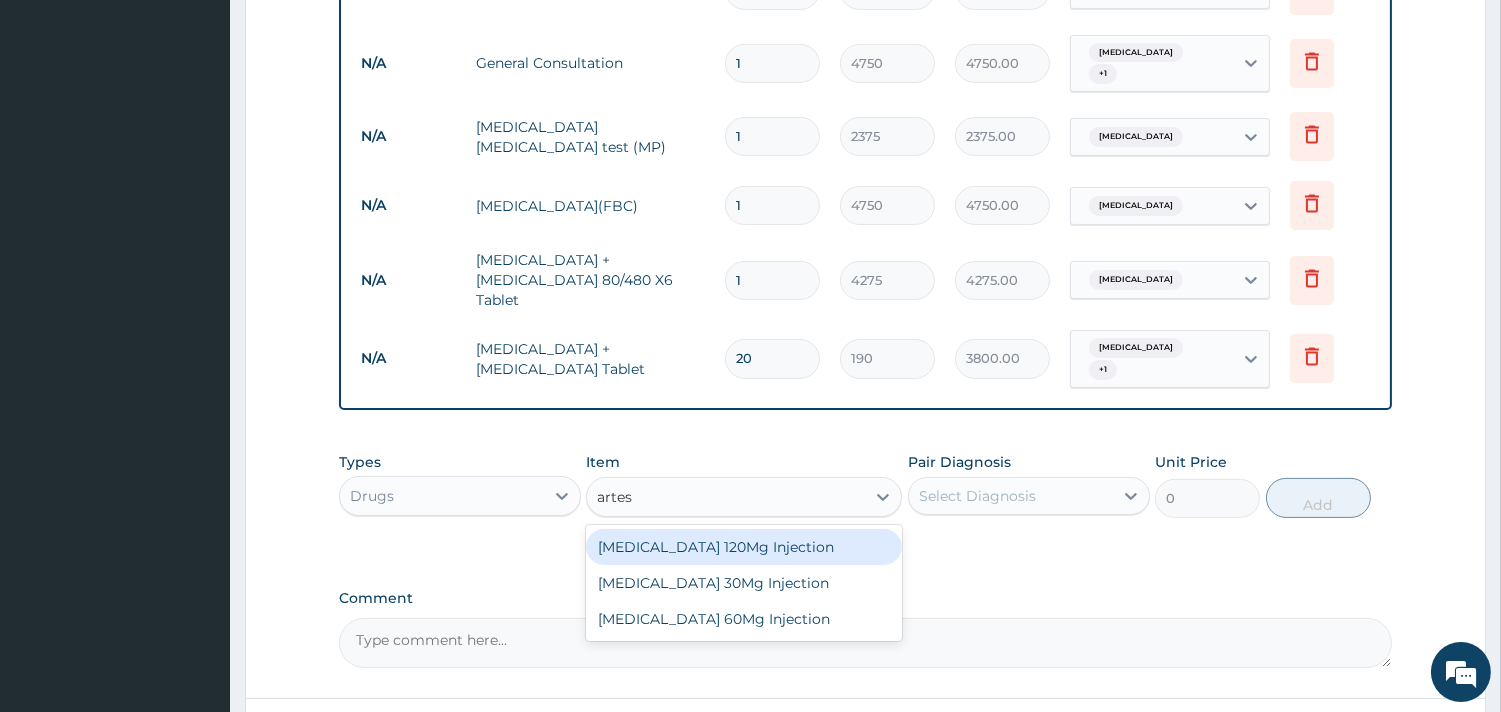 type on "artesu" 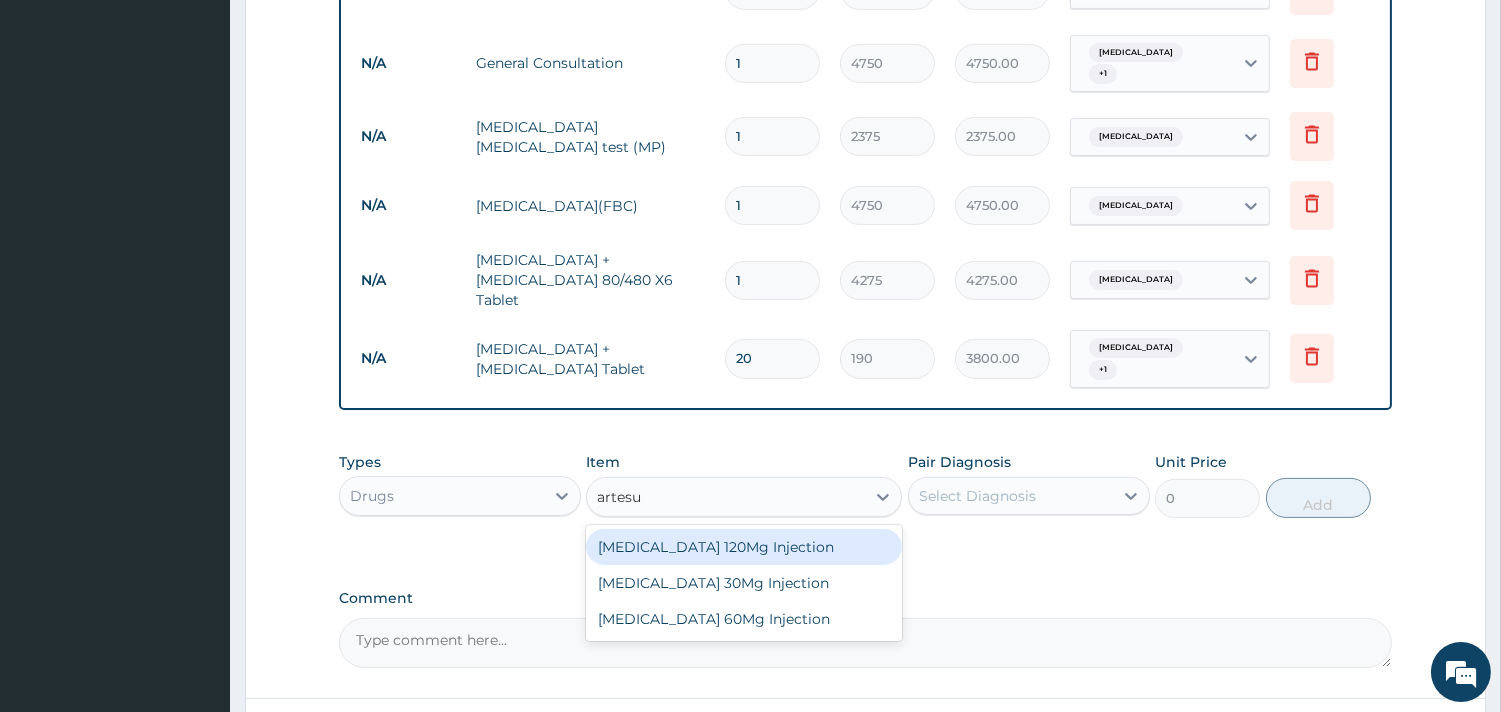 click on "Artesunate 120Mg Injection" at bounding box center [744, 547] 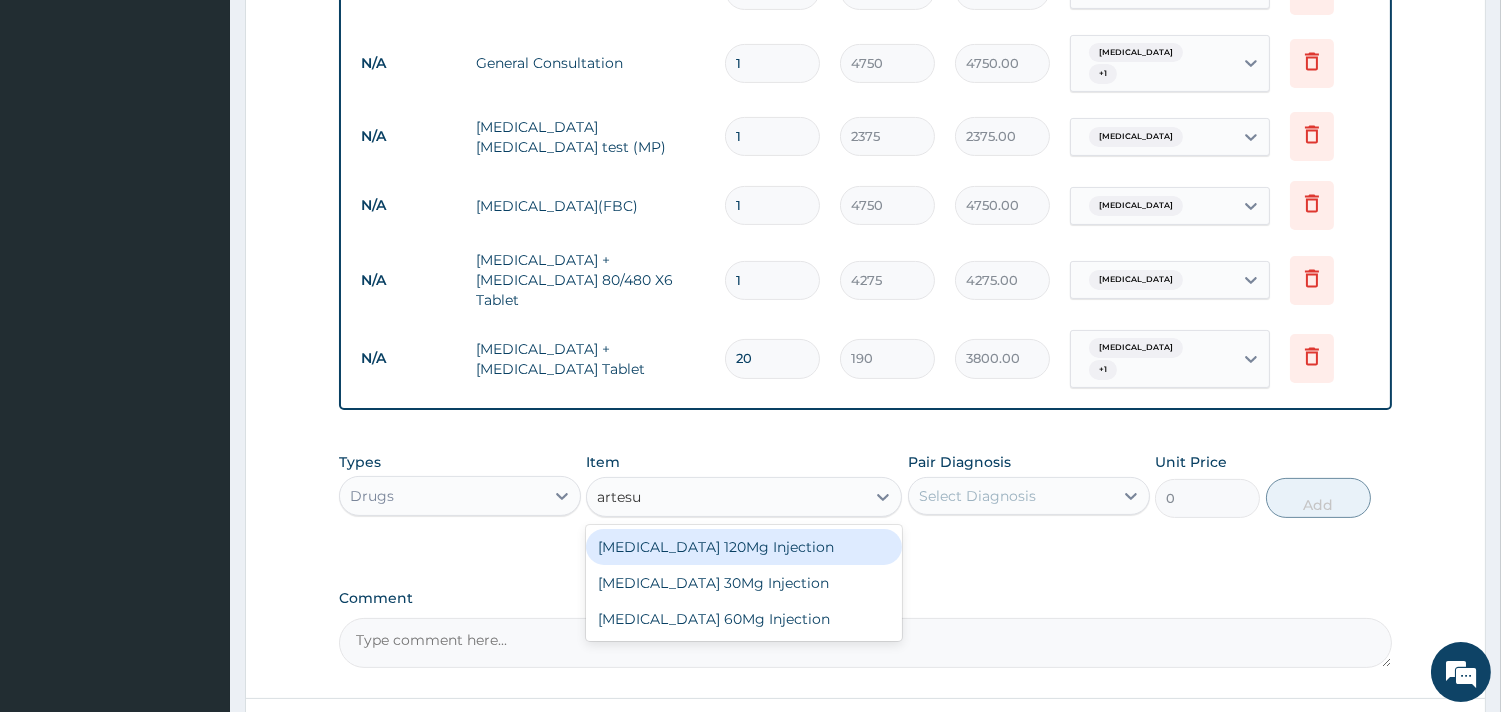 type 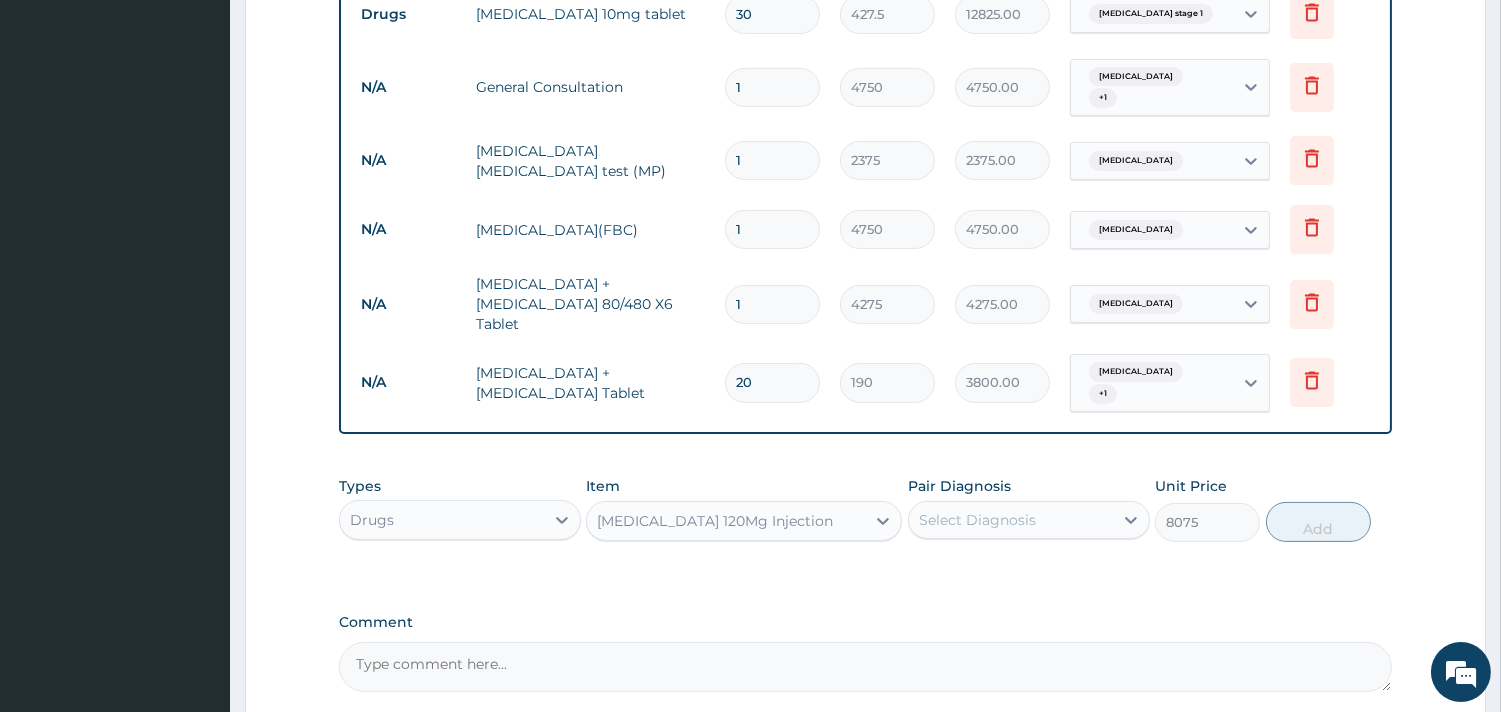 scroll, scrollTop: 870, scrollLeft: 0, axis: vertical 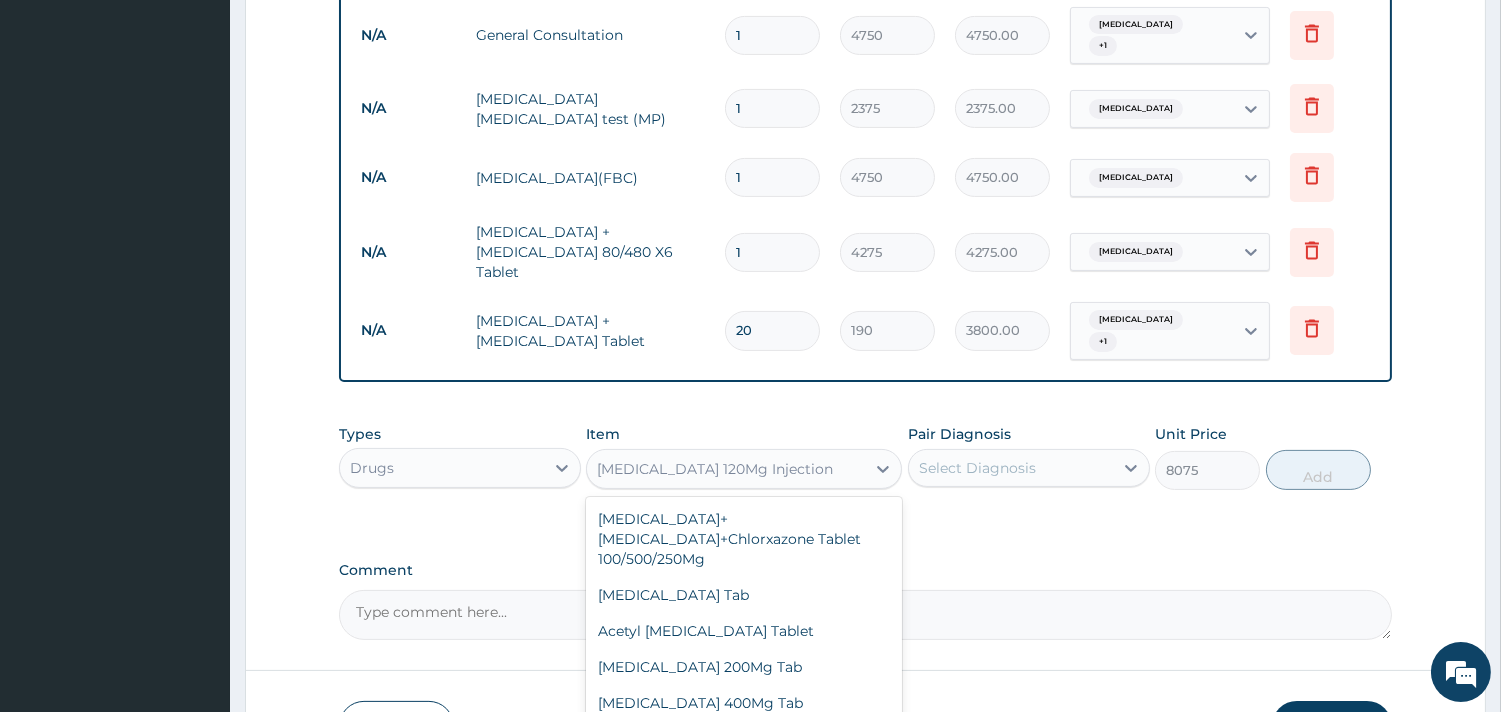 click on "Artesunate 120Mg Injection" at bounding box center [715, 469] 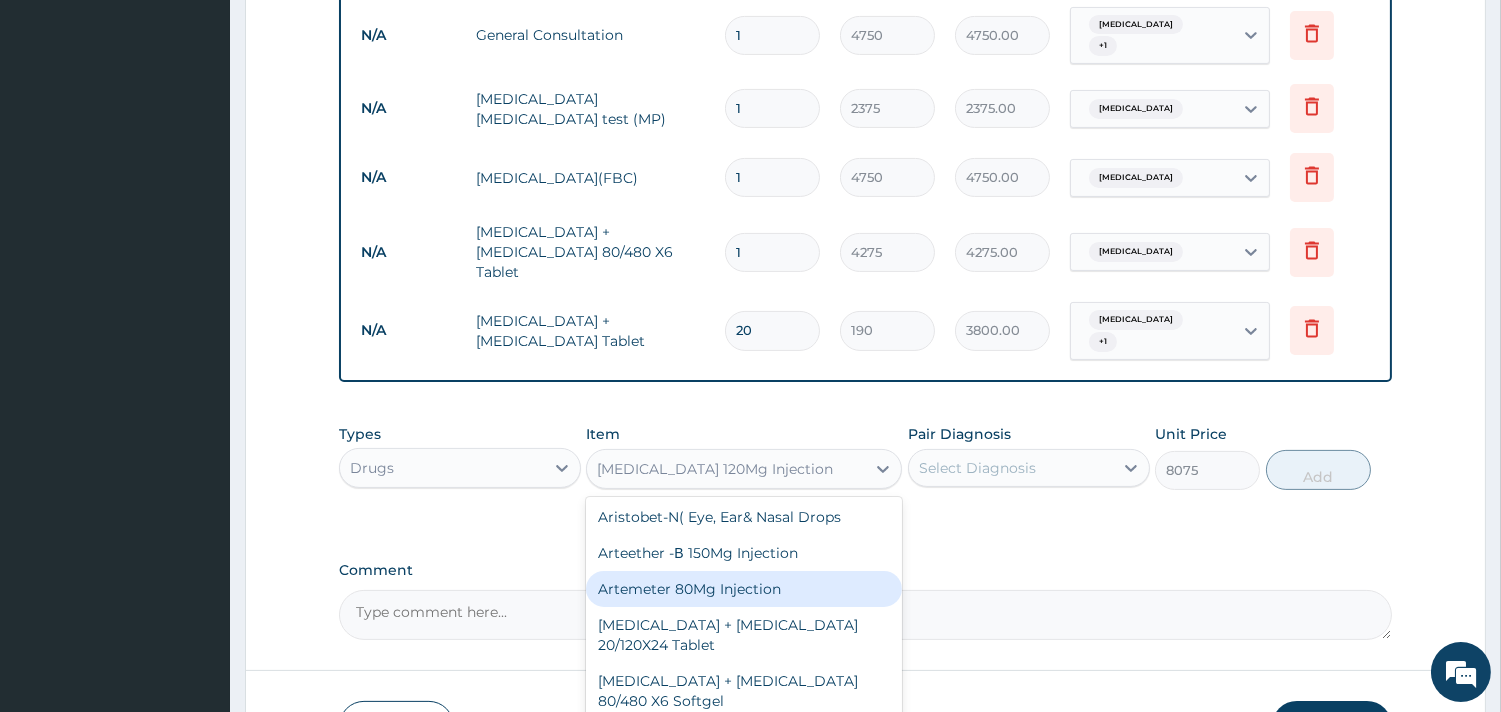 click on "Artemeter 80Mg Injection" at bounding box center [744, 589] 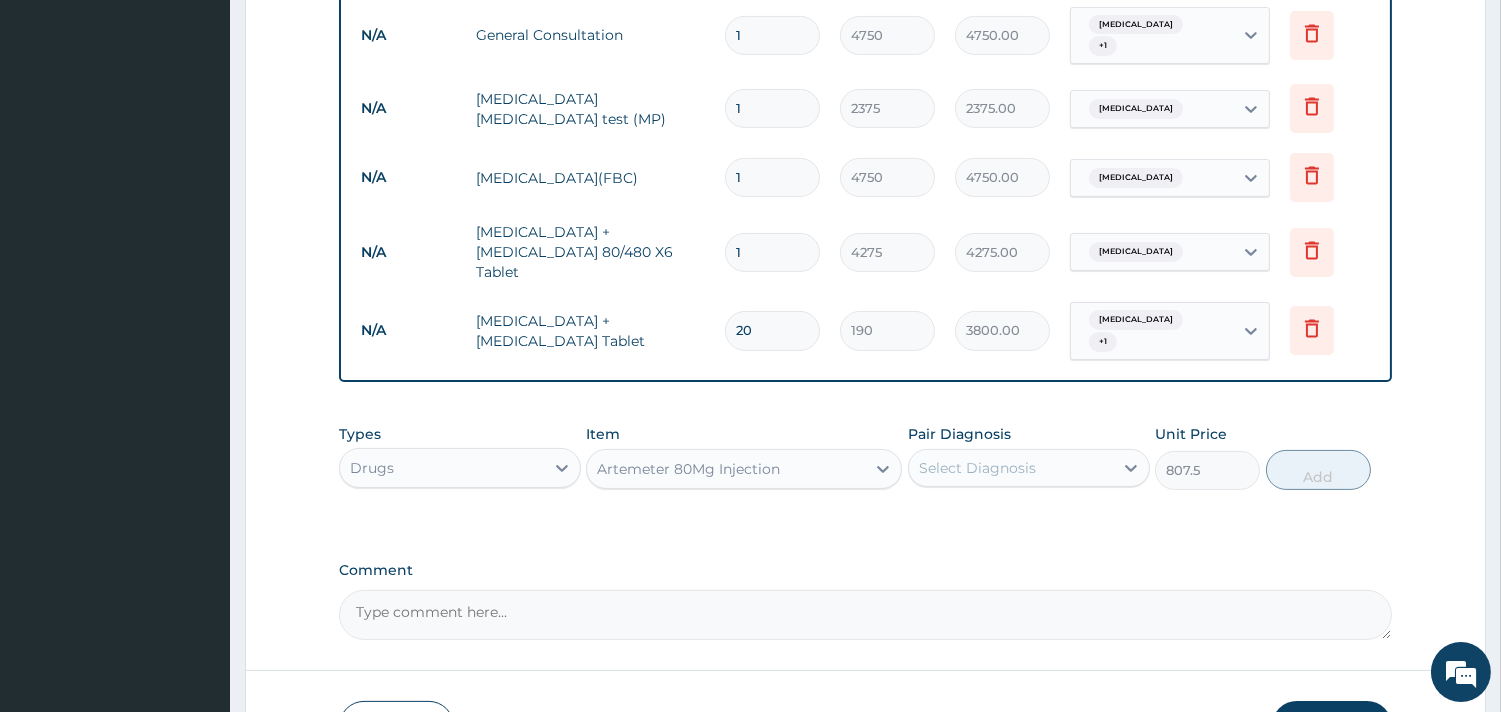 click on "Select Diagnosis" at bounding box center (1011, 468) 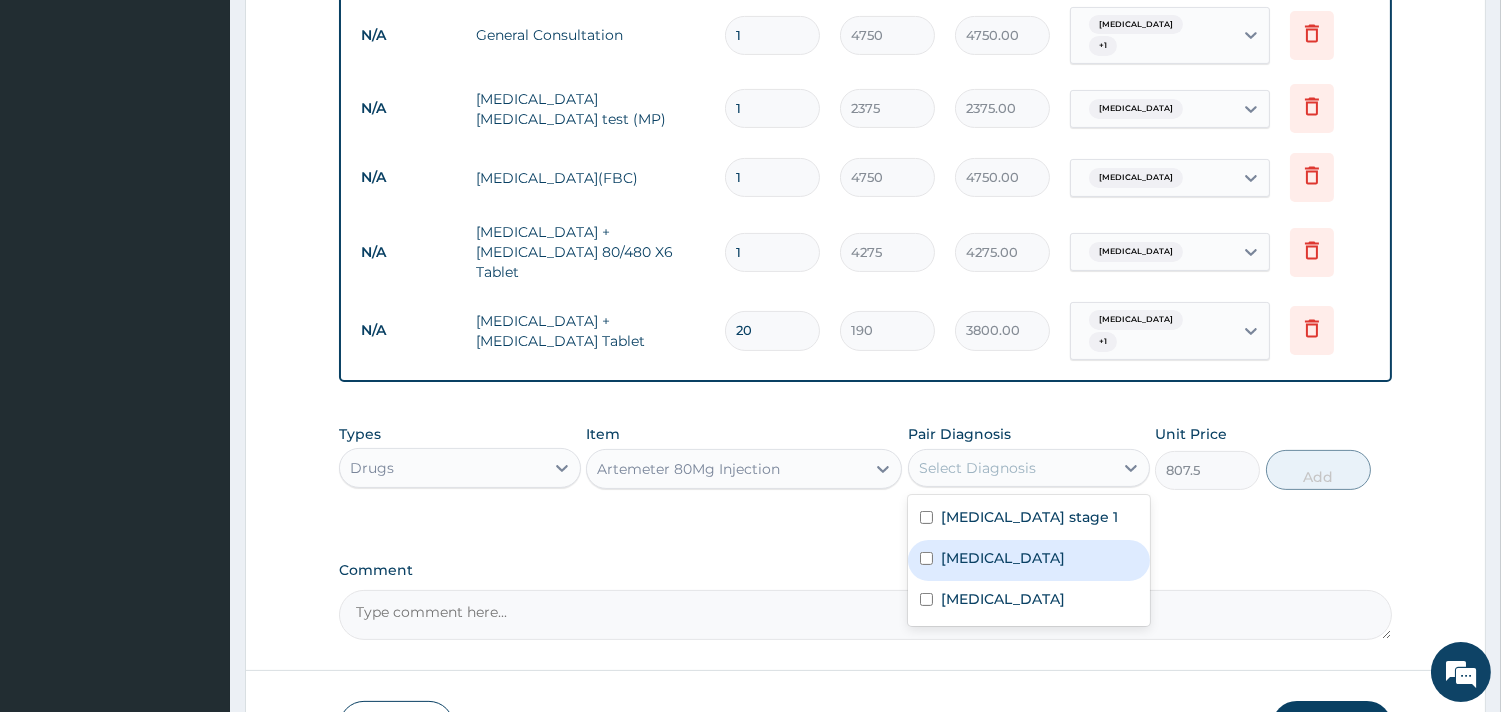 click on "Malaria" at bounding box center [1003, 558] 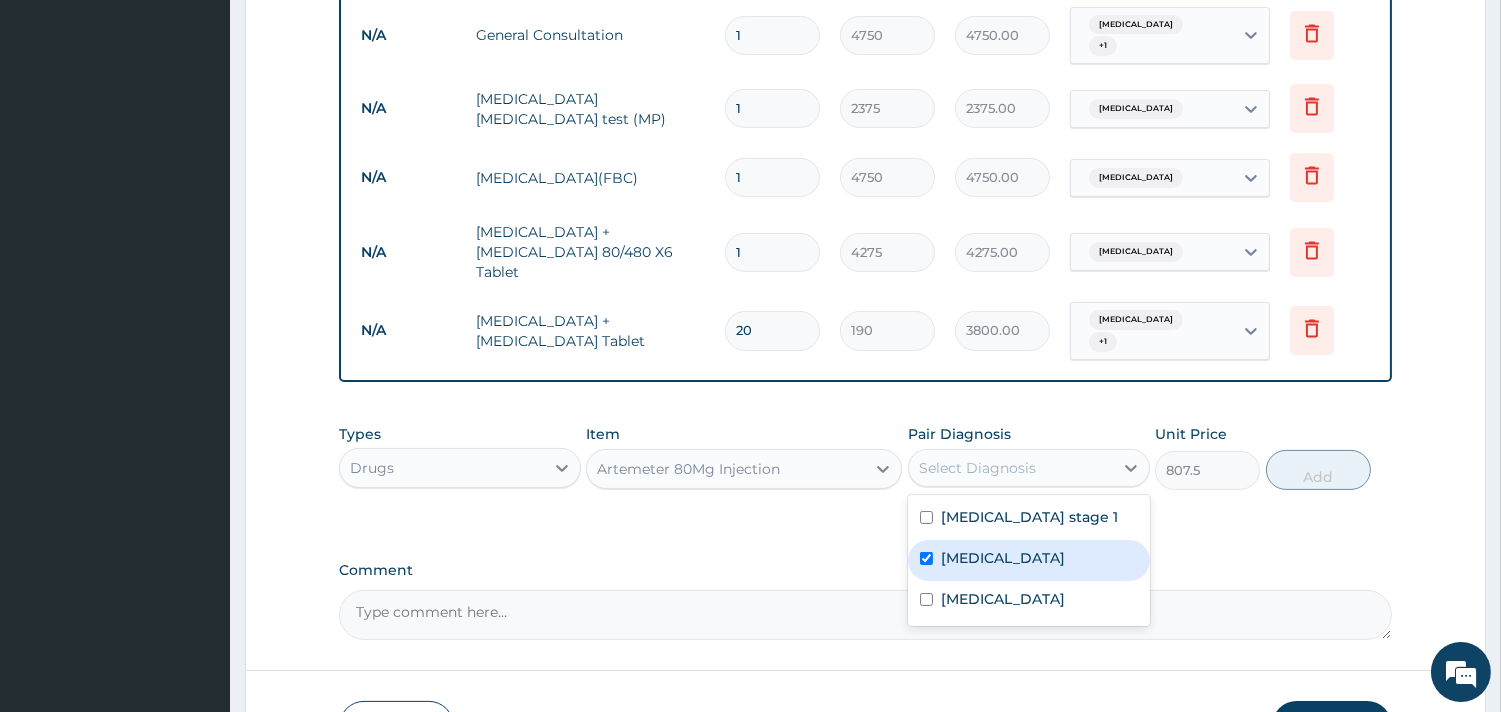 checkbox on "true" 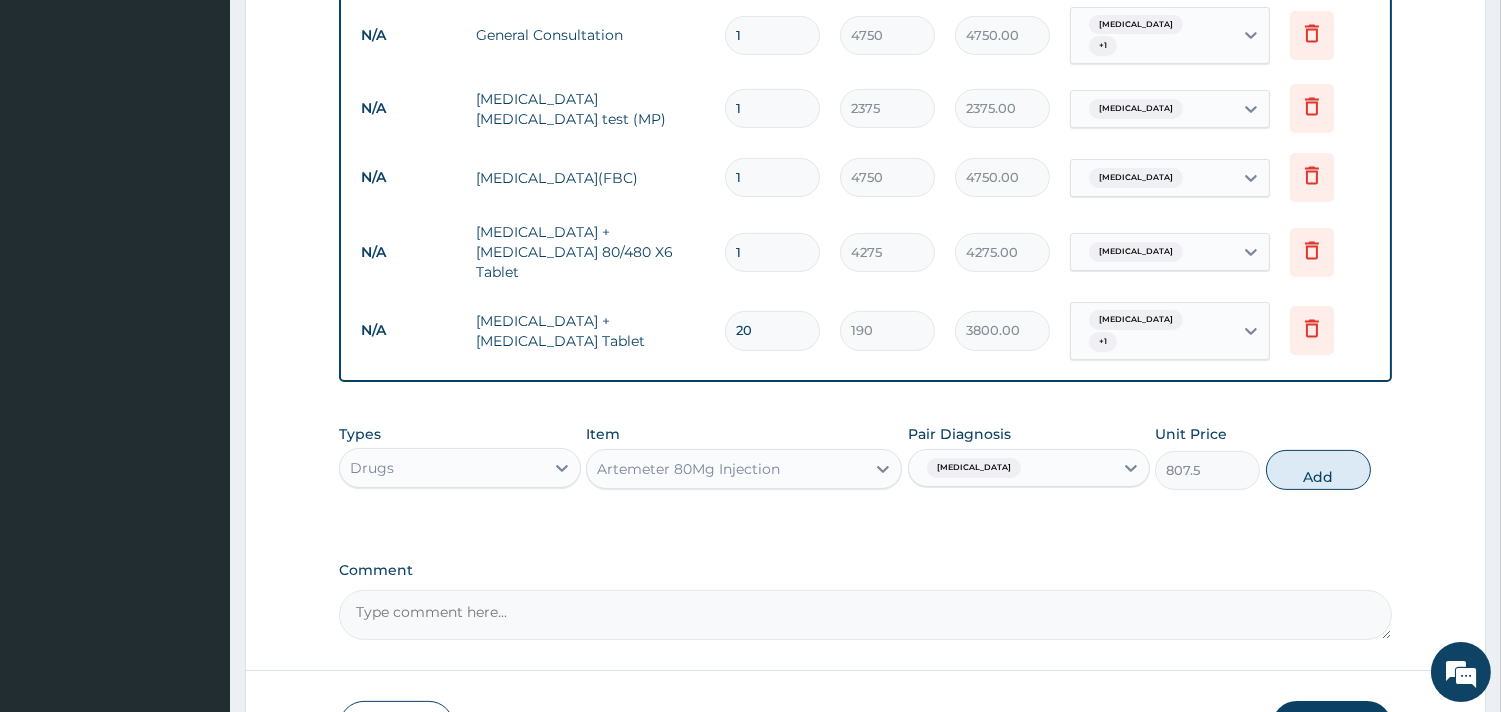 click on "Types Drugs Item Artemeter 80Mg Injection Pair Diagnosis Malaria Unit Price 807.5 Add" at bounding box center (865, 457) 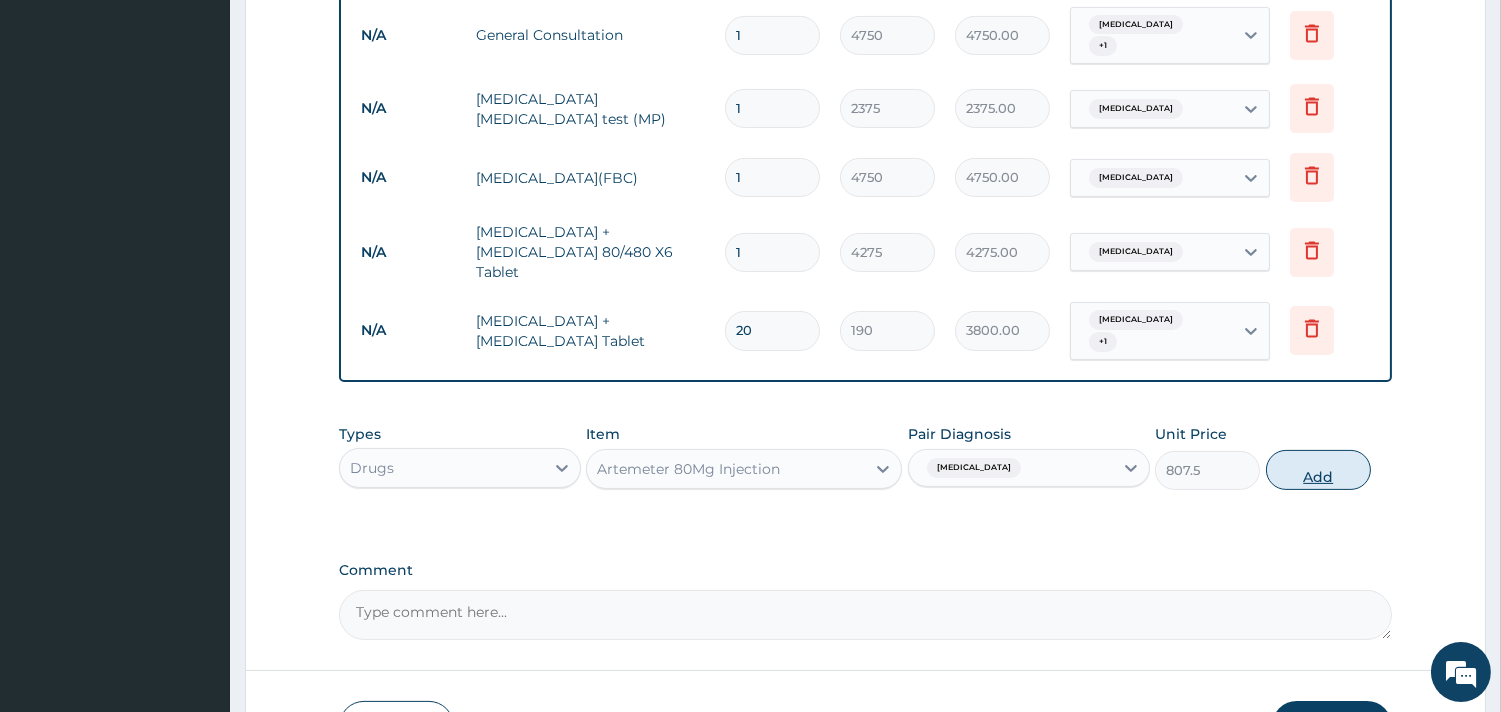 click on "Add" at bounding box center (1318, 470) 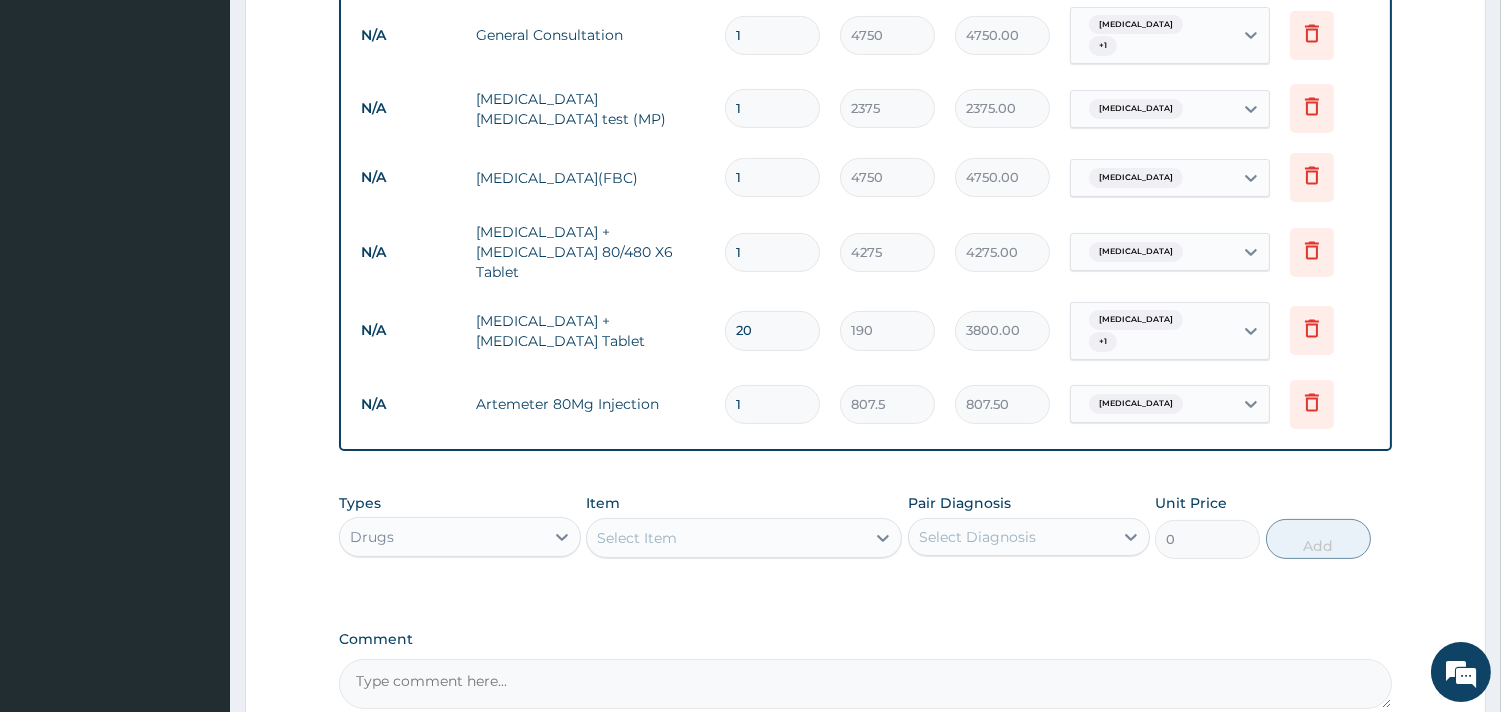 drag, startPoint x: 775, startPoint y: 393, endPoint x: 738, endPoint y: 386, distance: 37.65634 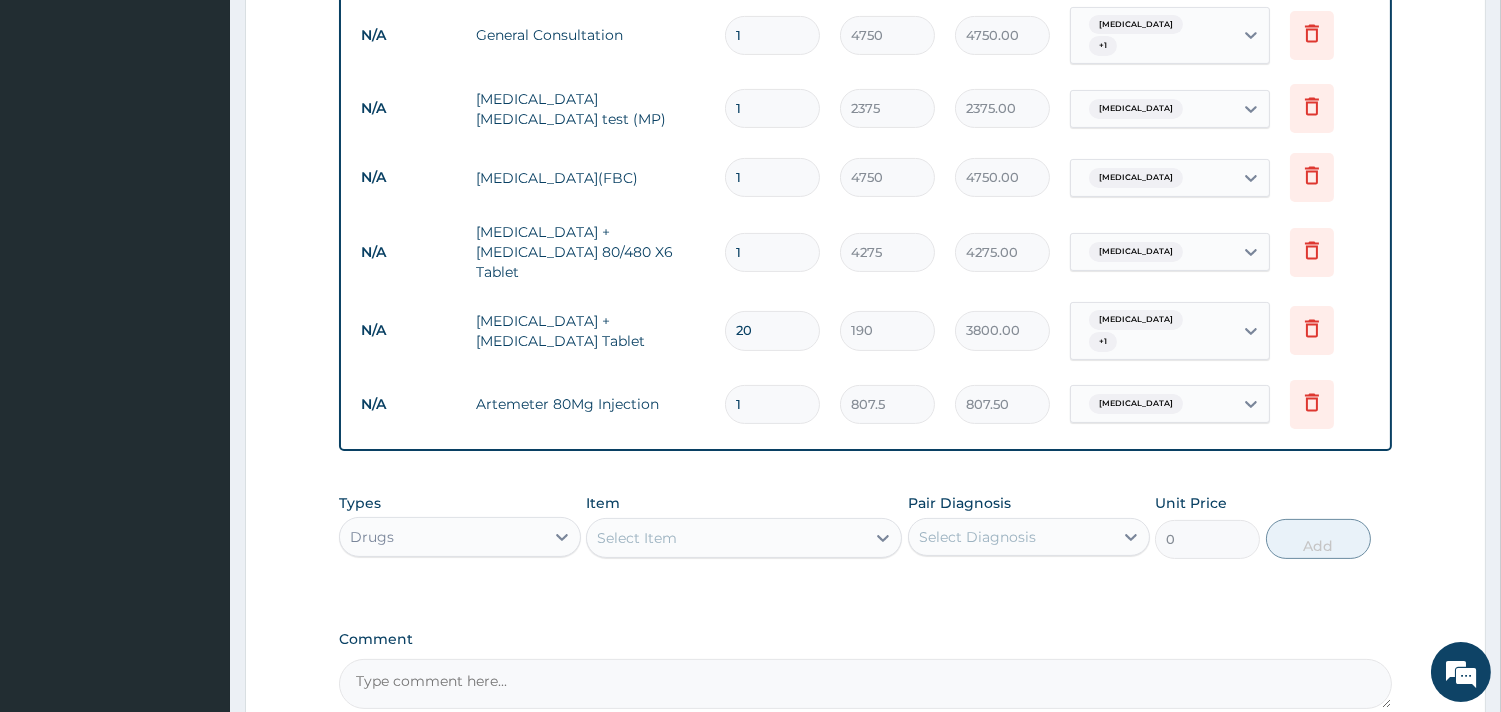 click on "1" at bounding box center [772, 404] 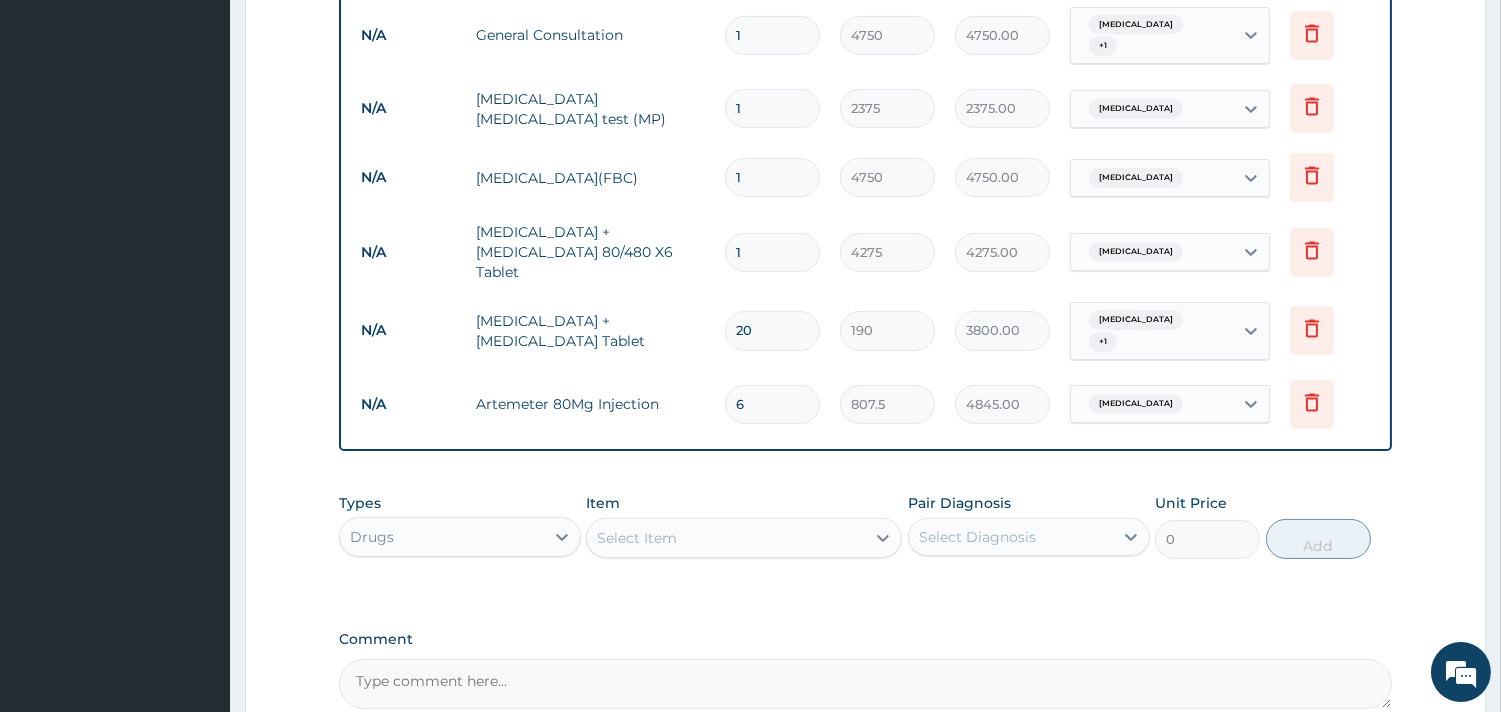 type on "6" 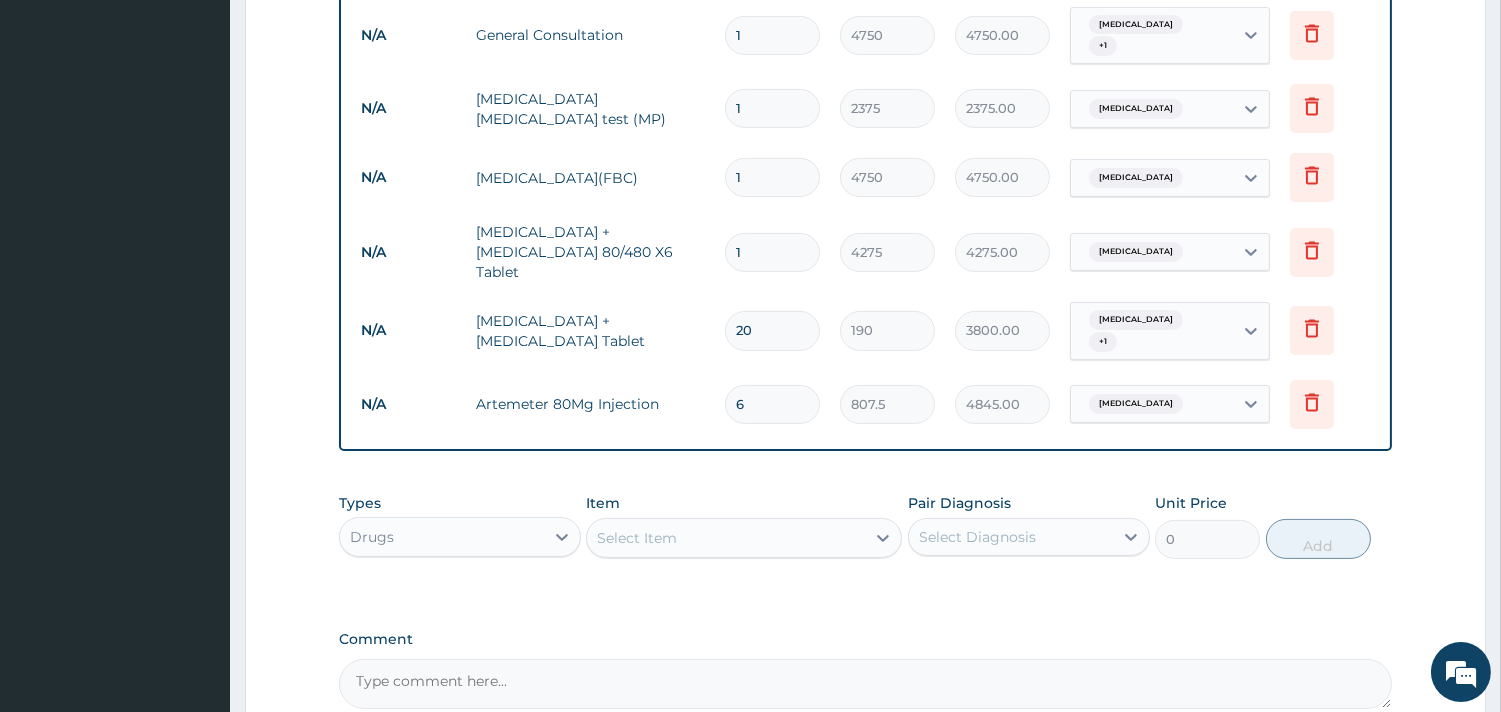 click on "4845.00" at bounding box center (1002, 404) 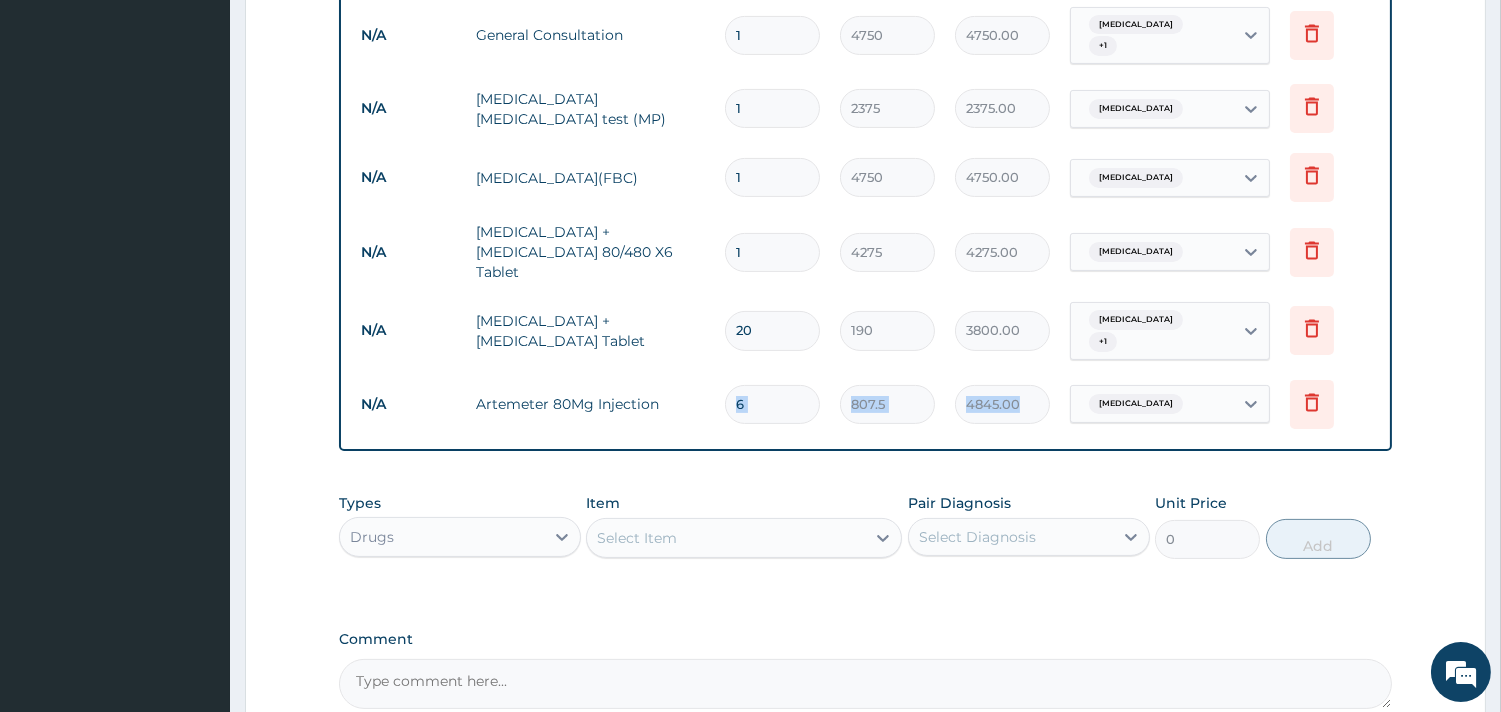 click on "4845.00" at bounding box center (1002, 404) 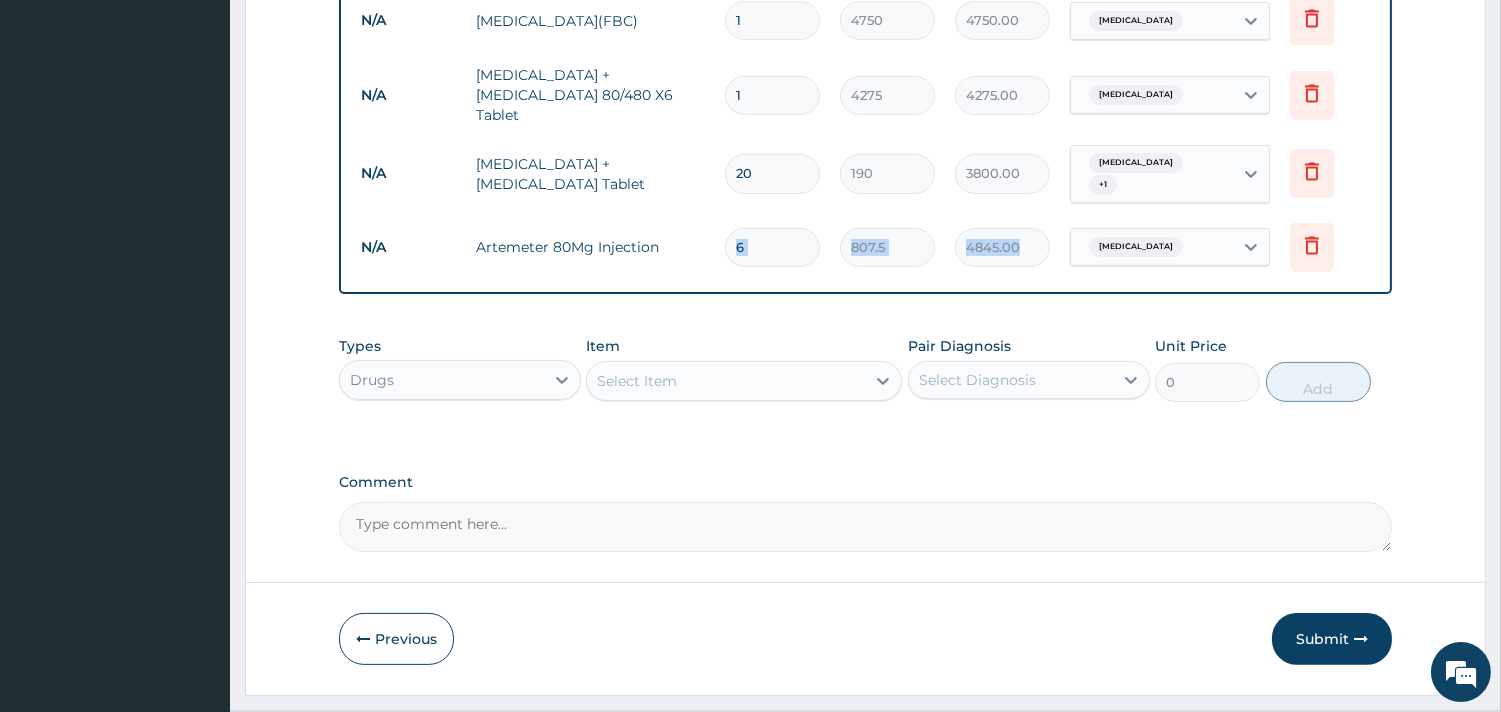 scroll, scrollTop: 1050, scrollLeft: 0, axis: vertical 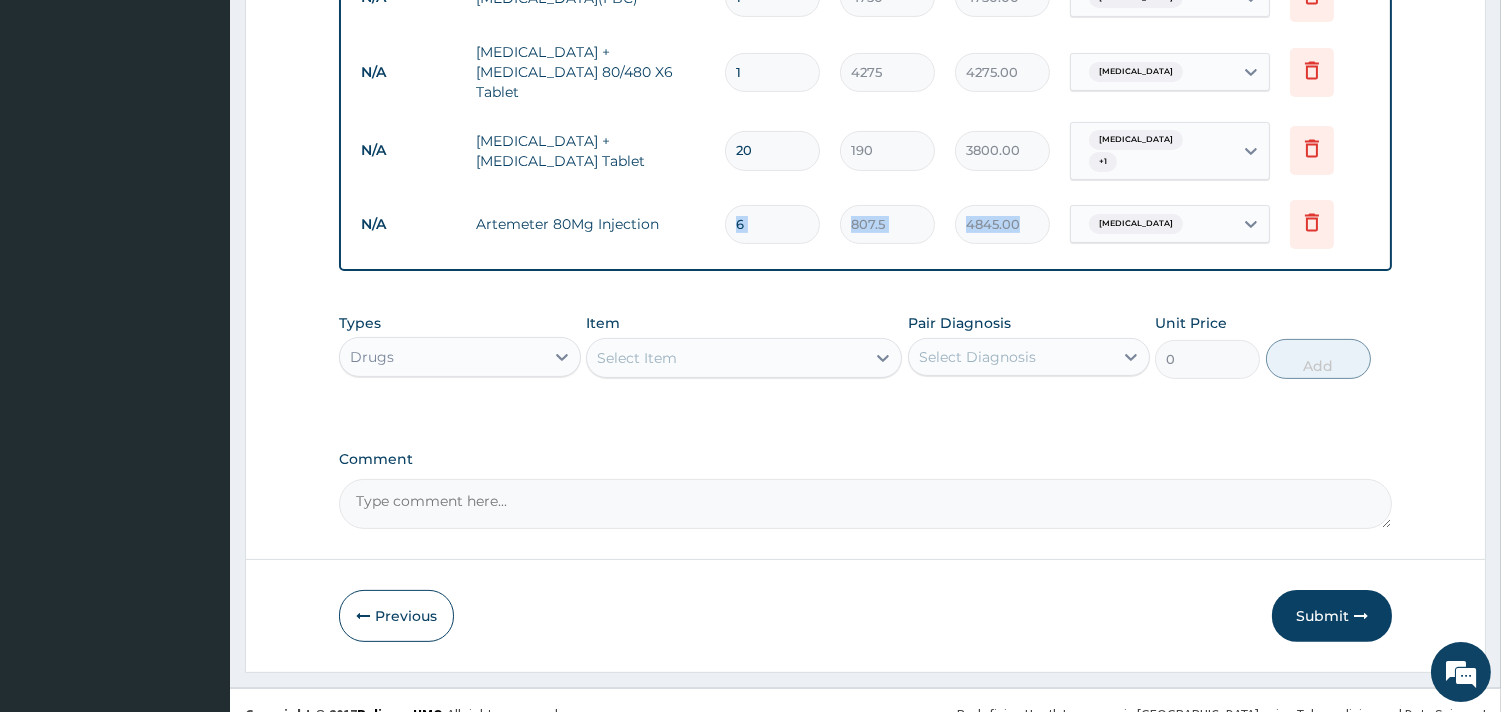 click on "Select Item" at bounding box center [726, 358] 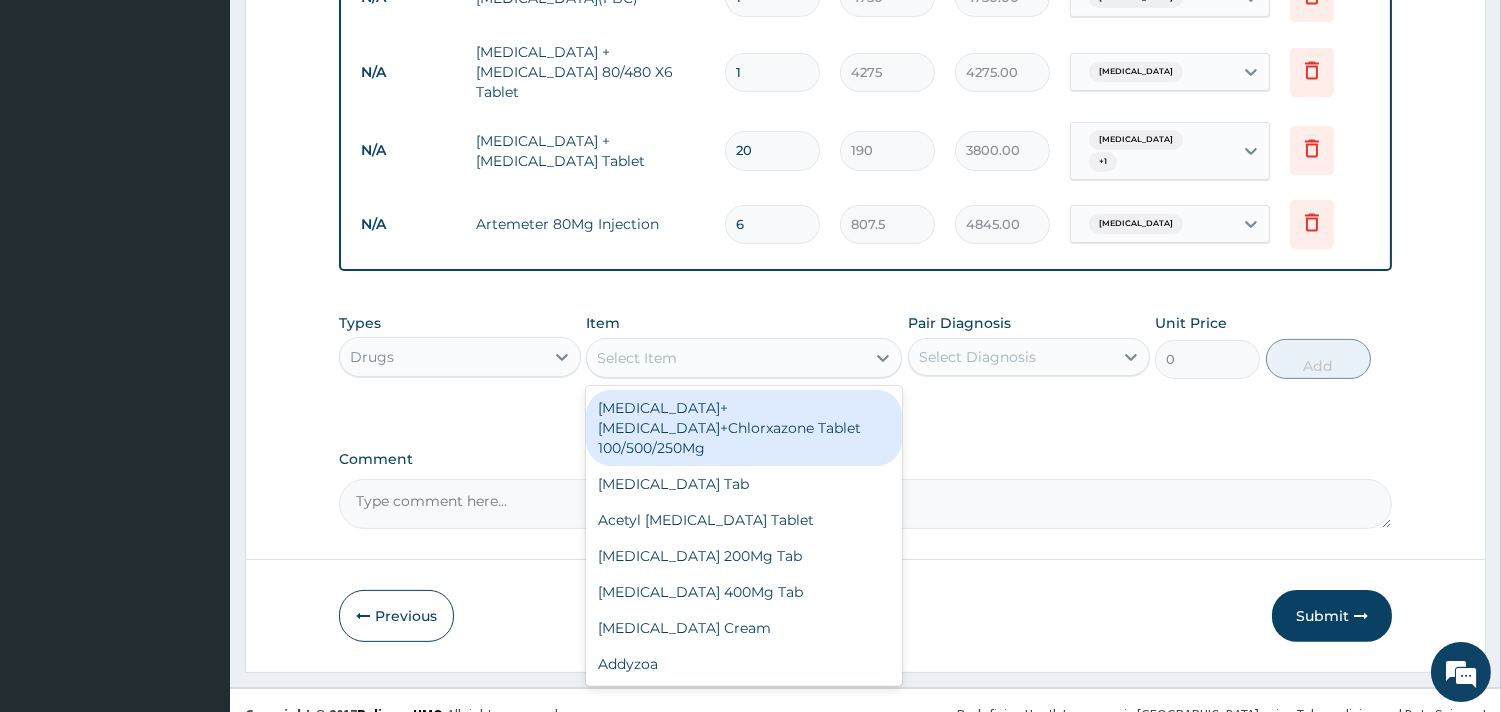 click on "Types Drugs Item option Artemeter 80Mg Injection, selected. option Aceclofenac+Paracetamol+Chlorxazone Tablet 100/500/250Mg focused, 1 of 387. 387 results available. Use Up and Down to choose options, press Enter to select the currently focused option, press Escape to exit the menu, press Tab to select the option and exit the menu. Select Item Aceclofenac+Paracetamol+Chlorxazone Tablet 100/500/250Mg Acetazolamide Tab Acetyl Salicylic Acid Tablet Aciclovir 200Mg Tab Aciclovir 400Mg Tab Aciclovir Cream Addyzoa Albendazole 400Mg Tablet Albendazole Suspension  Aluminium Hydroxide +Magnesium Hydroxide +Simethicone Suspension  Amikacin 500Mg Injection Amiloride + Hydrochlorothiazide Aminophylline Tab Aminophylline Injection  Amitriptyline 25Mg Tab Amlodipine 10Mg Tabs  Amlodipine 5Mg Tabs Amoxycillin 250Mg Caps Amoxycillin 500Mg Caps Amoxycillin Plus Clavulanic Acid (Co-Amoxiclav) 1G Tablet Amoxycillin Plus Clavulanic Acid (Co-Amoxiclav) 228.5Mg Suspension  Amoxycillin Plus Clavulanic Acid (Co-Amoxiclav) Injection" at bounding box center (865, 361) 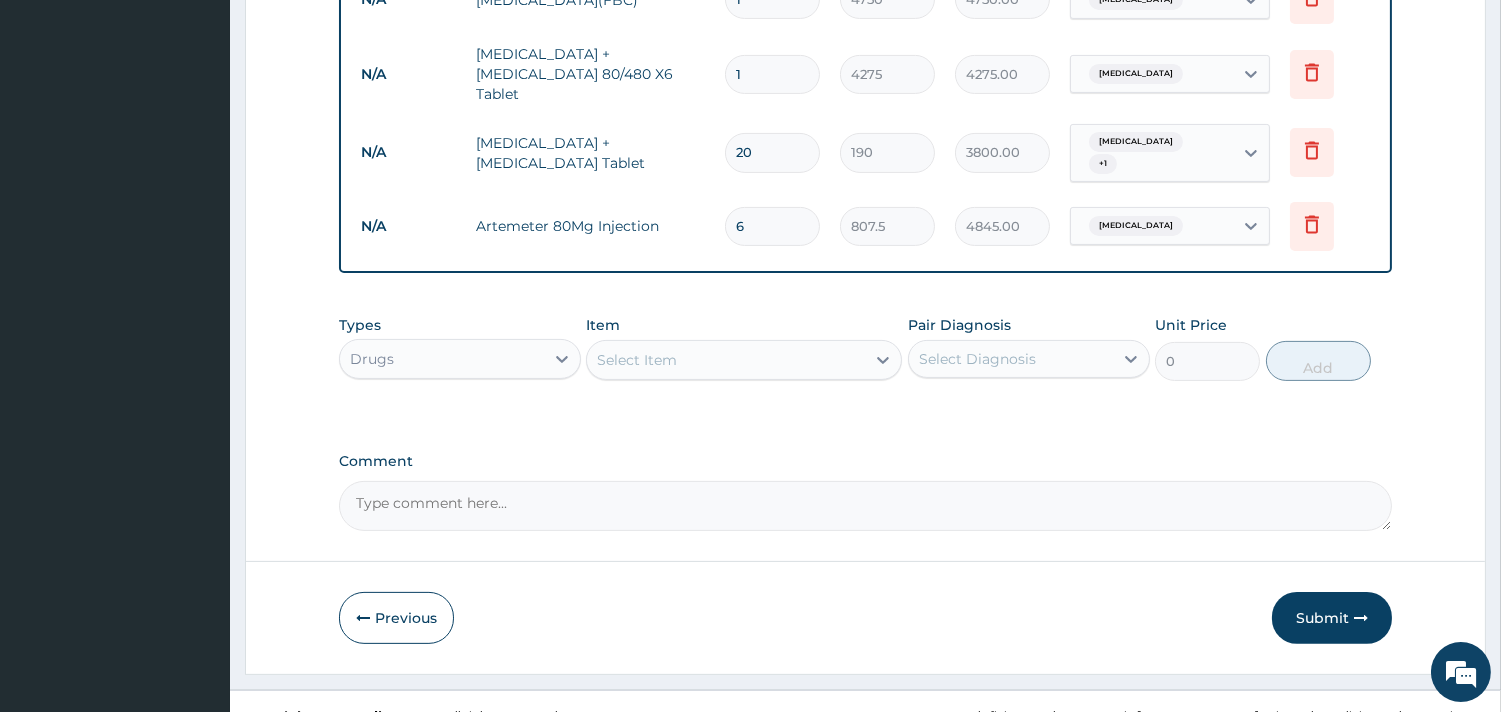 scroll, scrollTop: 1050, scrollLeft: 0, axis: vertical 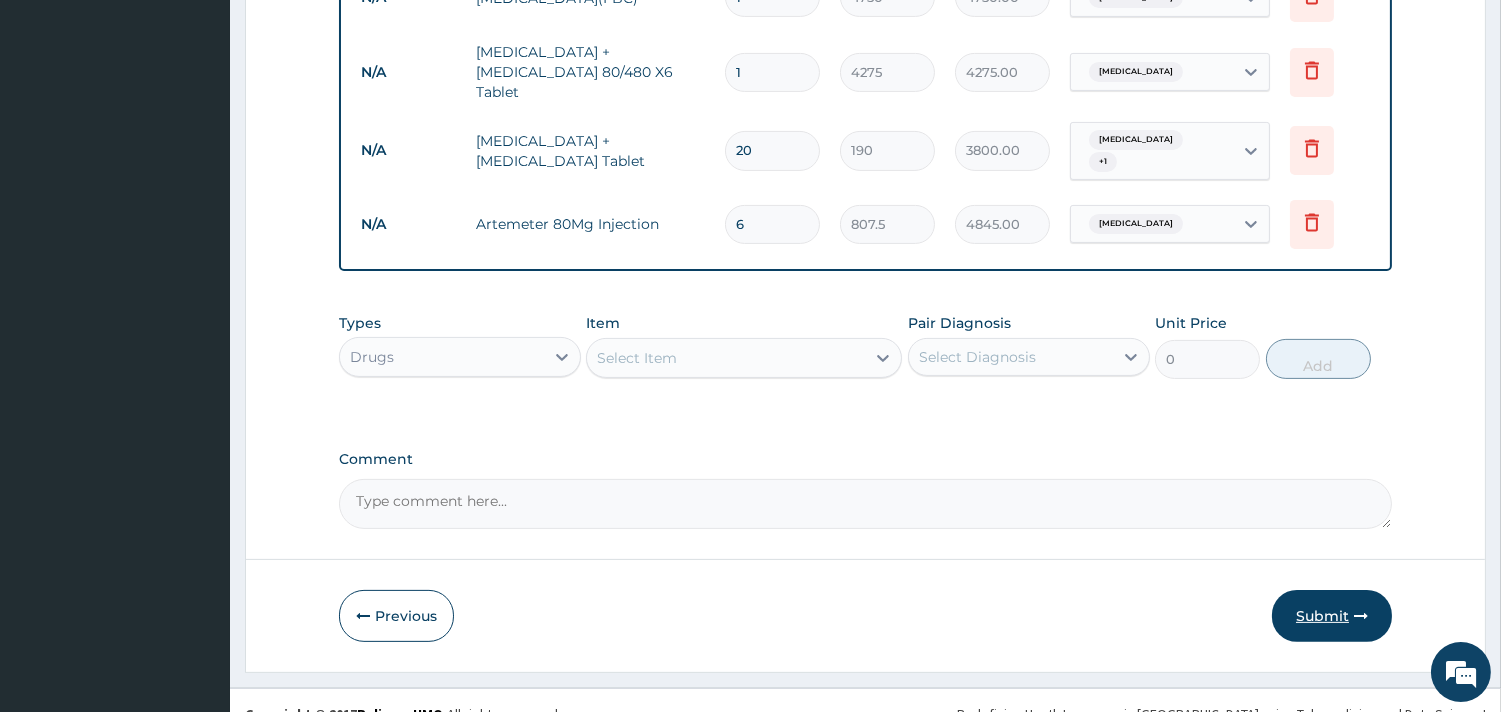 click on "Submit" at bounding box center (1332, 616) 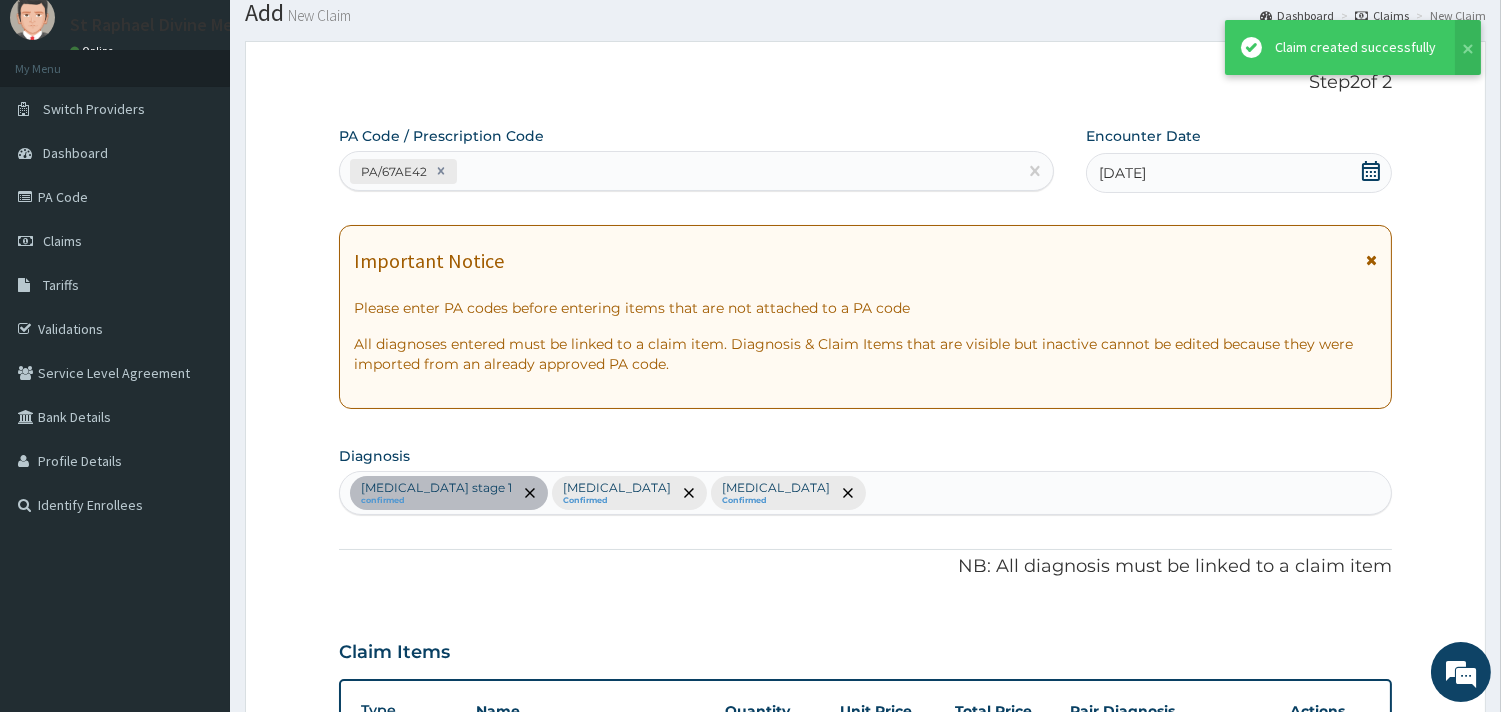 scroll, scrollTop: 1050, scrollLeft: 0, axis: vertical 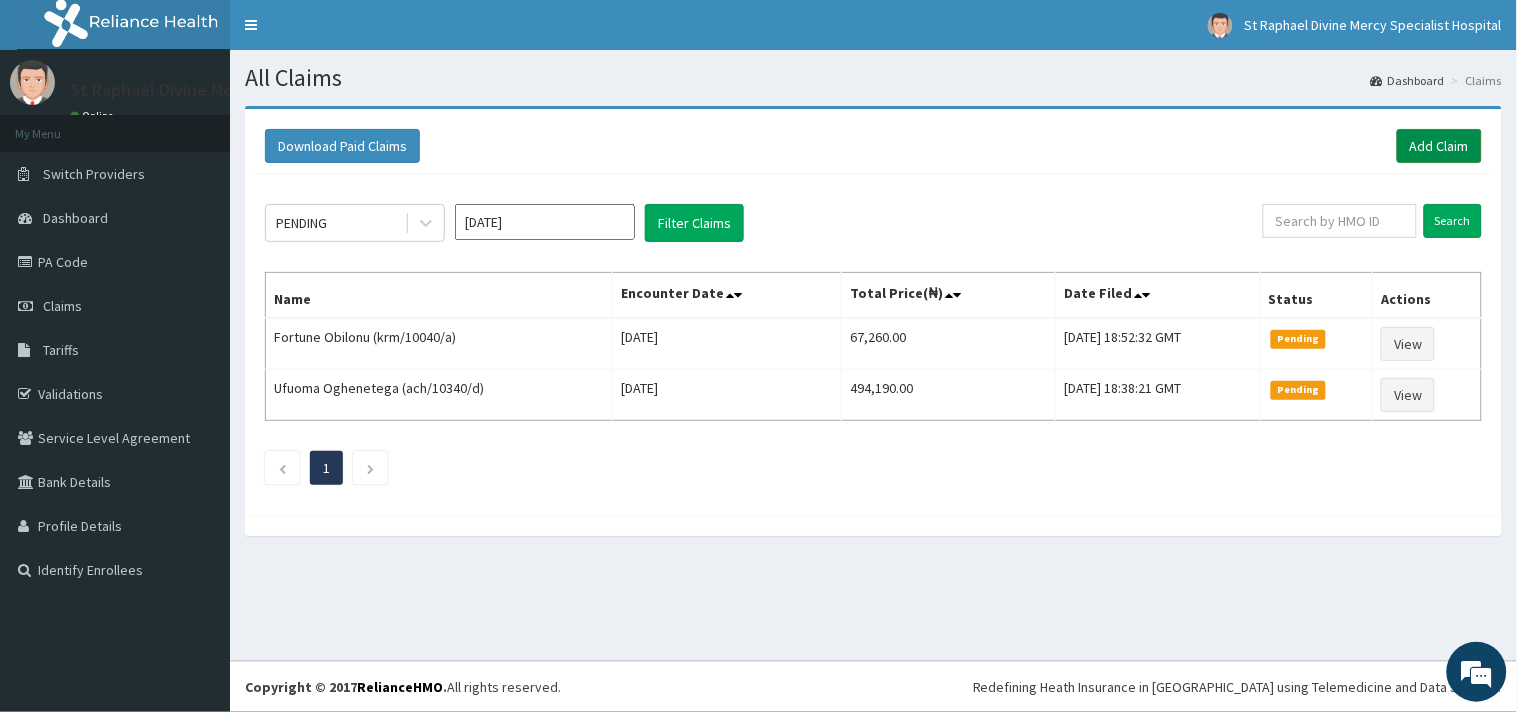 click on "Add Claim" at bounding box center [1439, 146] 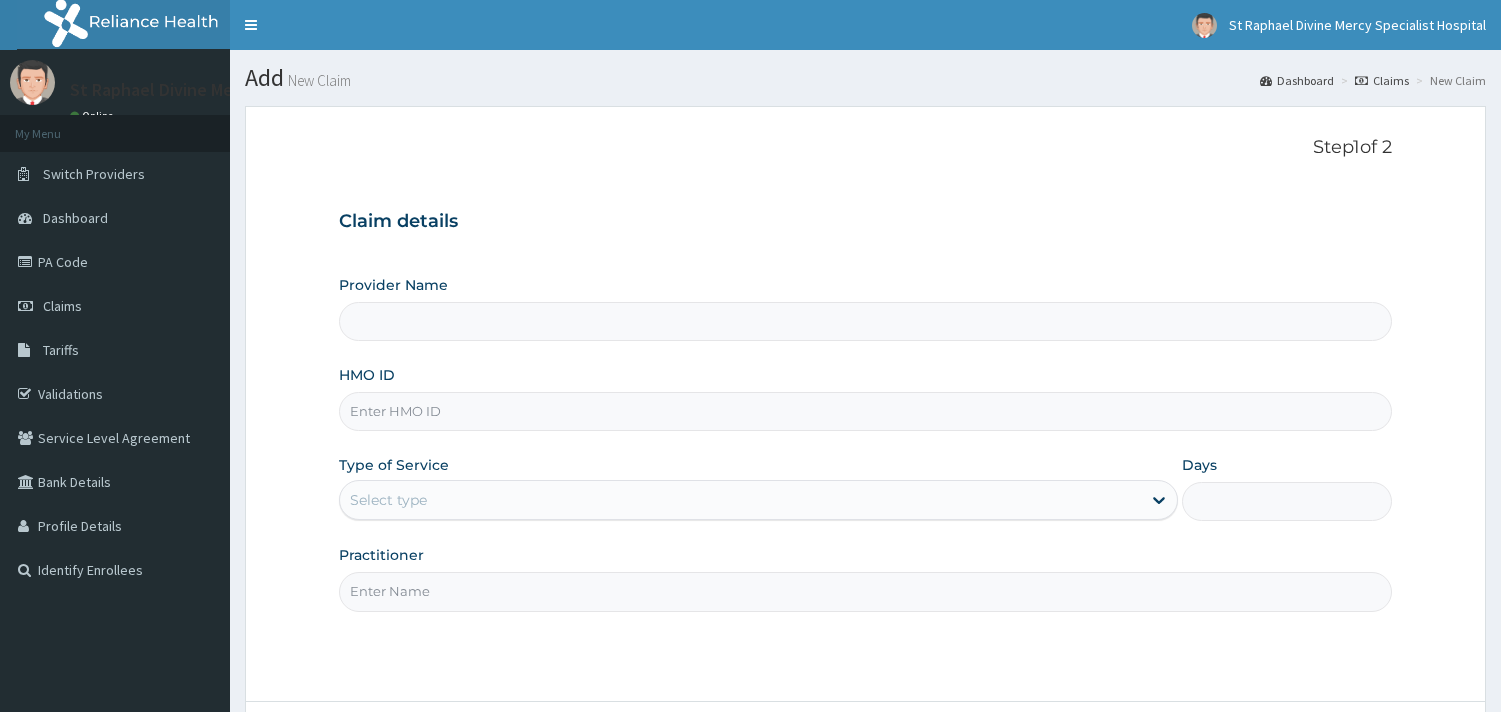 scroll, scrollTop: 170, scrollLeft: 0, axis: vertical 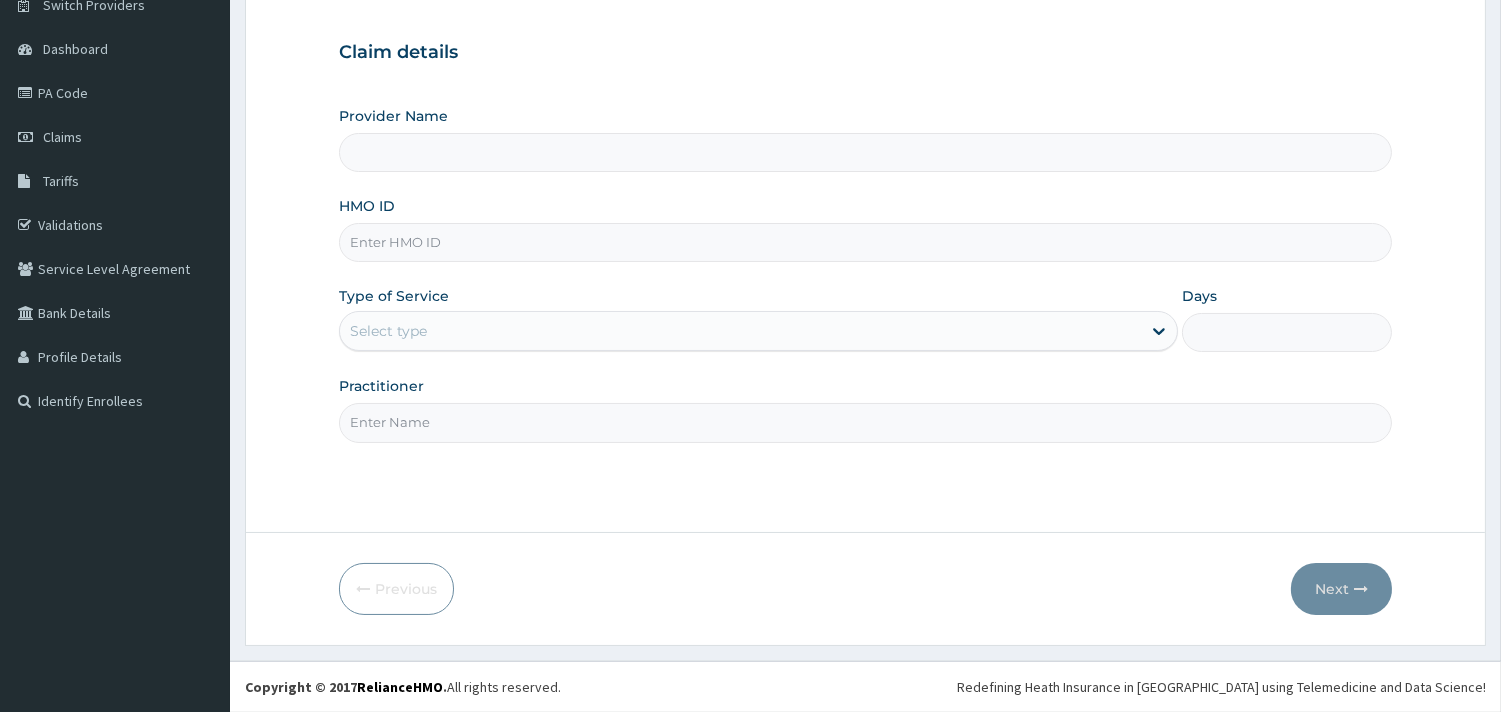 drag, startPoint x: 0, startPoint y: 0, endPoint x: 476, endPoint y: 234, distance: 530.4074 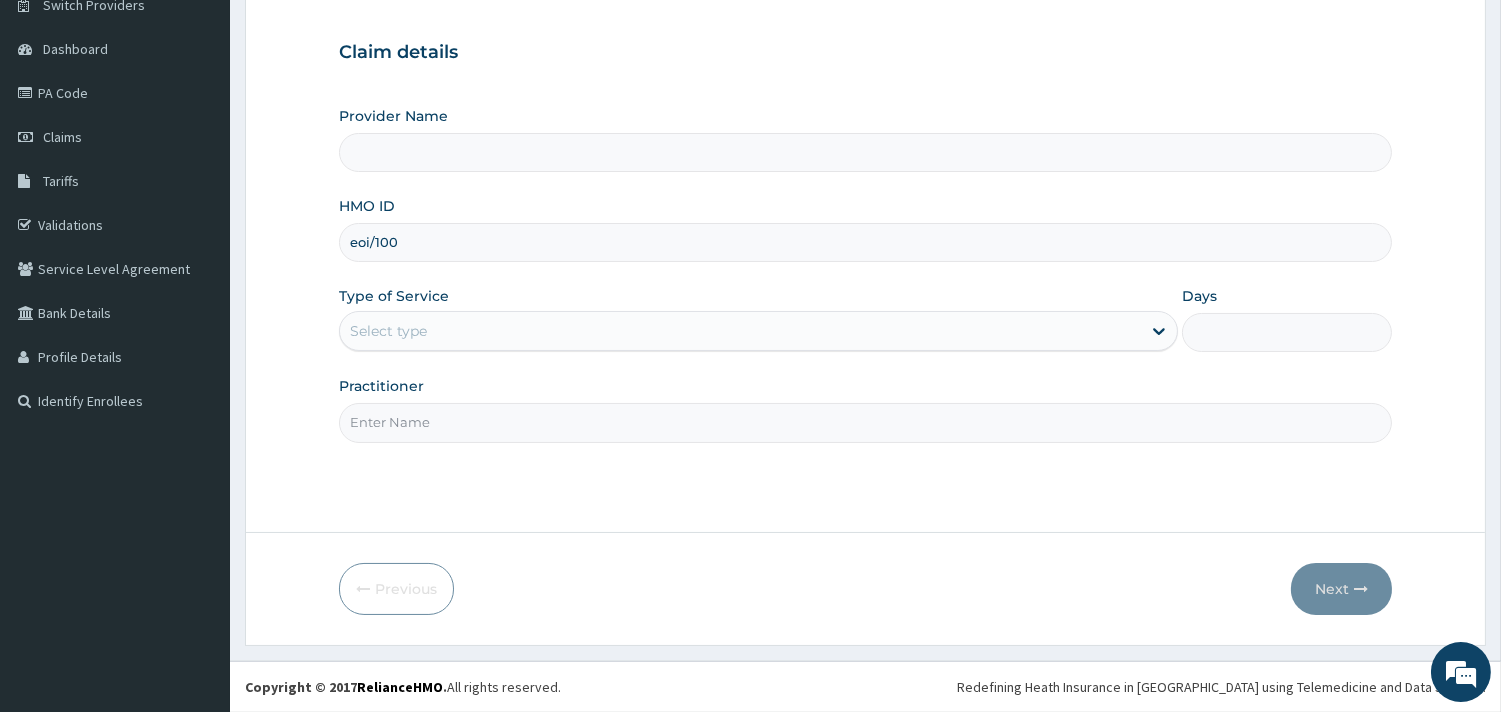 type on "eoi/1000" 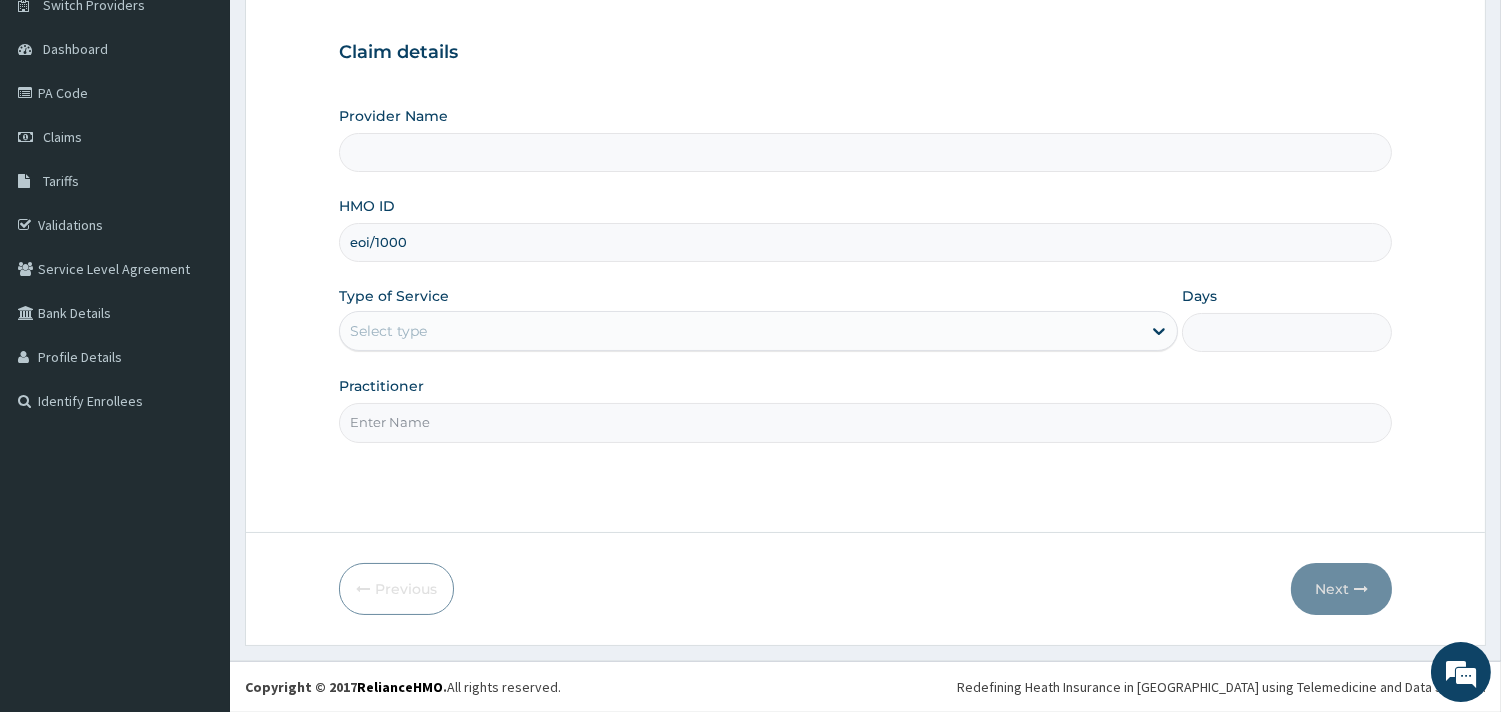 type on "St. Raphael Divine Mercy Specialist Hospital" 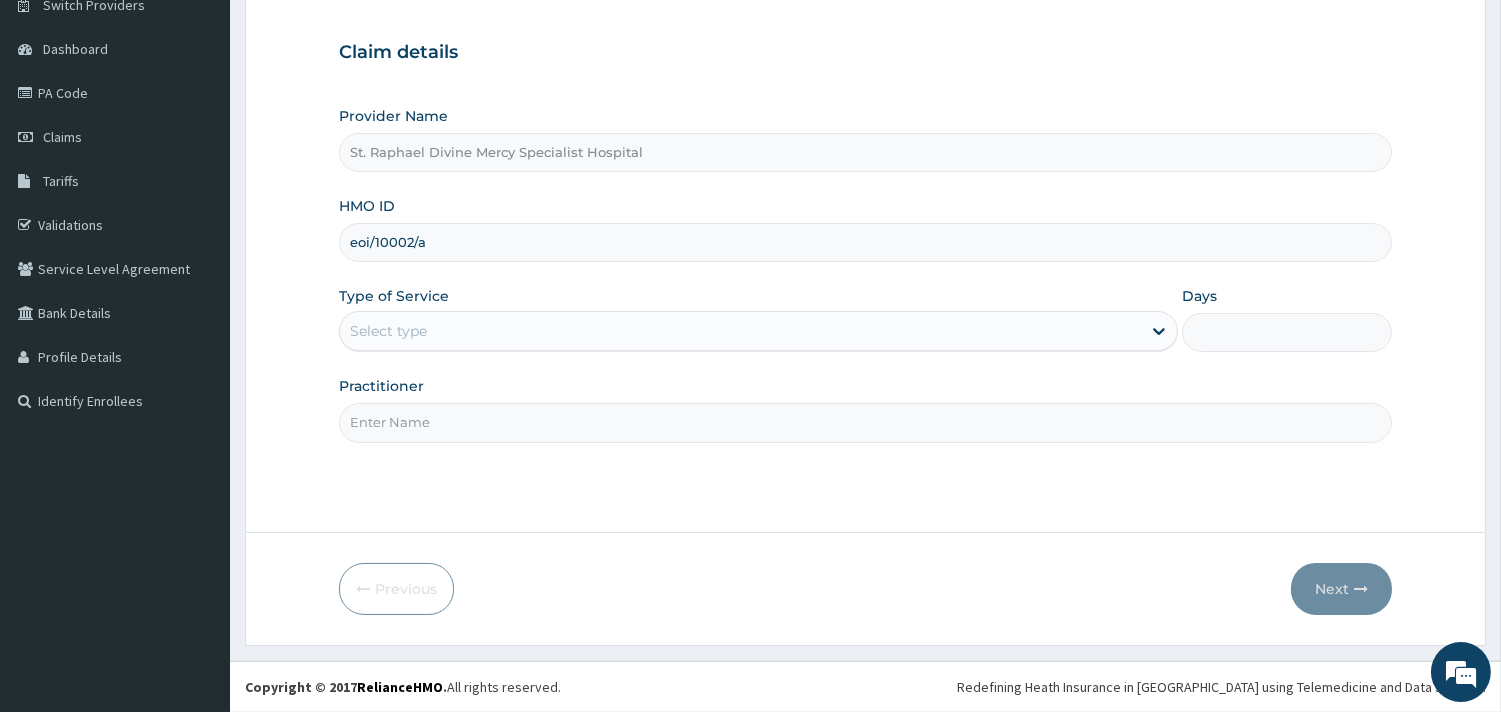 type on "eoi/10002/a" 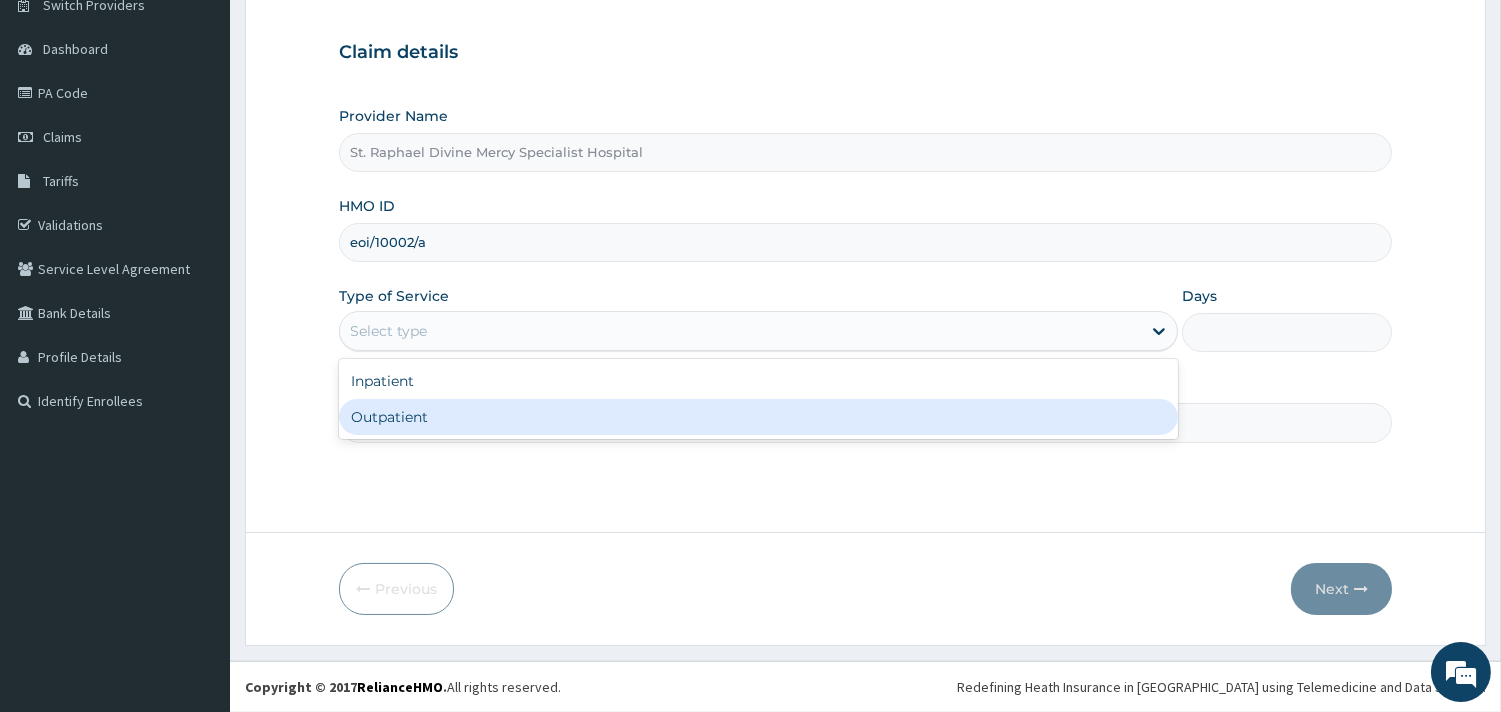 click on "Outpatient" at bounding box center [758, 417] 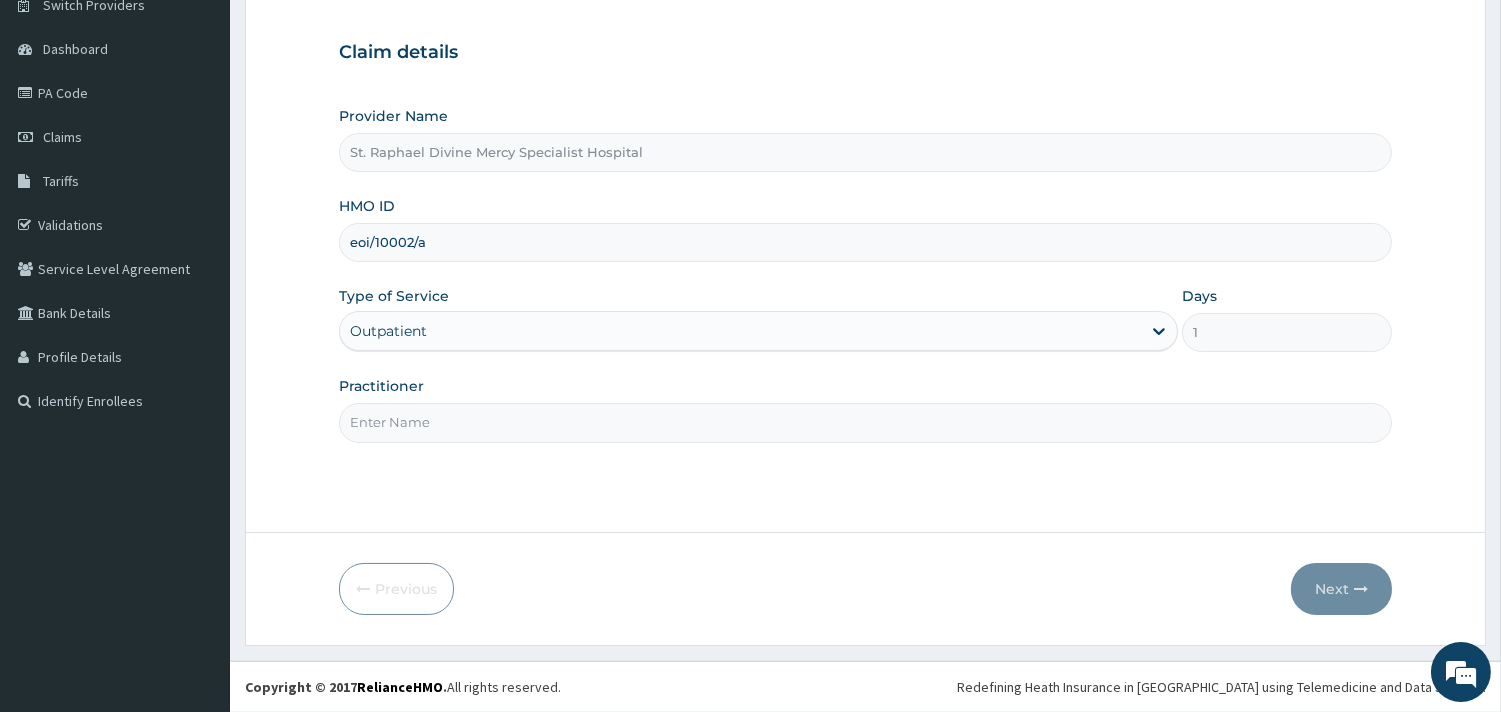 click on "Practitioner" at bounding box center [865, 422] 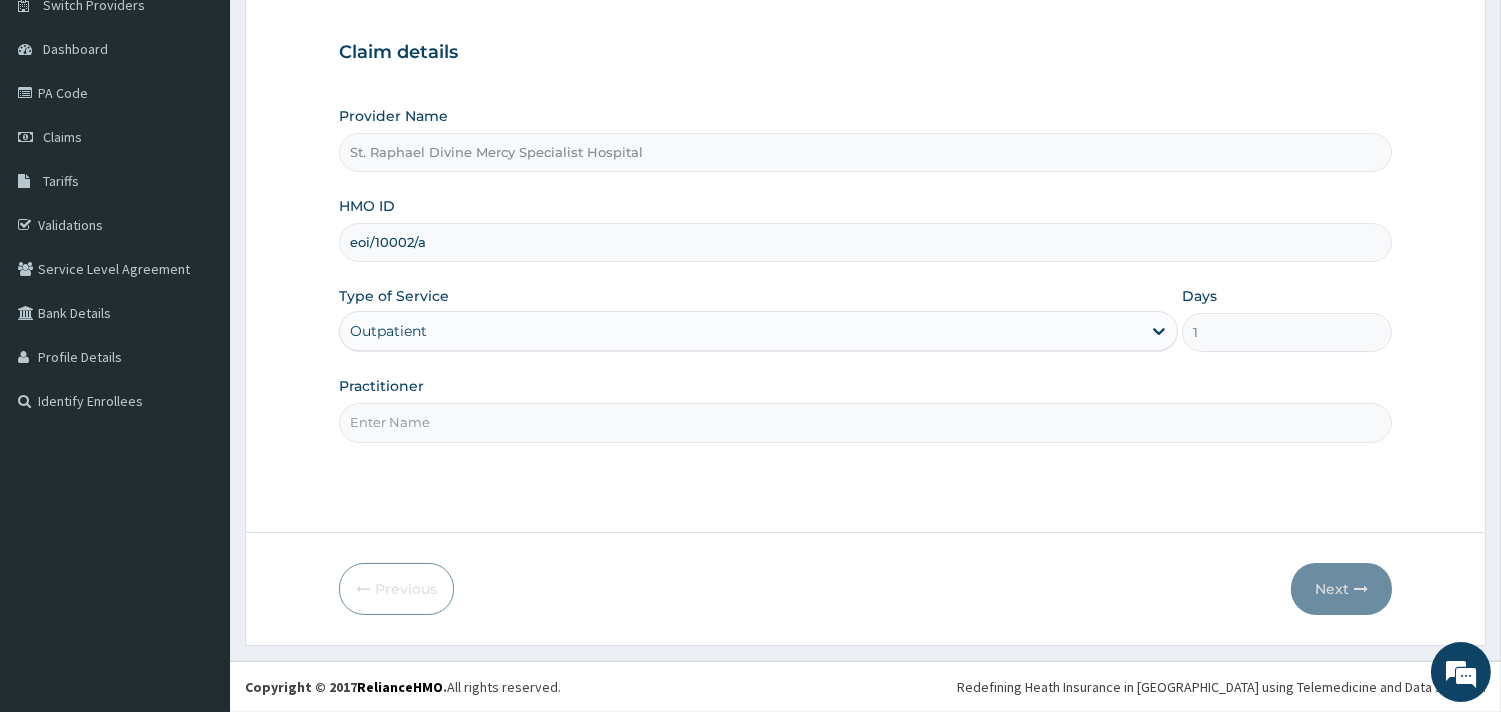 scroll, scrollTop: 0, scrollLeft: 0, axis: both 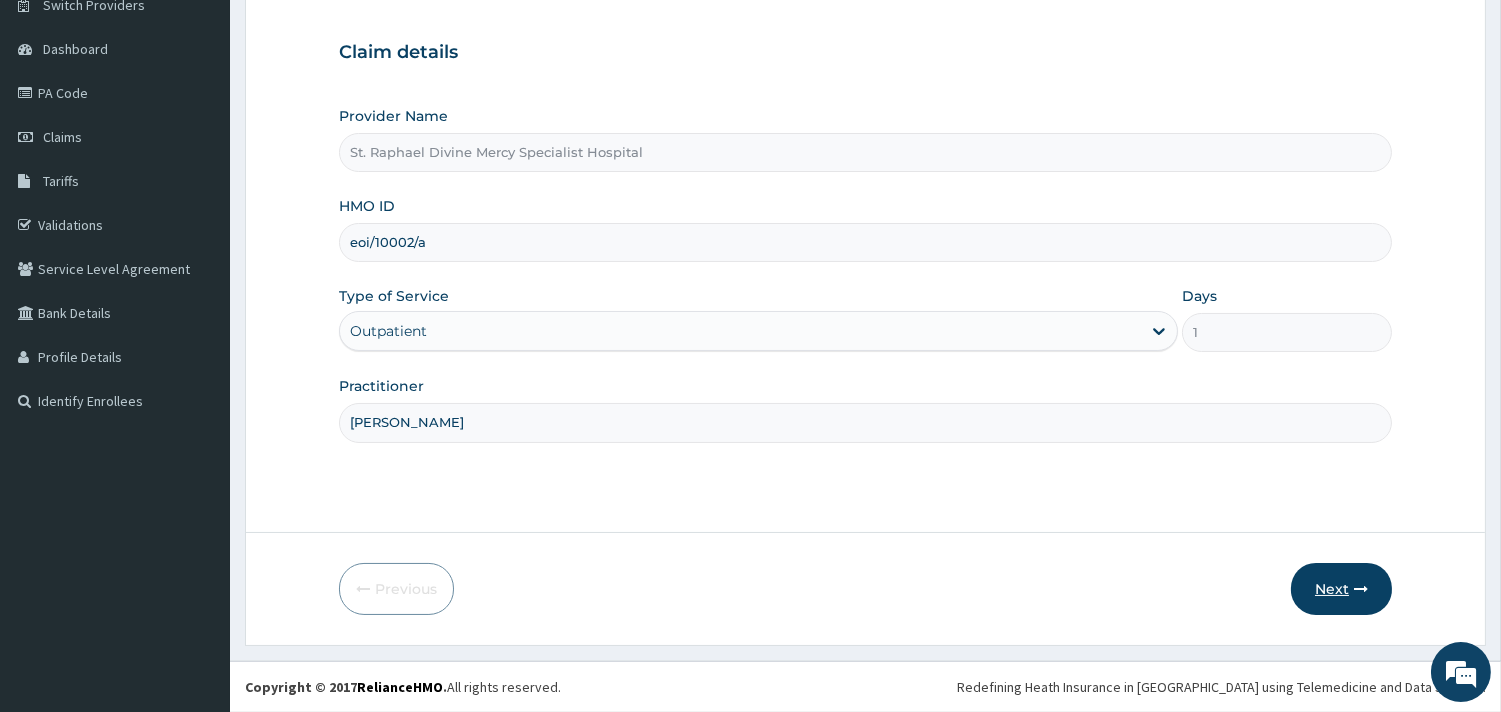 type on "[PERSON_NAME]" 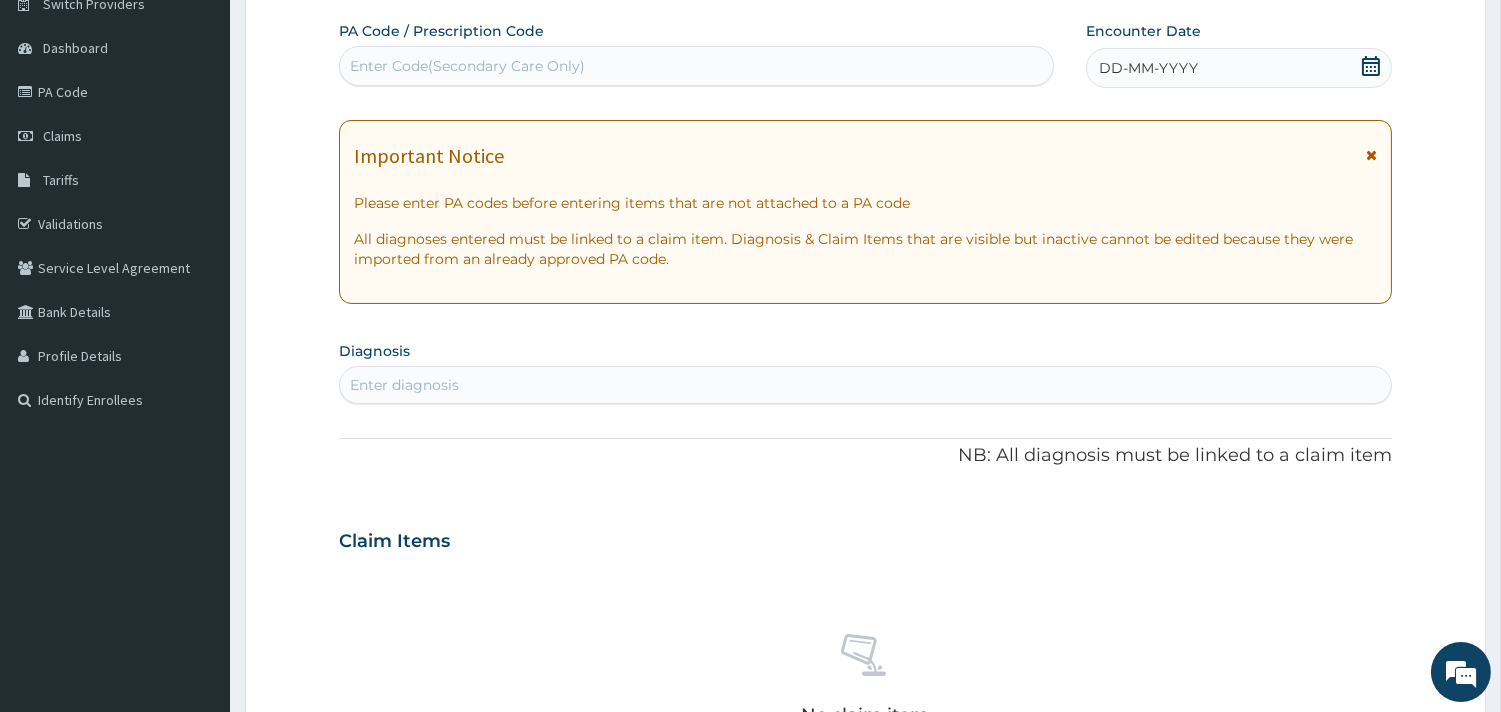 click on "Enter Code(Secondary Care Only)" at bounding box center (696, 66) 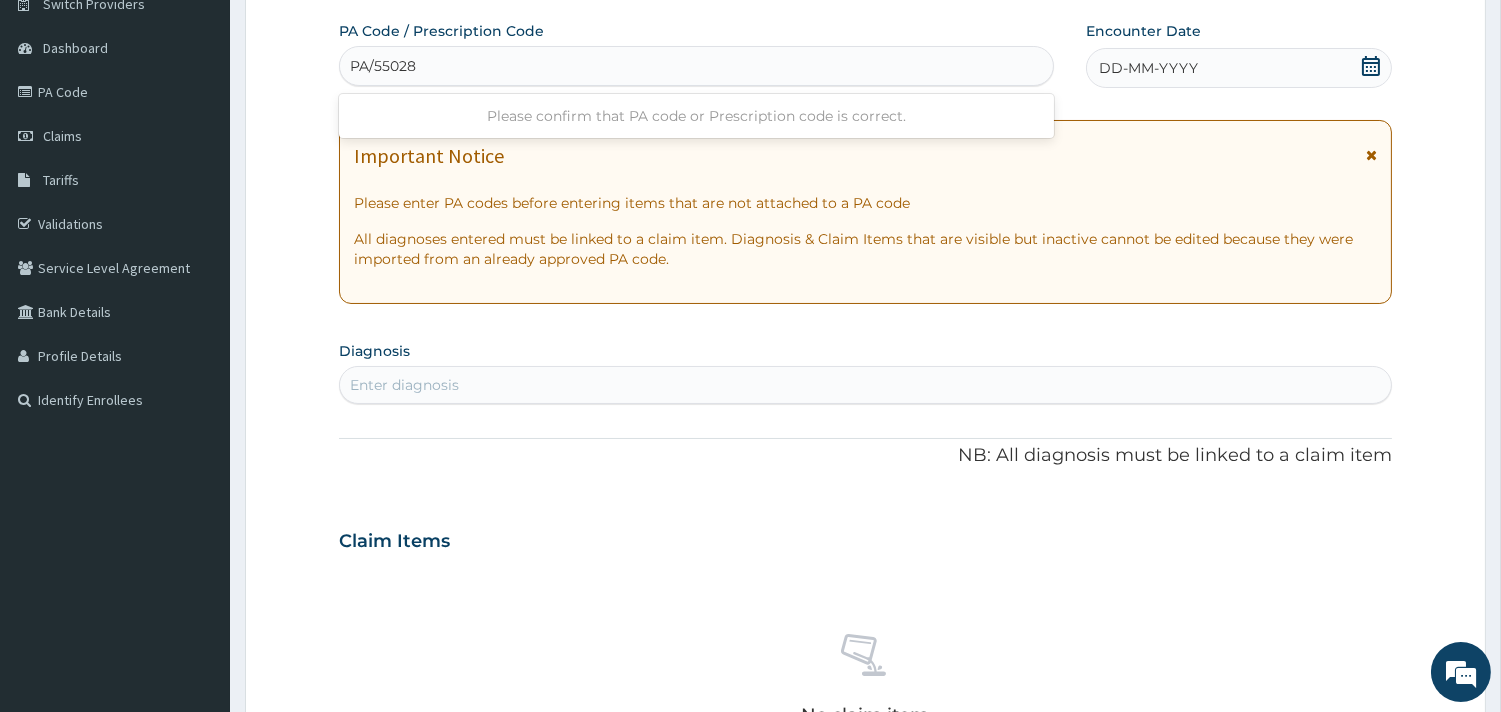 type on "PA/550289" 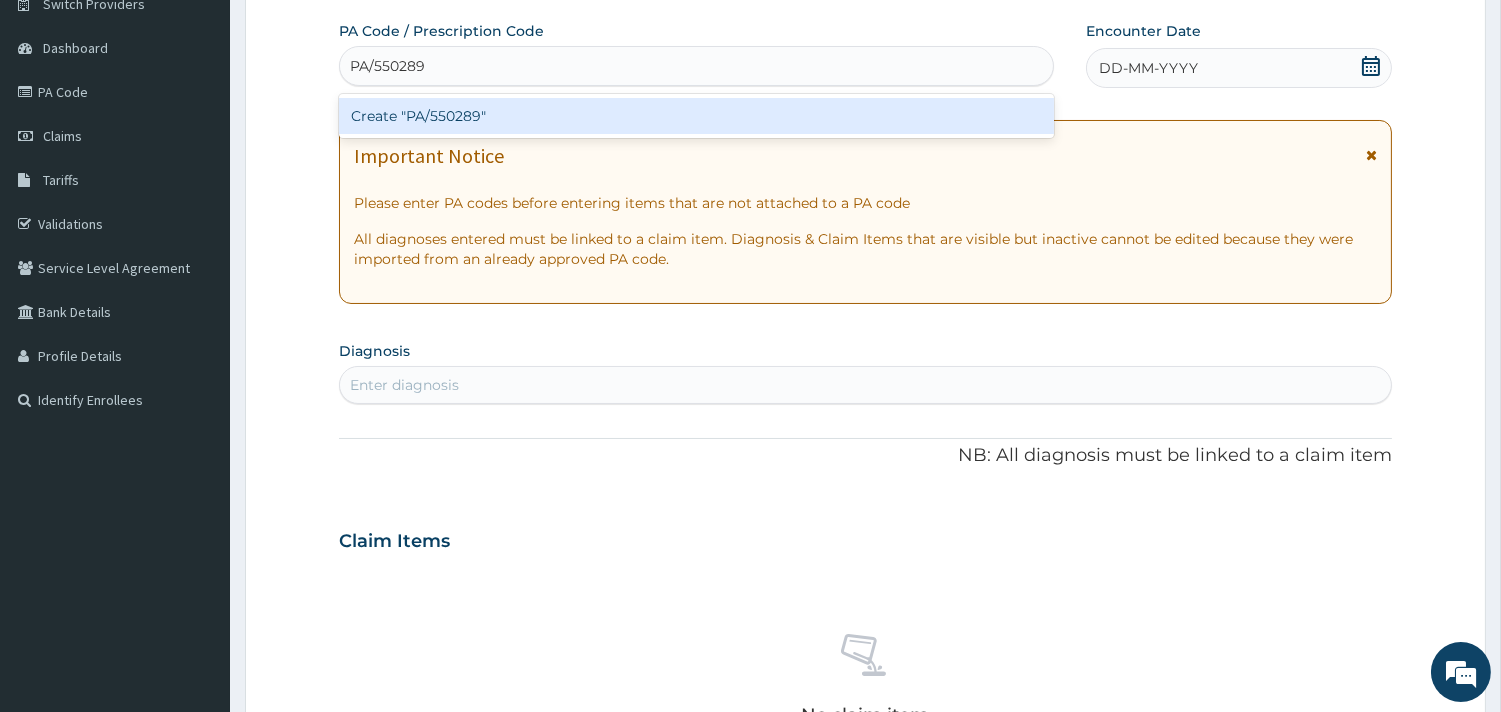 click on "Create "PA/550289"" at bounding box center (696, 116) 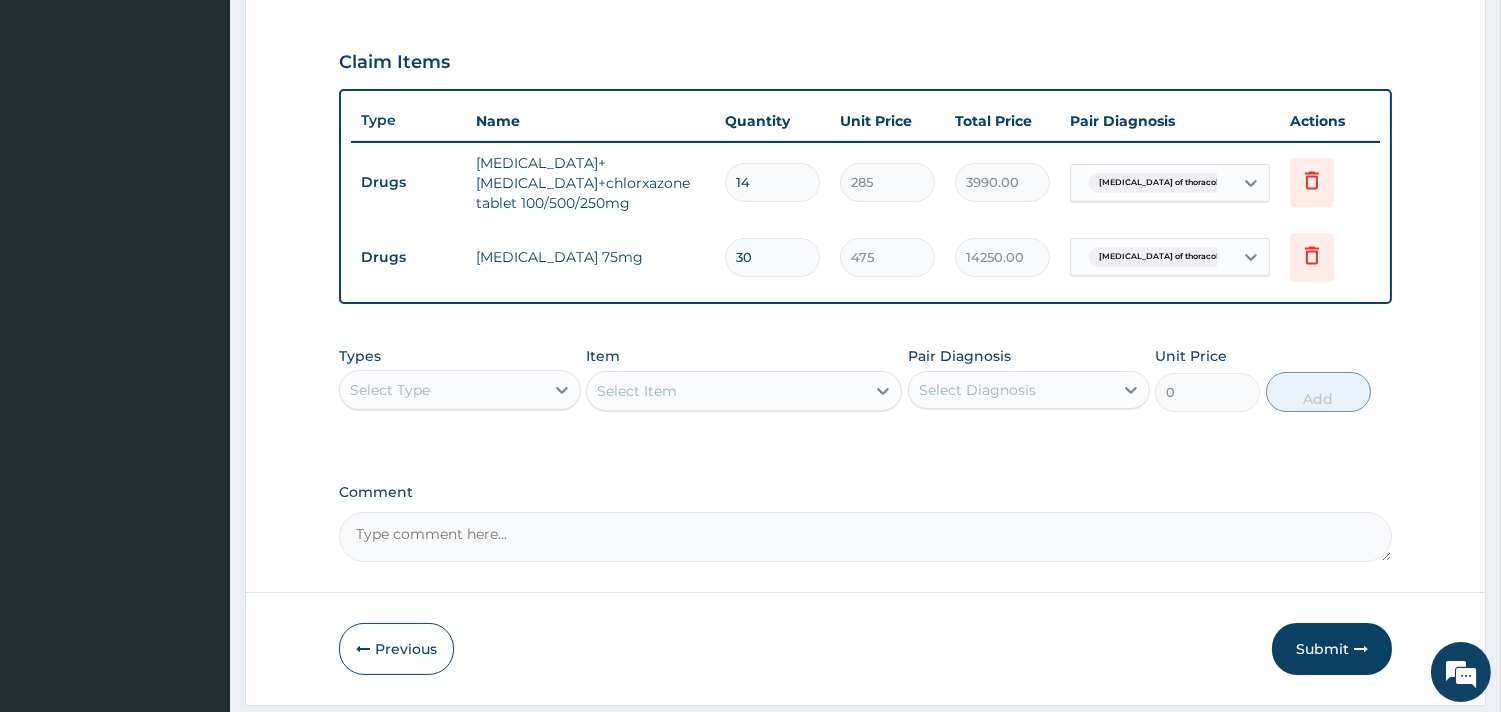 scroll, scrollTop: 702, scrollLeft: 0, axis: vertical 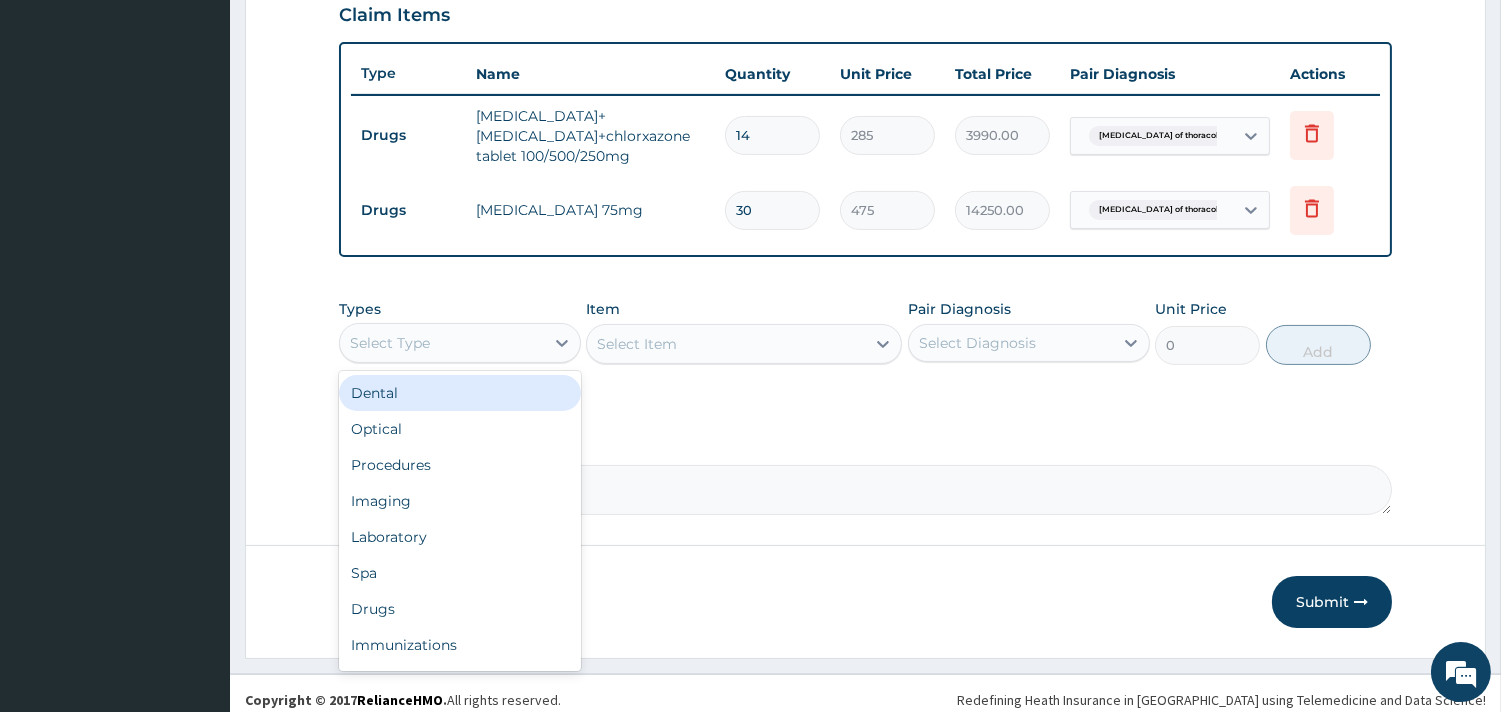 click on "Select Type" at bounding box center [442, 343] 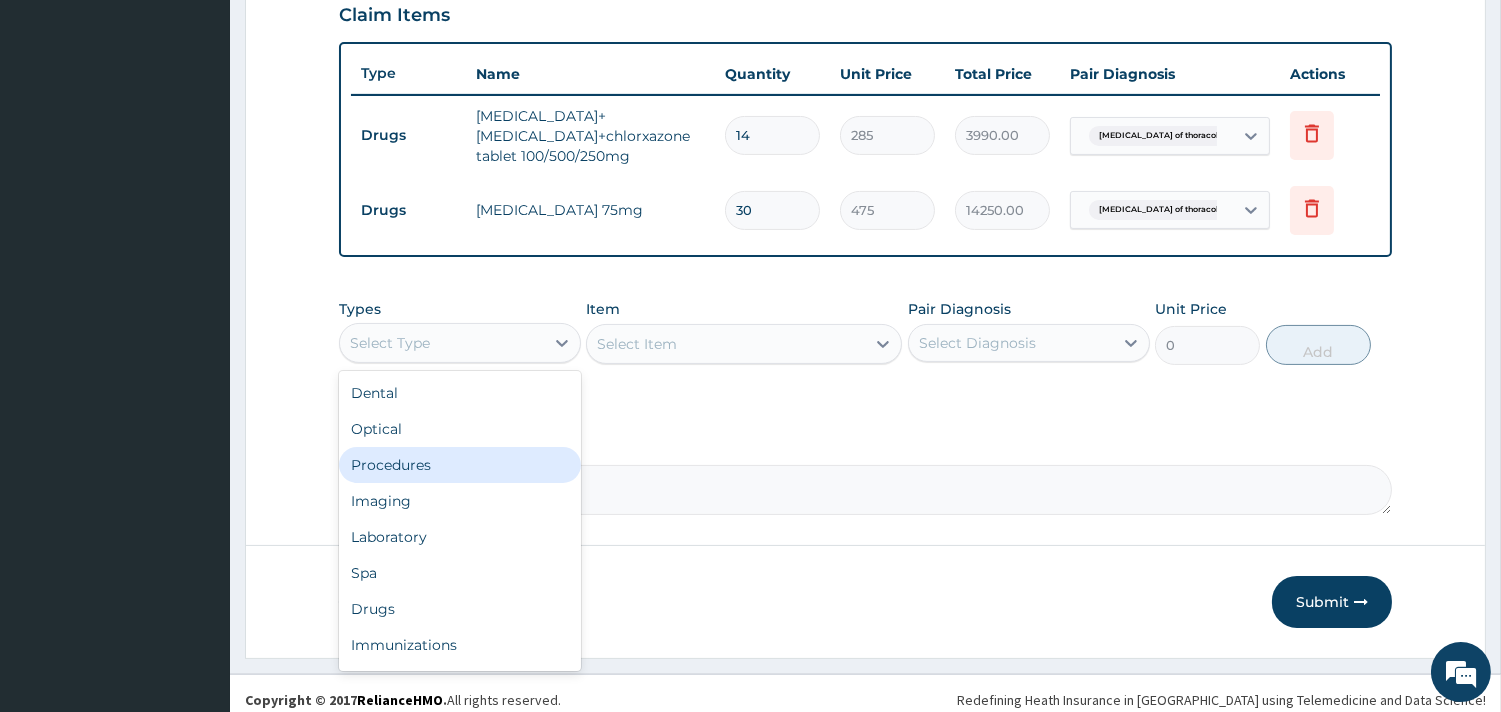 click on "Procedures" at bounding box center [460, 465] 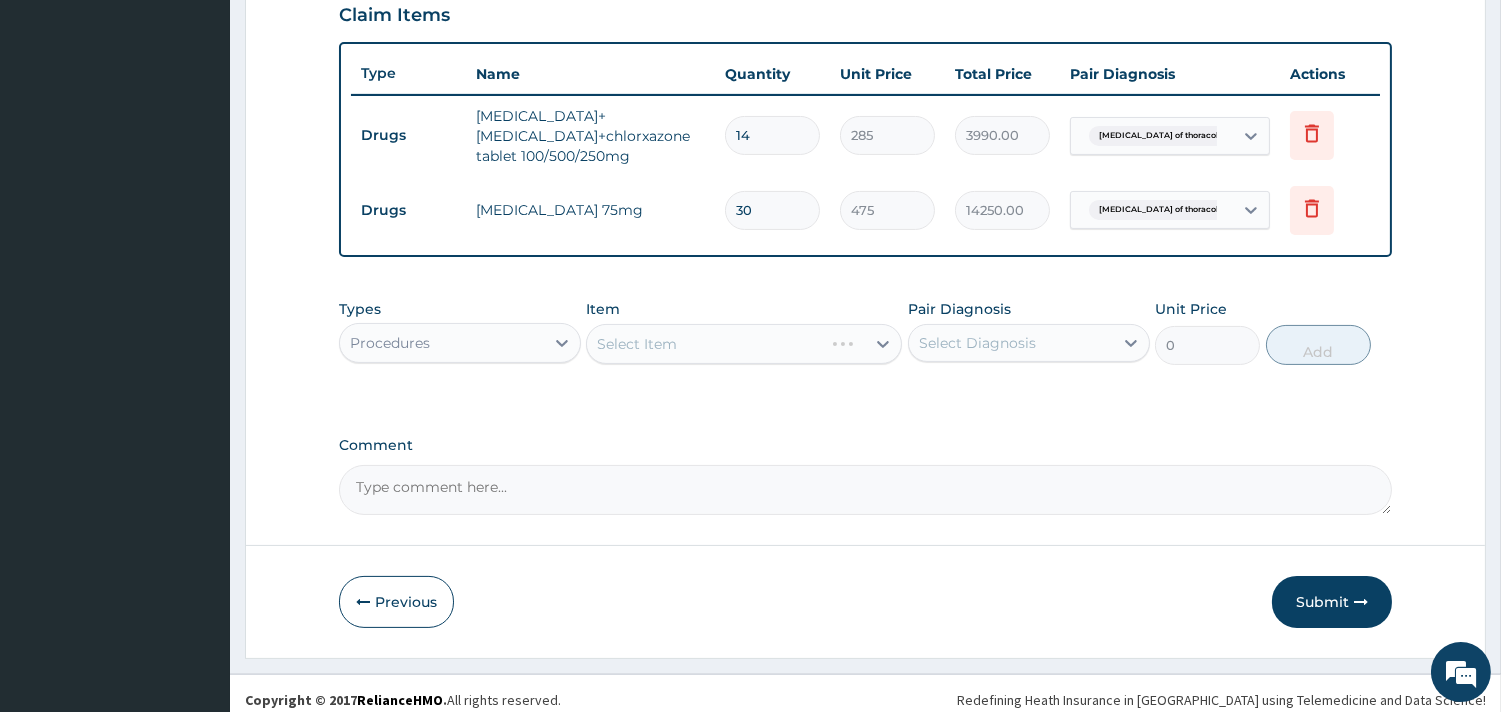click on "Select Item" at bounding box center [744, 344] 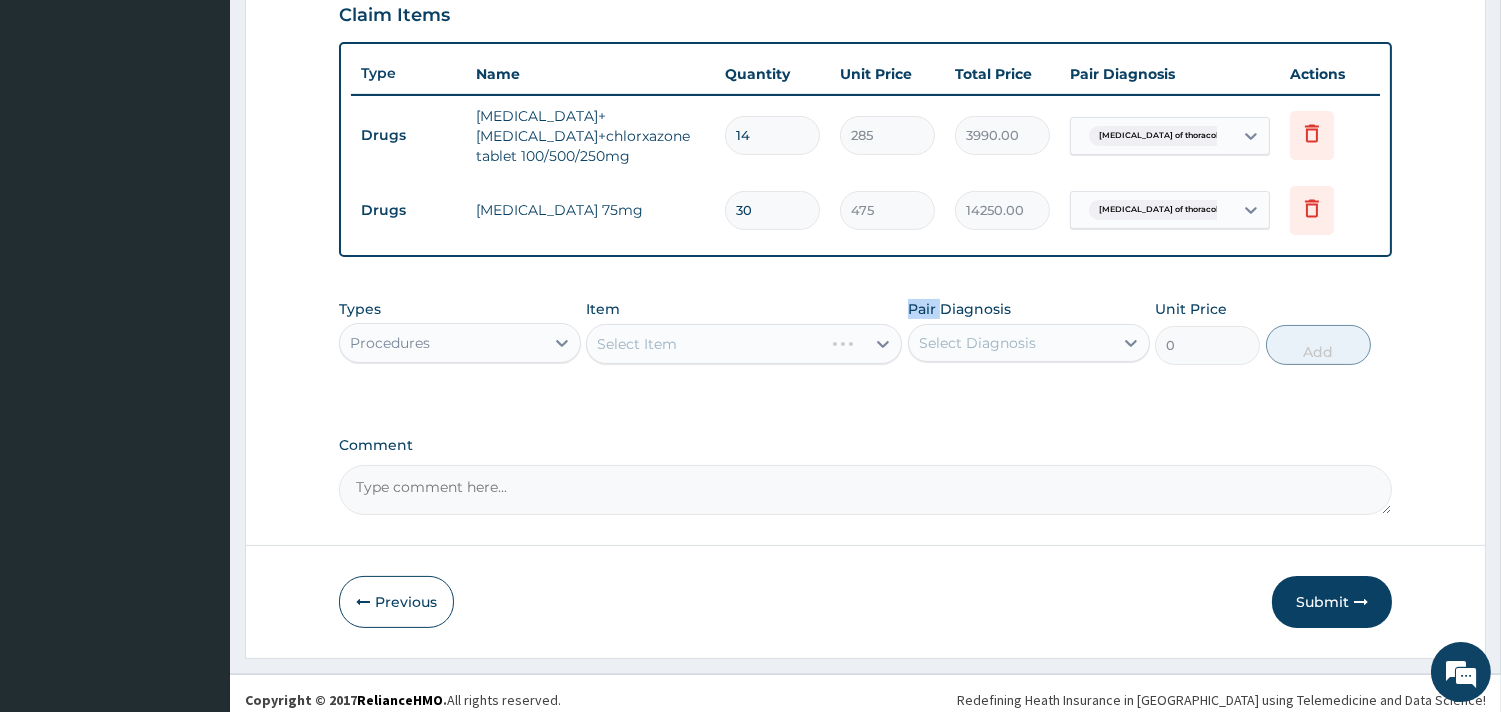 click on "Select Item" at bounding box center (744, 344) 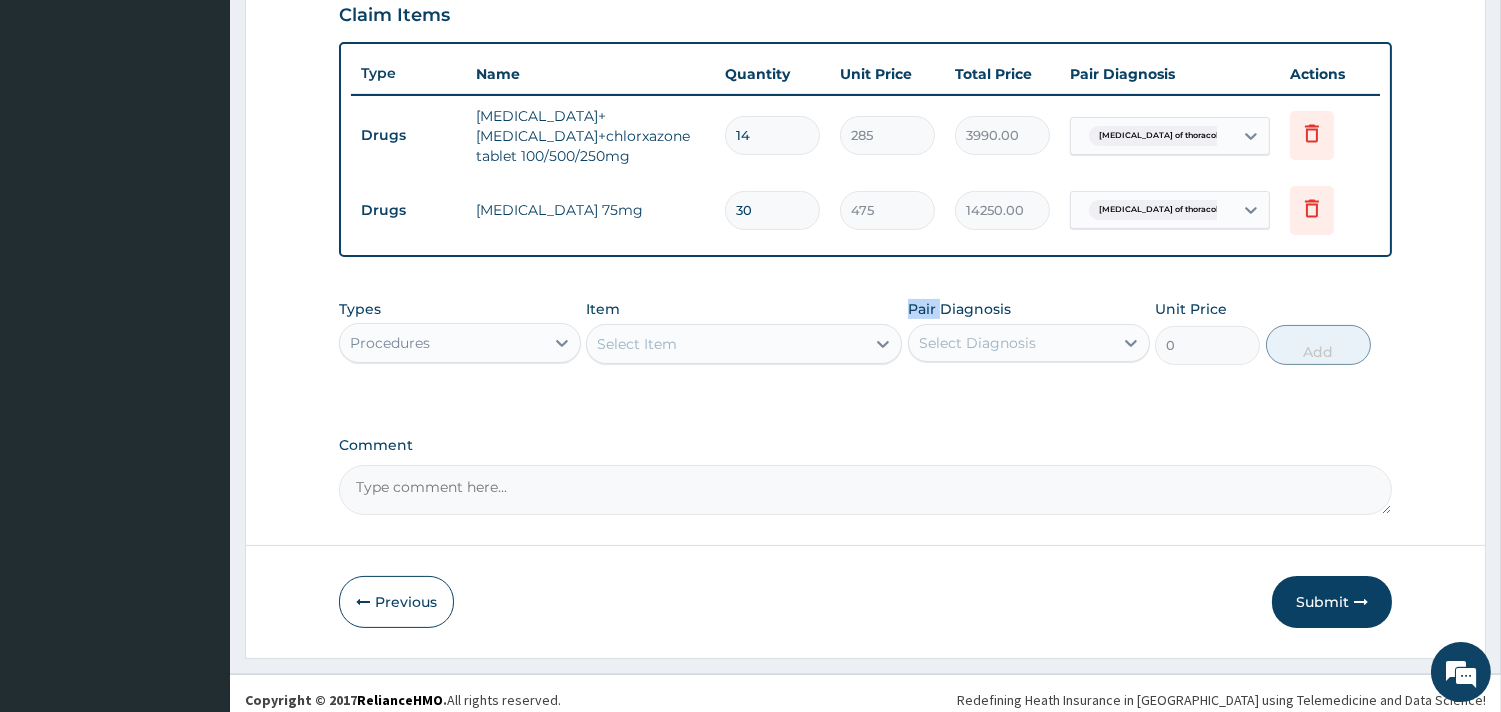 click 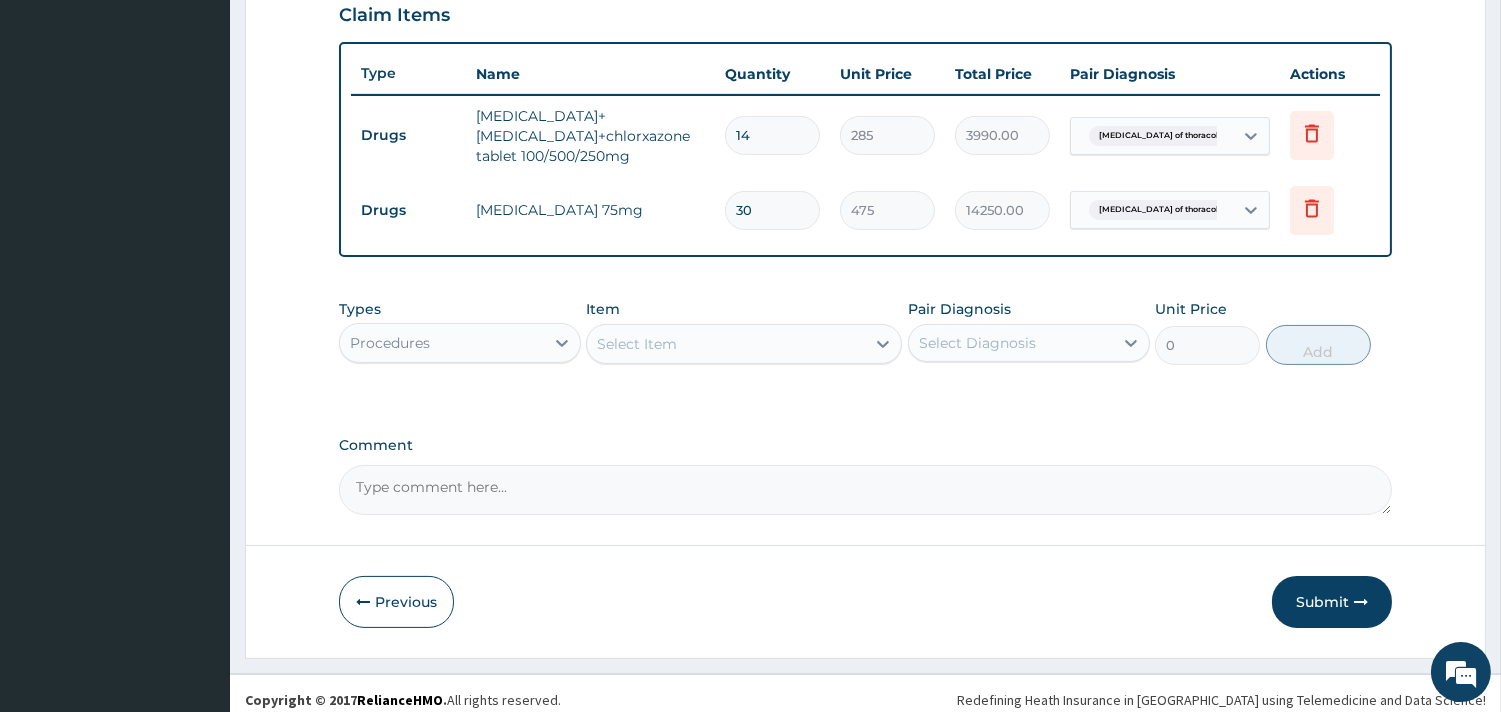 click 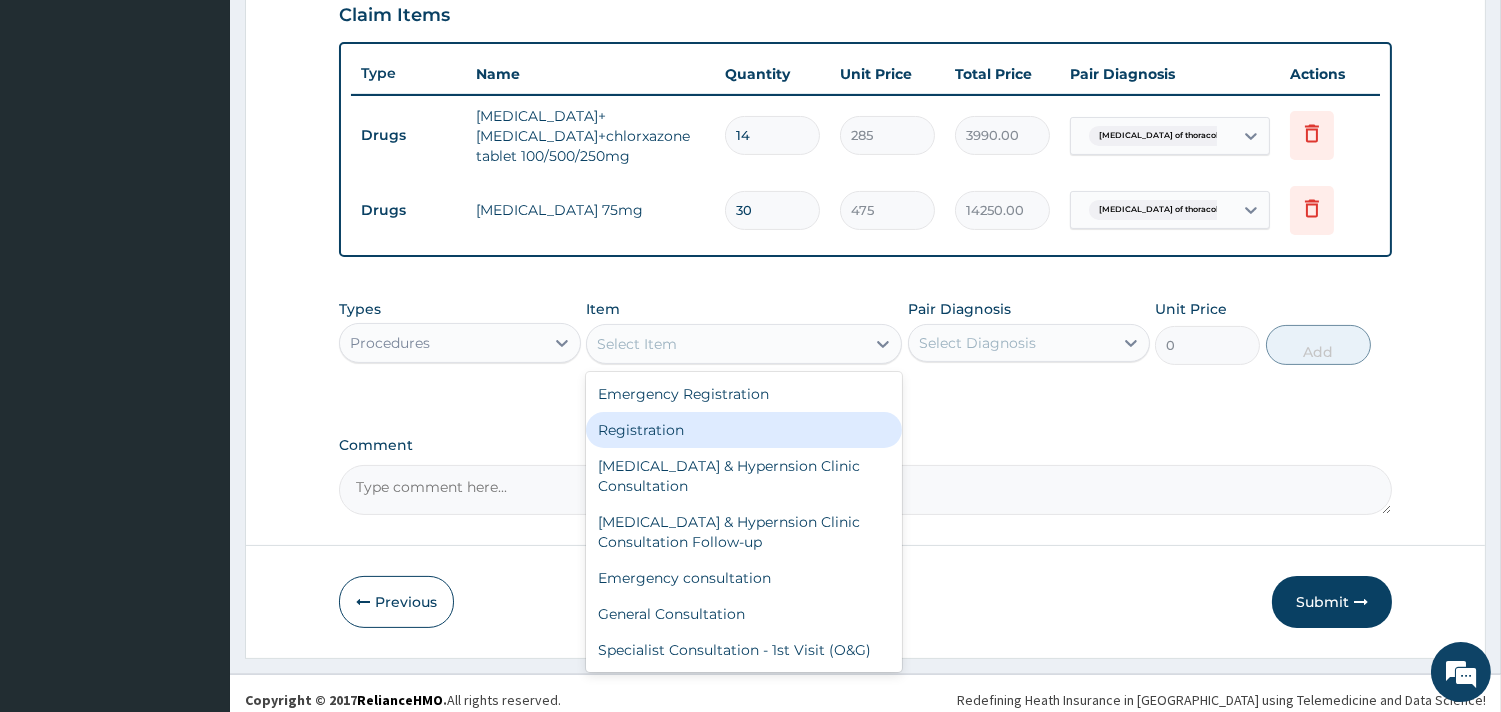 click on "Registration" at bounding box center (744, 430) 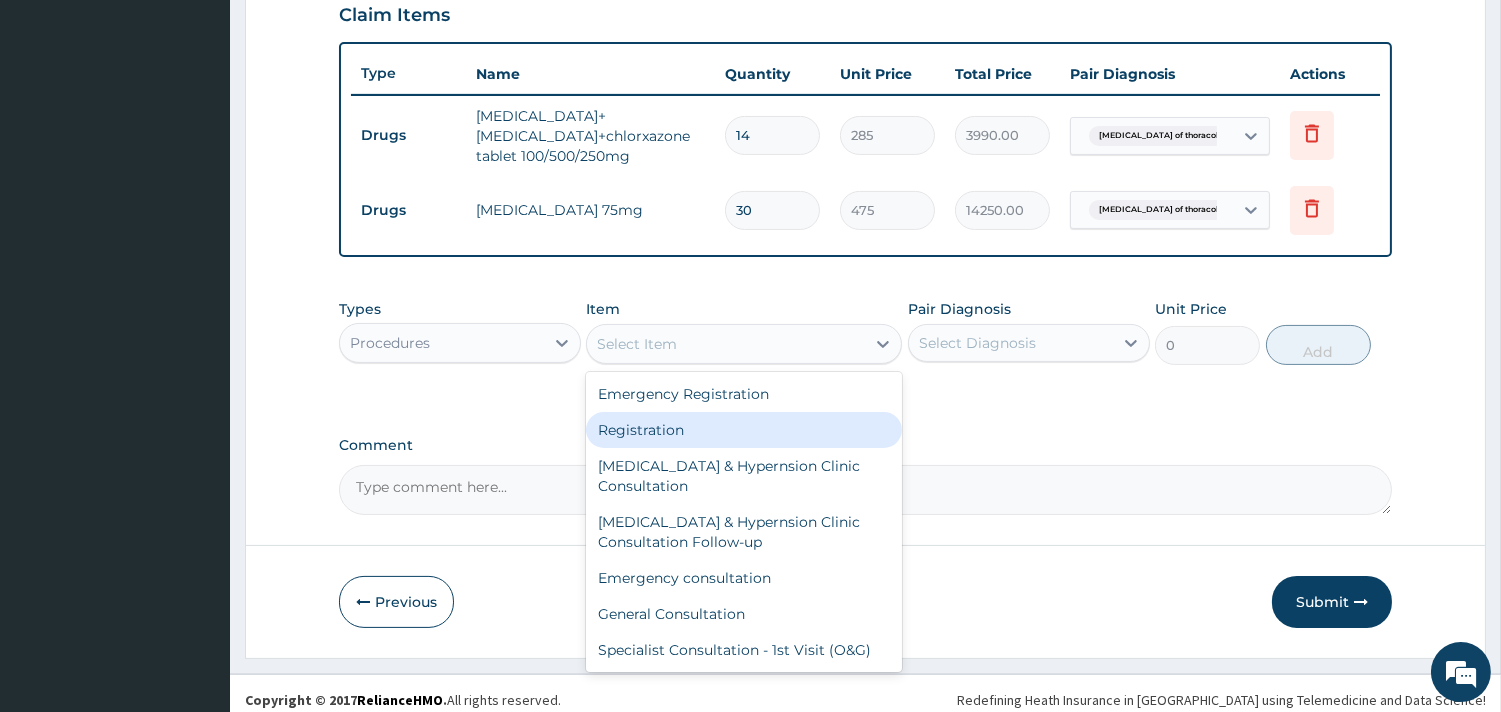 type on "4750" 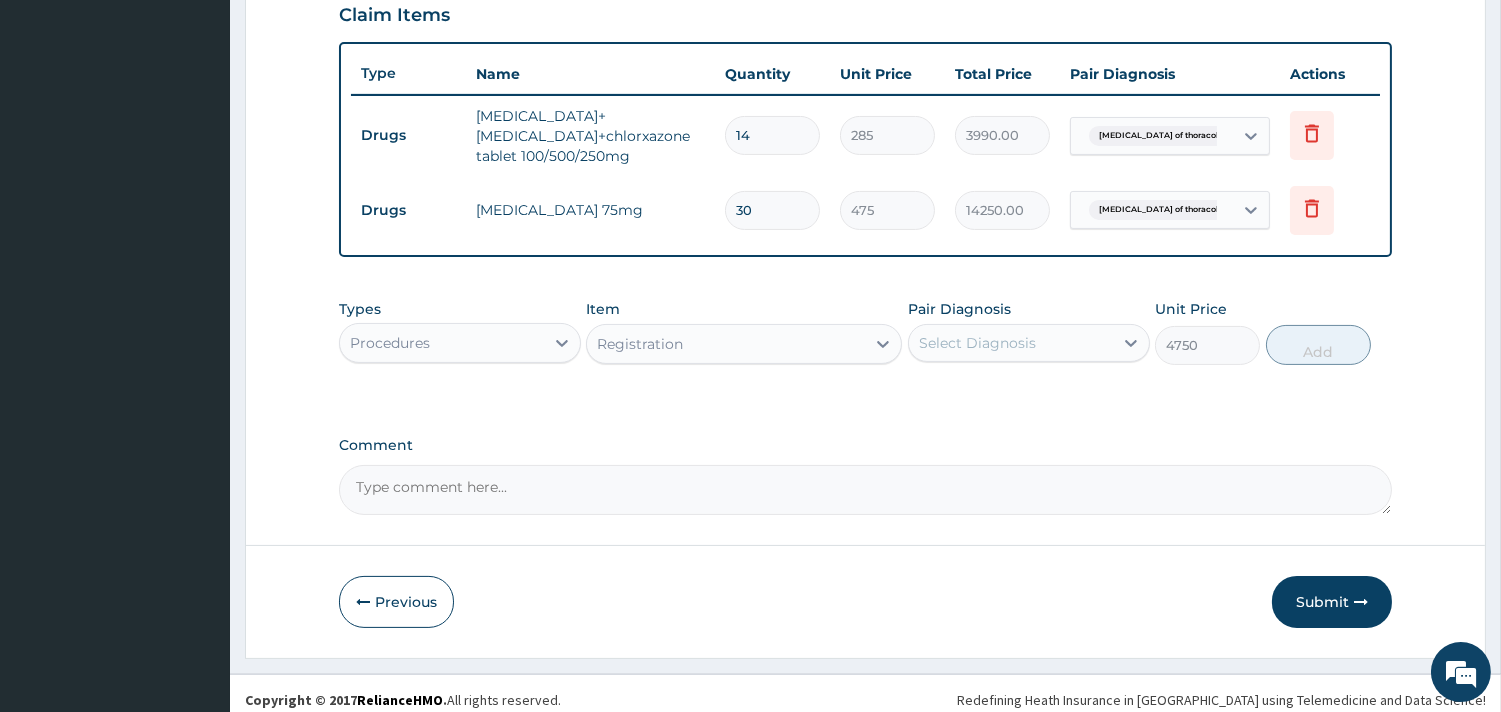 click on "Select Diagnosis" at bounding box center (977, 343) 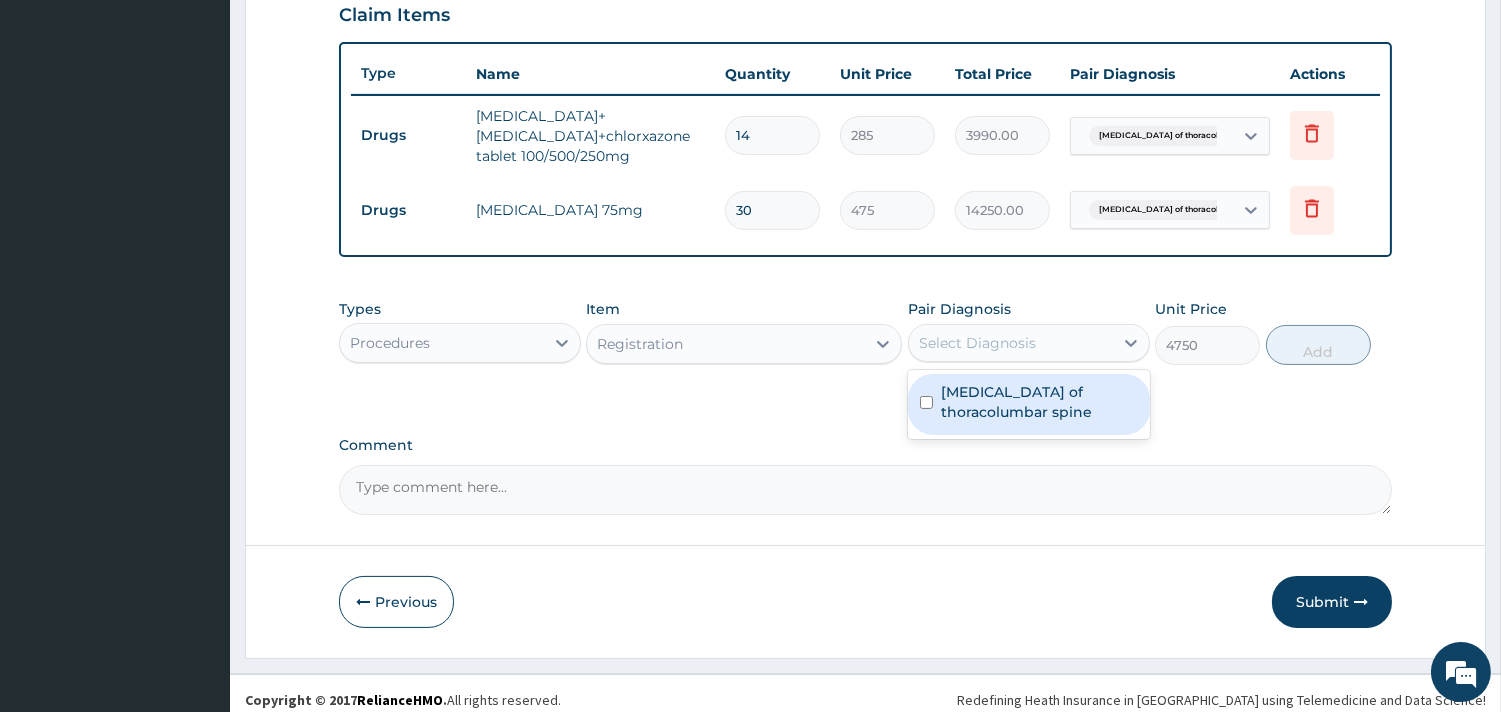 click on "[MEDICAL_DATA] of thoracolumbar spine" at bounding box center [1039, 402] 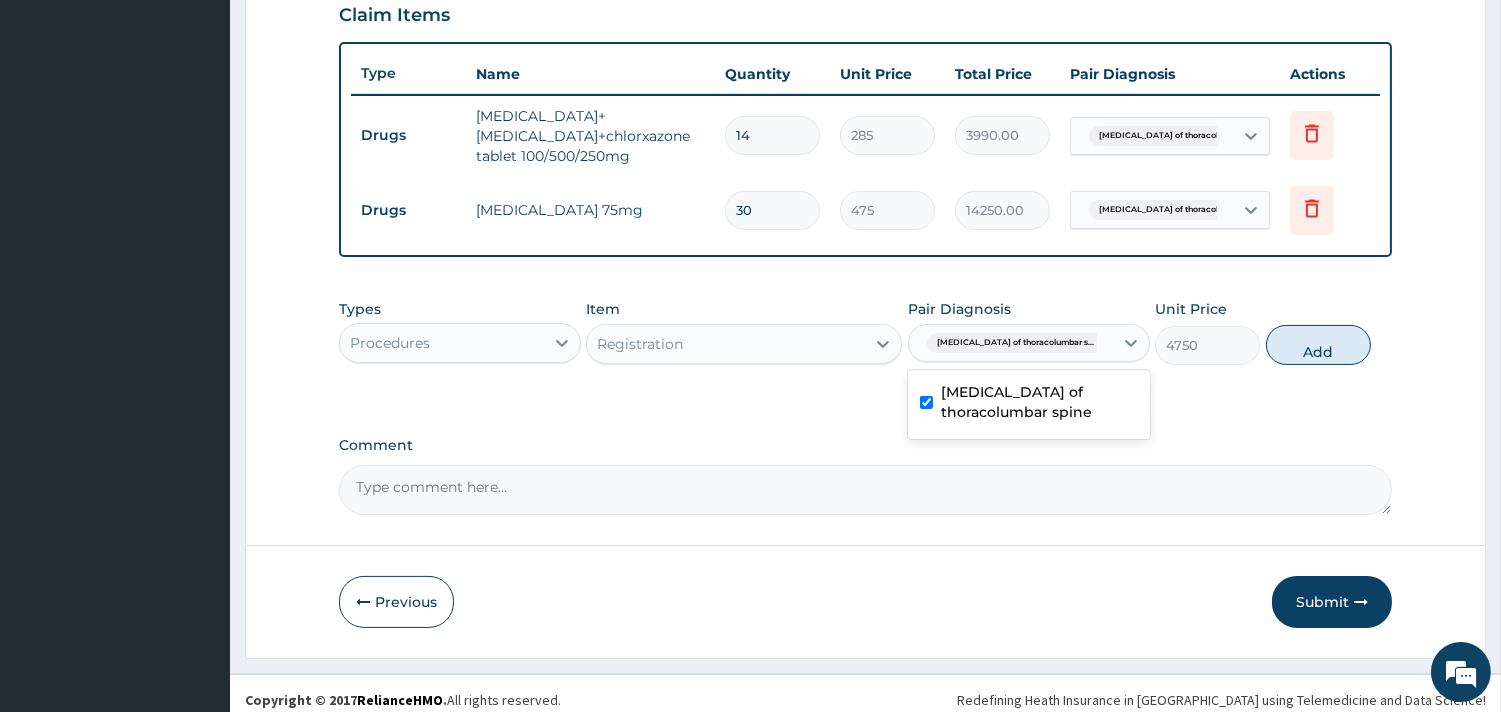 click on "[MEDICAL_DATA] of thoracolumbar spine" at bounding box center [1039, 402] 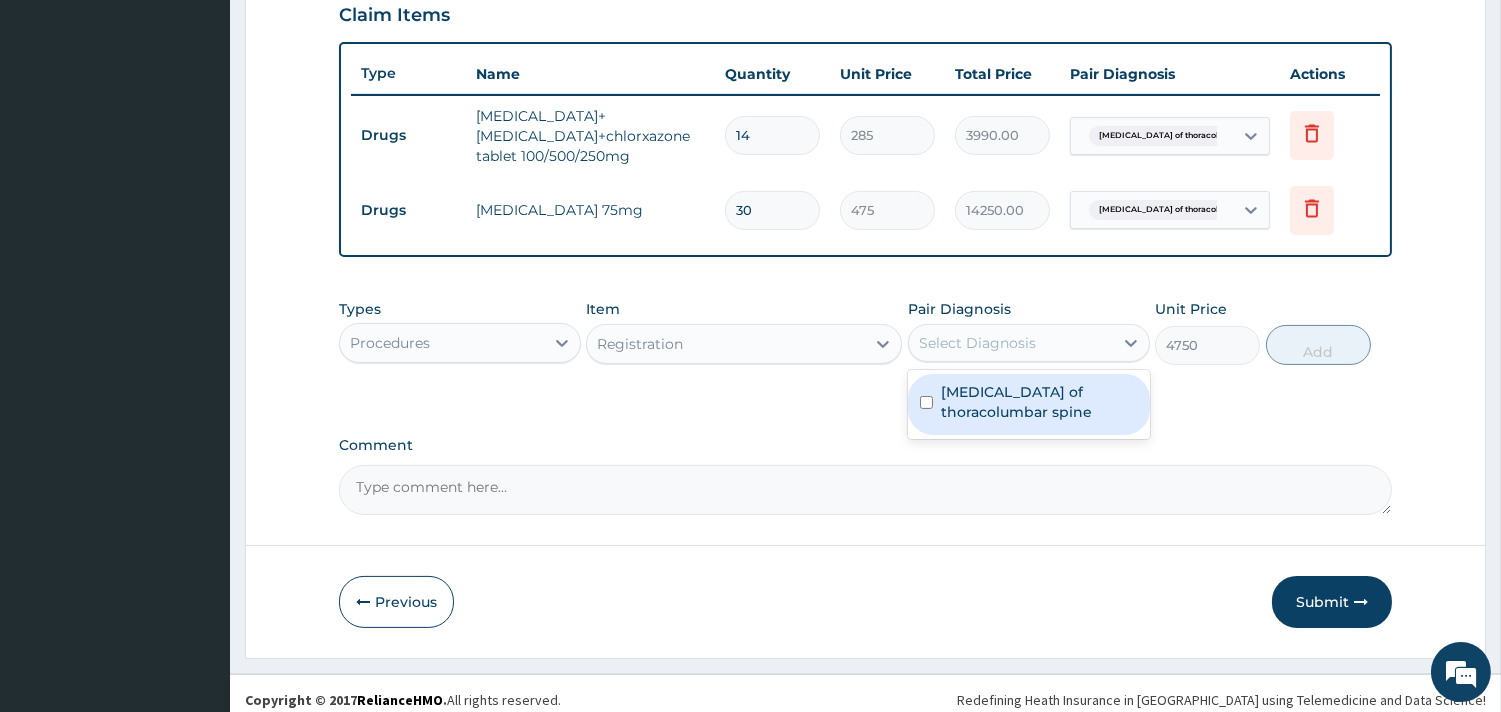click on "[MEDICAL_DATA] of thoracolumbar spine" at bounding box center (1039, 402) 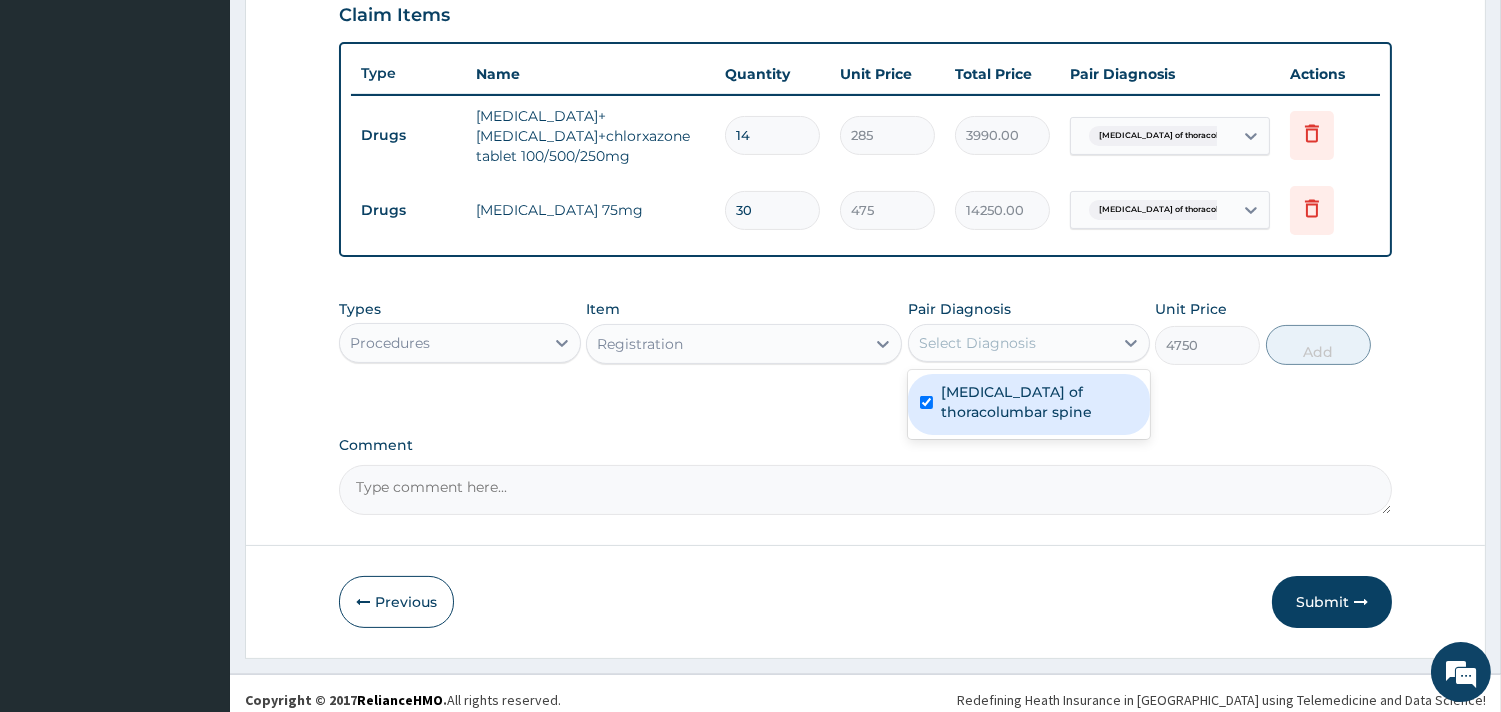 click on "[MEDICAL_DATA] of thoracolumbar spine" at bounding box center (1039, 402) 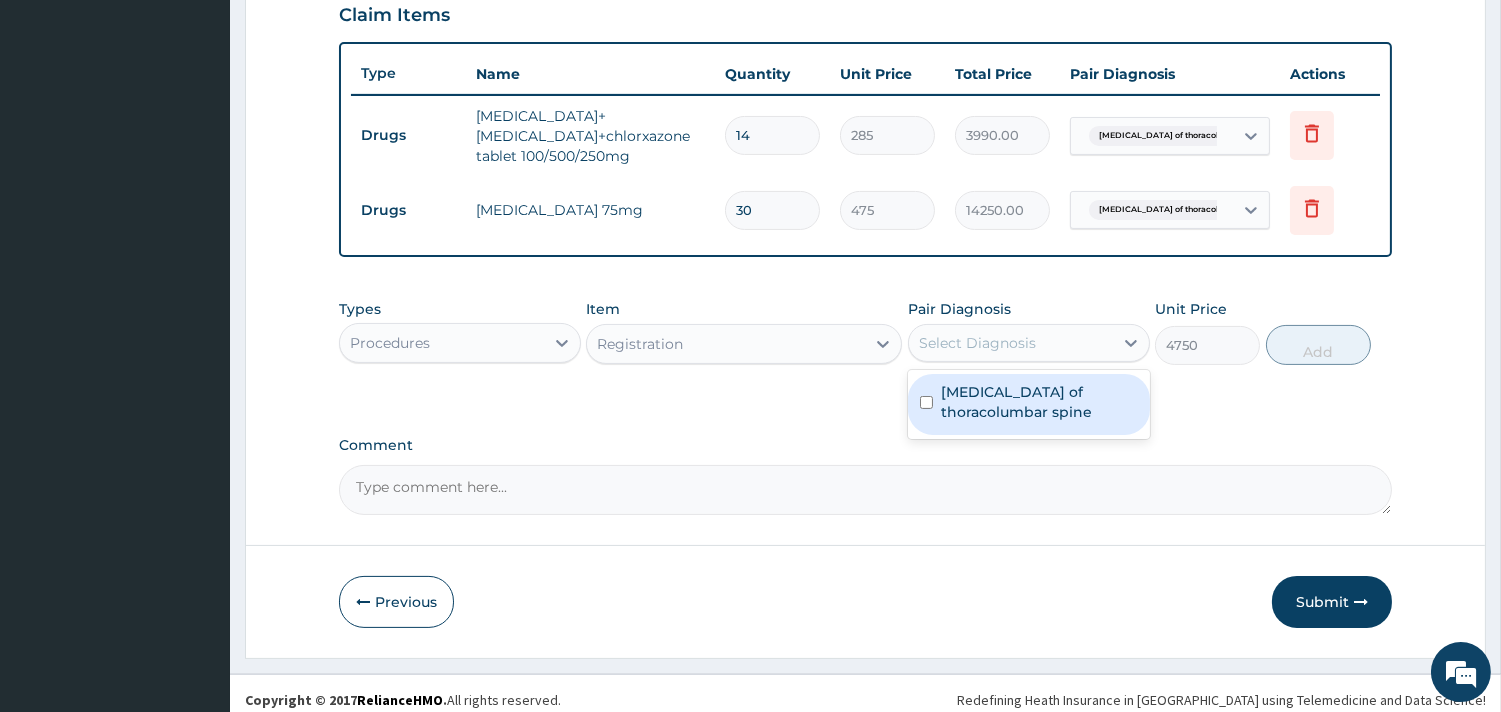 click at bounding box center (926, 402) 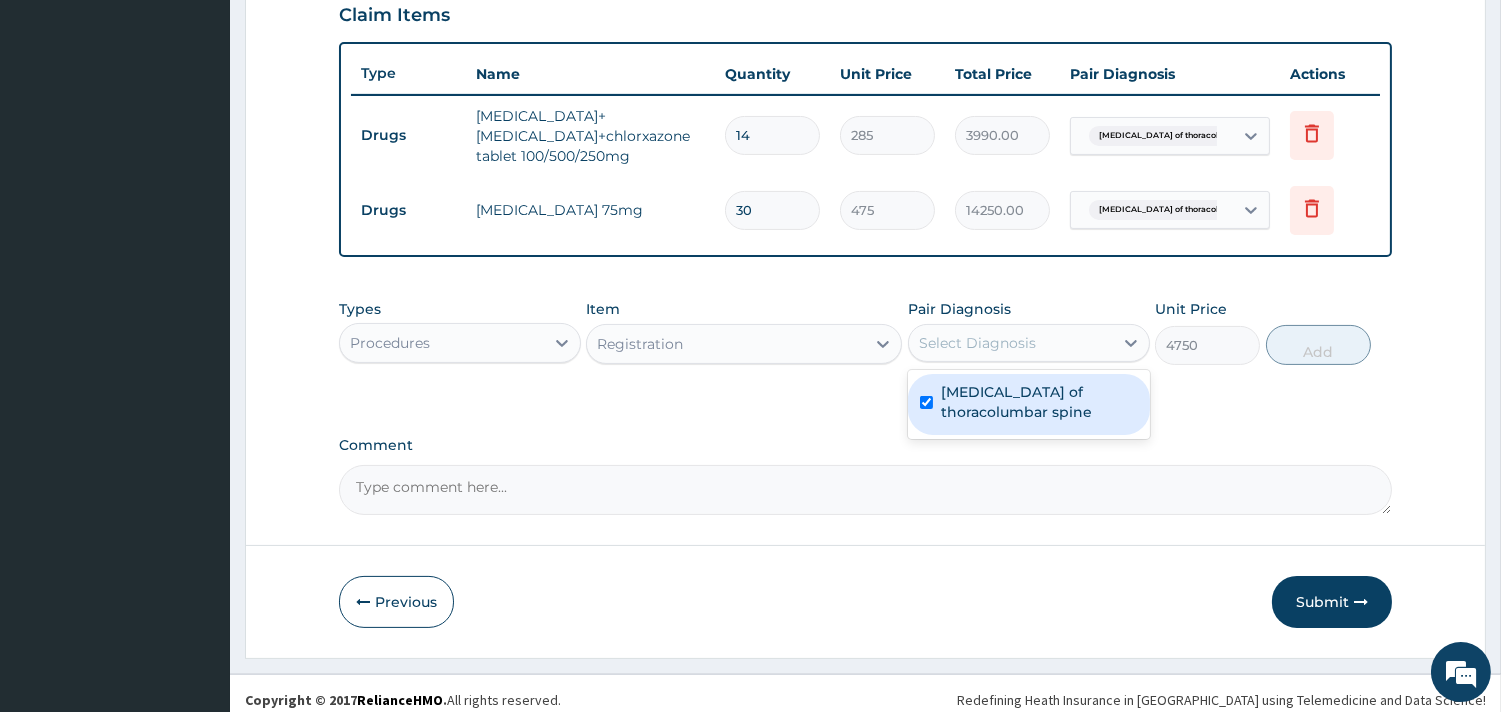 checkbox on "true" 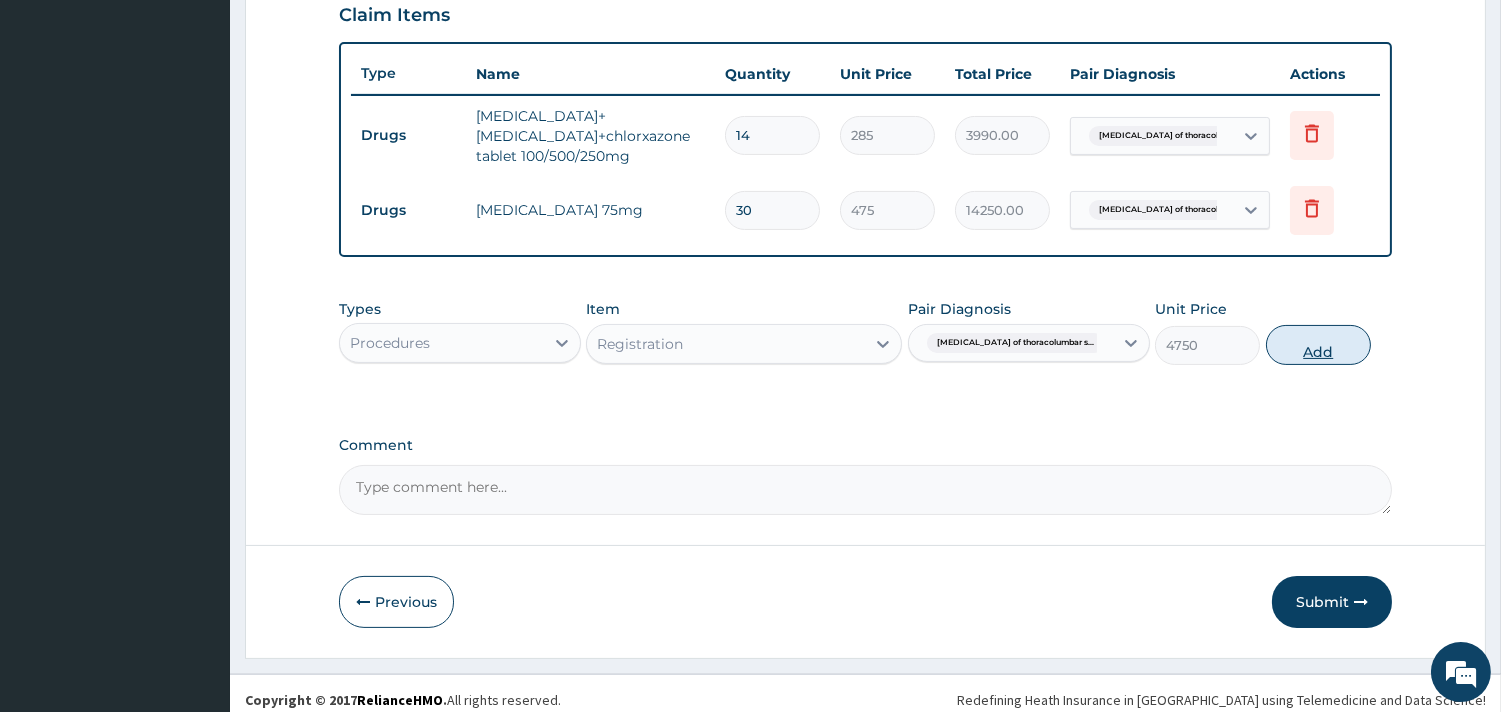 click on "Add" at bounding box center [1318, 345] 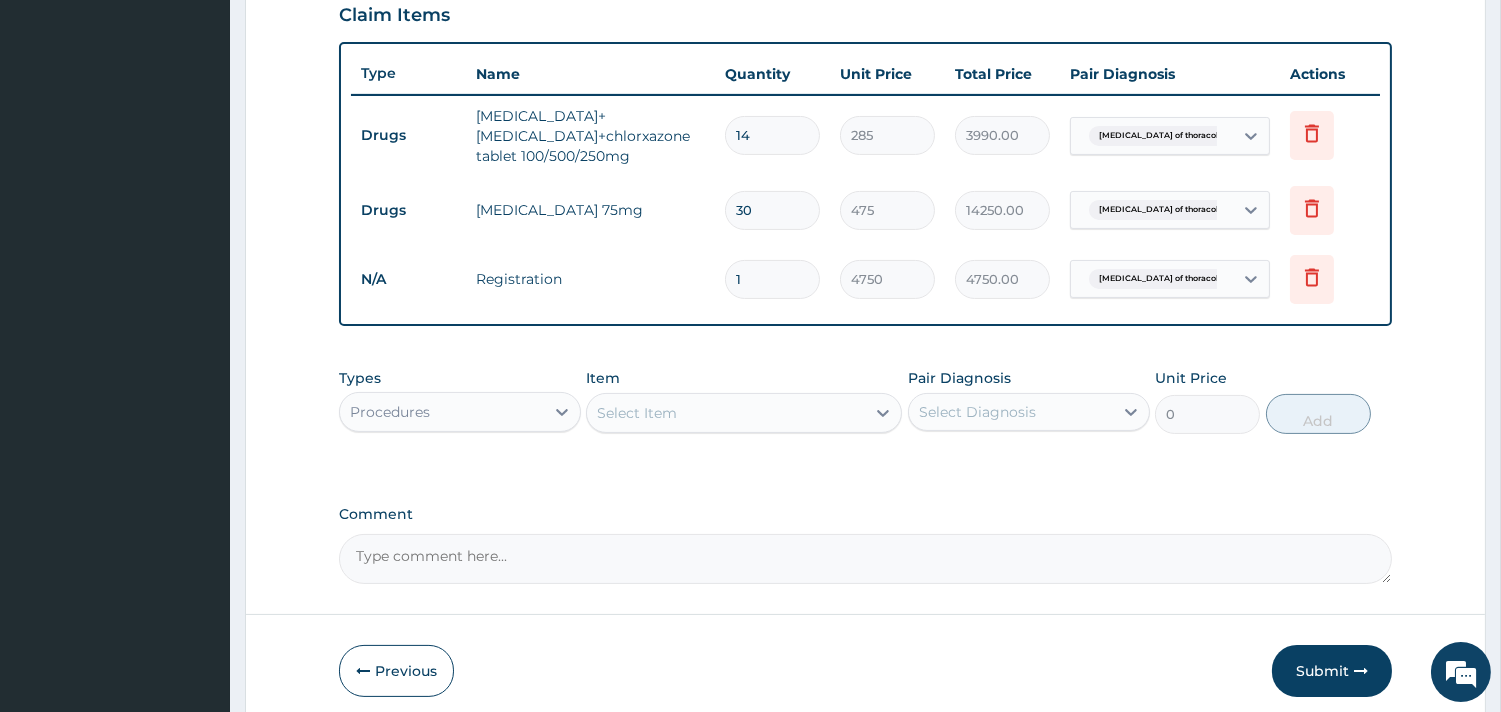 click on "Select Item" at bounding box center (726, 413) 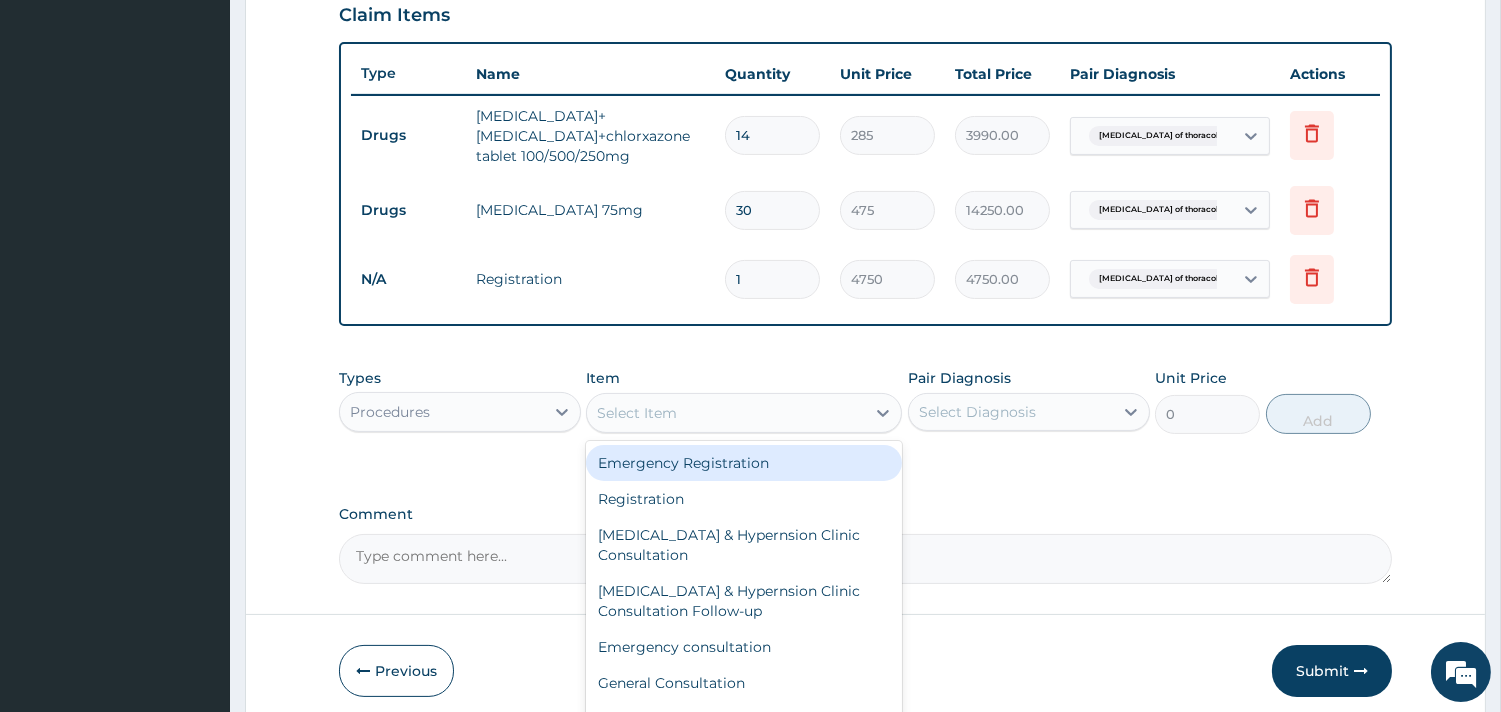 click on "Select Item" at bounding box center [726, 413] 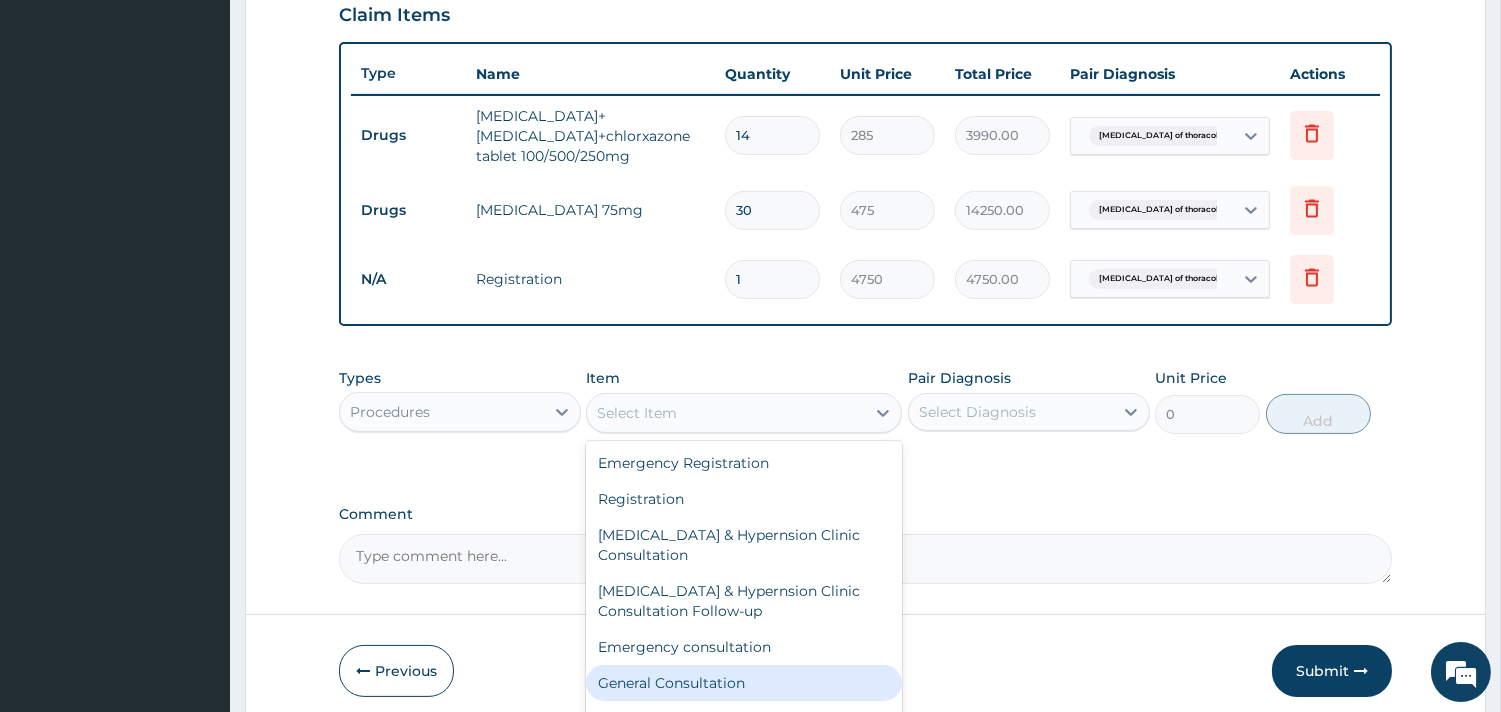 click on "General Consultation" at bounding box center [744, 683] 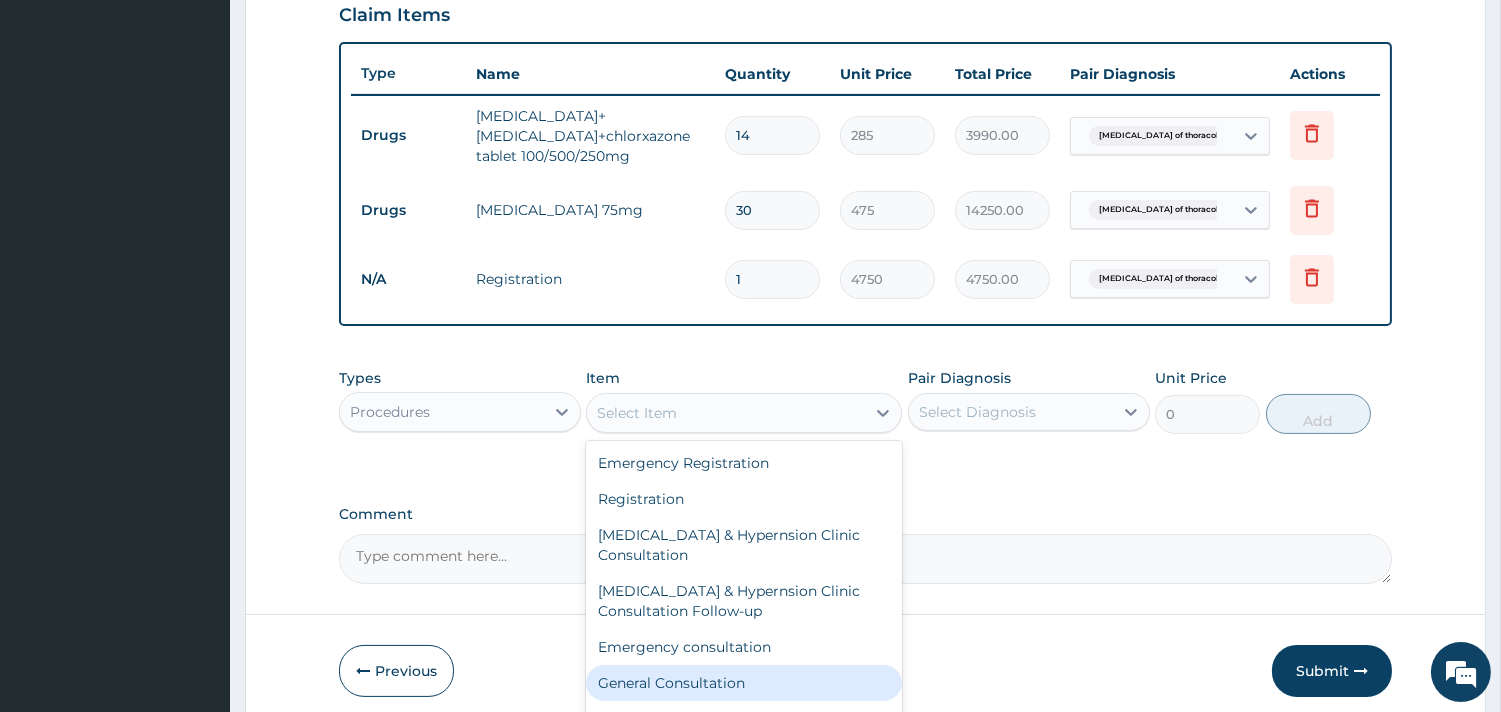 type on "4750" 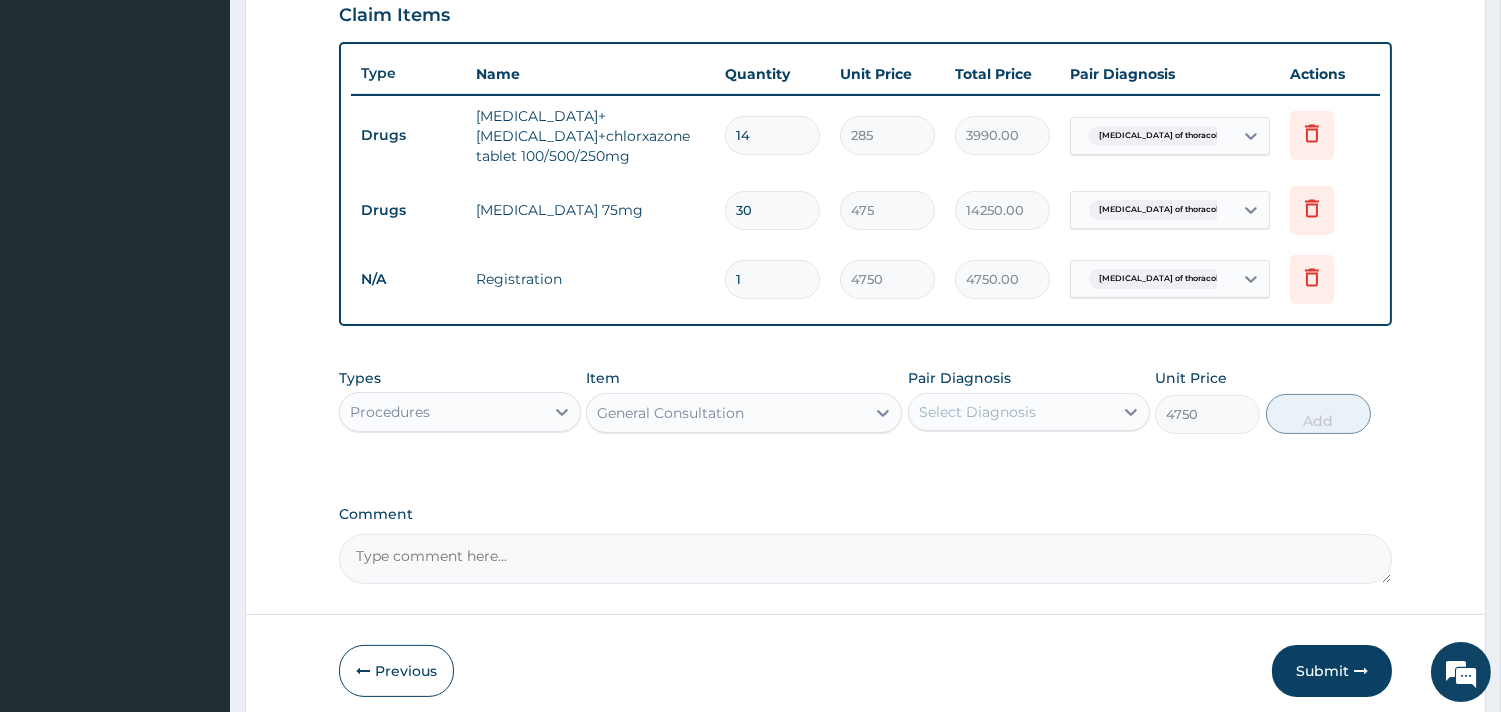 click on "Select Diagnosis" at bounding box center [1011, 412] 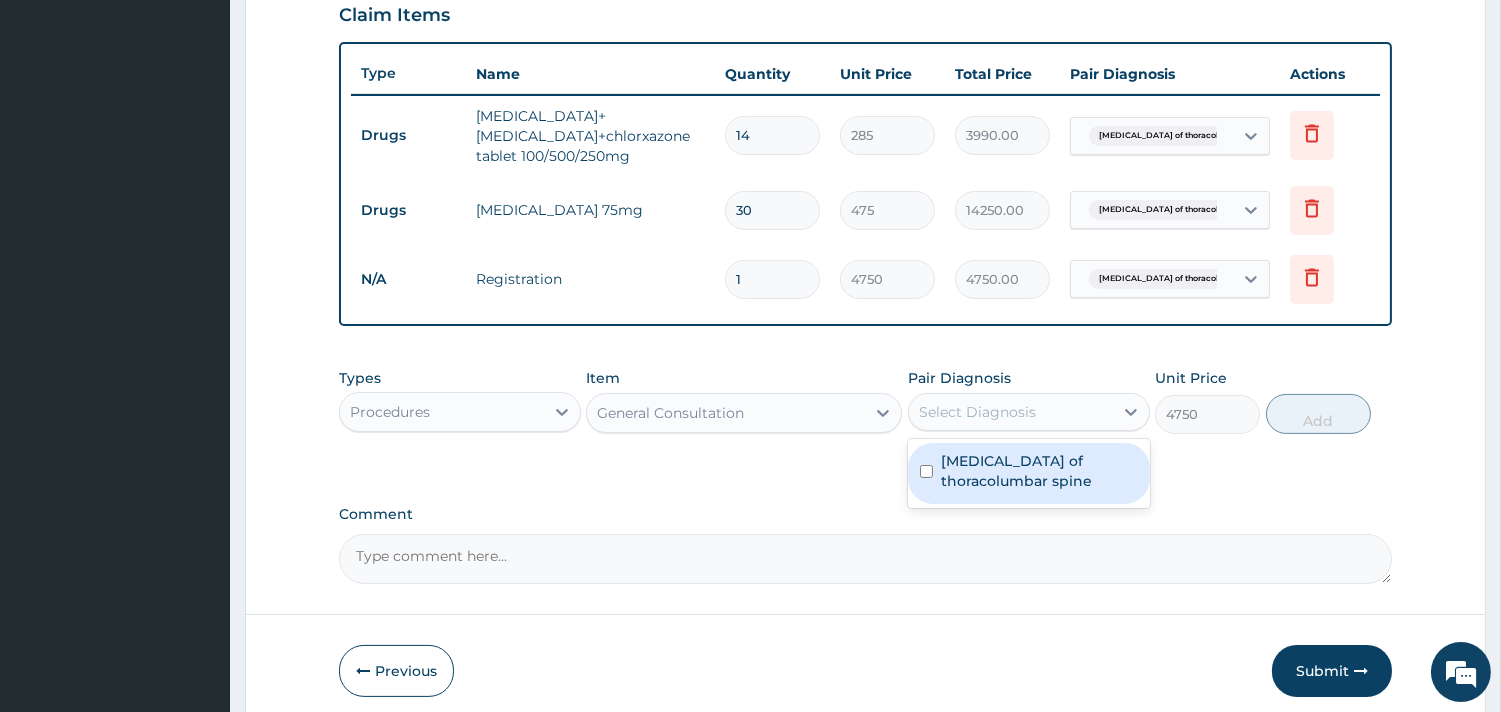 drag, startPoint x: 1006, startPoint y: 465, endPoint x: 1168, endPoint y: 431, distance: 165.52945 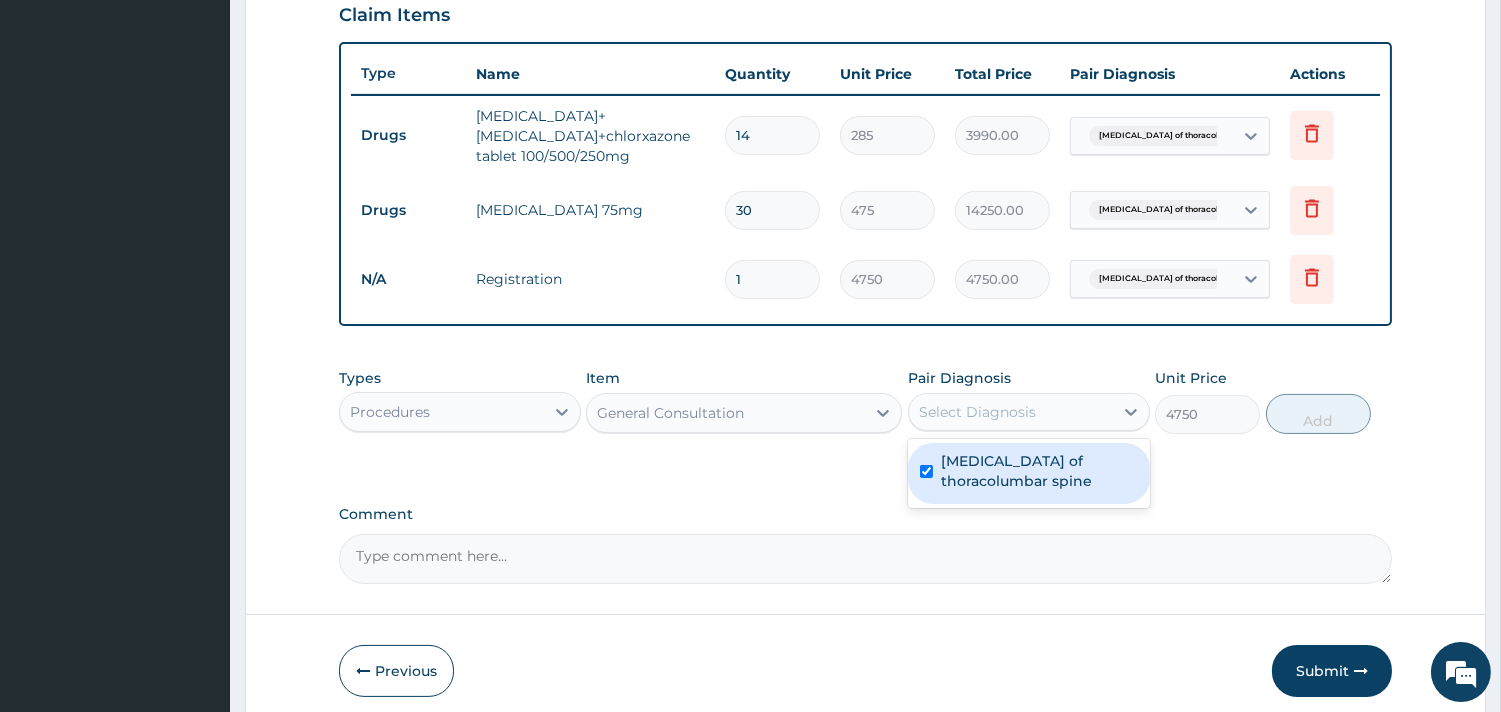 checkbox on "true" 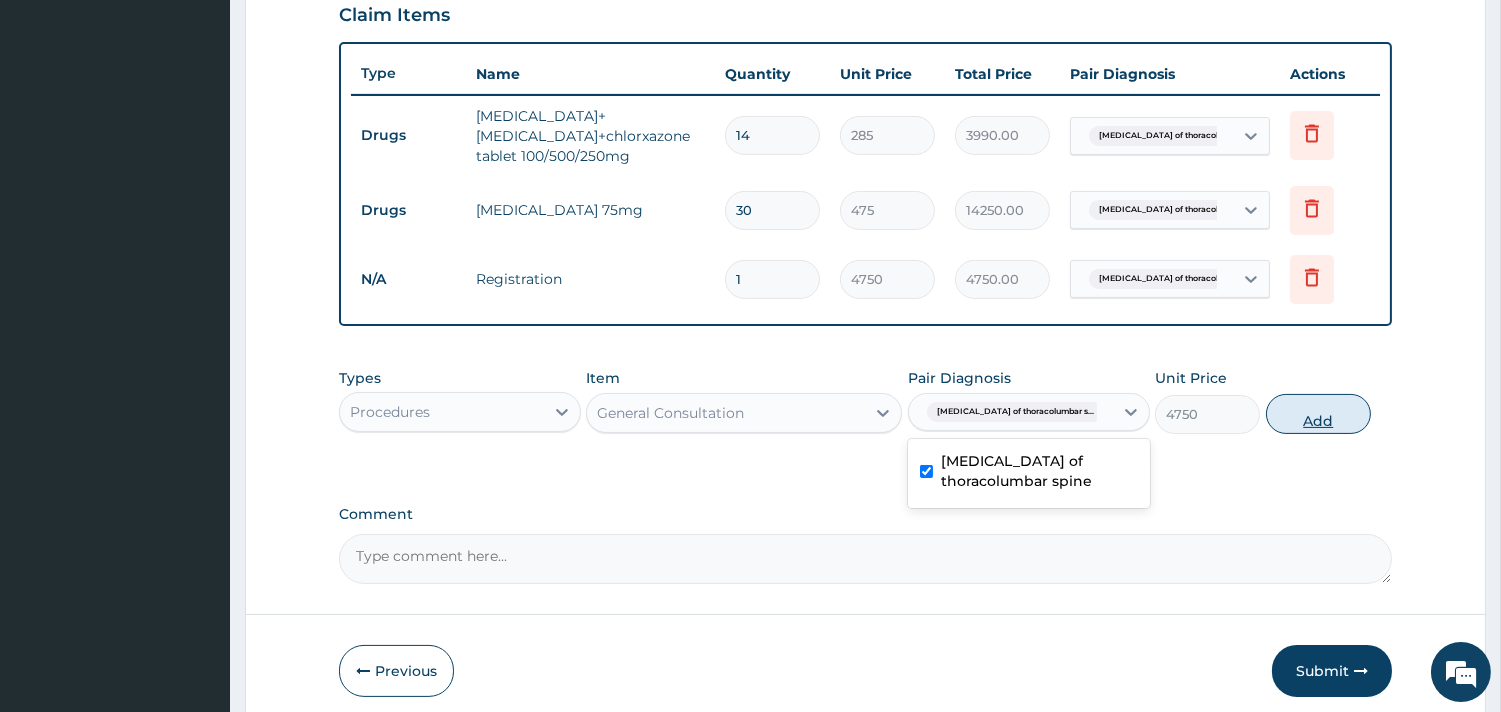 click on "Add" at bounding box center [1318, 414] 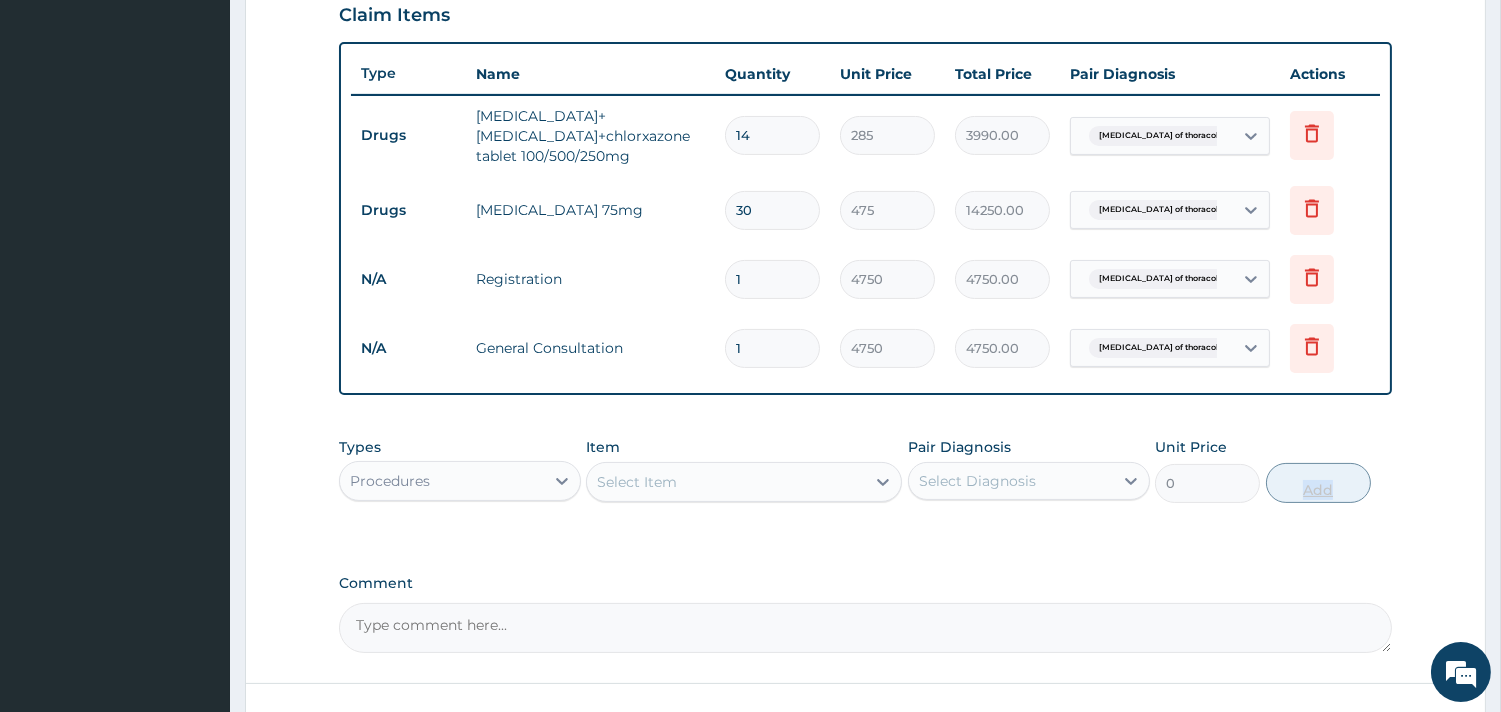 click on "PA Code / Prescription Code PA/550289 Encounter Date [DATE] Important Notice Please enter PA codes before entering items that are not attached to a PA code   All diagnoses entered must be linked to a claim item. Diagnosis & Claim Items that are visible but inactive cannot be edited because they were imported from an already approved PA code. Diagnosis [MEDICAL_DATA] of thoracolumbar spine confirmed NB: All diagnosis must be linked to a claim item Claim Items Type Name Quantity Unit Price Total Price Pair Diagnosis Actions Drugs [MEDICAL_DATA]+[MEDICAL_DATA]+chlorxazone tablet 100/500/250mg 14 285 3990.00 [MEDICAL_DATA] of thoracolumbar s... Delete Drugs [MEDICAL_DATA] 75mg 30 475 14250.00 [MEDICAL_DATA] of thoracolumbar s... Delete N/A Registration 1 4750 4750.00 [MEDICAL_DATA] of thoracolumbar s... Delete N/A General Consultation 1 4750 4750.00 [MEDICAL_DATA] of thoracolumbar s... Delete Types Procedures Item Select Item Pair Diagnosis Select Diagnosis Unit Price 0 Add Comment" at bounding box center (865, 71) 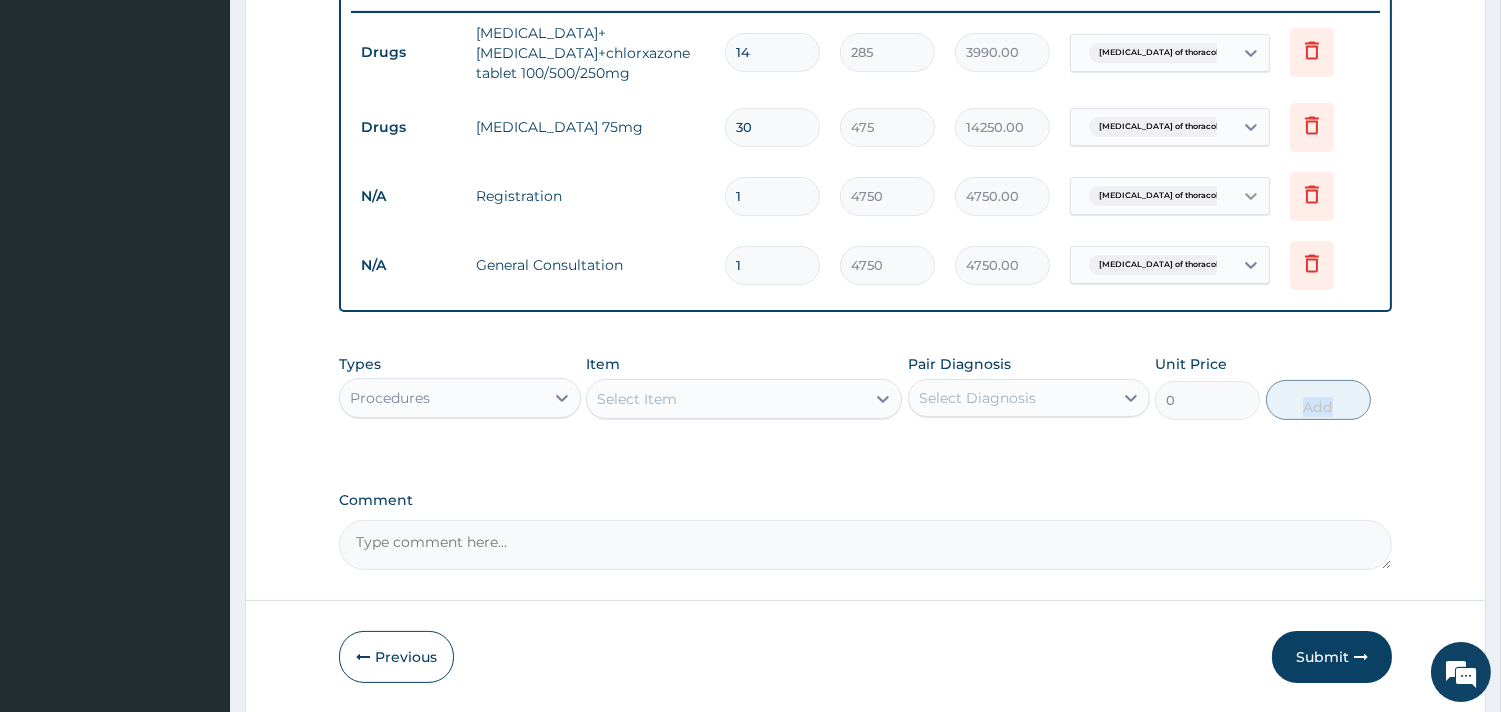 scroll, scrollTop: 842, scrollLeft: 0, axis: vertical 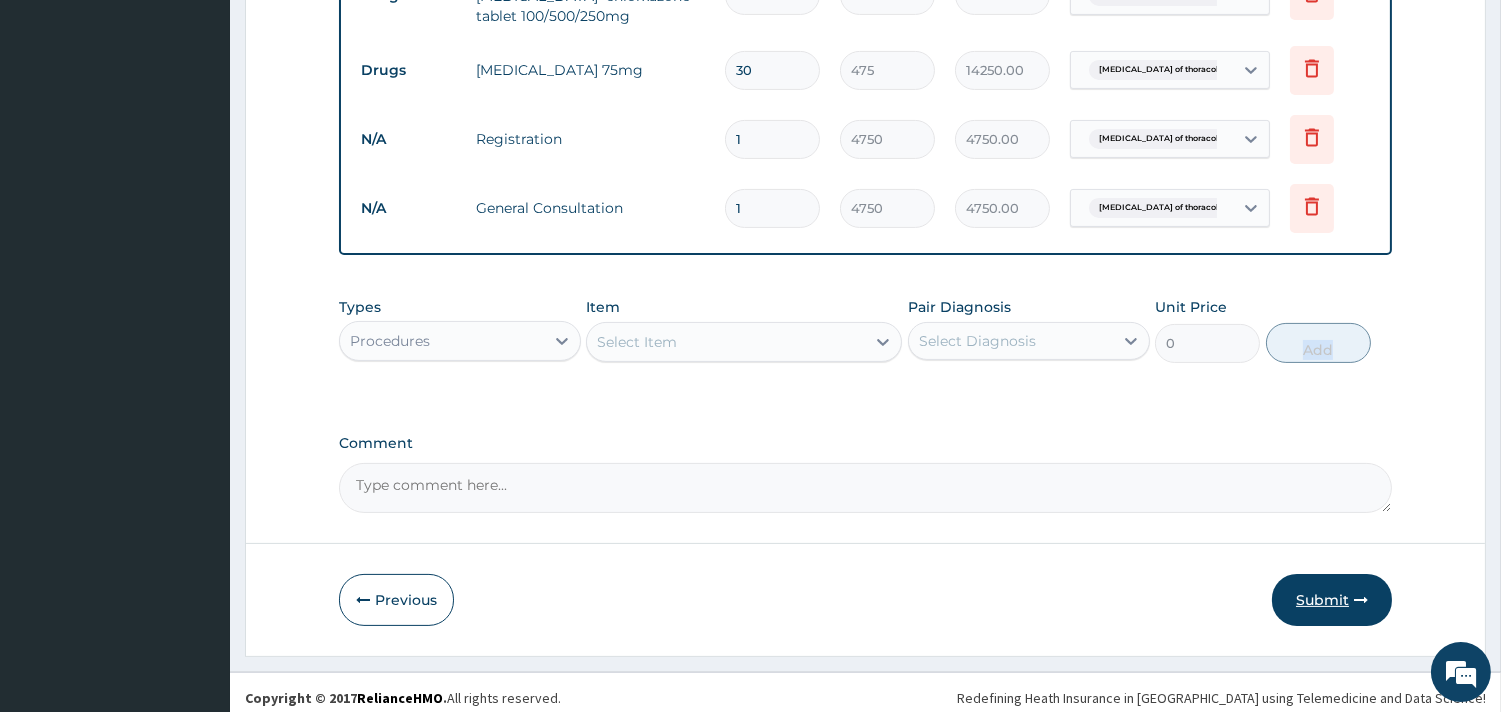 click on "Submit" at bounding box center (1332, 600) 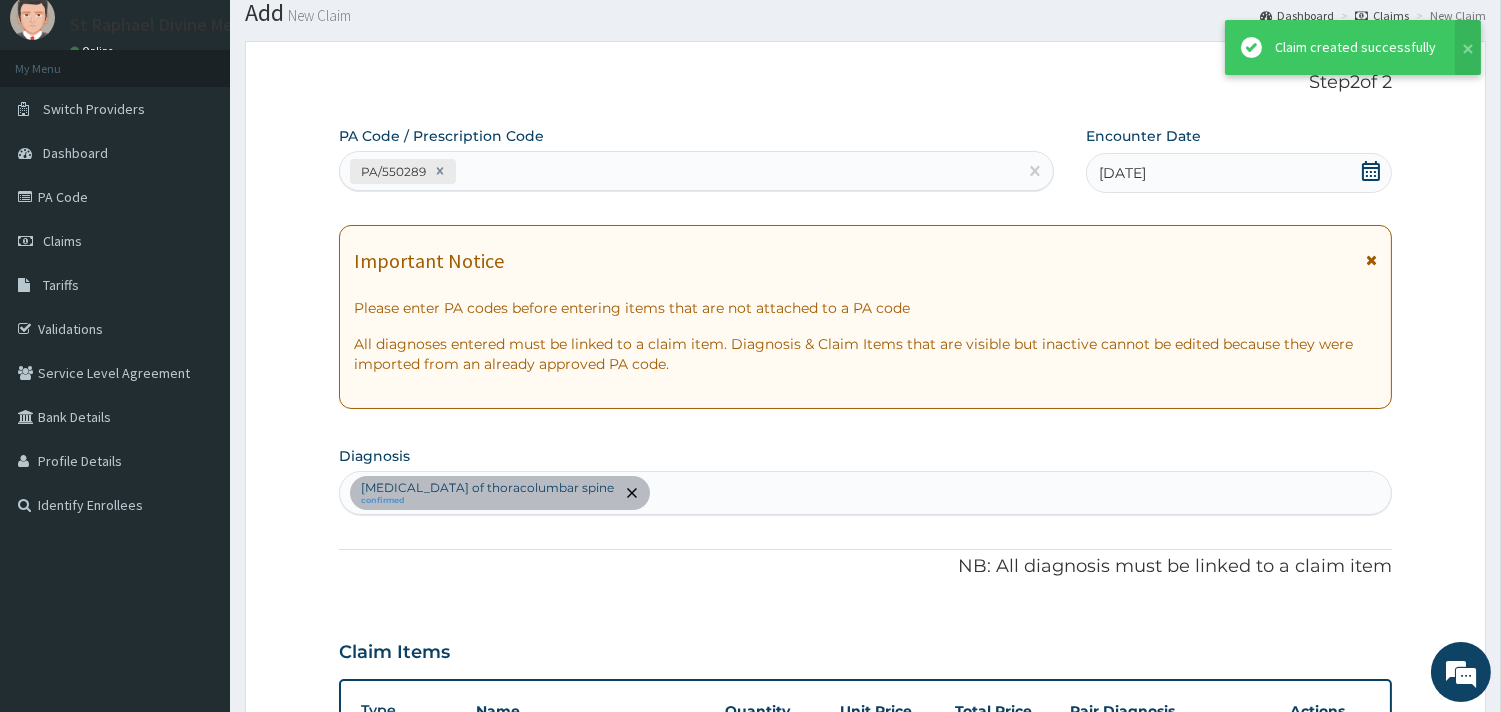 scroll, scrollTop: 842, scrollLeft: 0, axis: vertical 